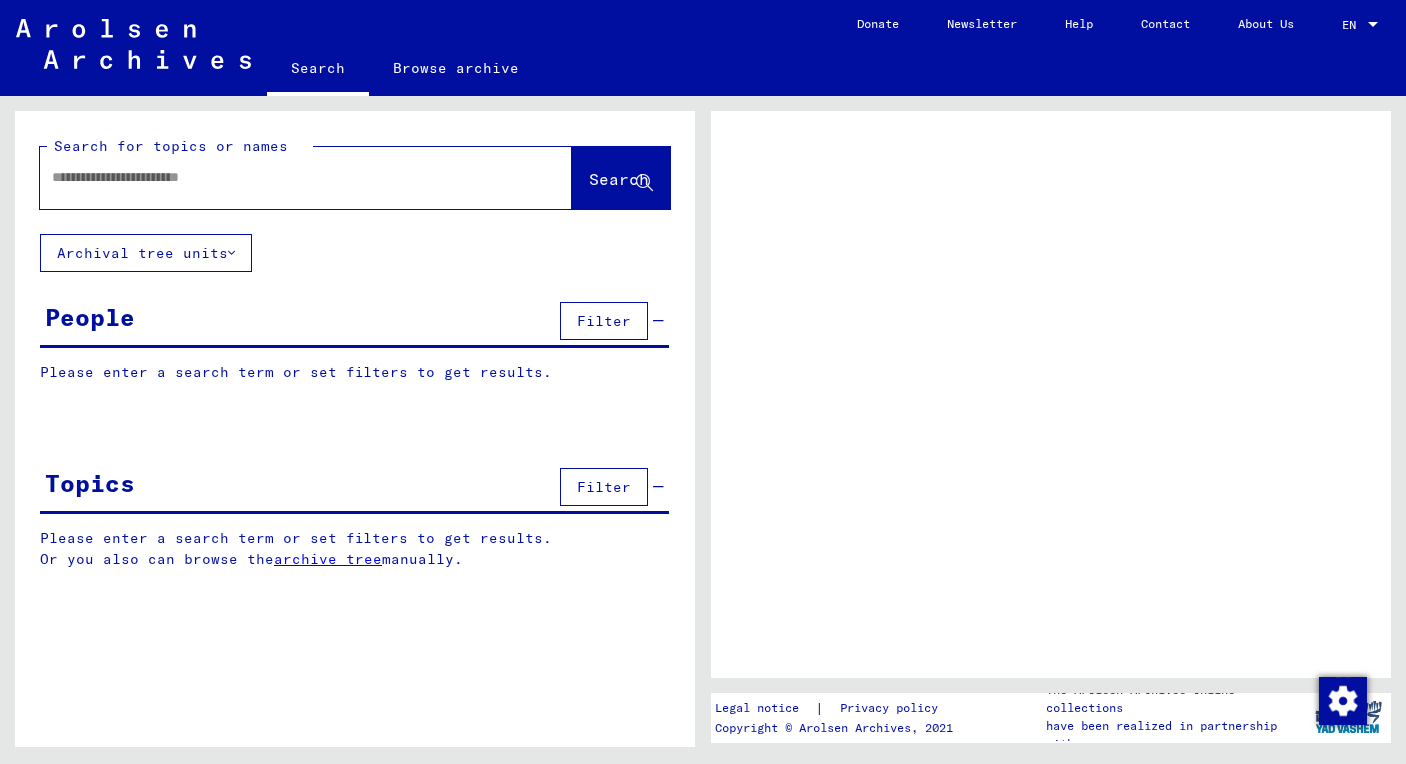 scroll, scrollTop: 0, scrollLeft: 0, axis: both 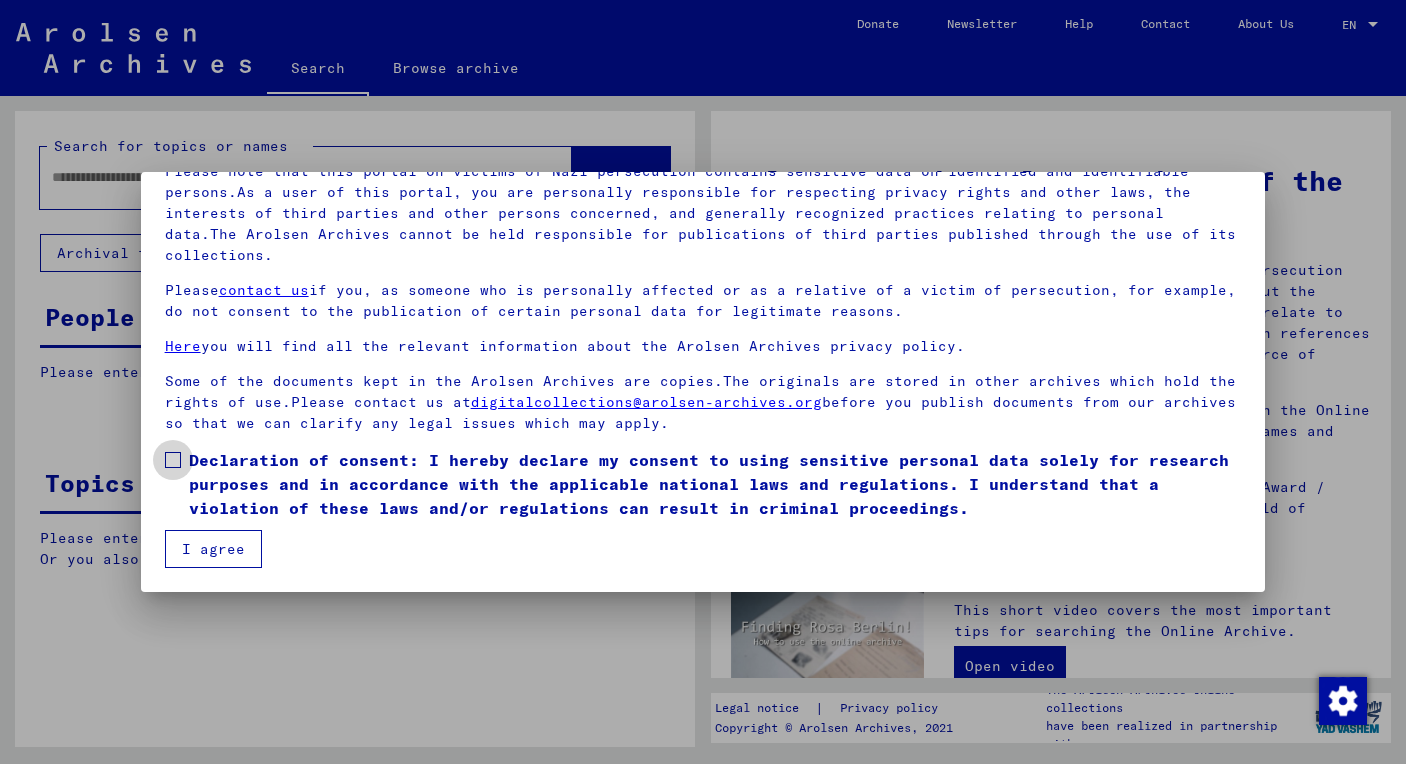 click on "Declaration of consent: I hereby declare my consent to using sensitive personal data solely for research purposes and in accordance with the applicable national laws and regulations. I understand that a violation of these laws and/or regulations can result in criminal proceedings." at bounding box center [703, 484] 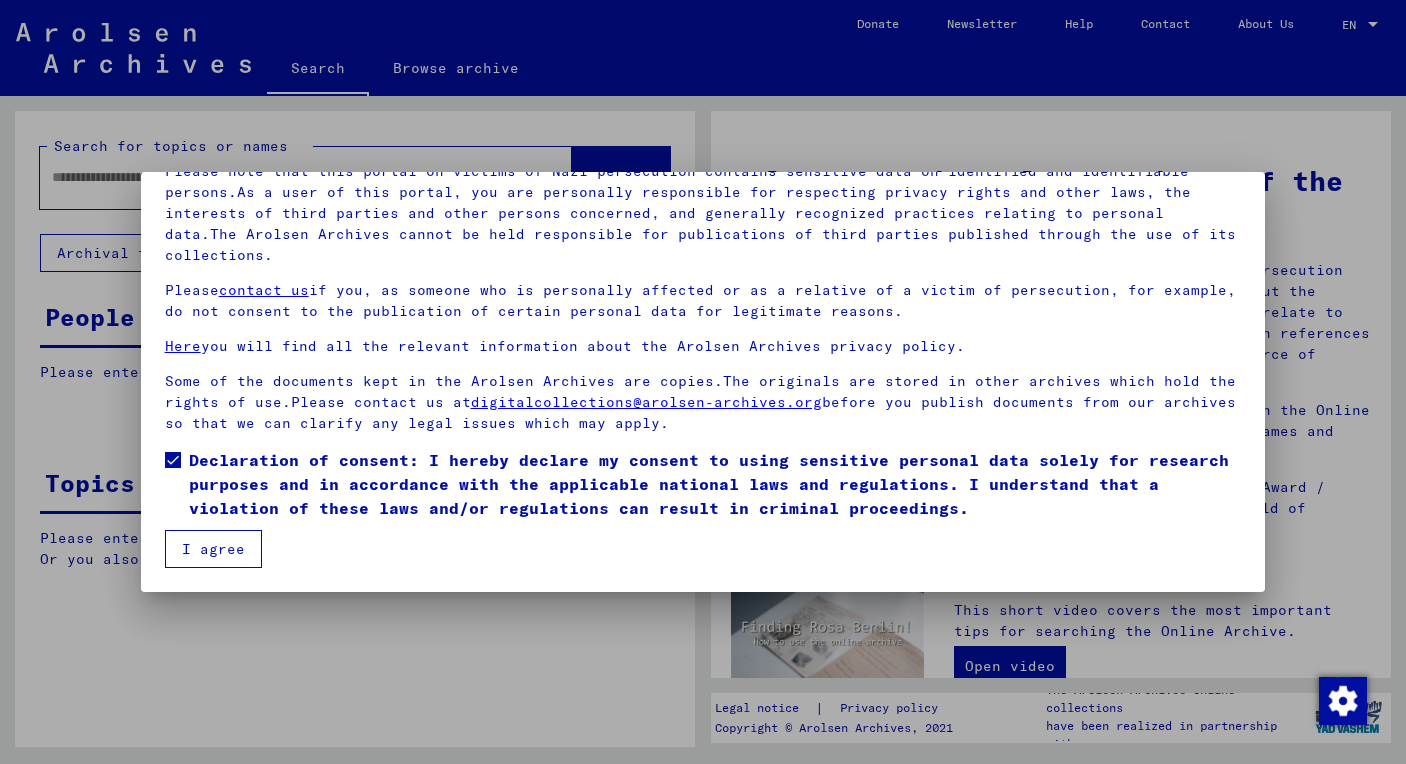 click on "I agree" at bounding box center [213, 549] 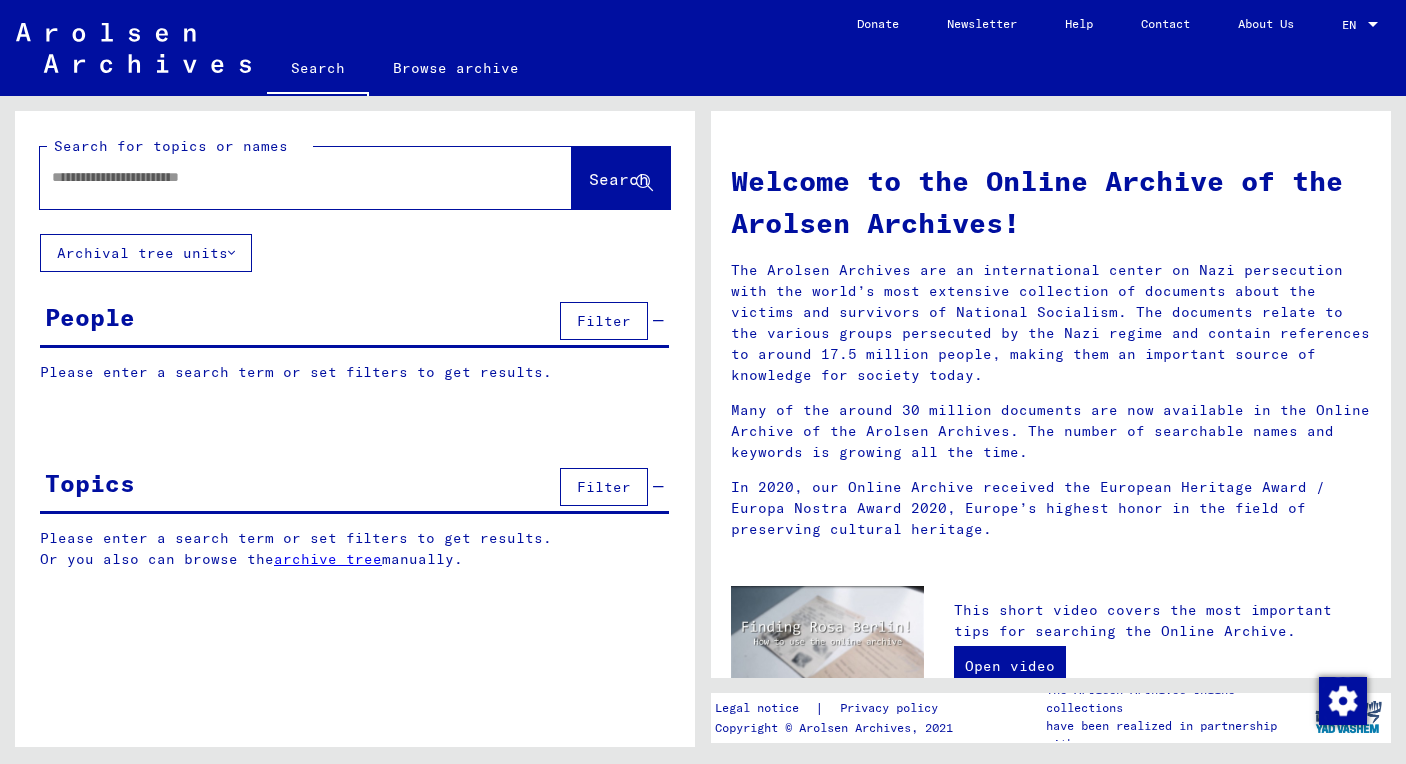 click at bounding box center (282, 177) 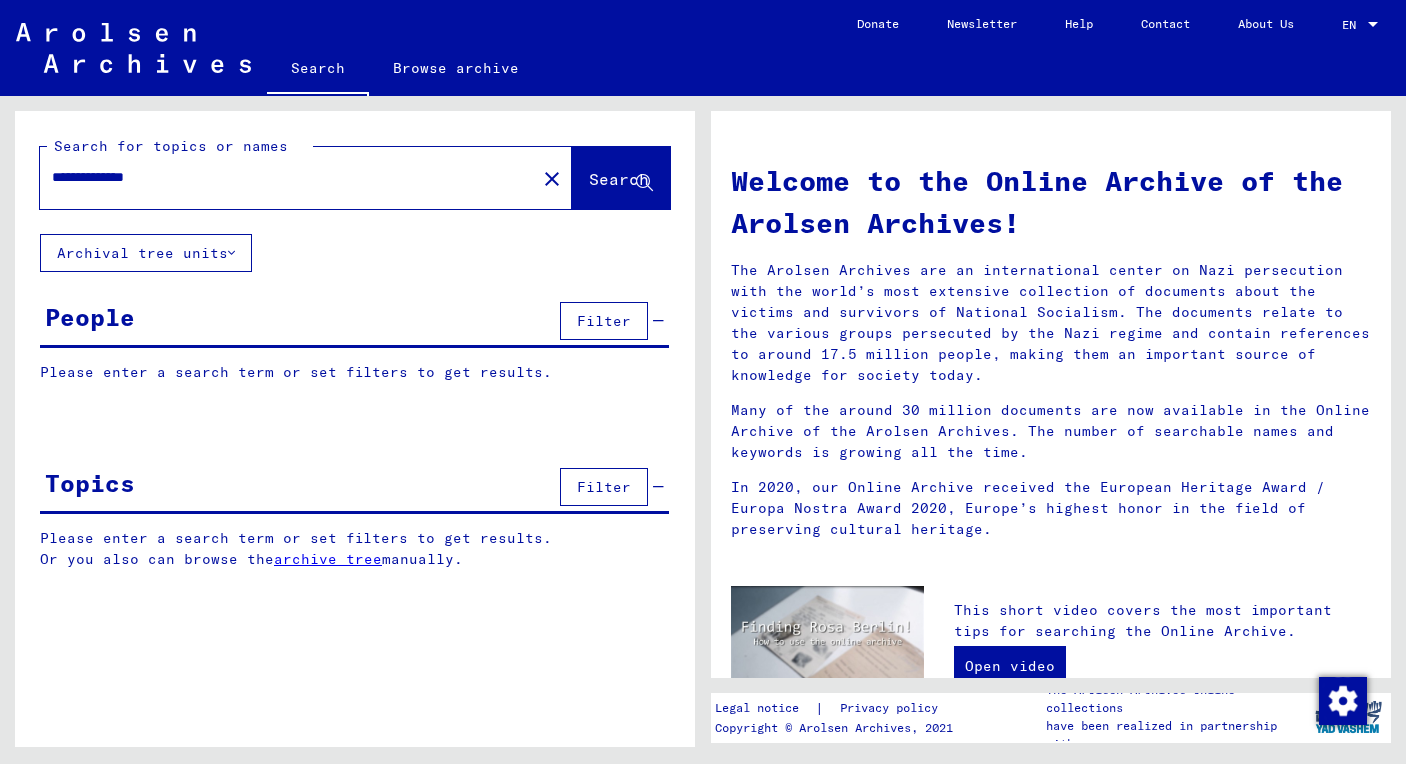 type on "**********" 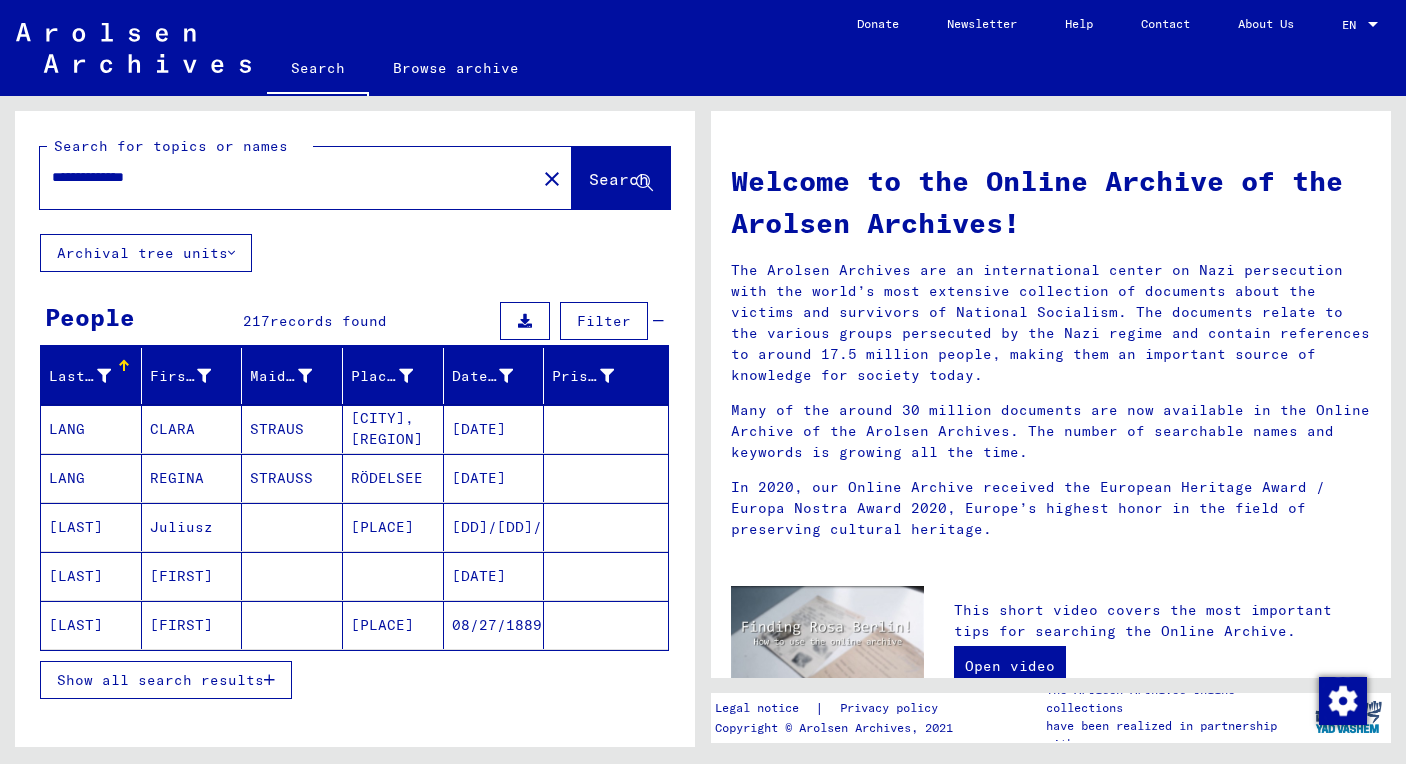 click on "Filter" at bounding box center (604, 321) 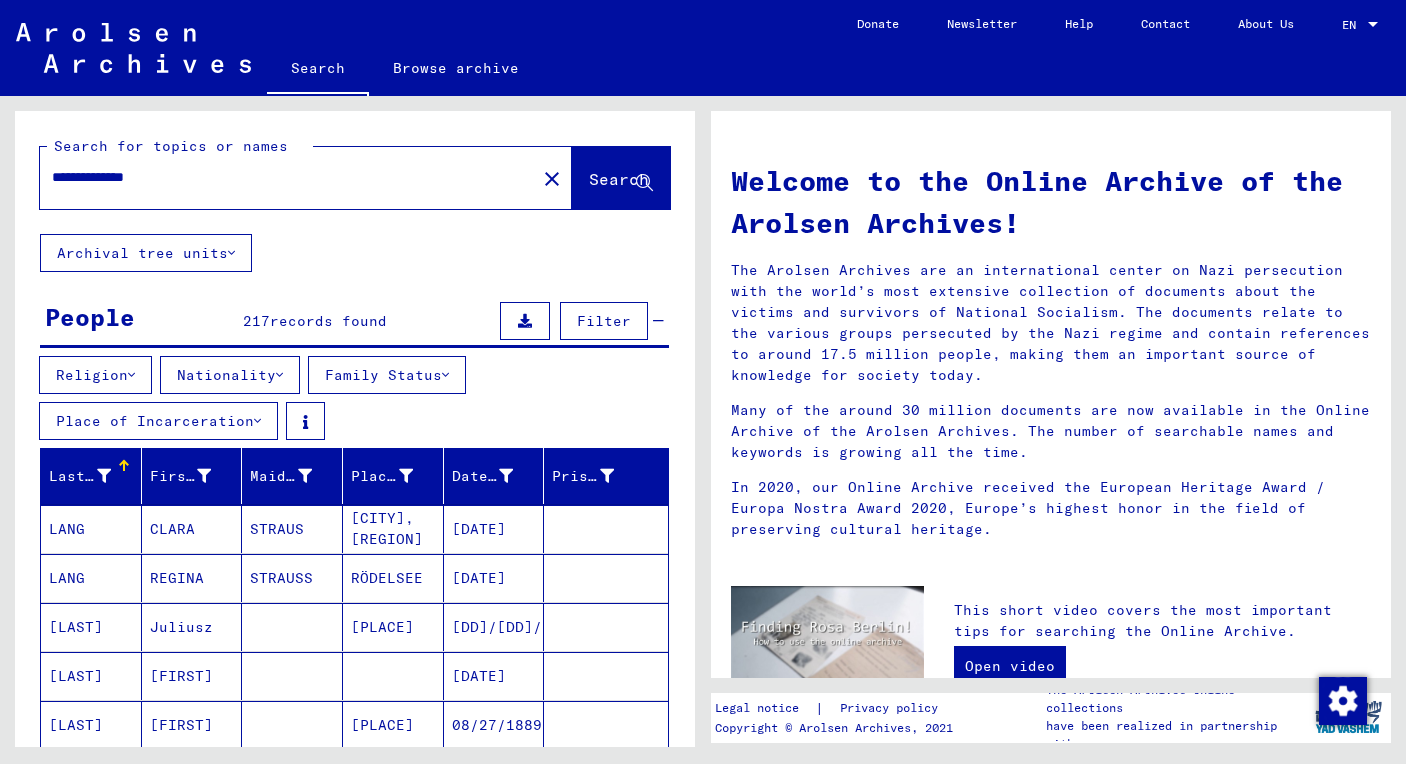 click on "Filter" at bounding box center [604, 321] 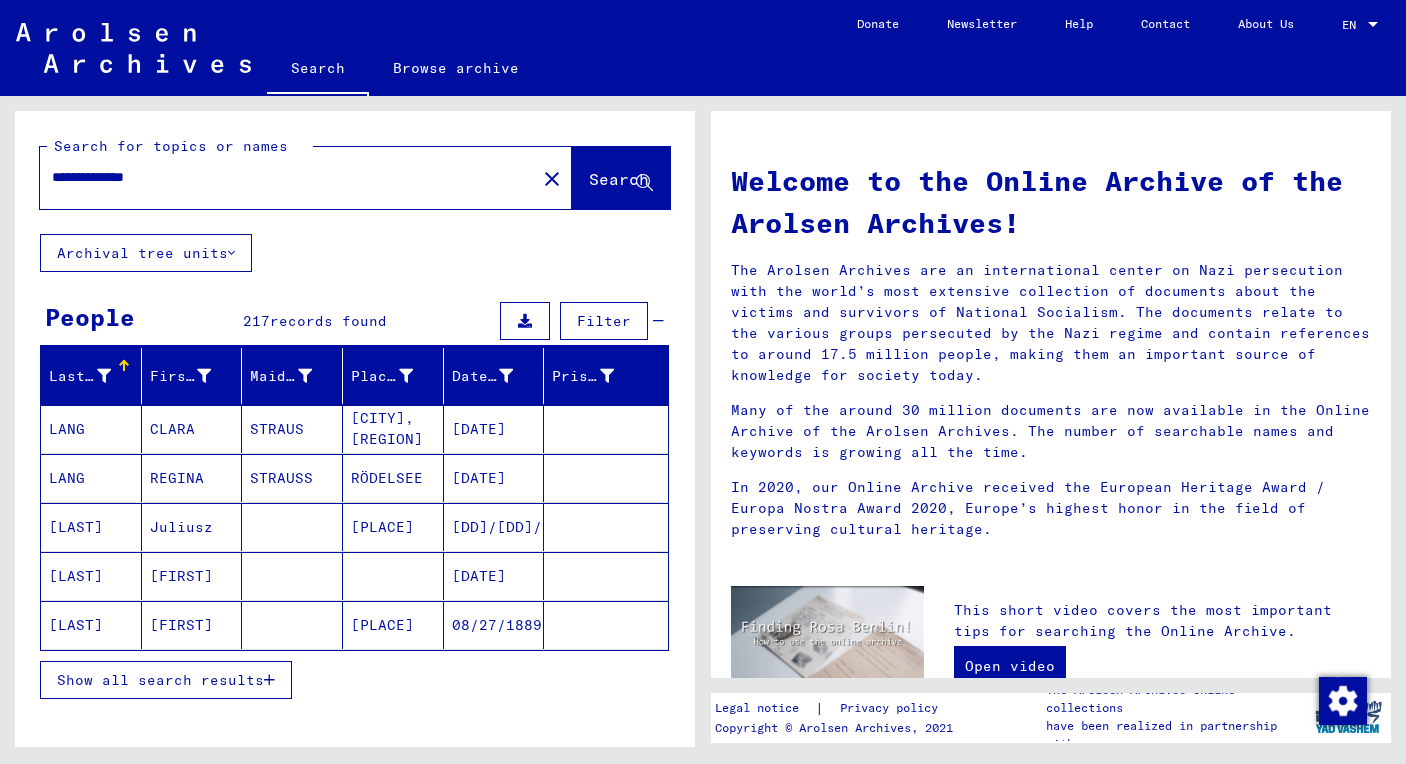 click on "Filter" at bounding box center (604, 321) 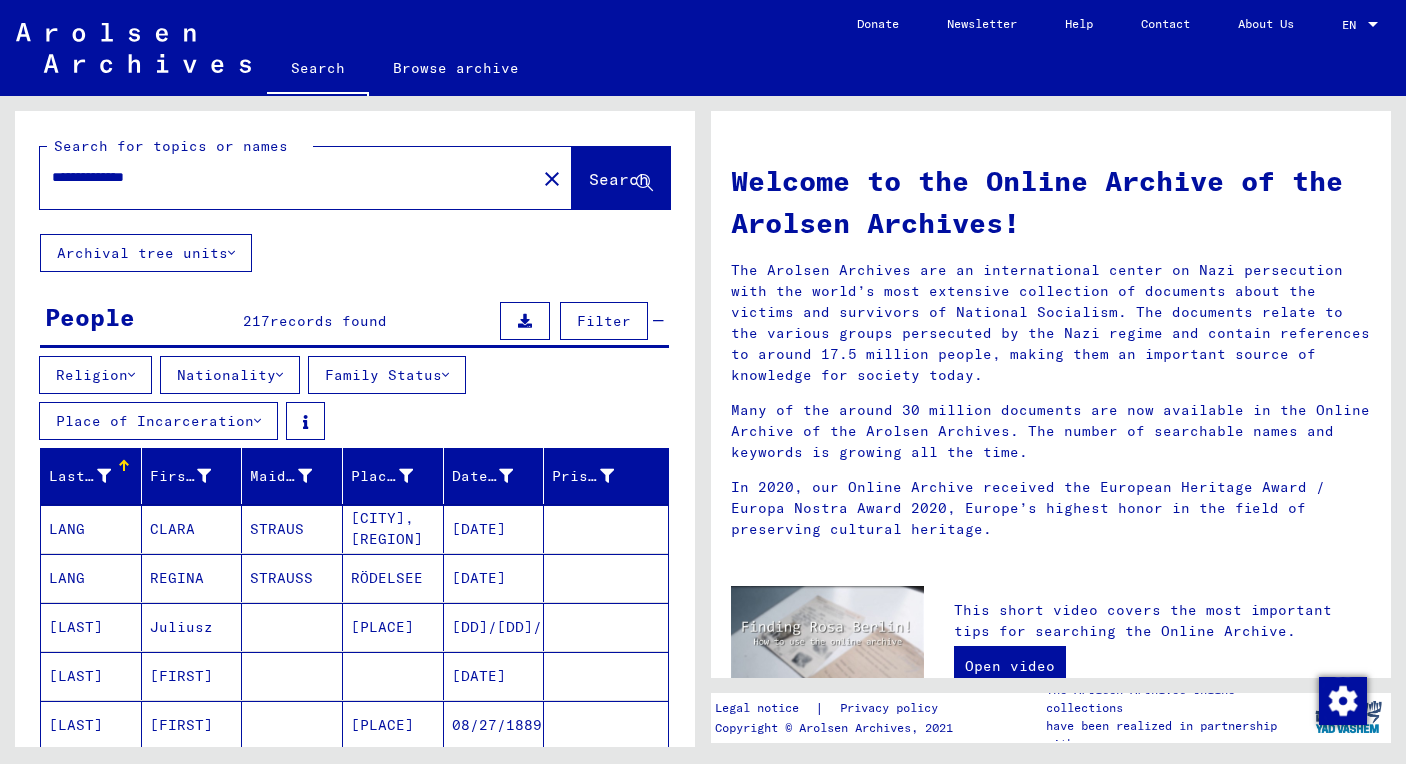 click on "Religion" at bounding box center (95, 375) 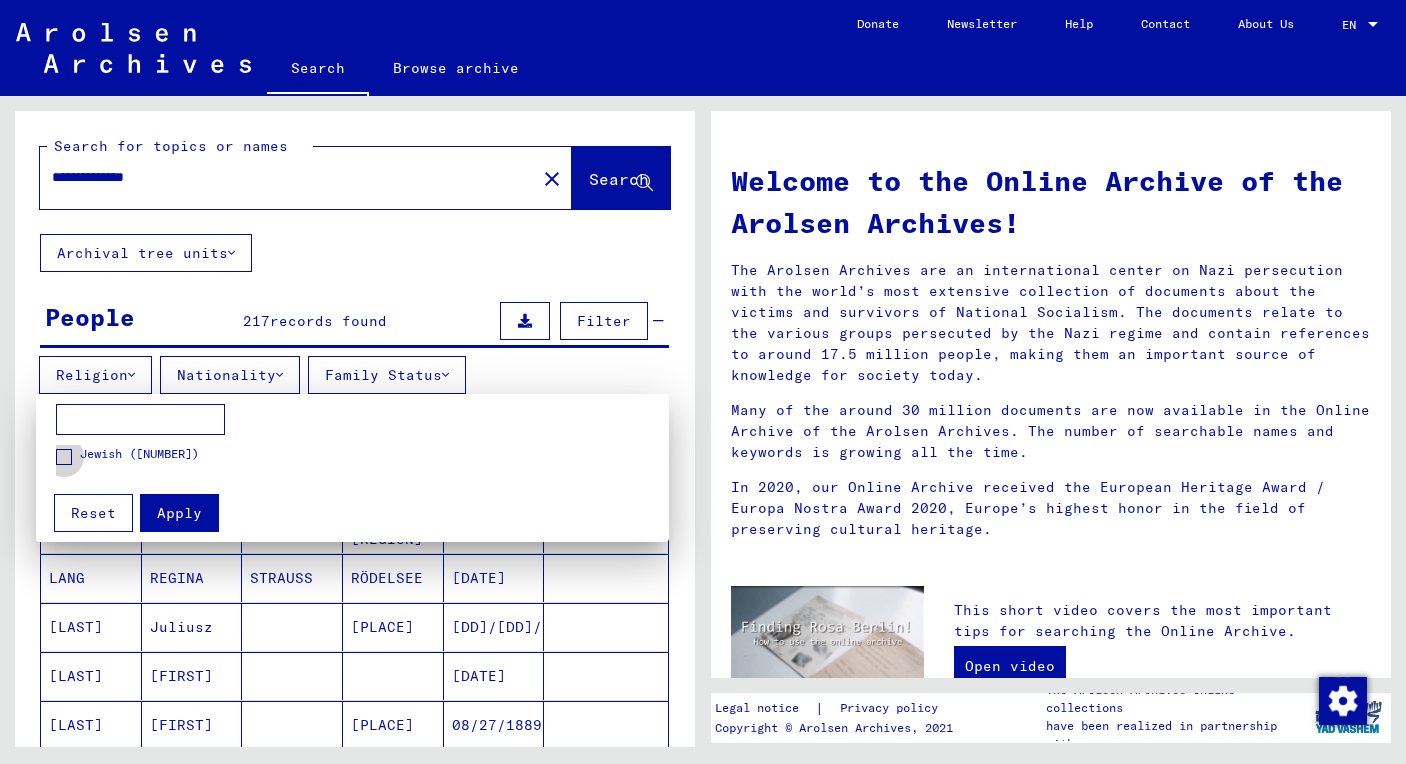 click at bounding box center (64, 457) 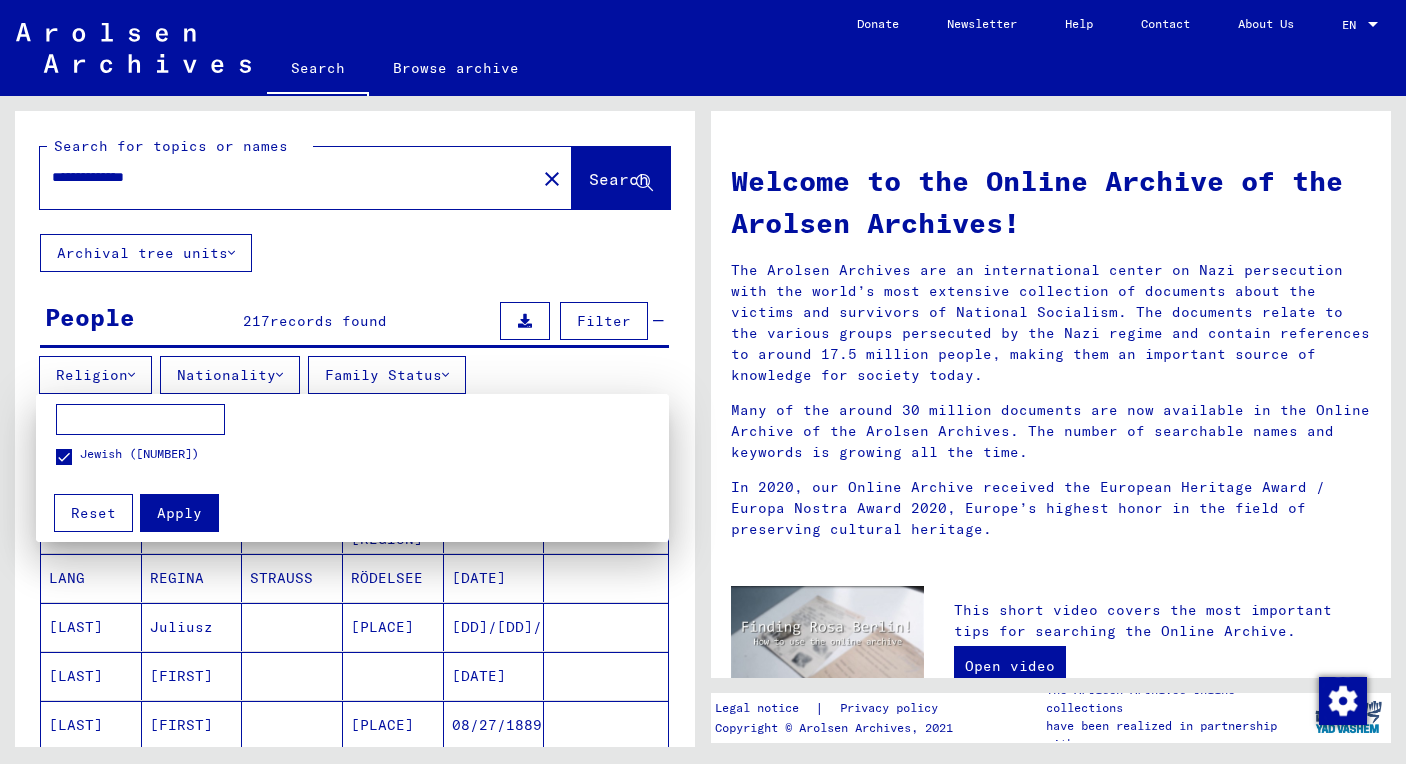 click on "Apply" at bounding box center [179, 513] 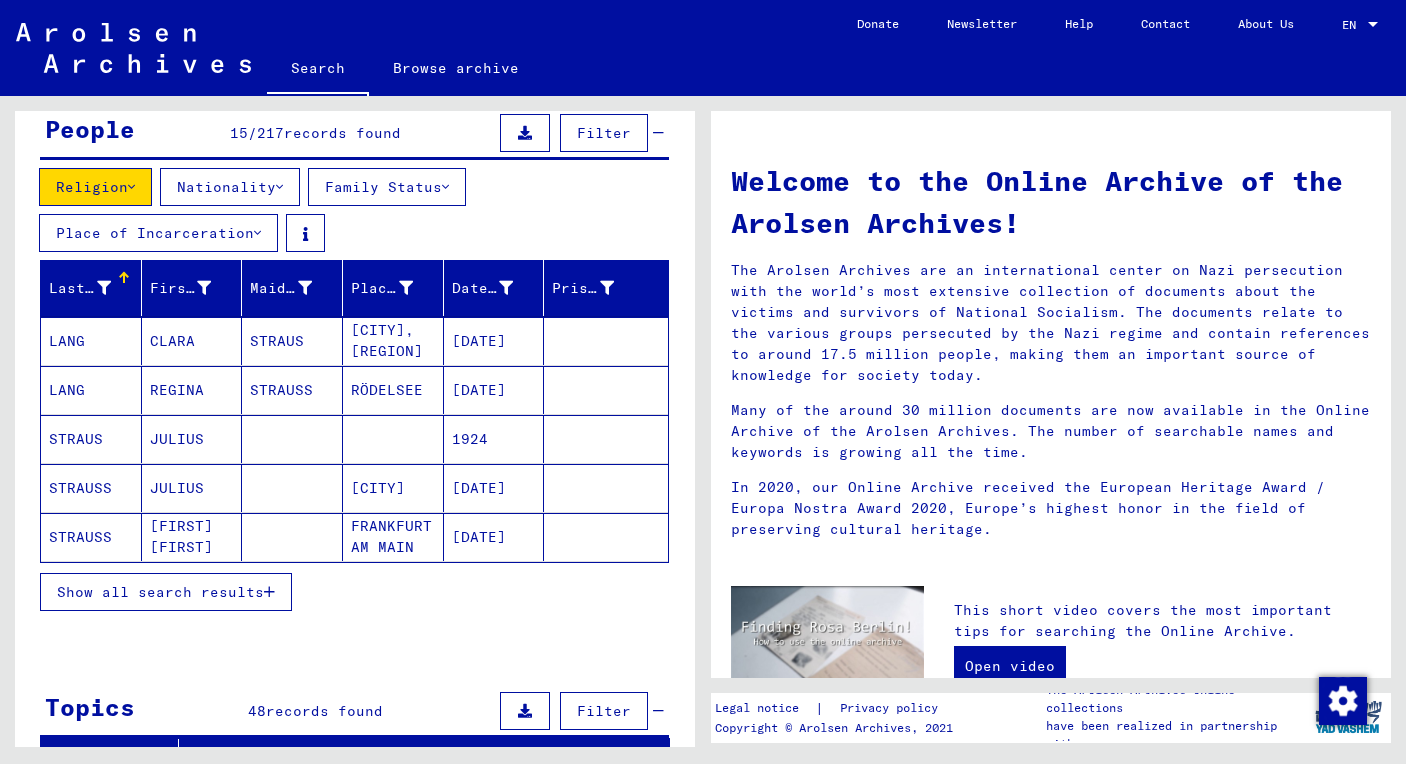 scroll, scrollTop: 229, scrollLeft: 0, axis: vertical 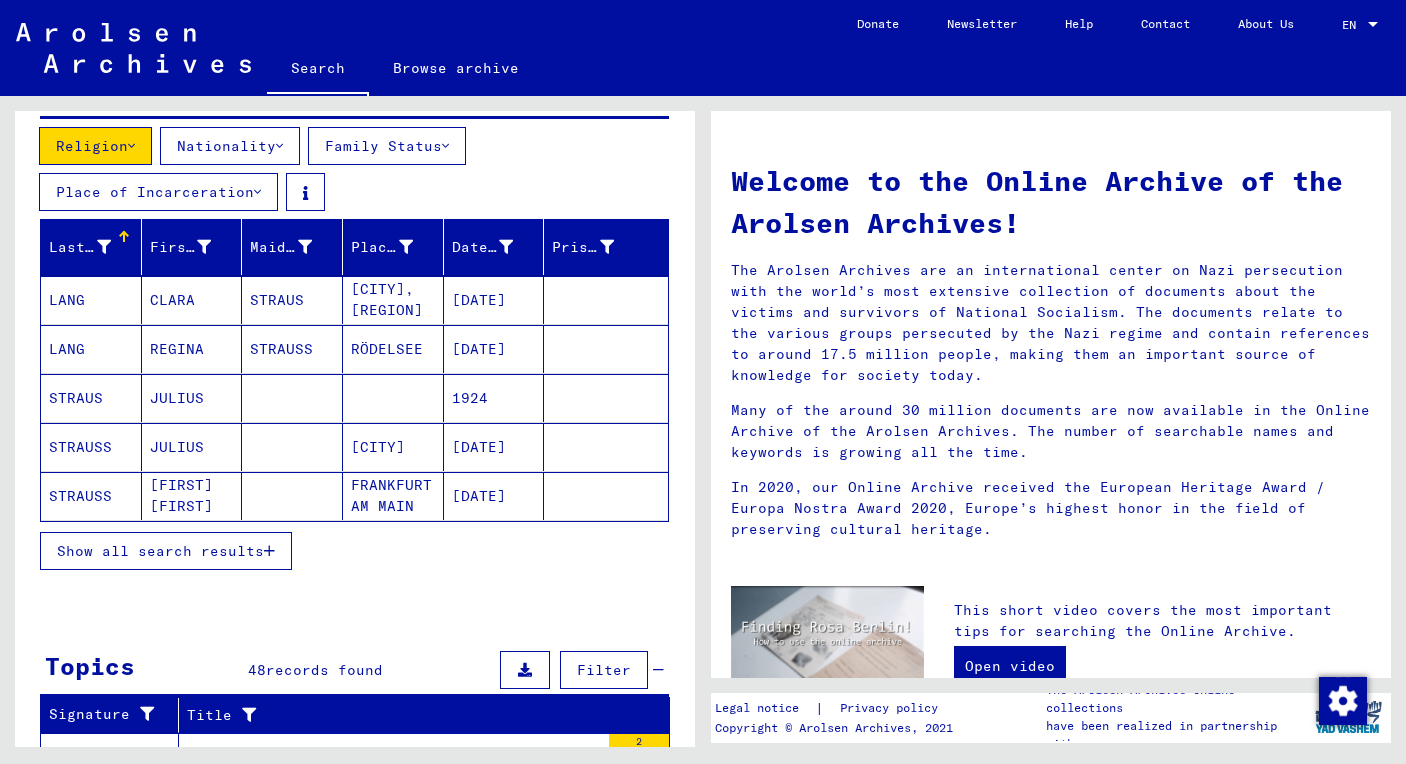 click at bounding box center (269, 551) 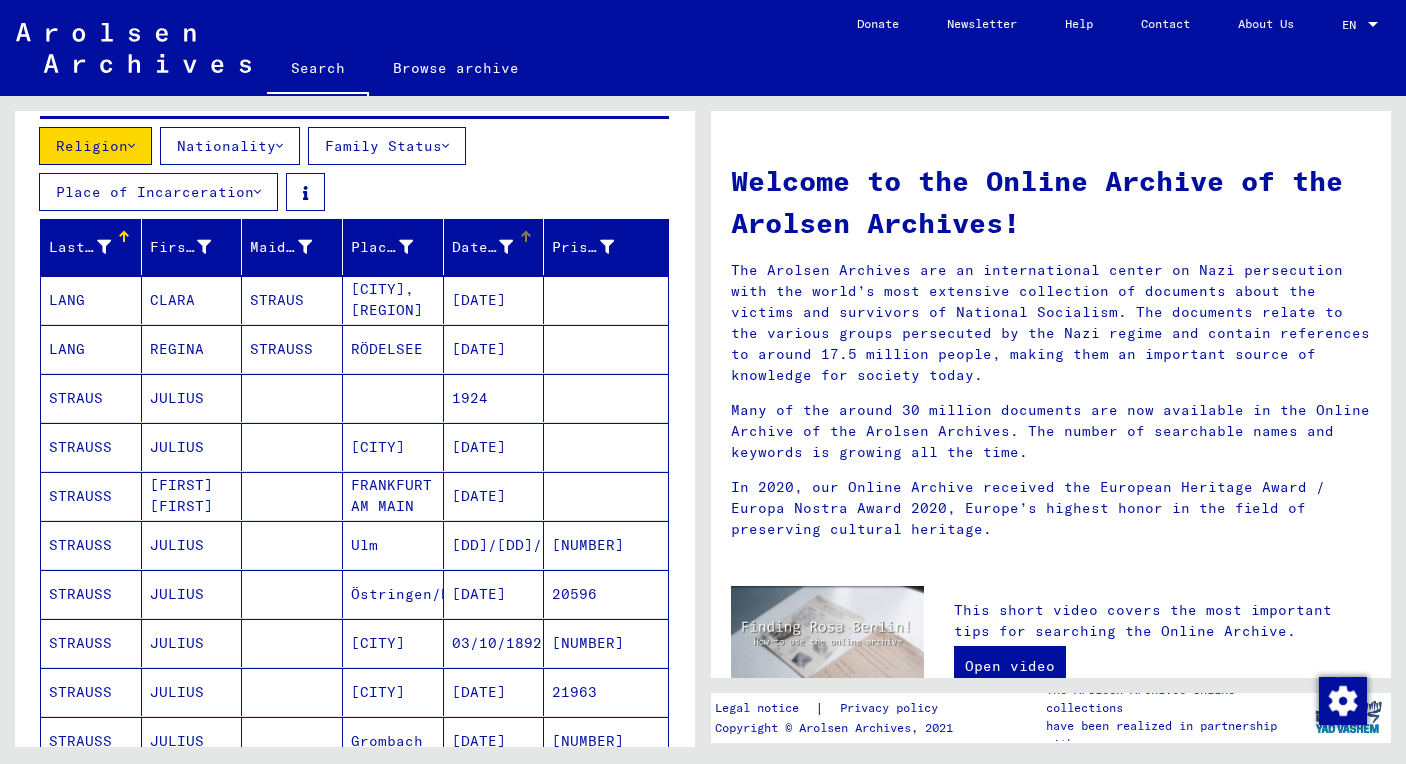 click on "Date of Birth" at bounding box center [483, 247] 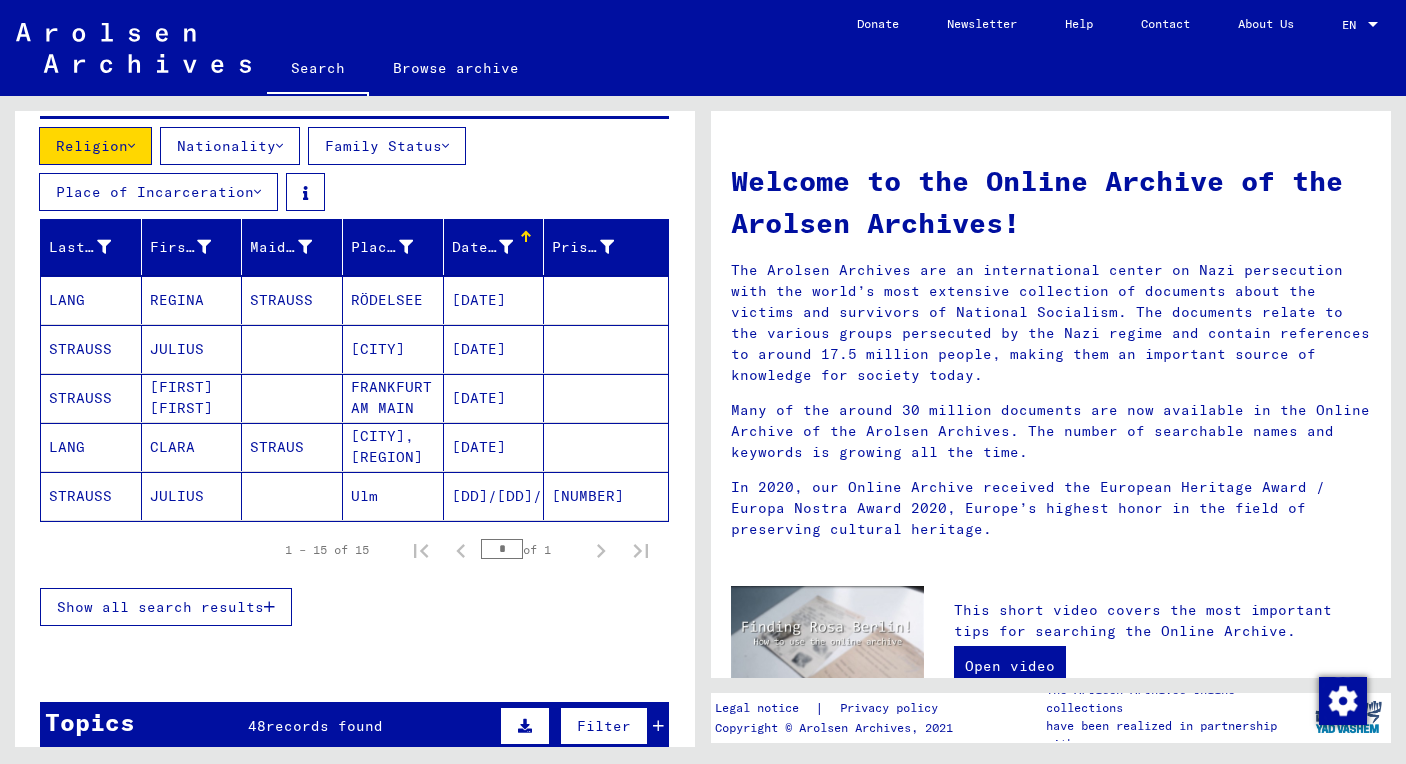 click on "Show all search results" at bounding box center (160, 607) 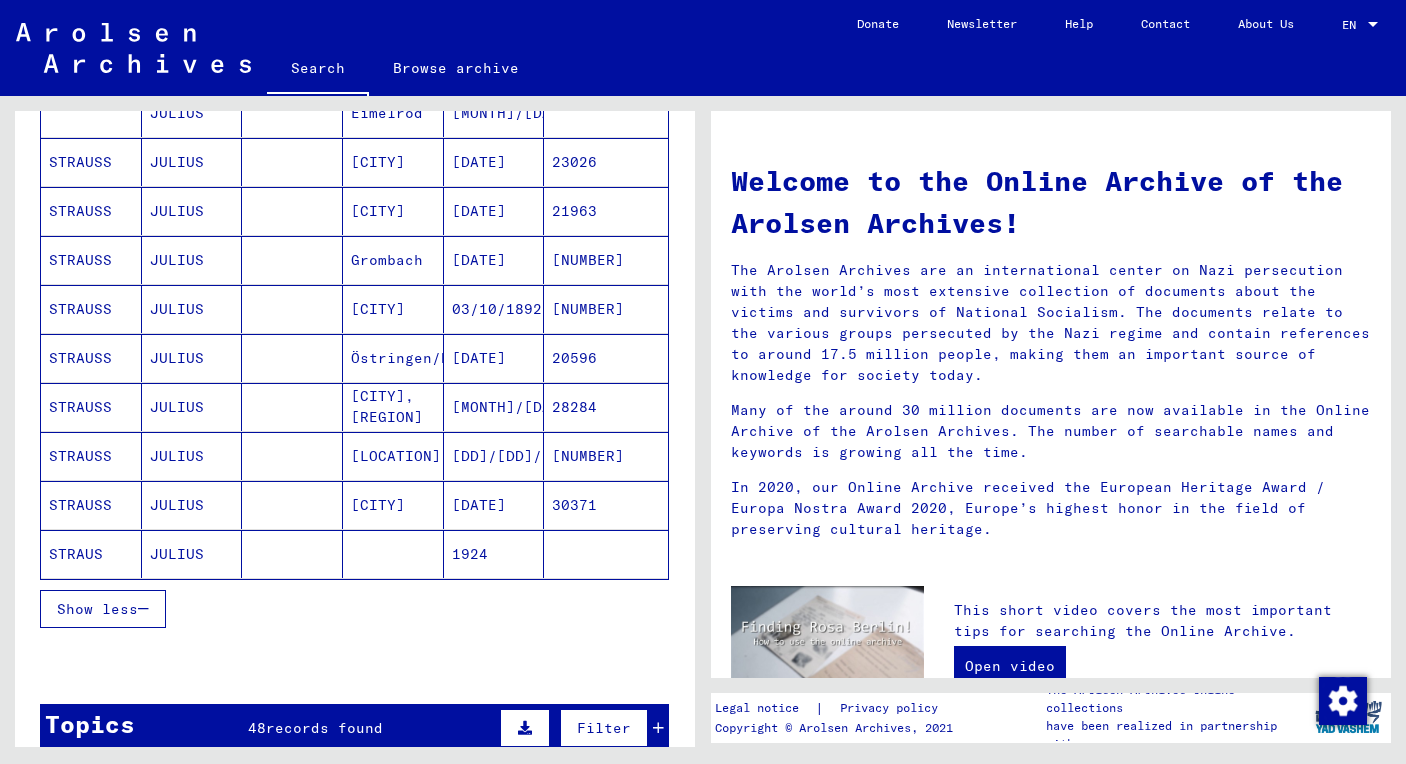 scroll, scrollTop: 553, scrollLeft: 0, axis: vertical 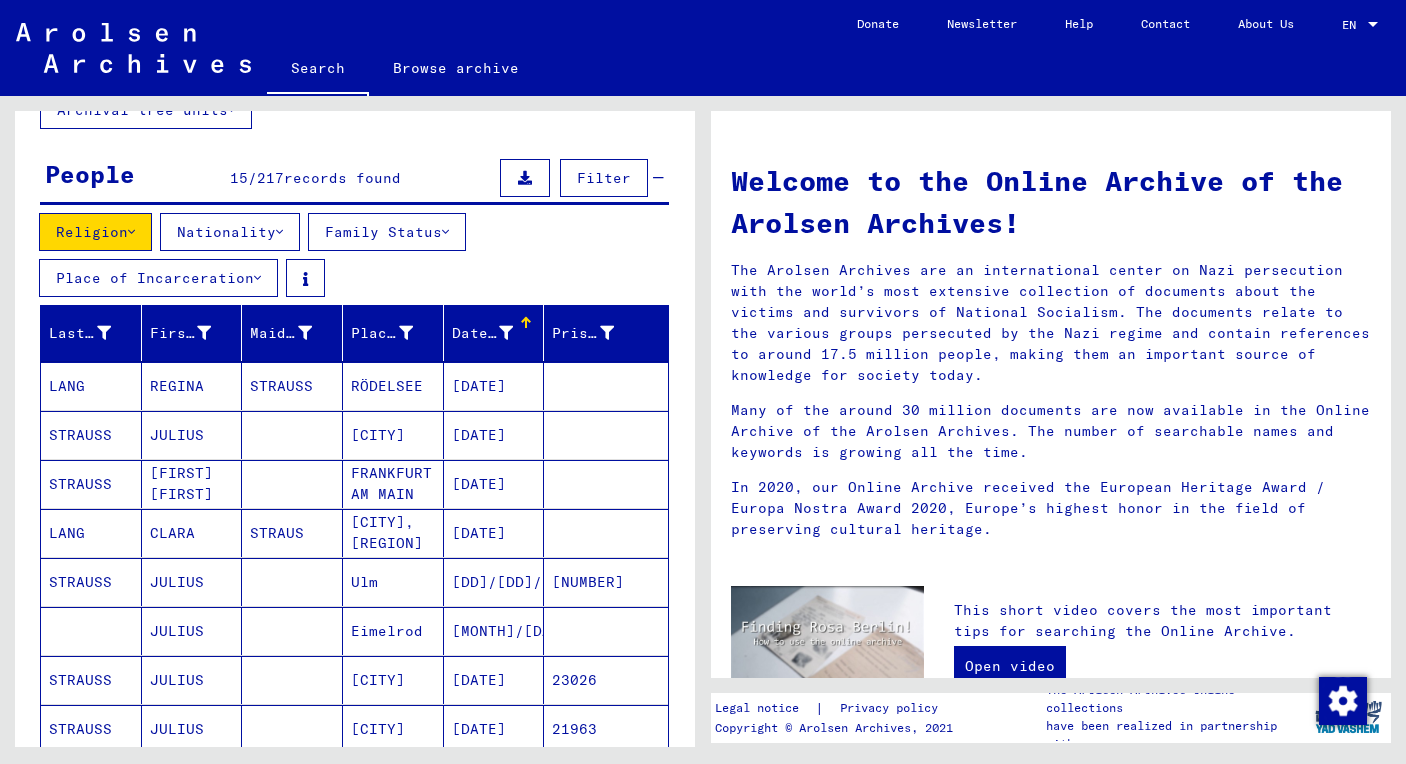 click at bounding box center [131, 232] 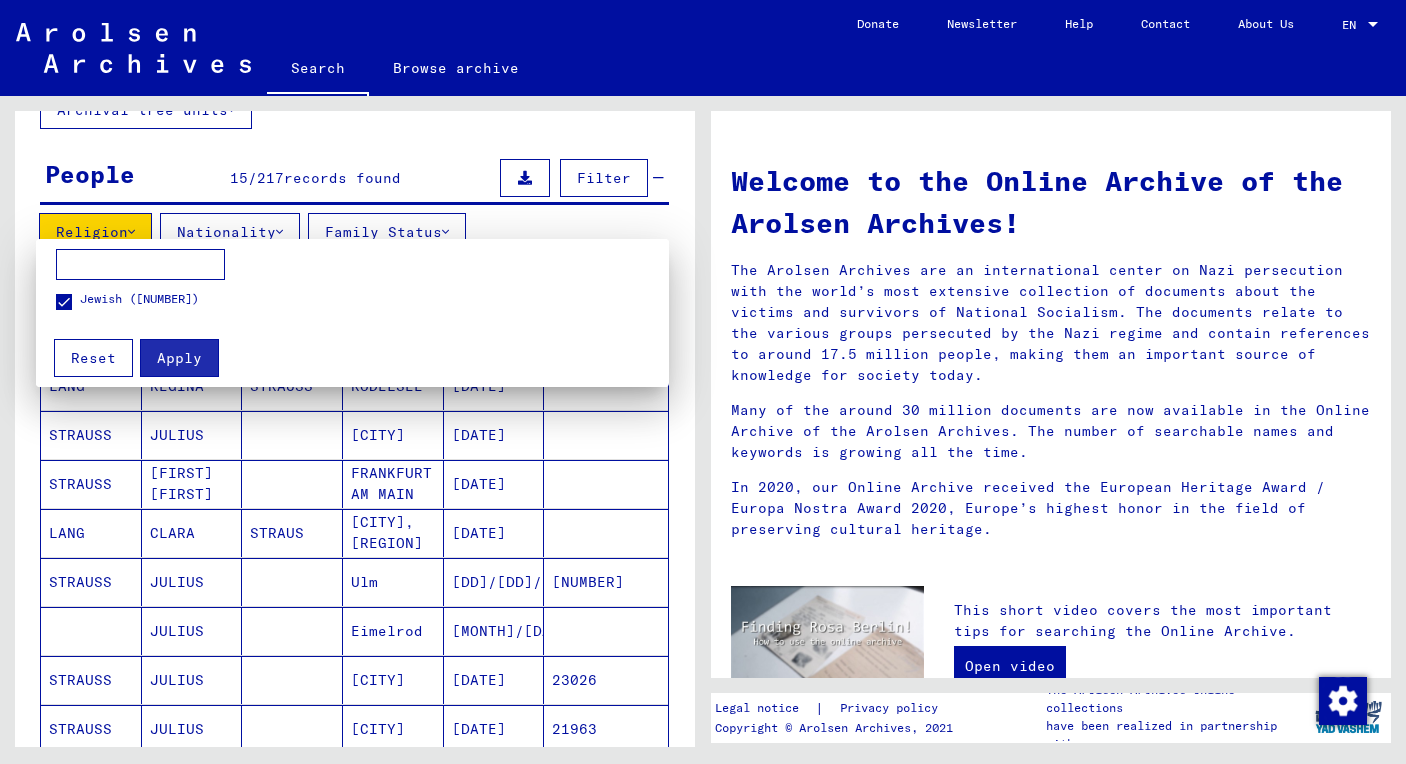 click at bounding box center [64, 302] 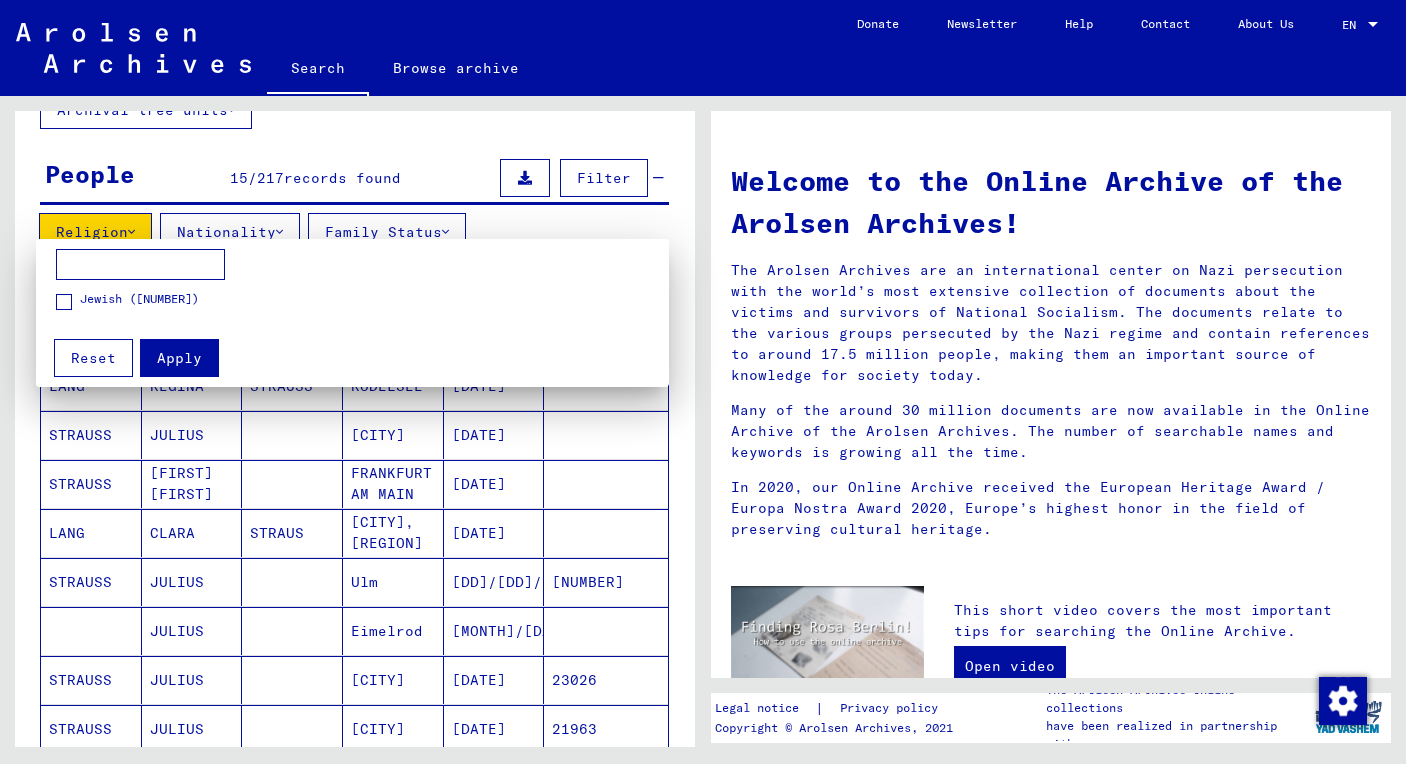 click on "Reset" at bounding box center (93, 358) 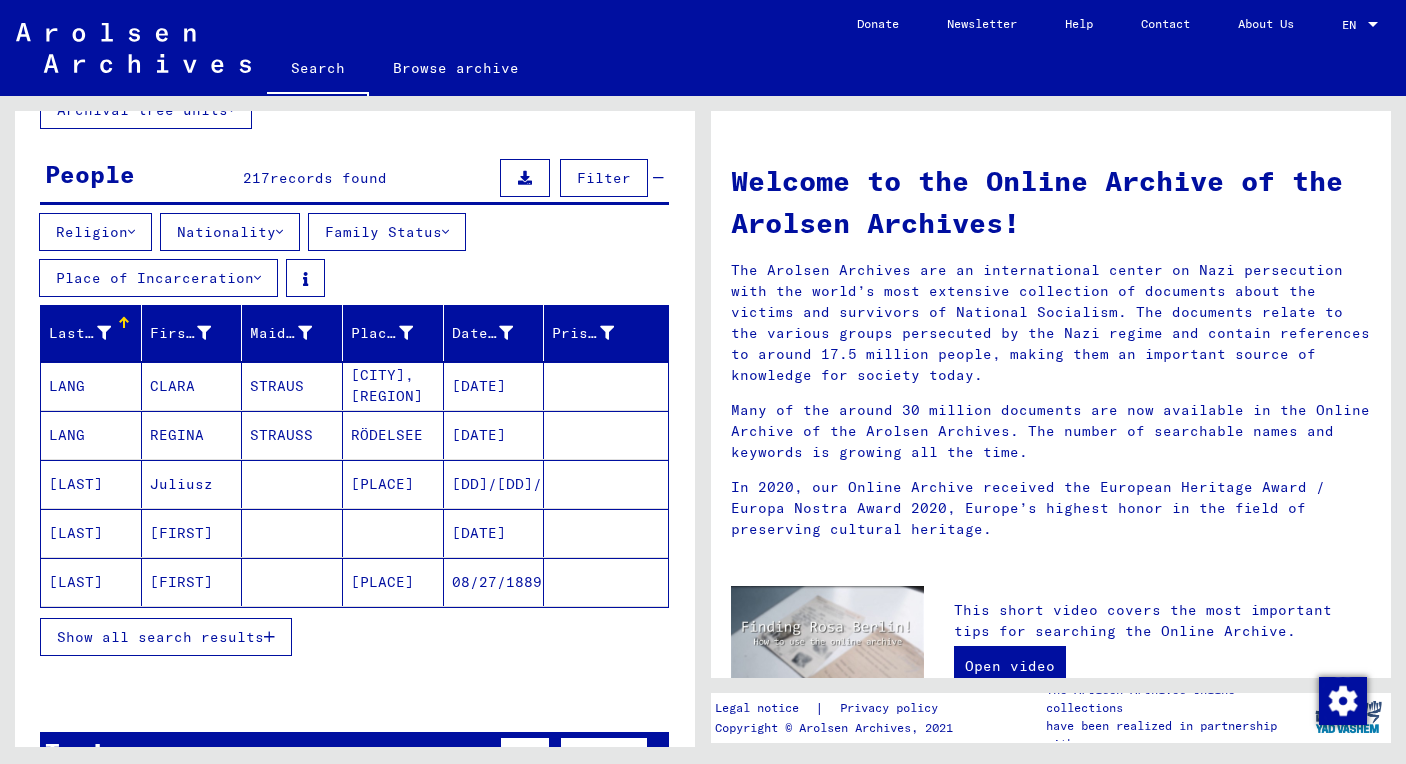 click at bounding box center (269, 637) 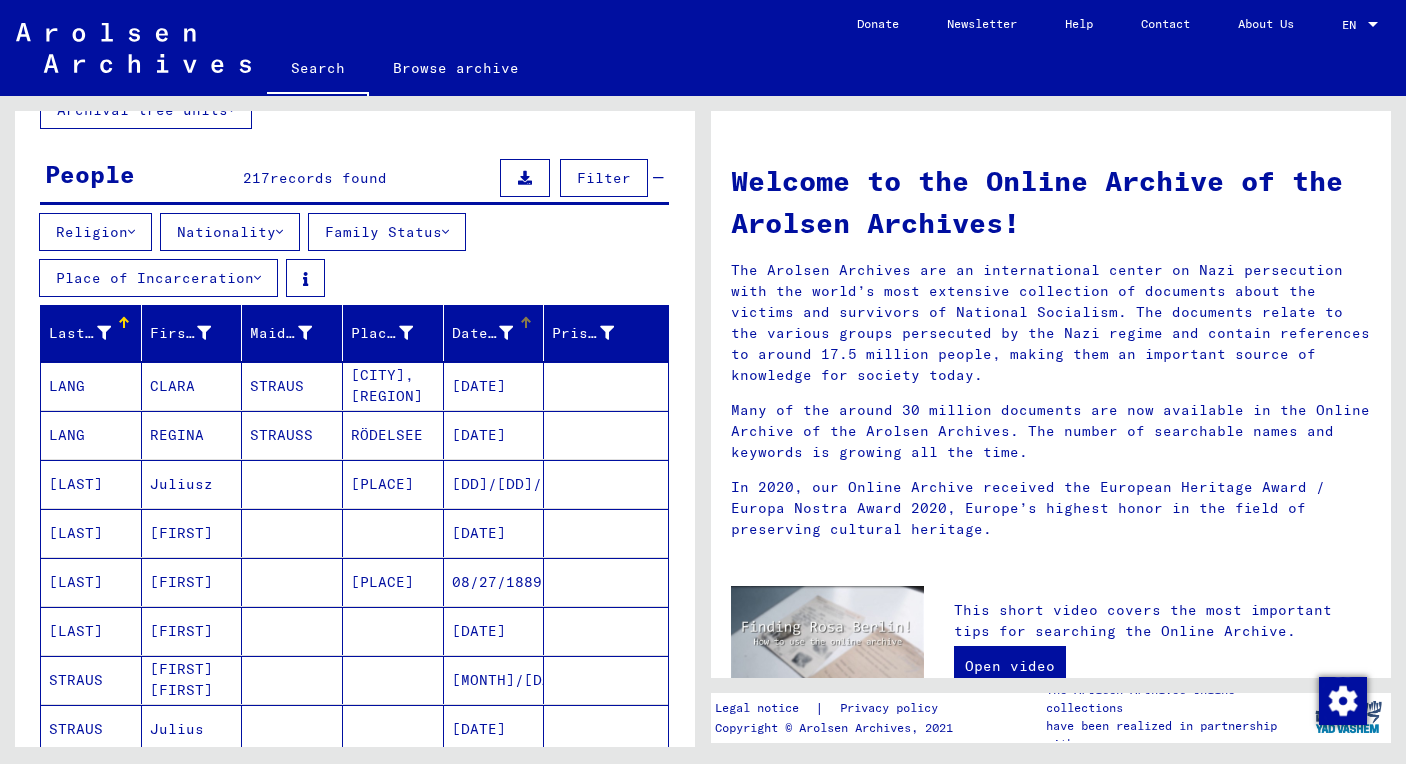 click at bounding box center [506, 333] 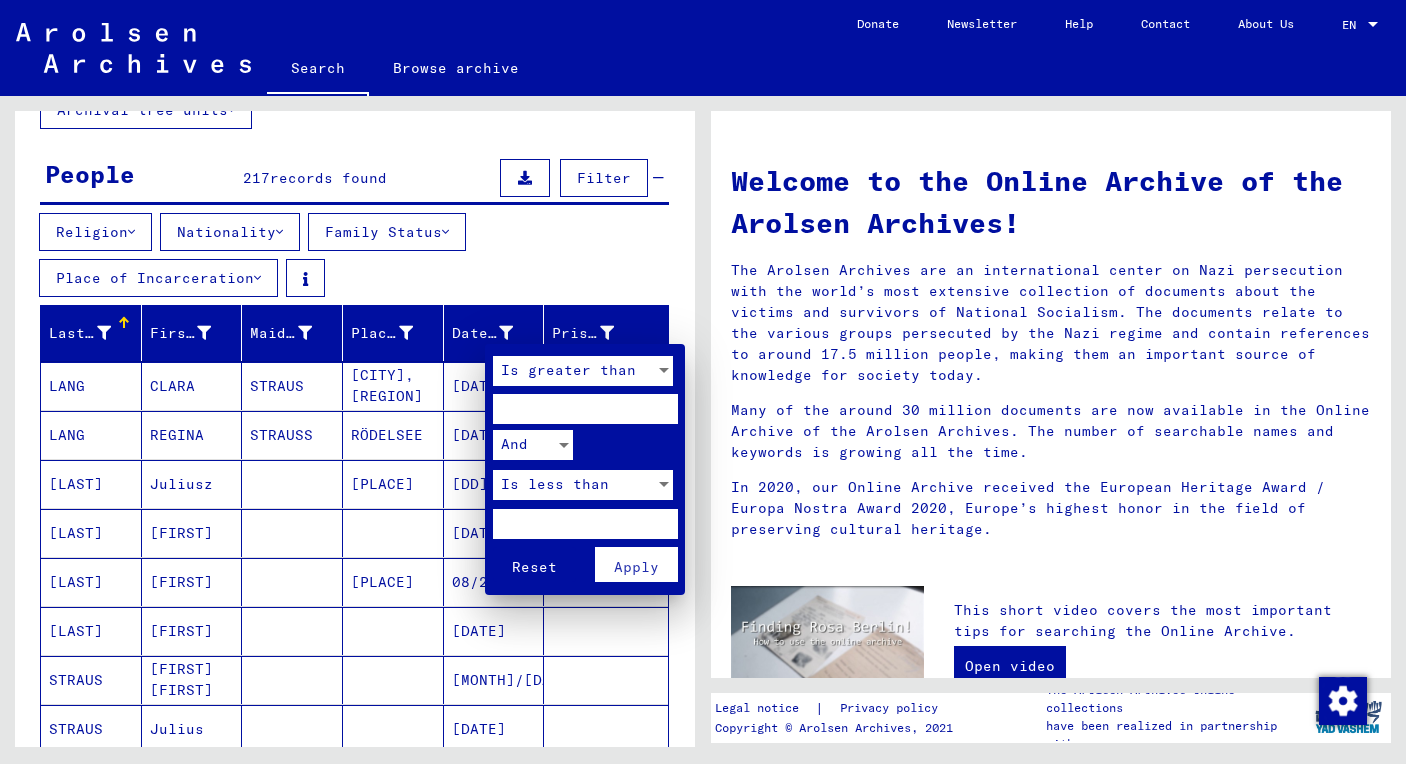 click on "****" at bounding box center [585, 409] 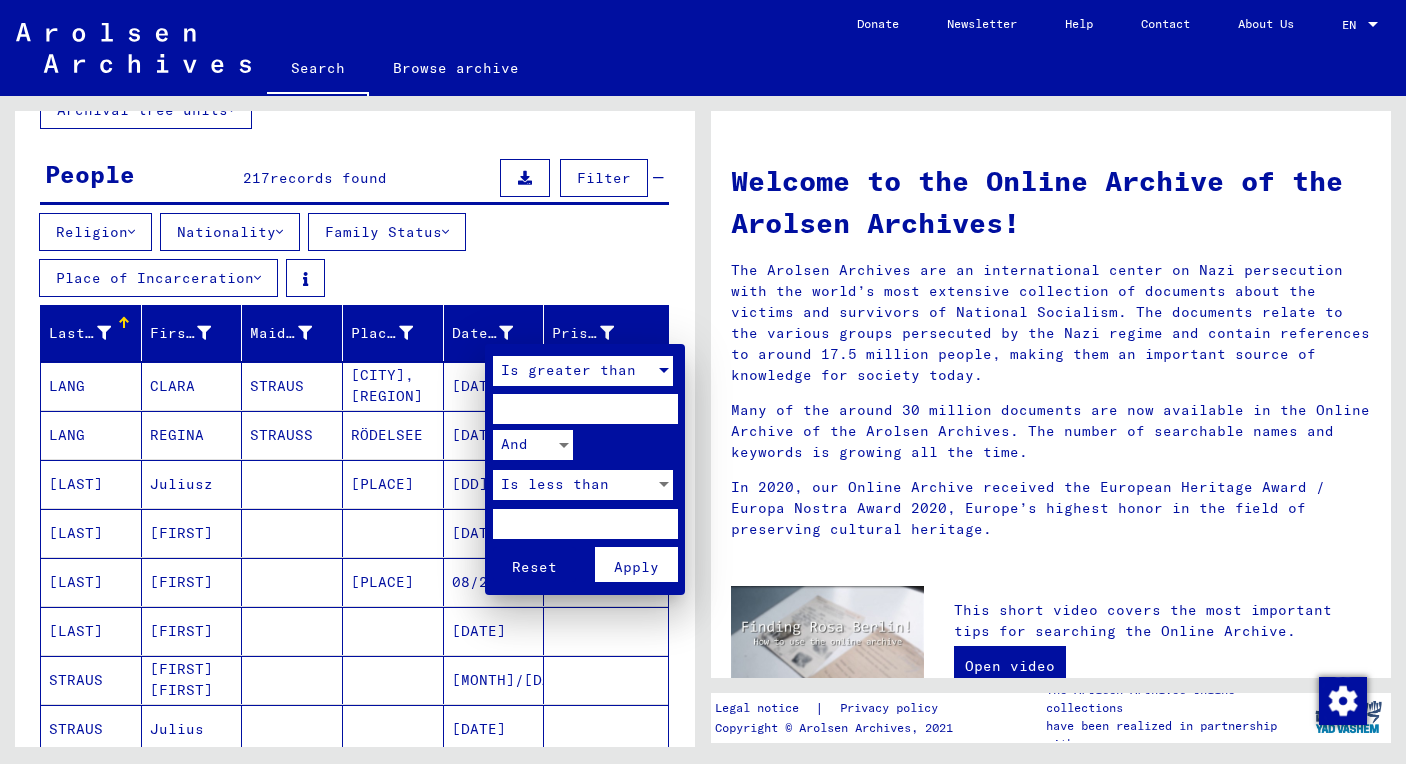 click at bounding box center (664, 370) 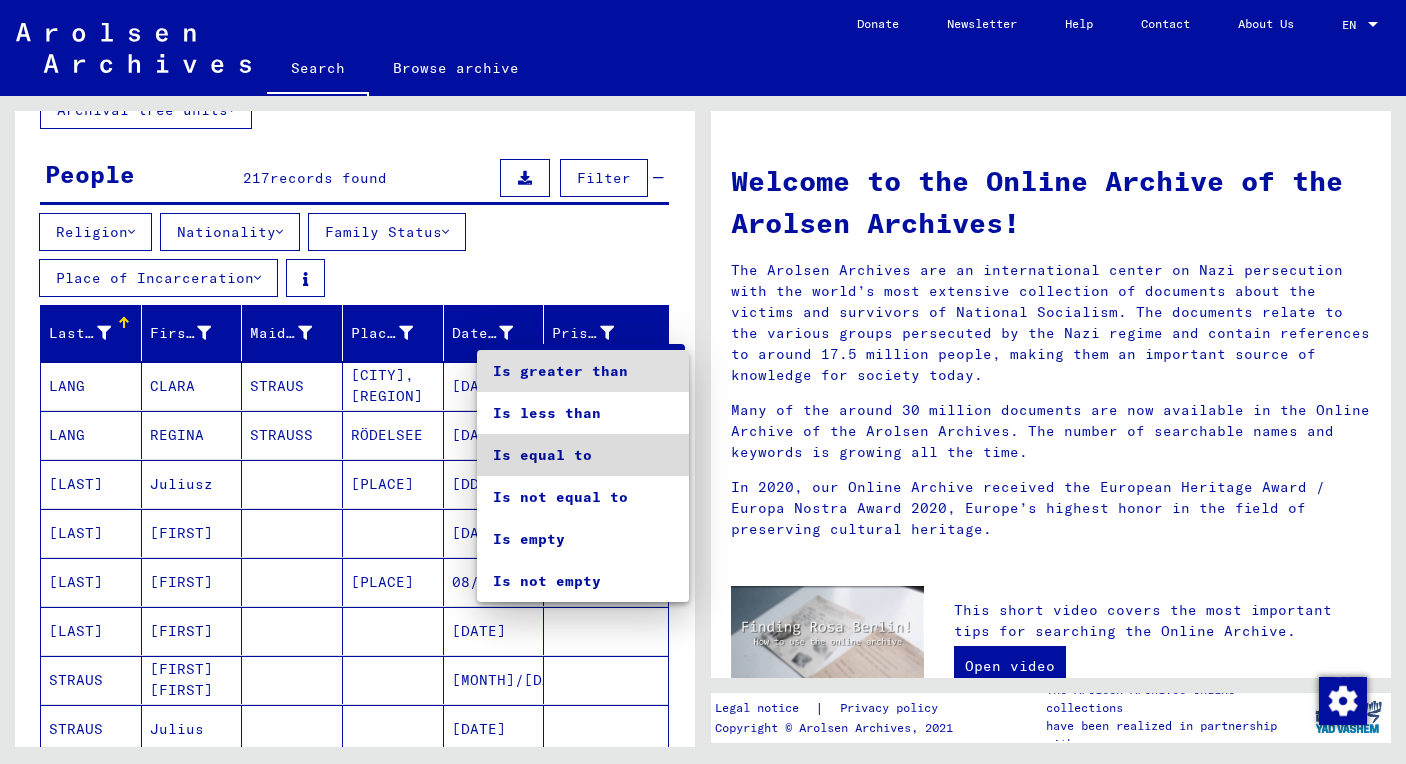 click on "Is equal to" at bounding box center [583, 455] 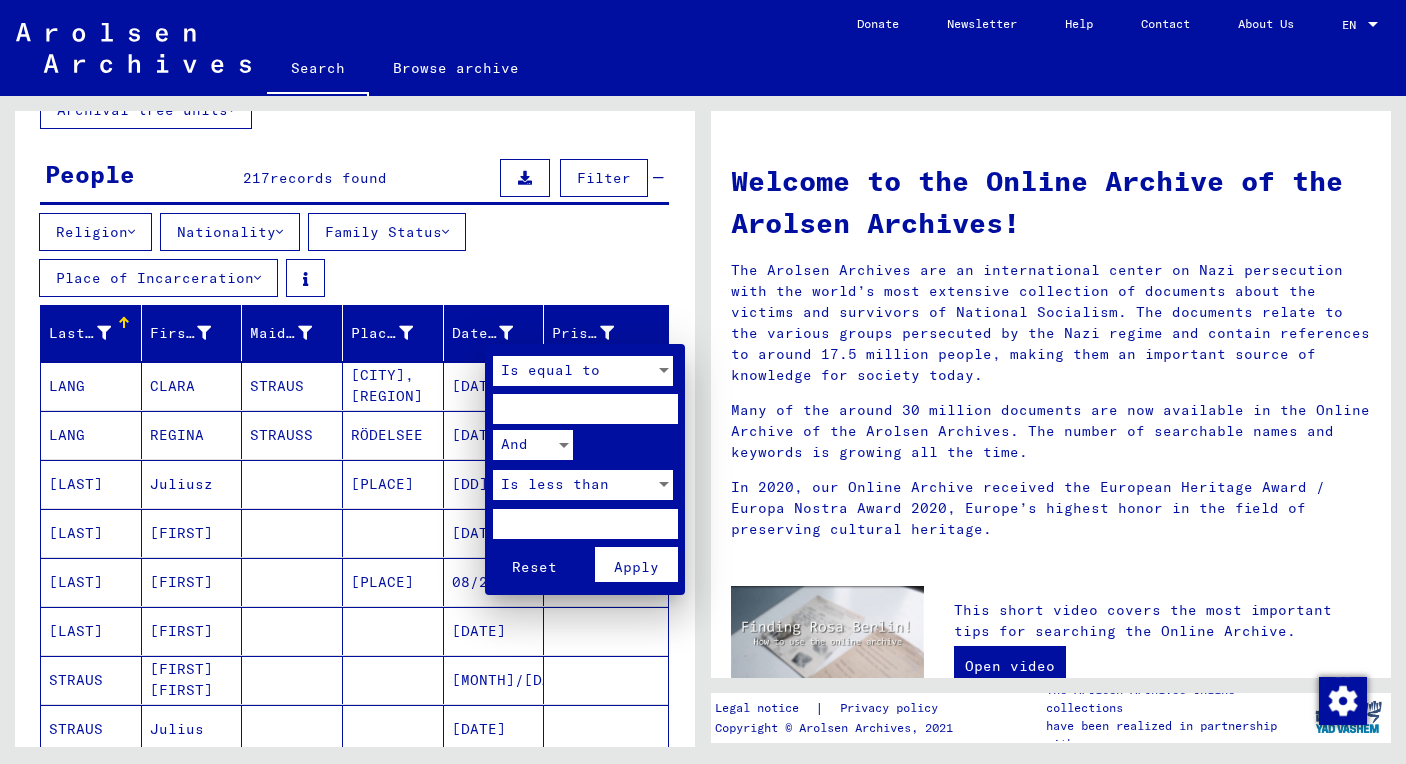 click on "****" at bounding box center (585, 409) 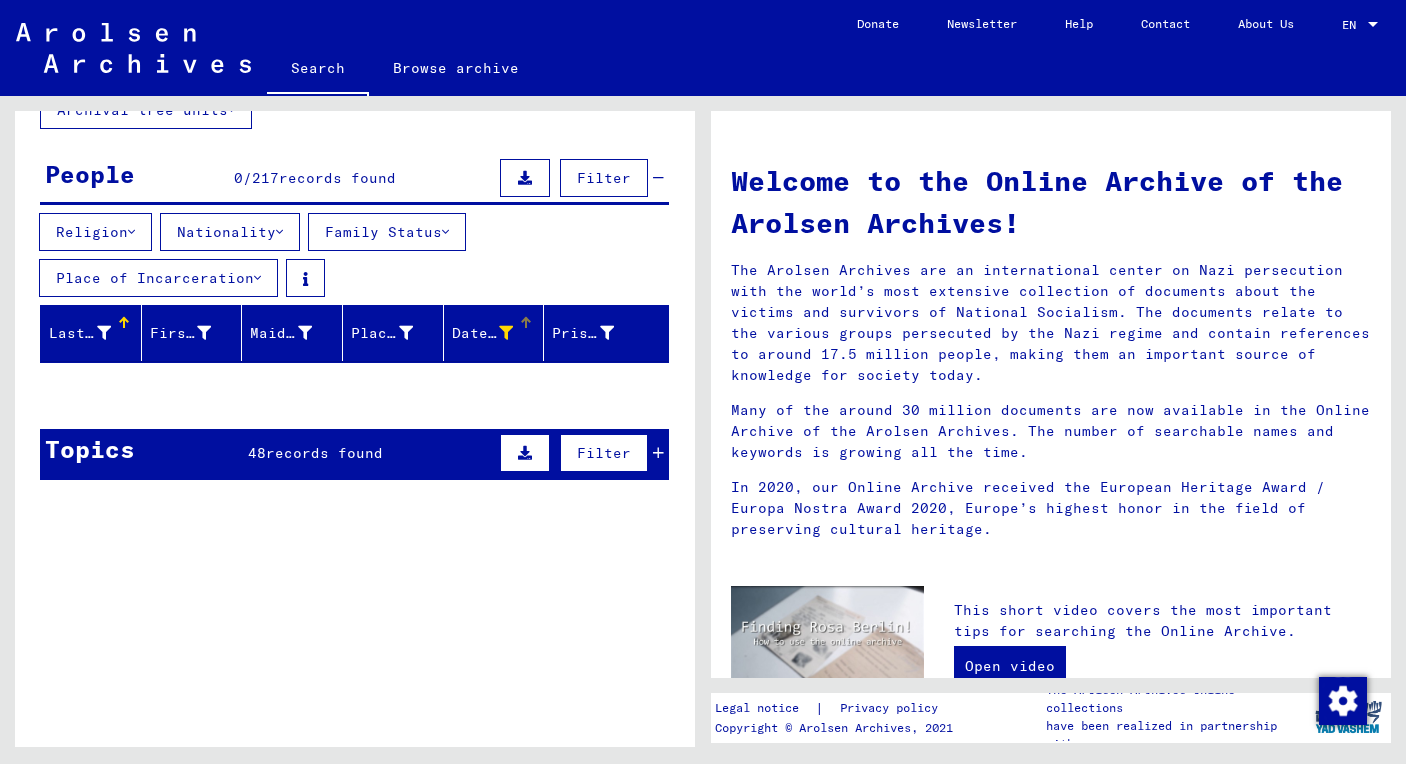 click on "Date of Birth" at bounding box center (483, 333) 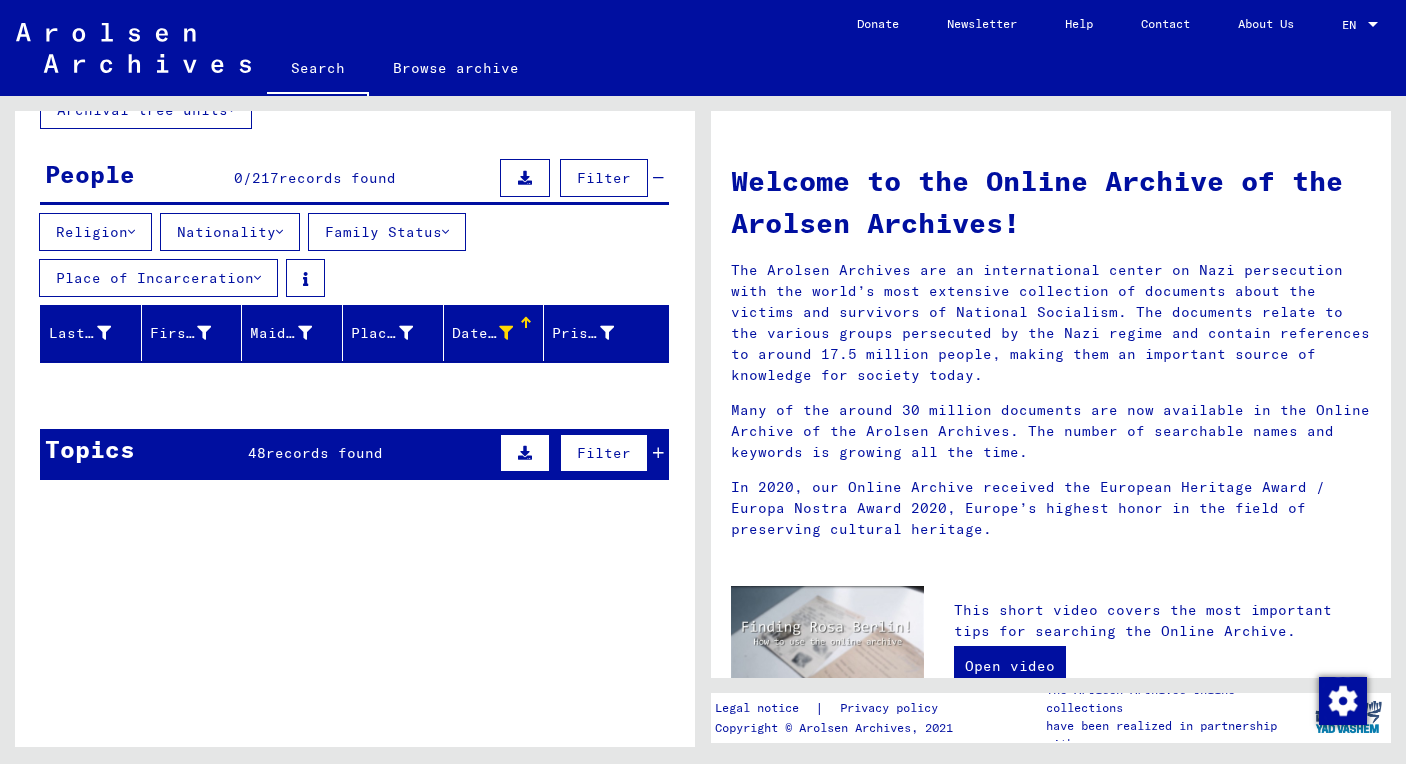 click at bounding box center (524, 320) 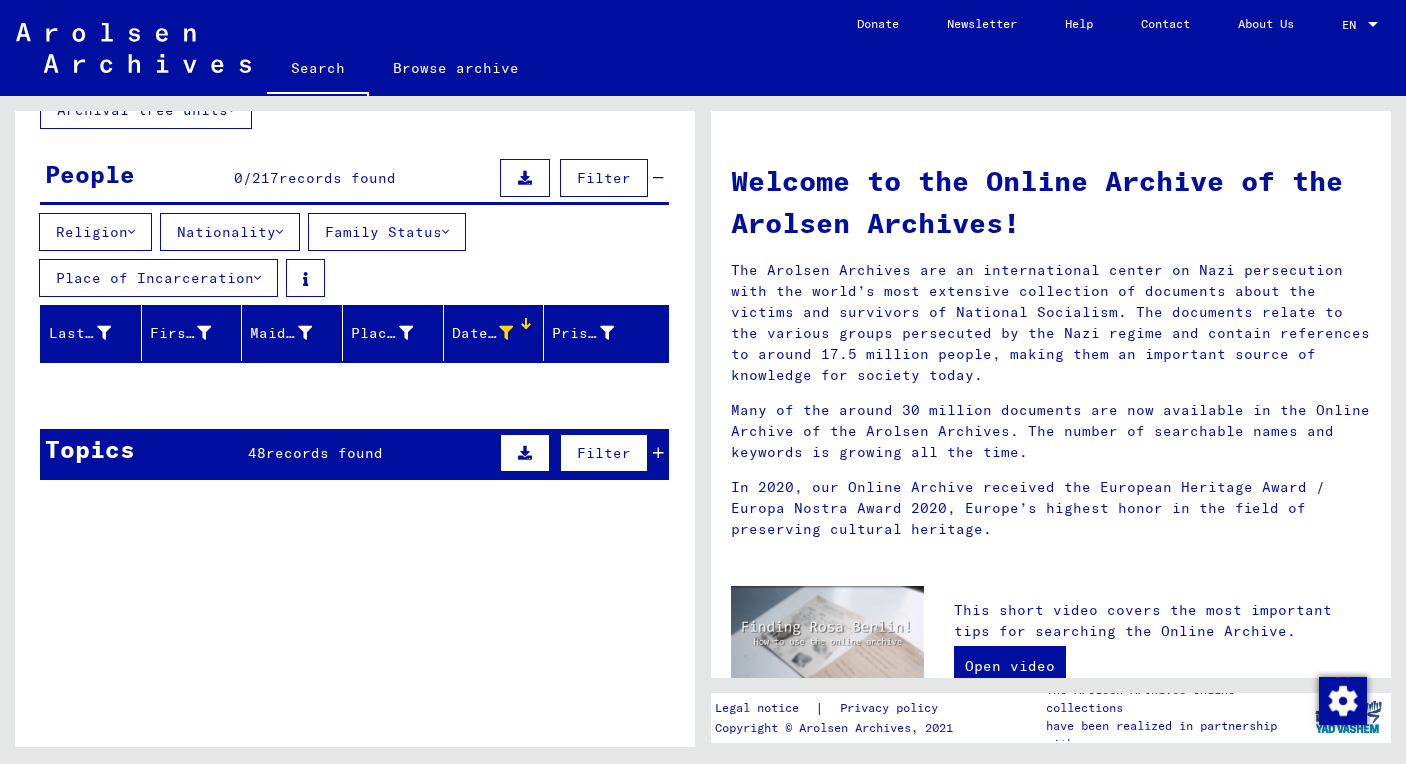 click on "Date of Birth" at bounding box center (483, 333) 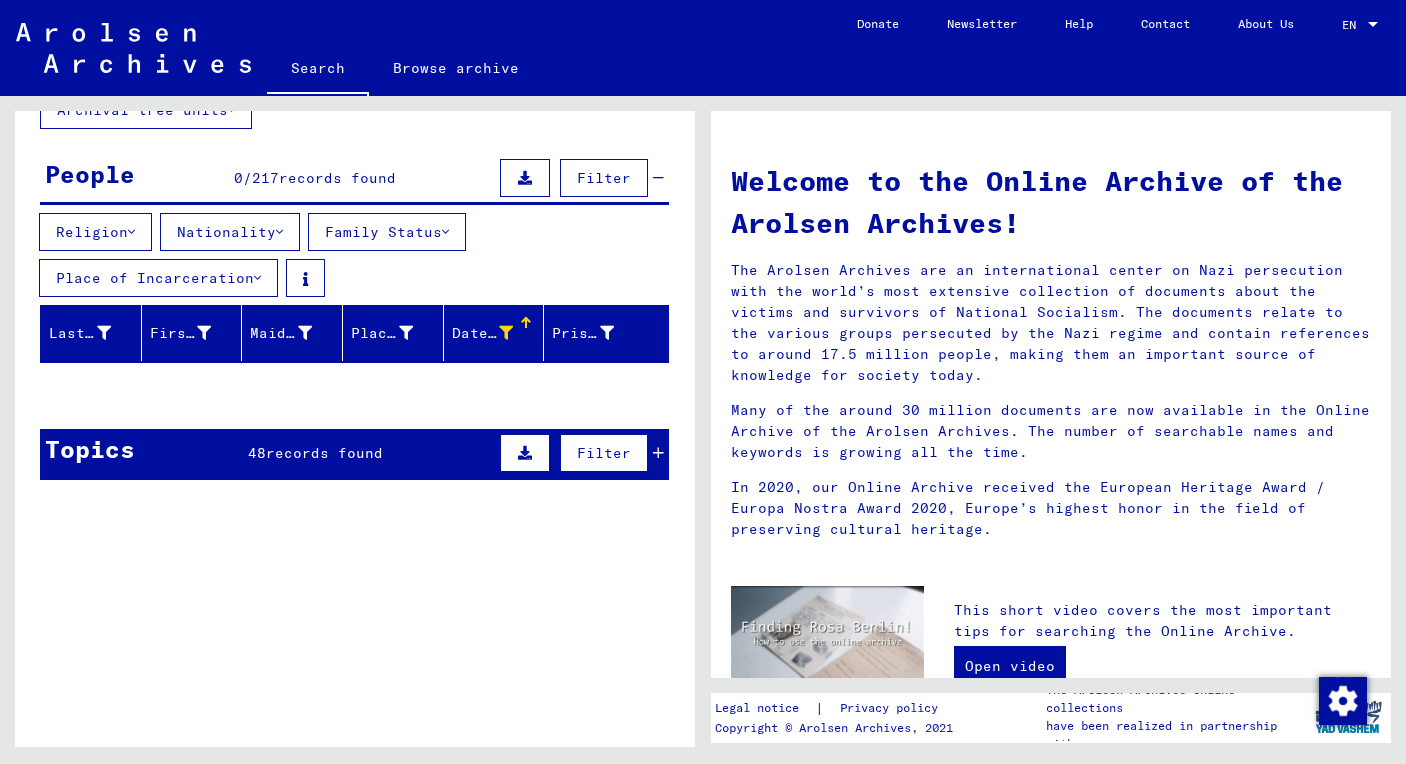 click on "Date of Birth" at bounding box center [483, 333] 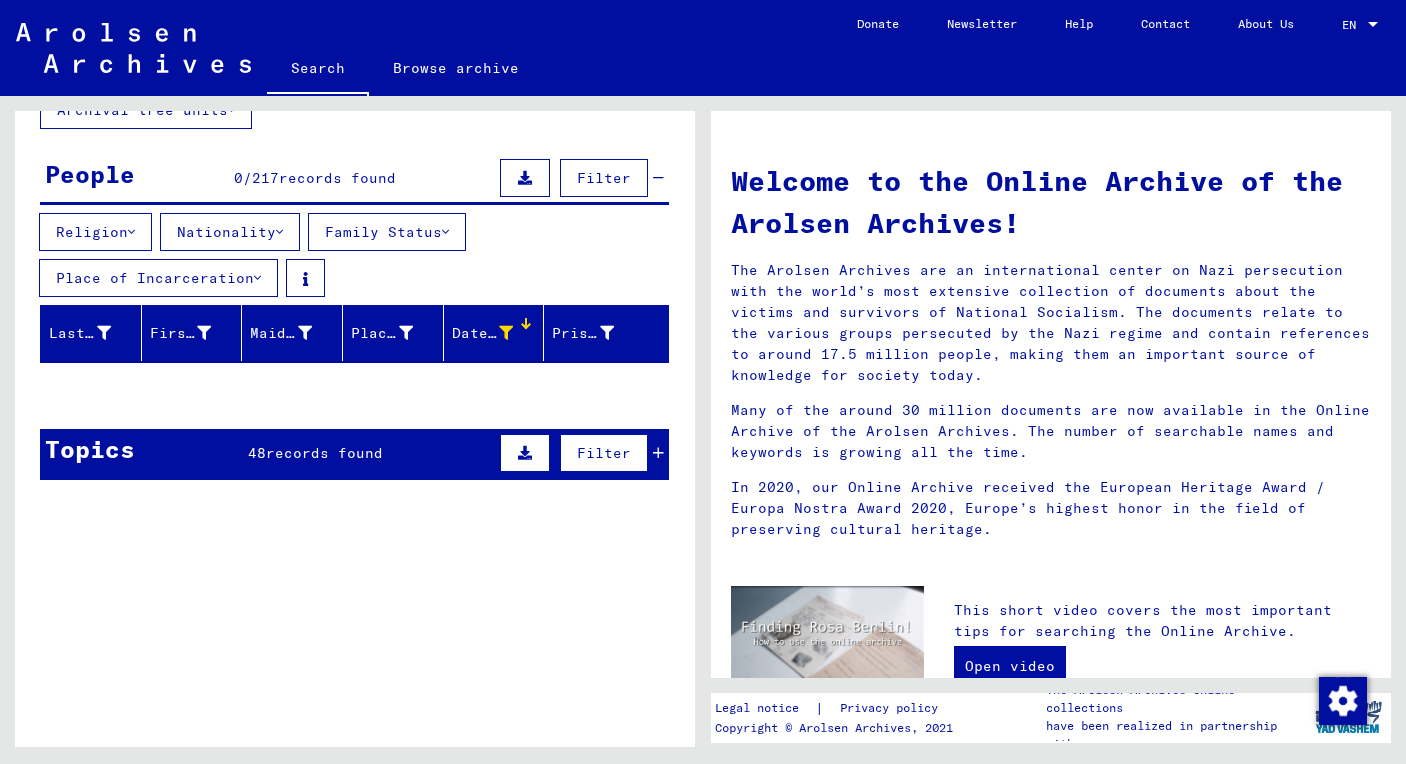 click on "Date of Birth" at bounding box center [483, 333] 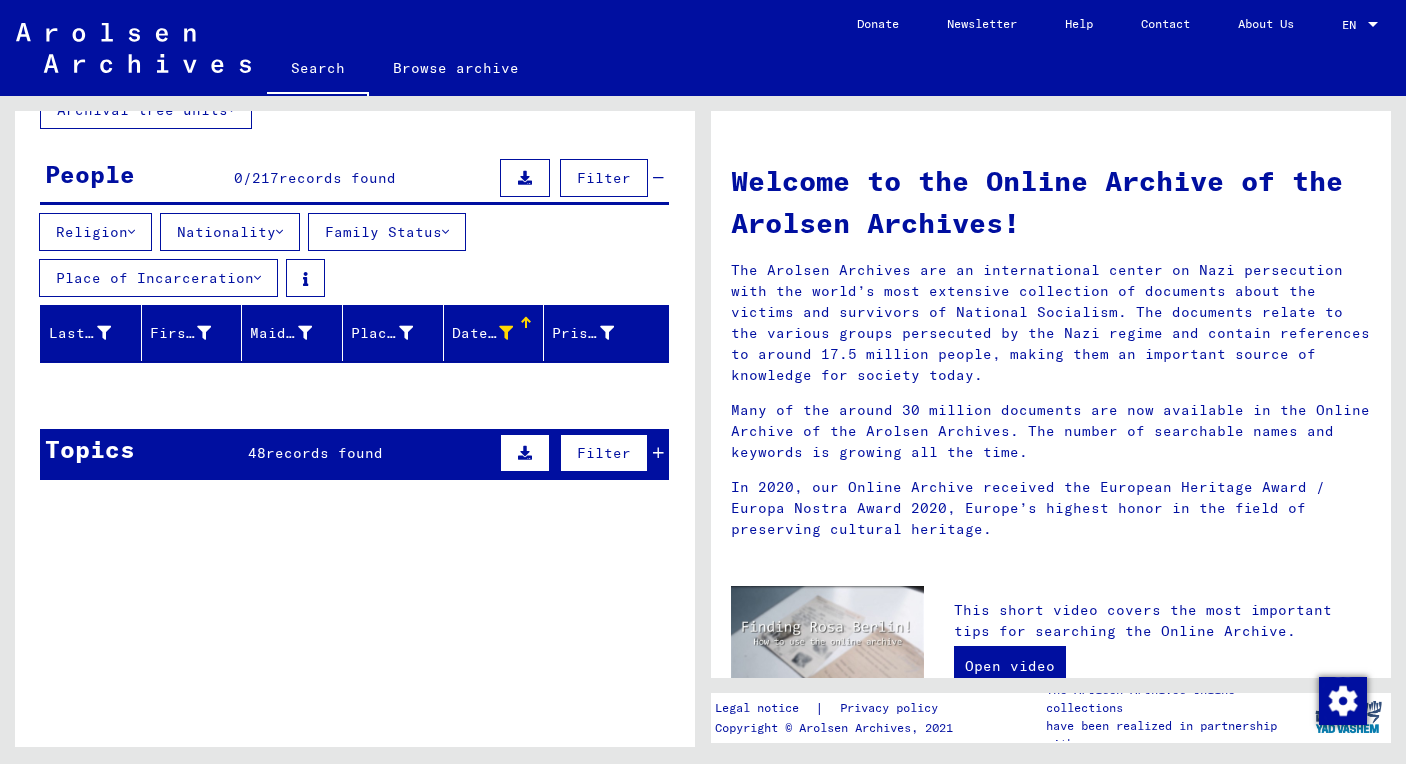 click on "Date of Birth" at bounding box center (483, 333) 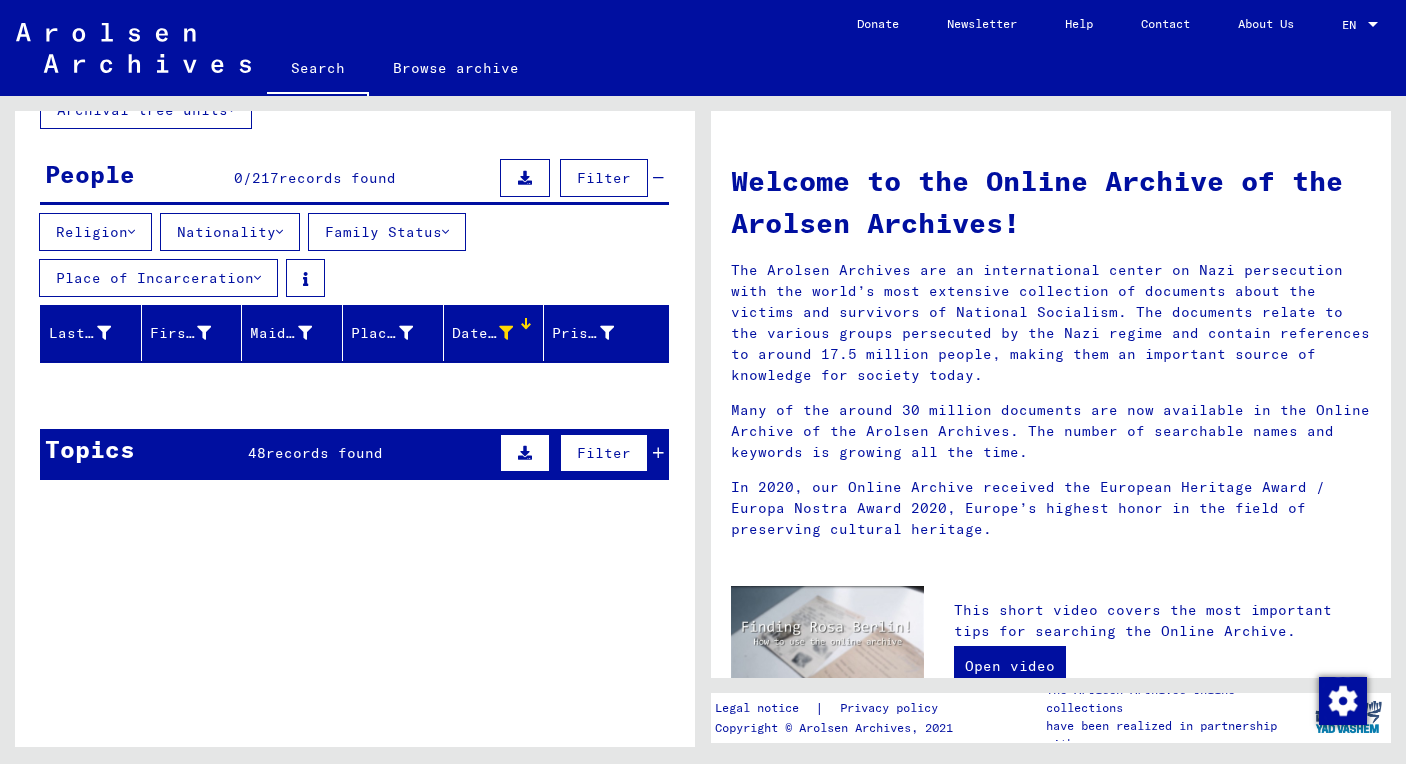 click at bounding box center (526, 323) 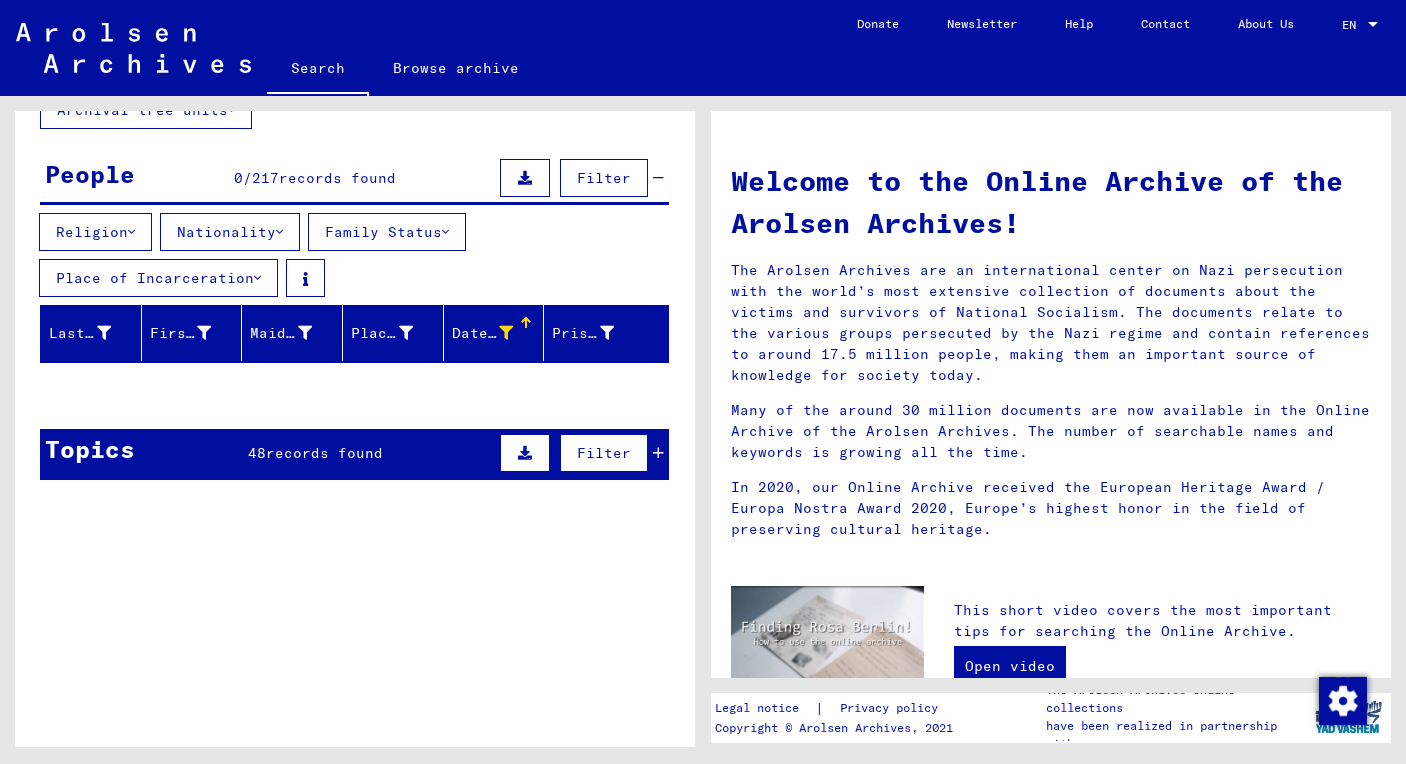 click on "Date of Birth" at bounding box center [483, 333] 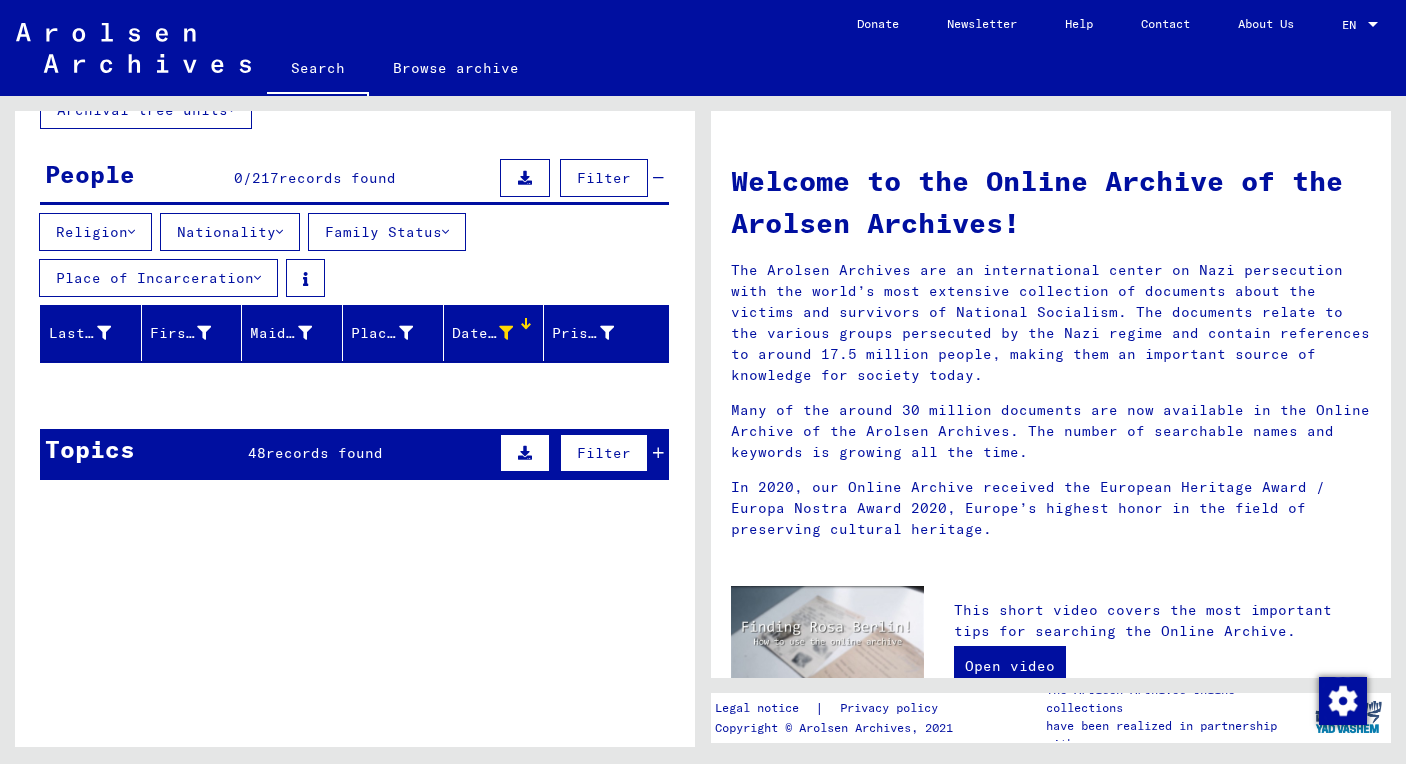 click on "Date of Birth" at bounding box center (483, 333) 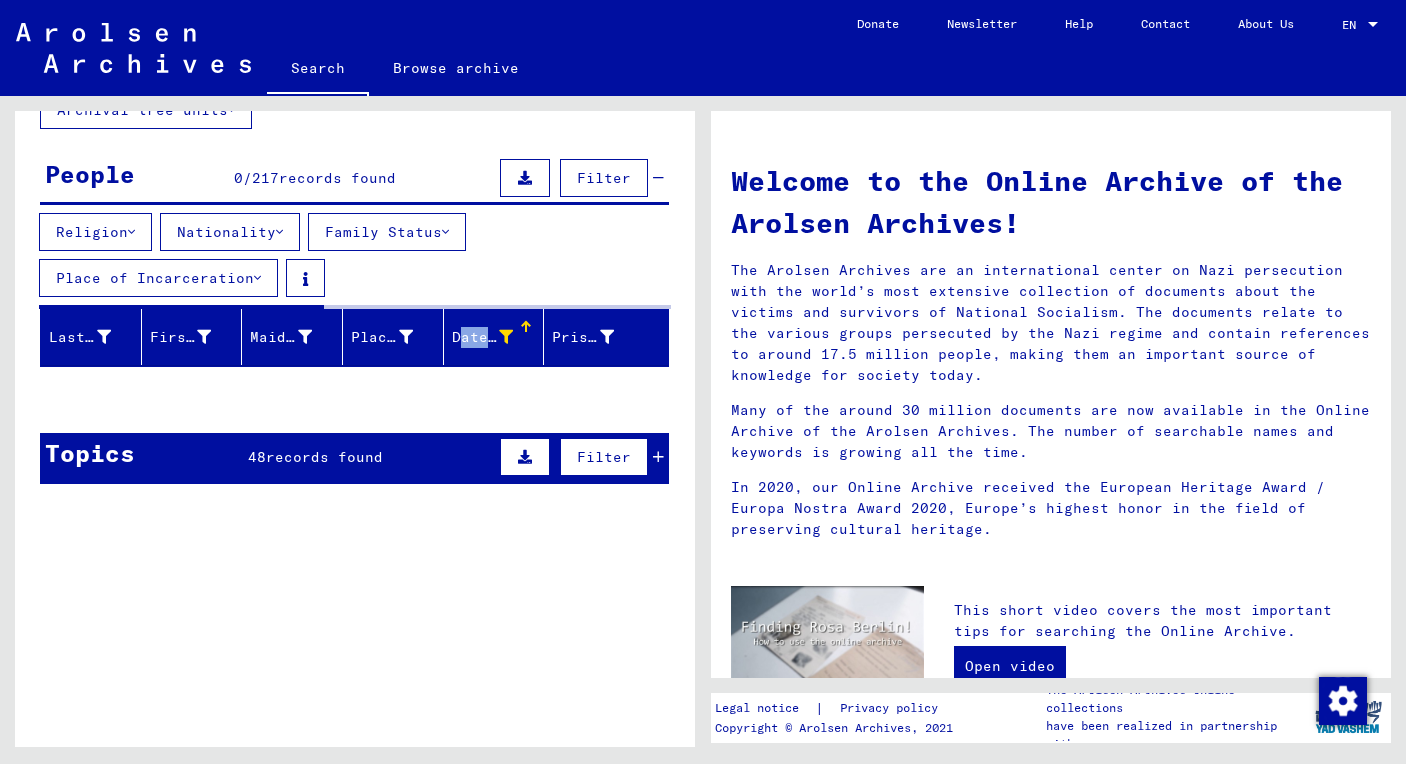 click on "Date of Birth" at bounding box center (483, 337) 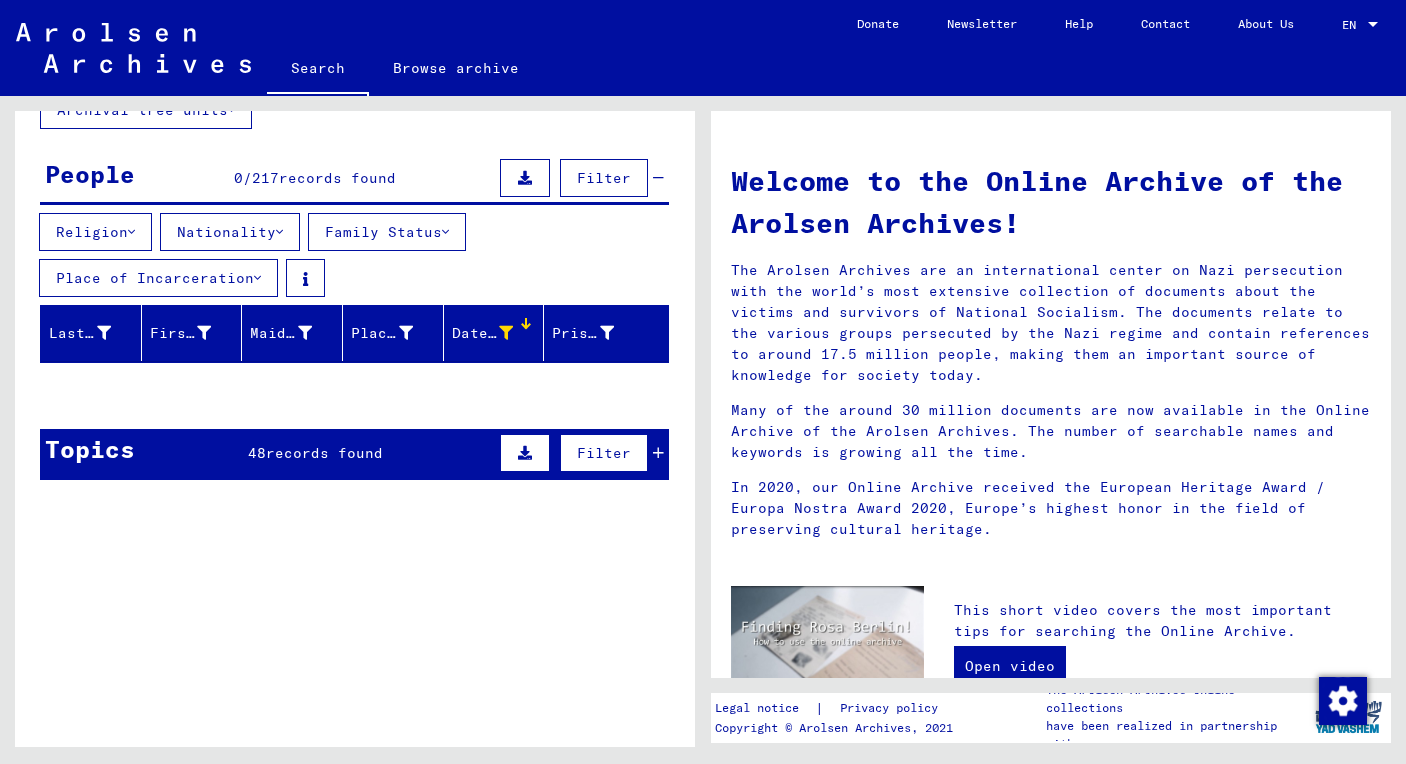 click on "Date of Birth" at bounding box center [483, 333] 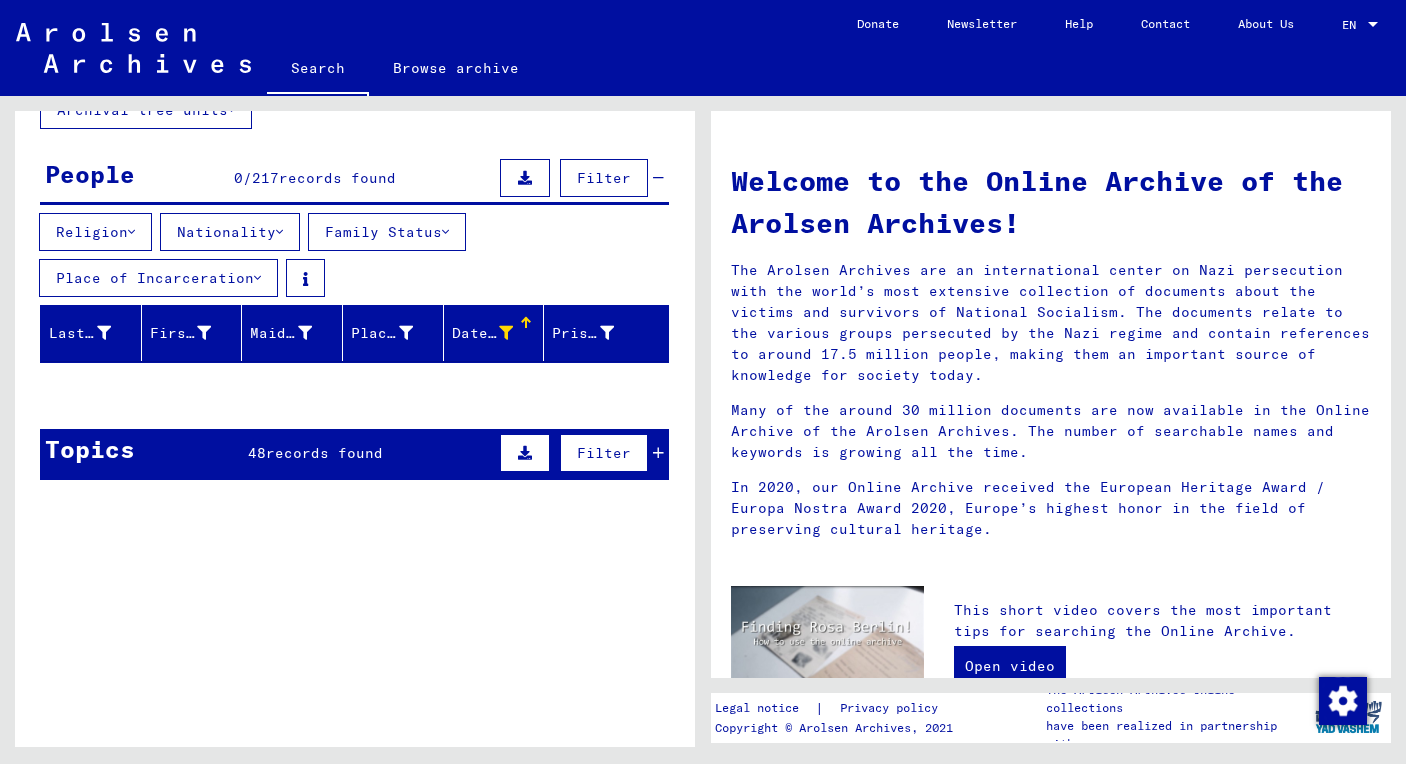 click on "Date of Birth" at bounding box center (483, 333) 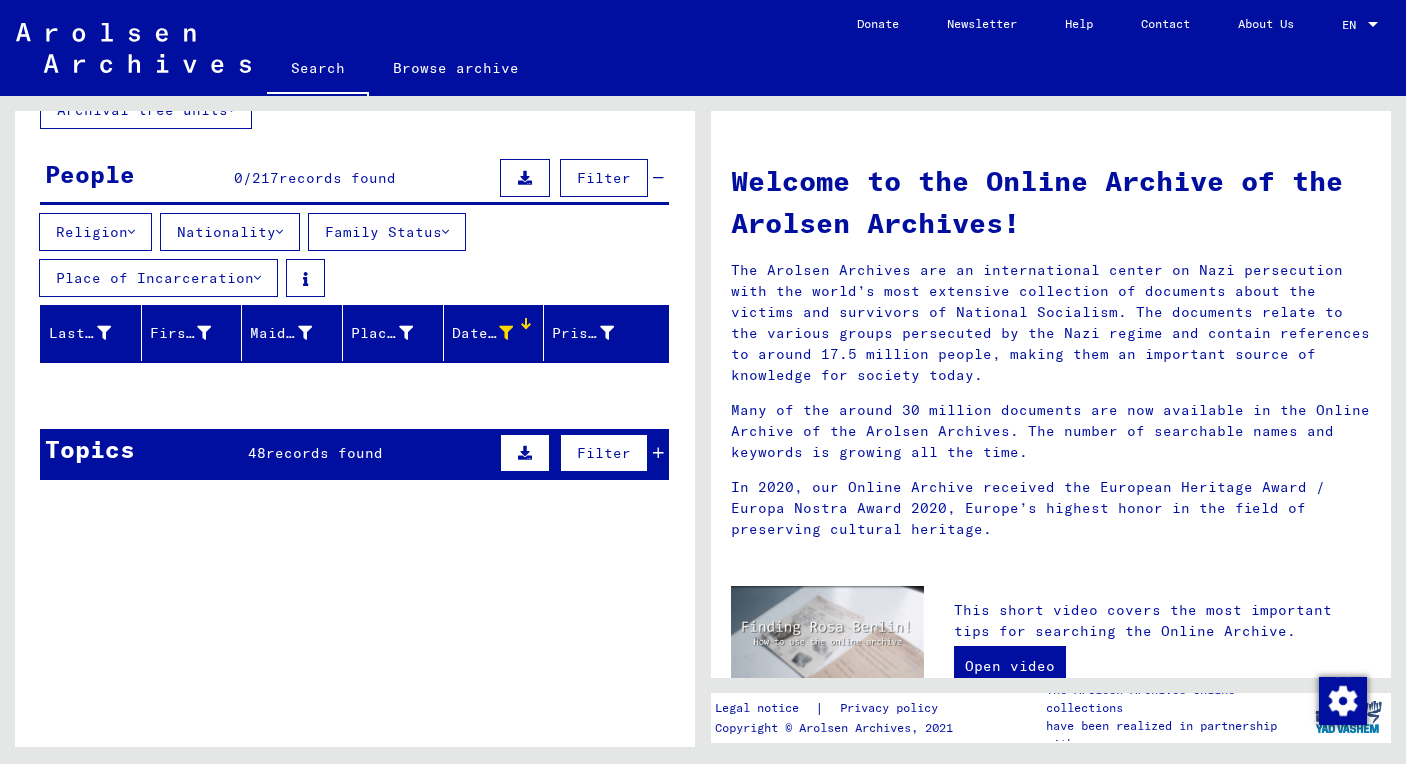 click on "Date of Birth" at bounding box center (494, 333) 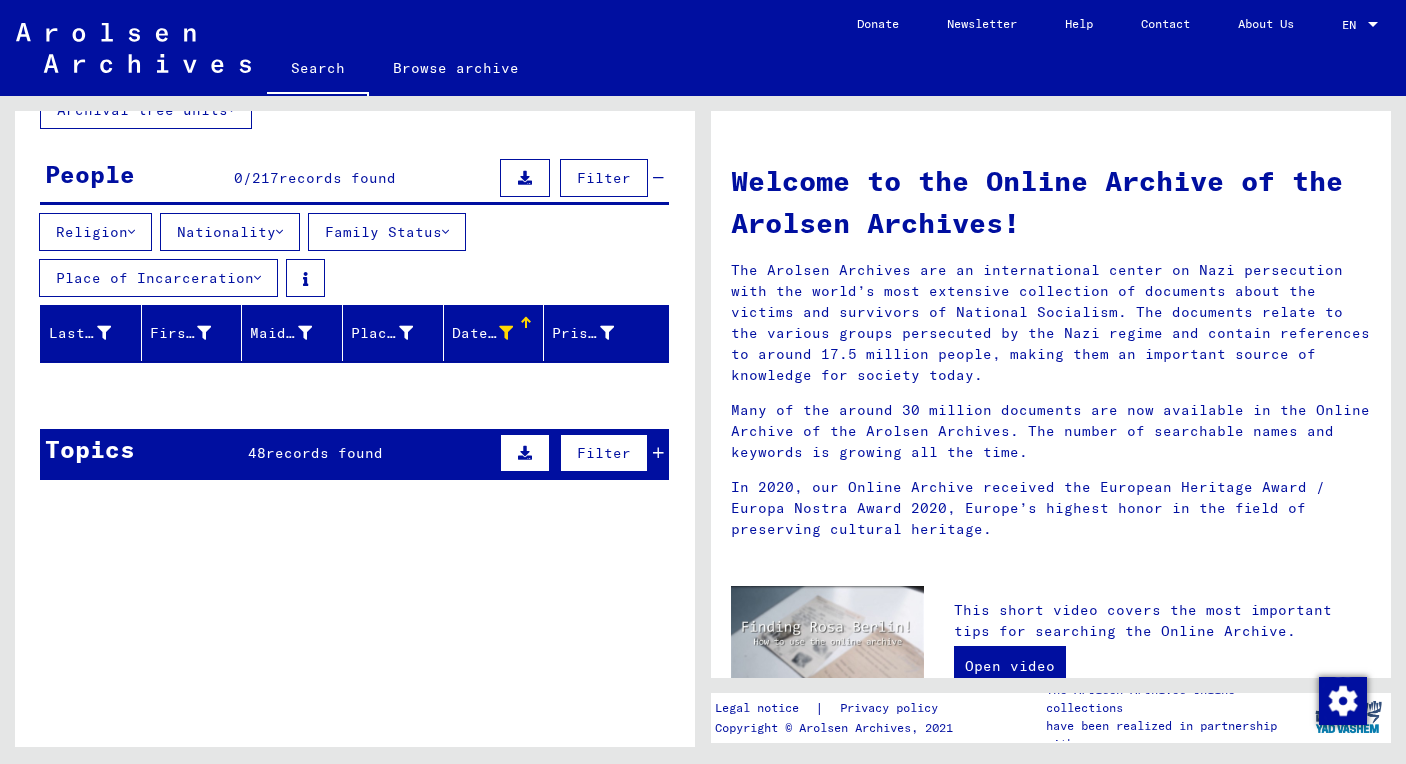 click on "Date of Birth" at bounding box center (494, 333) 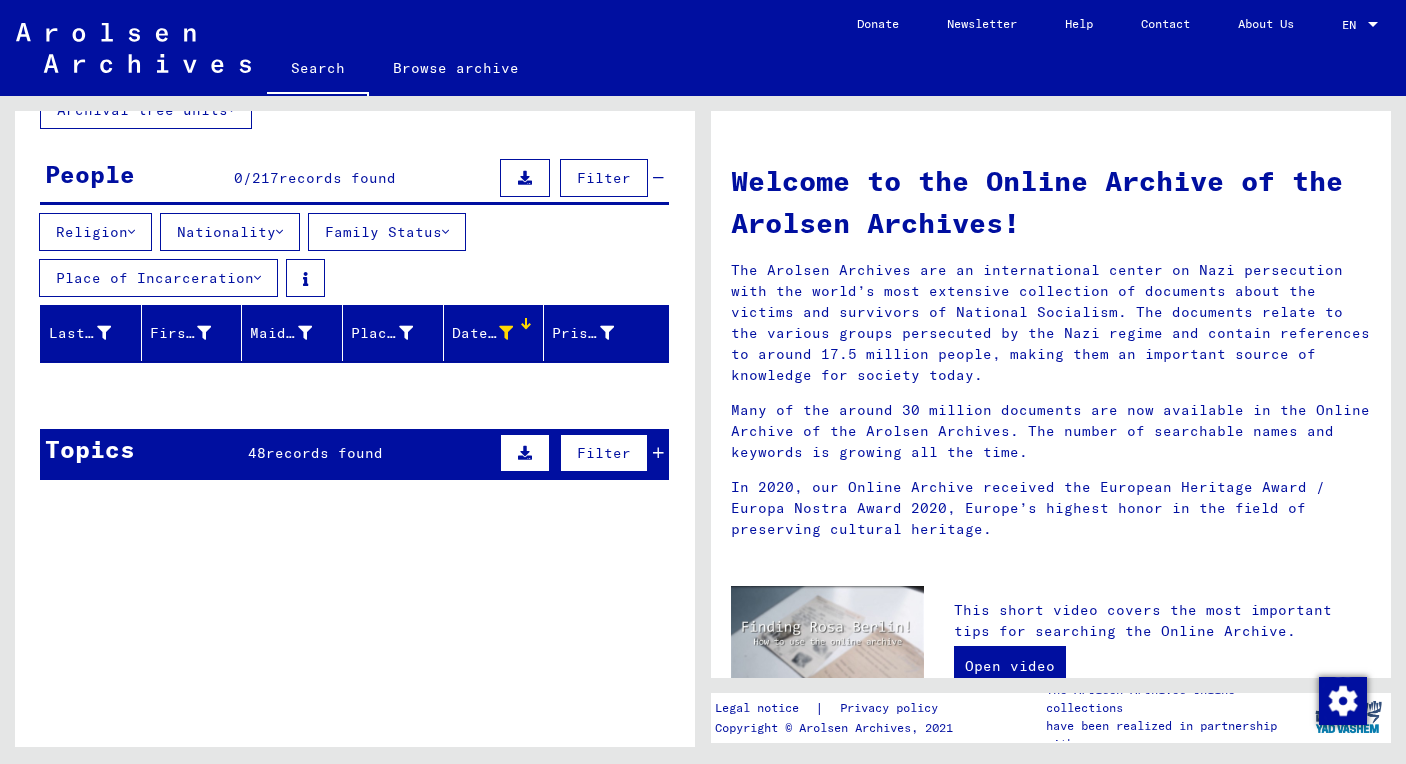 click on "Filter" at bounding box center [604, 453] 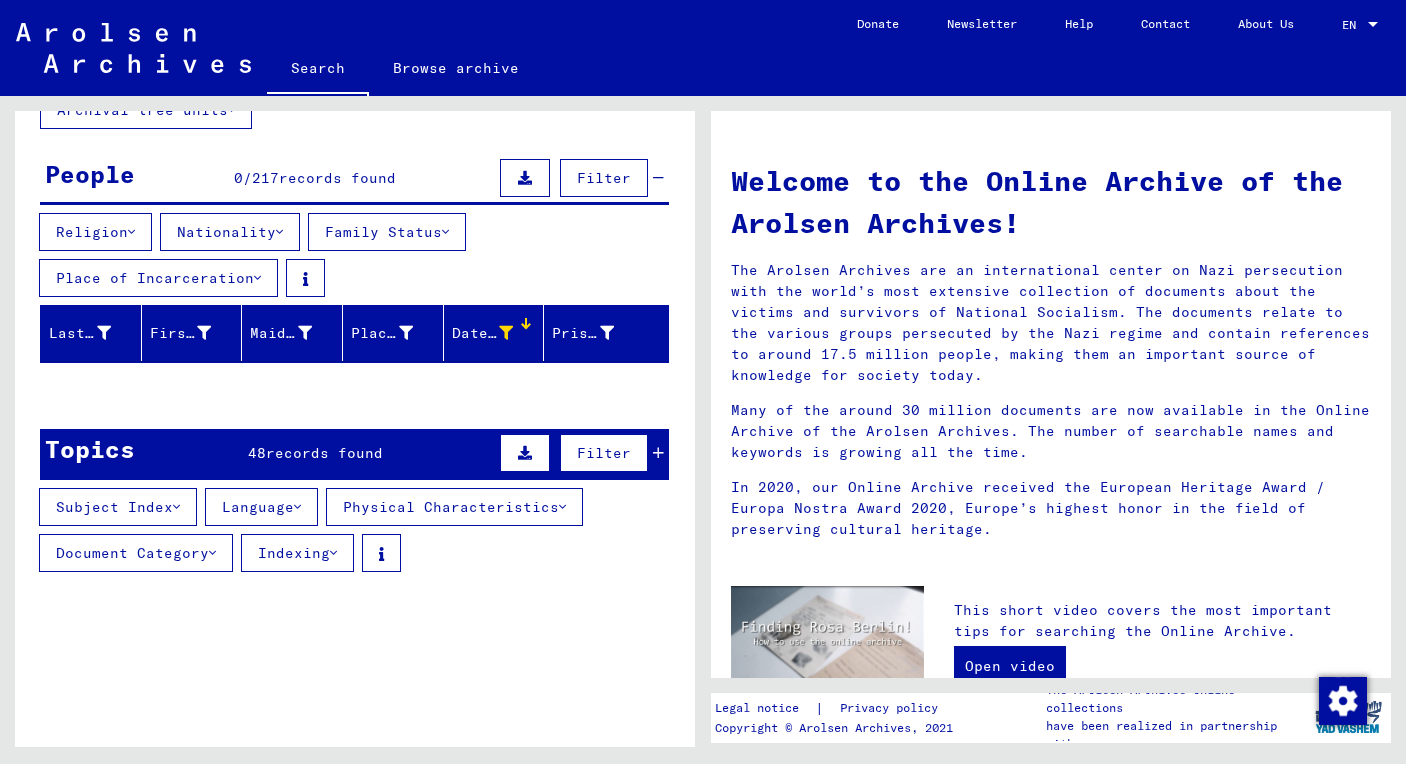 click on "Filter" at bounding box center [604, 453] 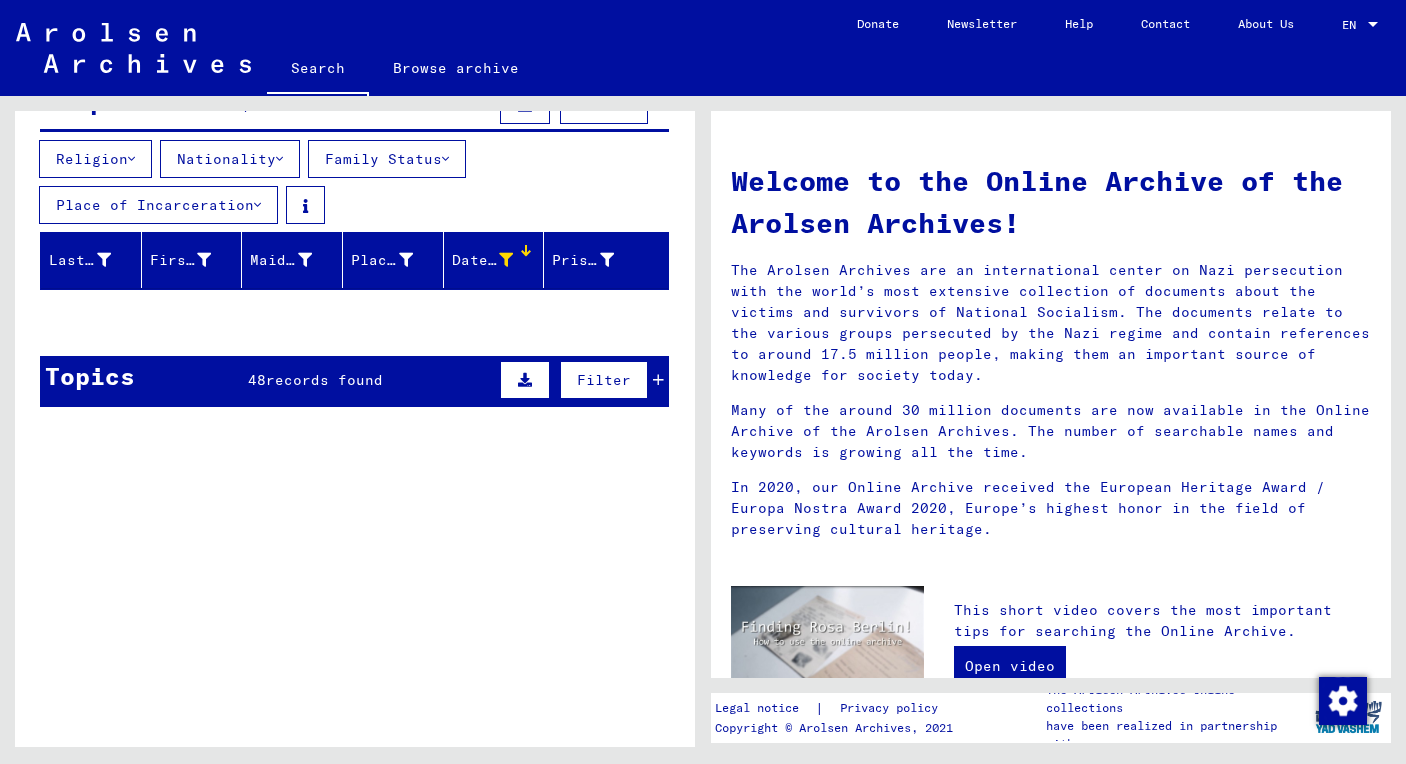 scroll, scrollTop: 0, scrollLeft: 0, axis: both 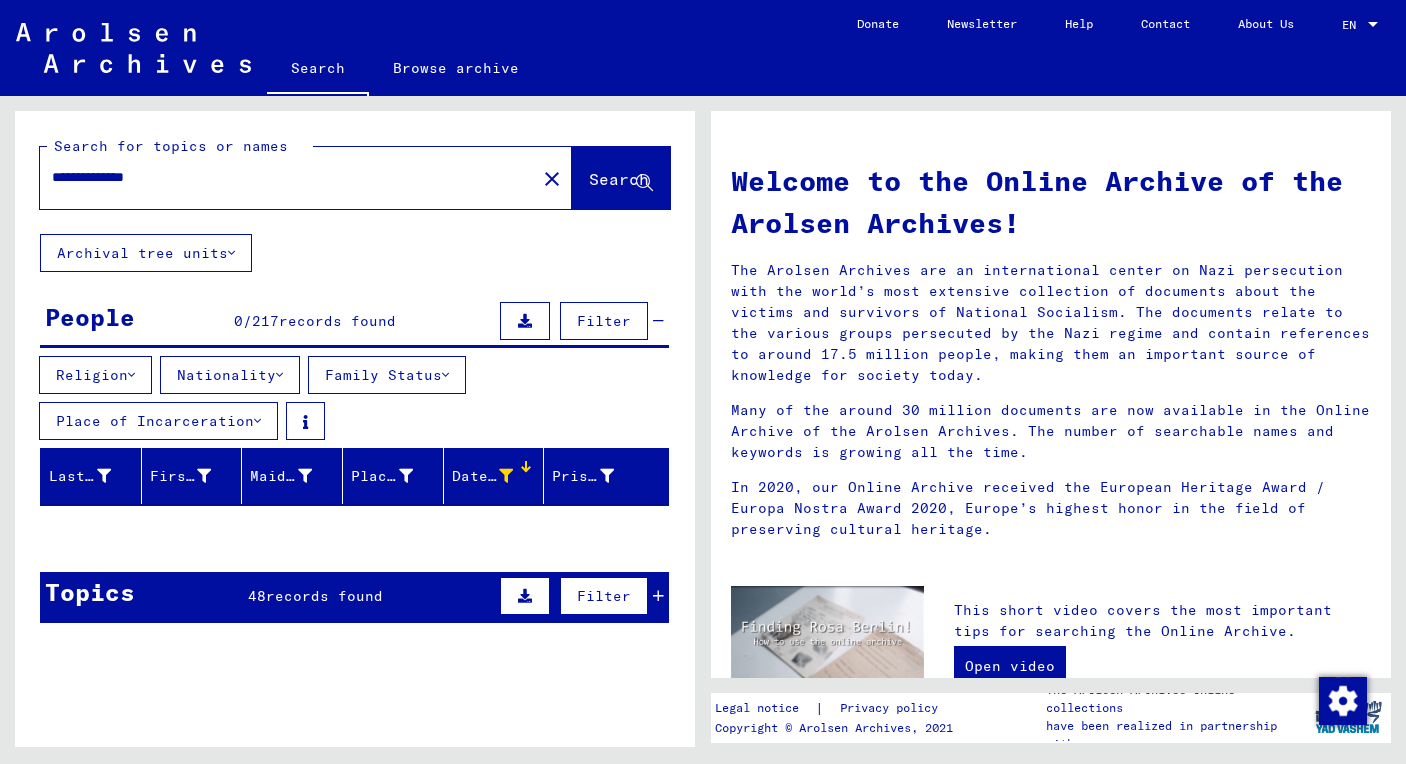 click on "Search" 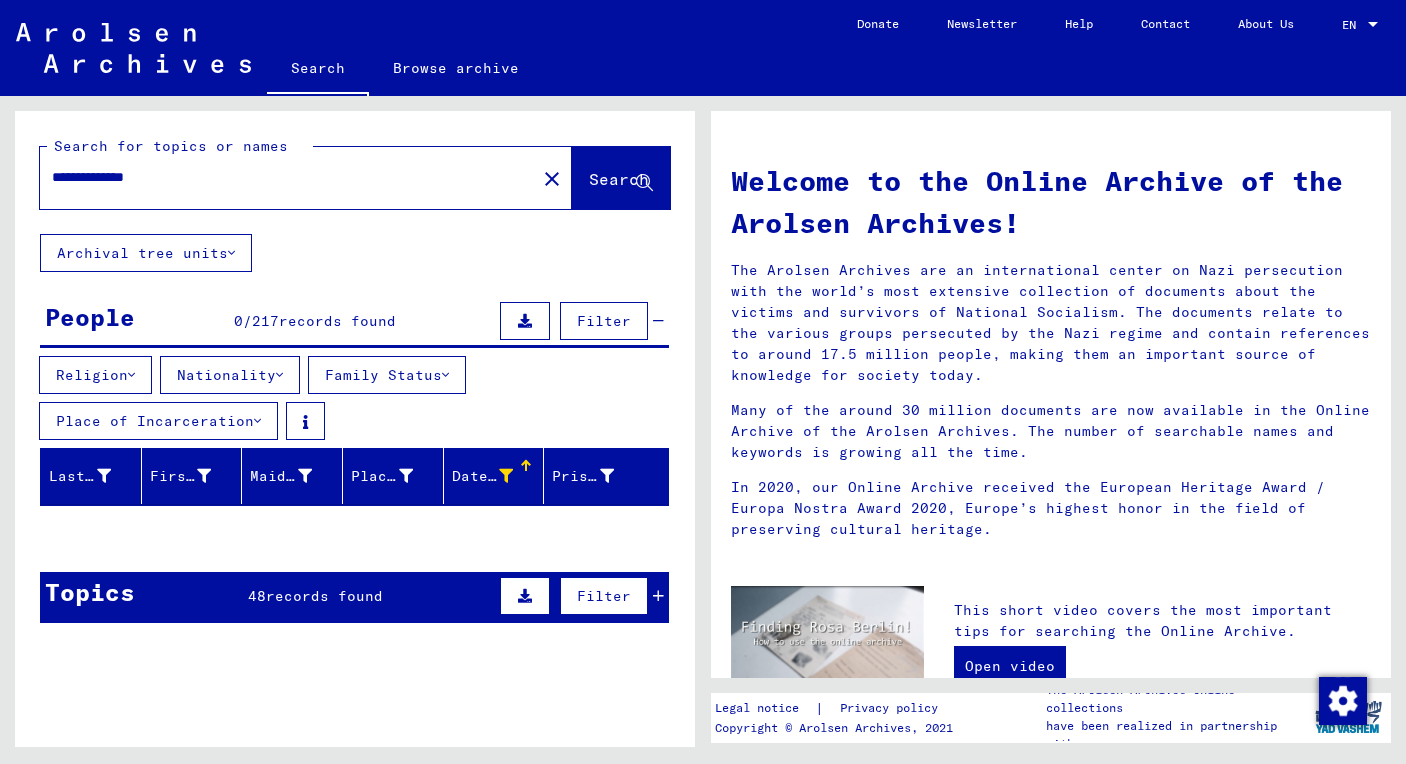 click at bounding box center [526, 461] 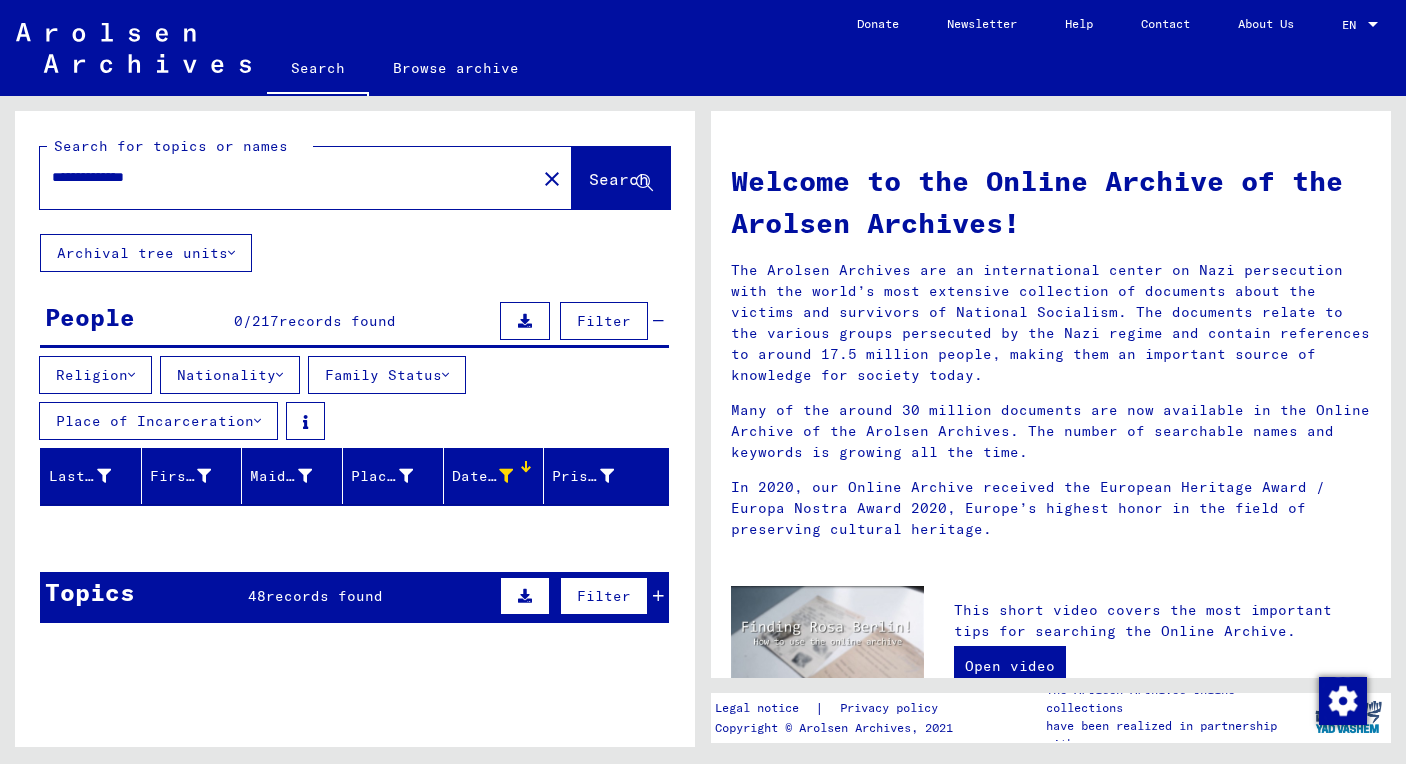 click on "Date of Birth" at bounding box center (494, 476) 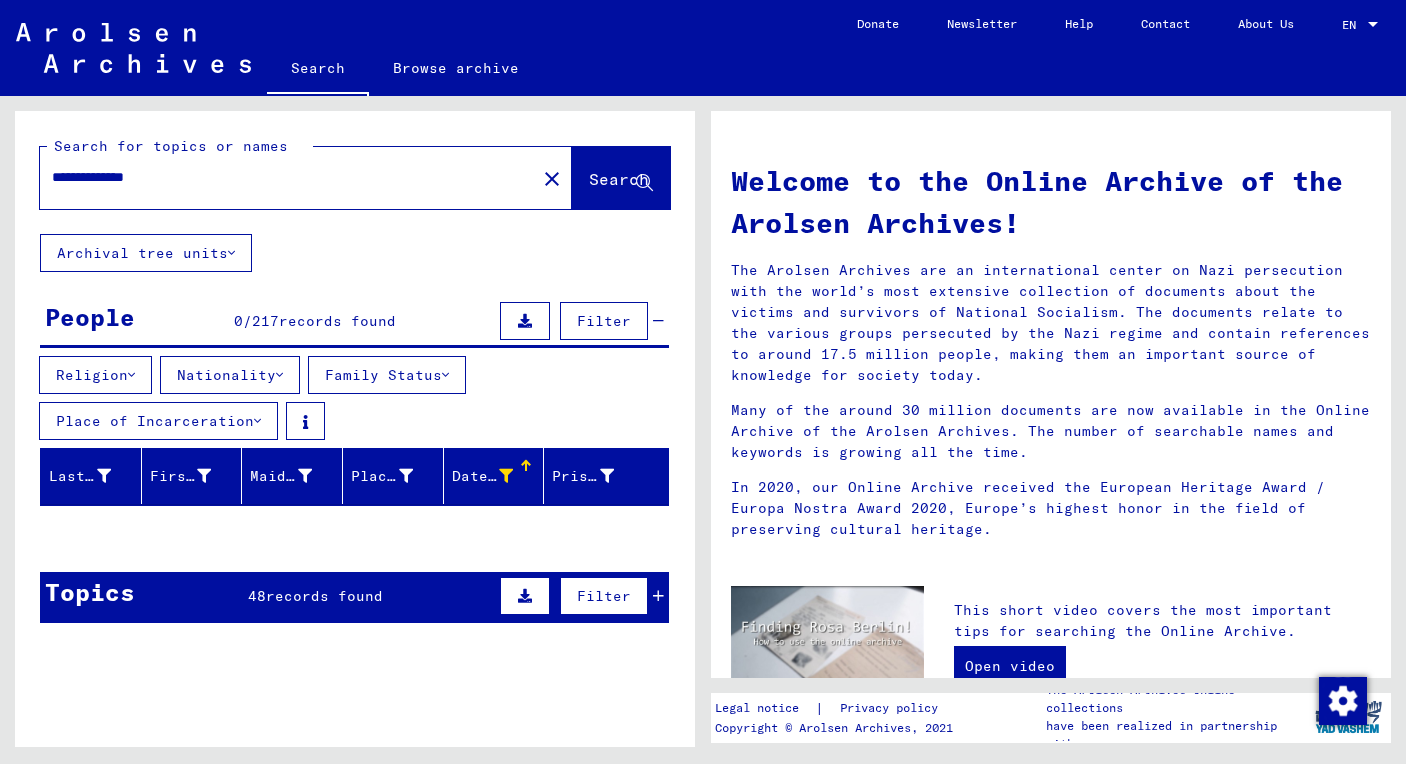 click on "Date of Birth" at bounding box center [494, 476] 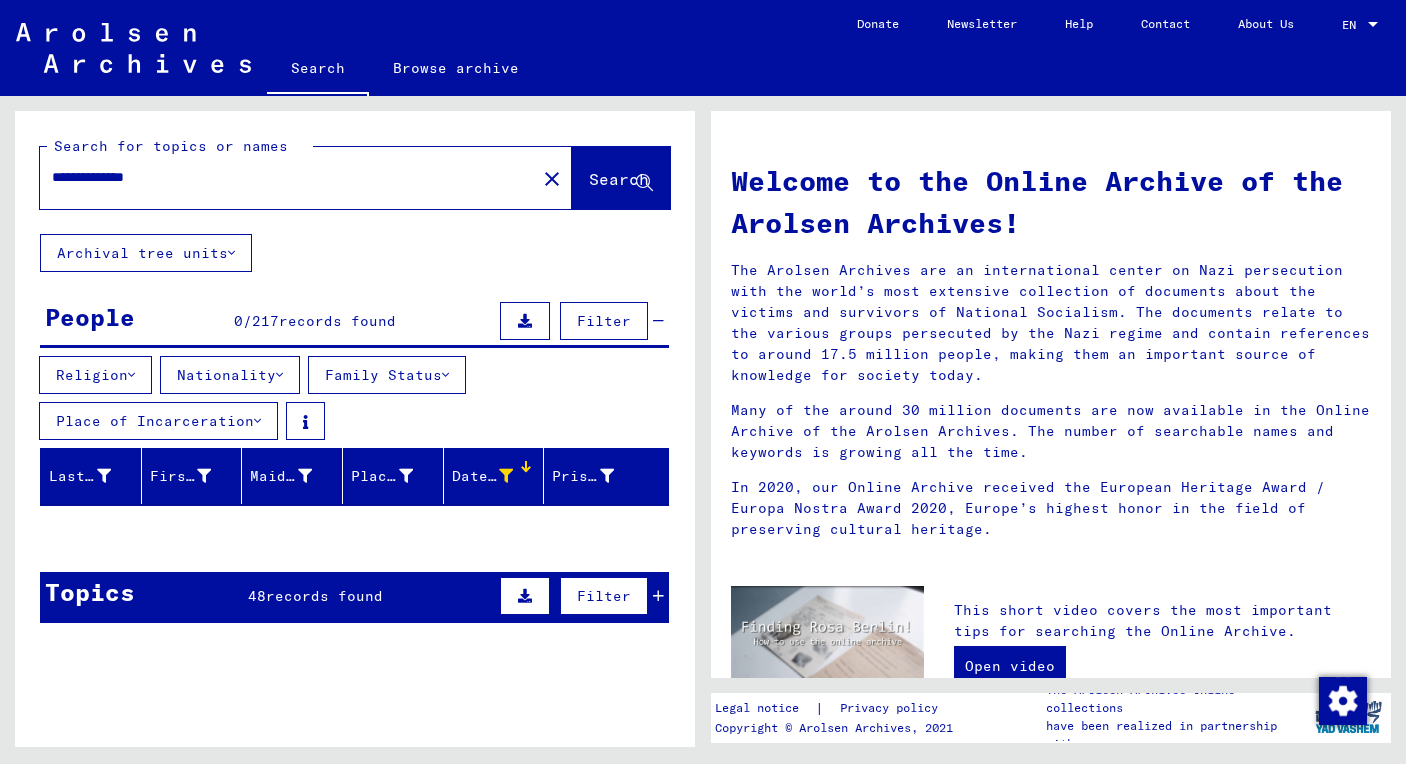 click on "Date of Birth" at bounding box center [494, 476] 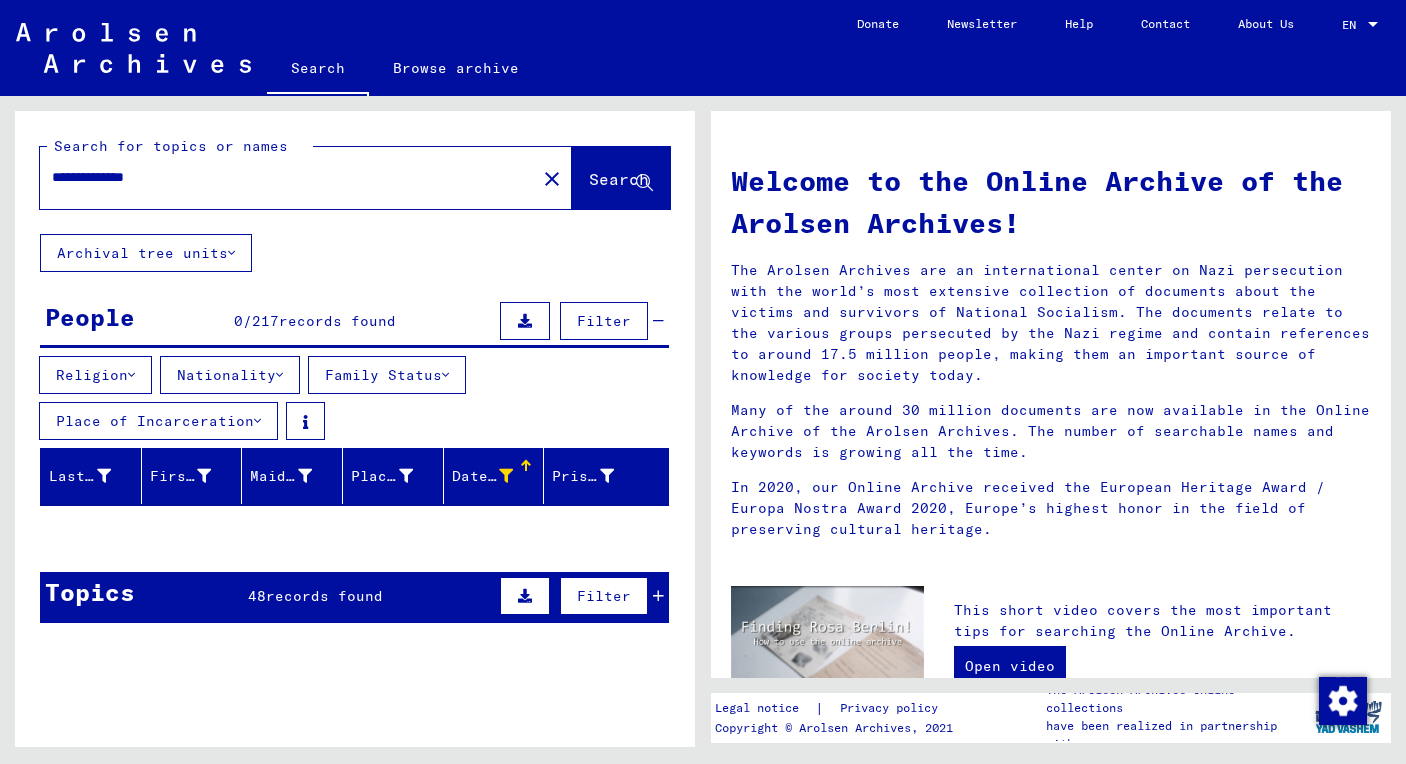 click on "Date of Birth" at bounding box center [498, 476] 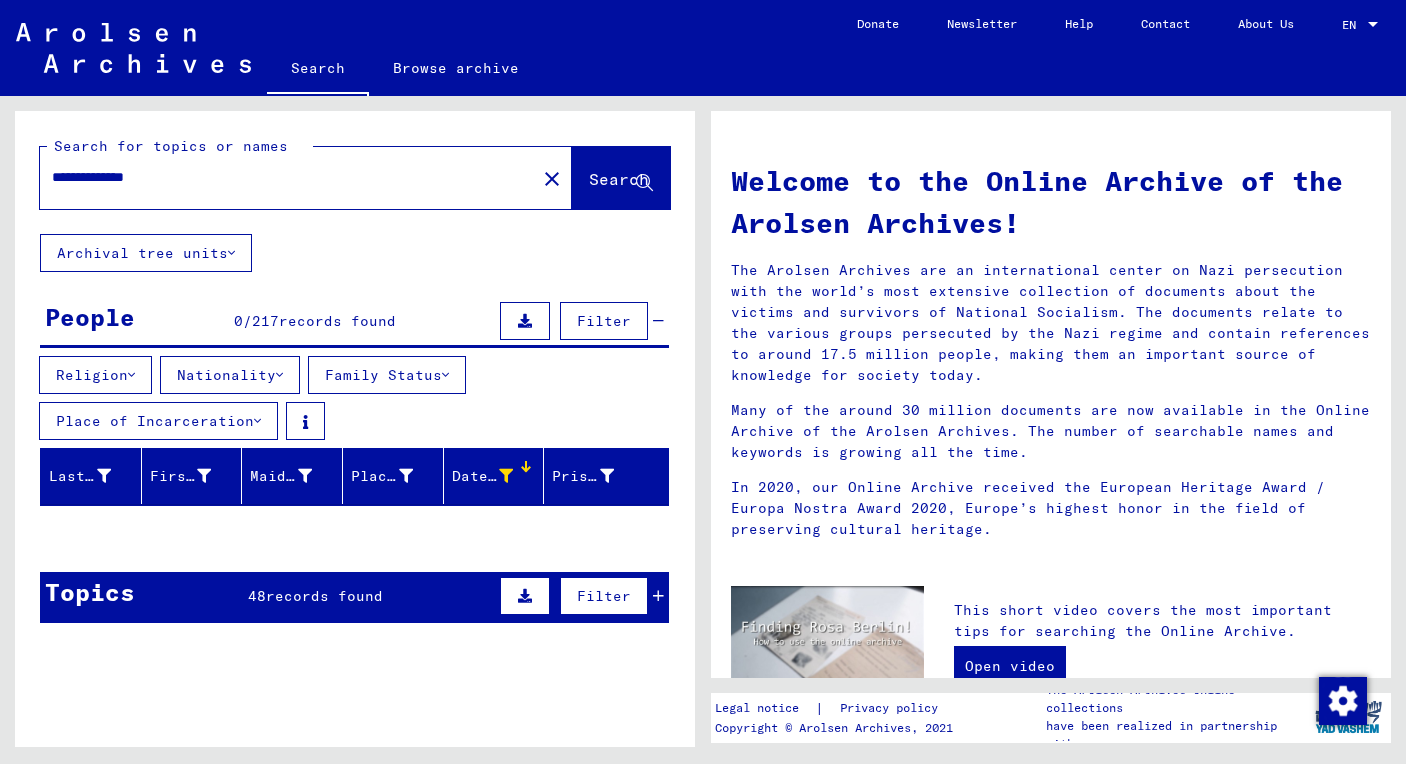 click on "Date of Birth" at bounding box center [483, 476] 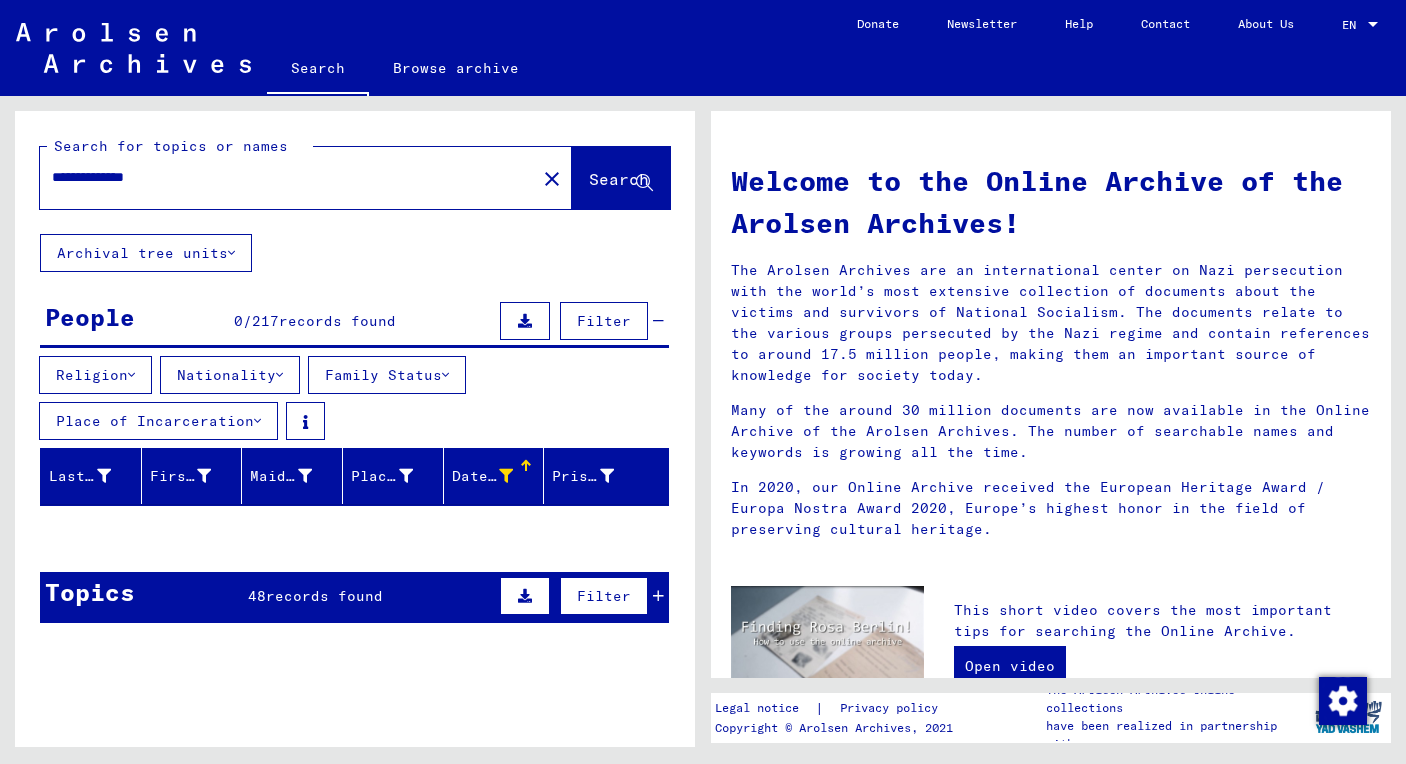 click on "Date of Birth" at bounding box center (483, 476) 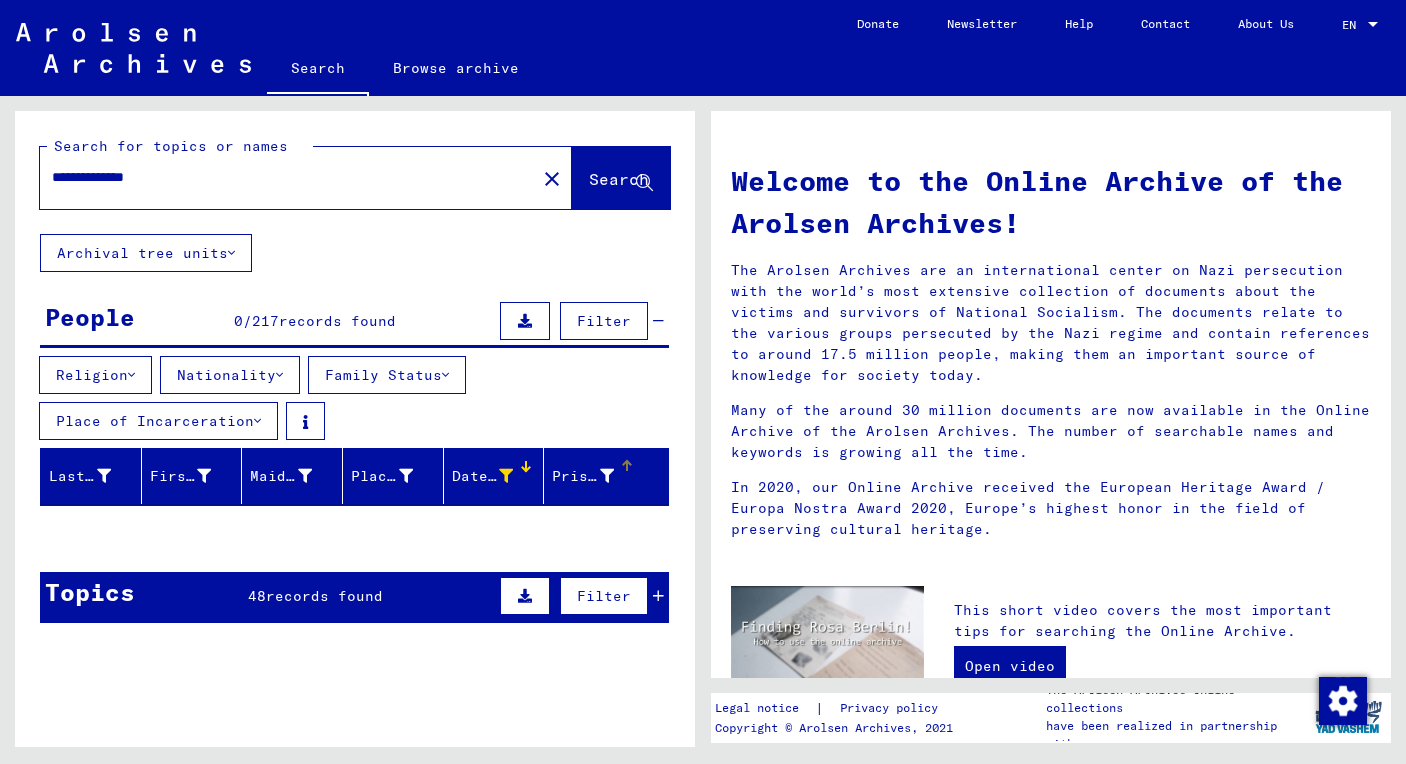 click on "Prisoner #" at bounding box center (583, 476) 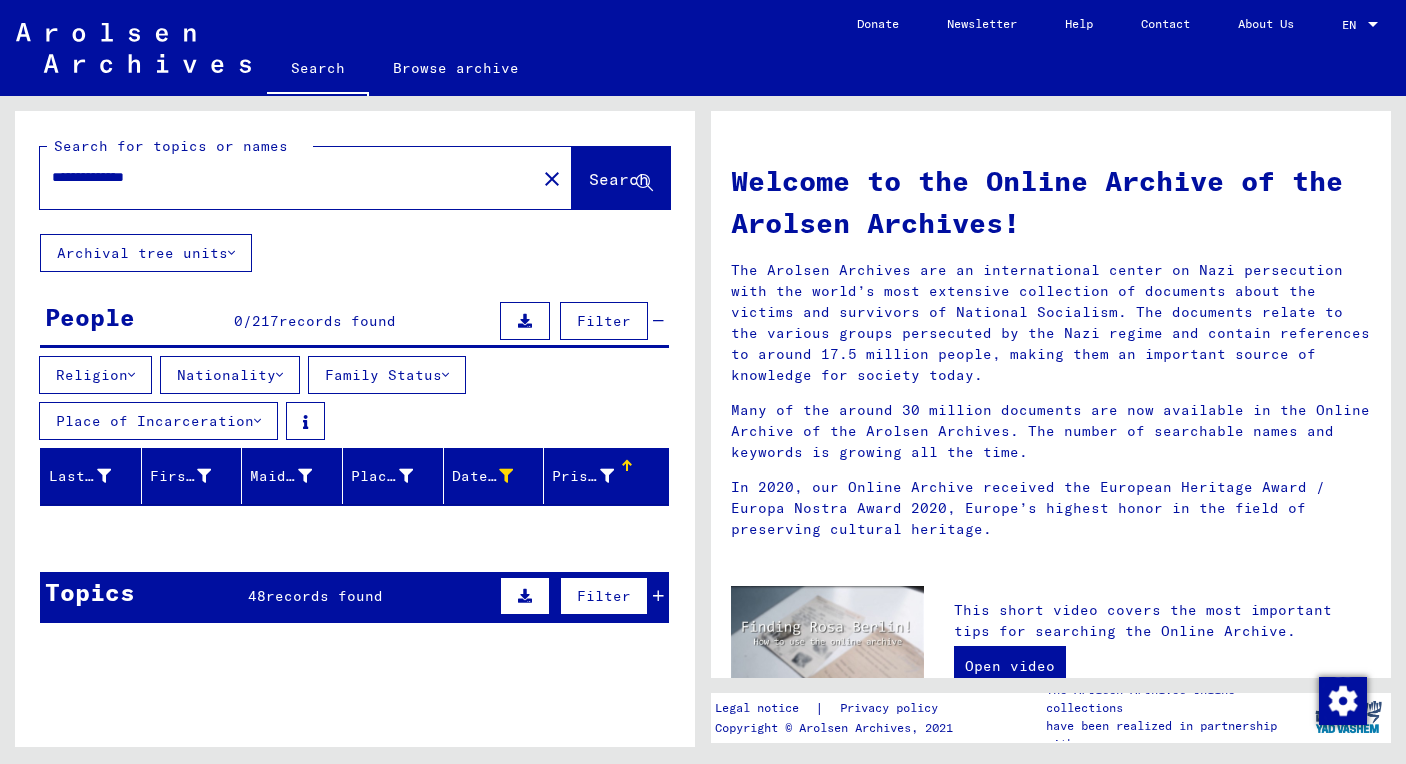 click on "Prisoner #" at bounding box center (583, 476) 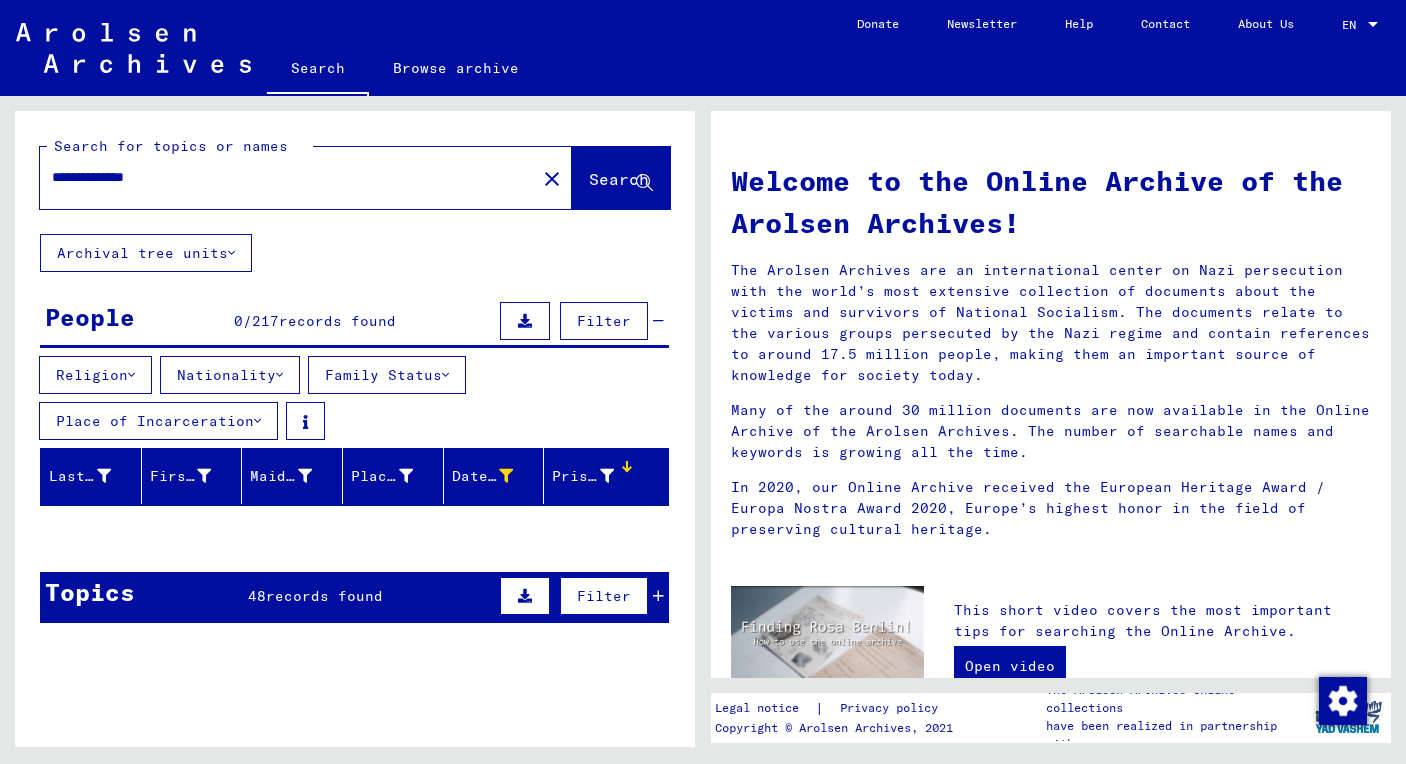 drag, startPoint x: 247, startPoint y: 179, endPoint x: 18, endPoint y: 169, distance: 229.21823 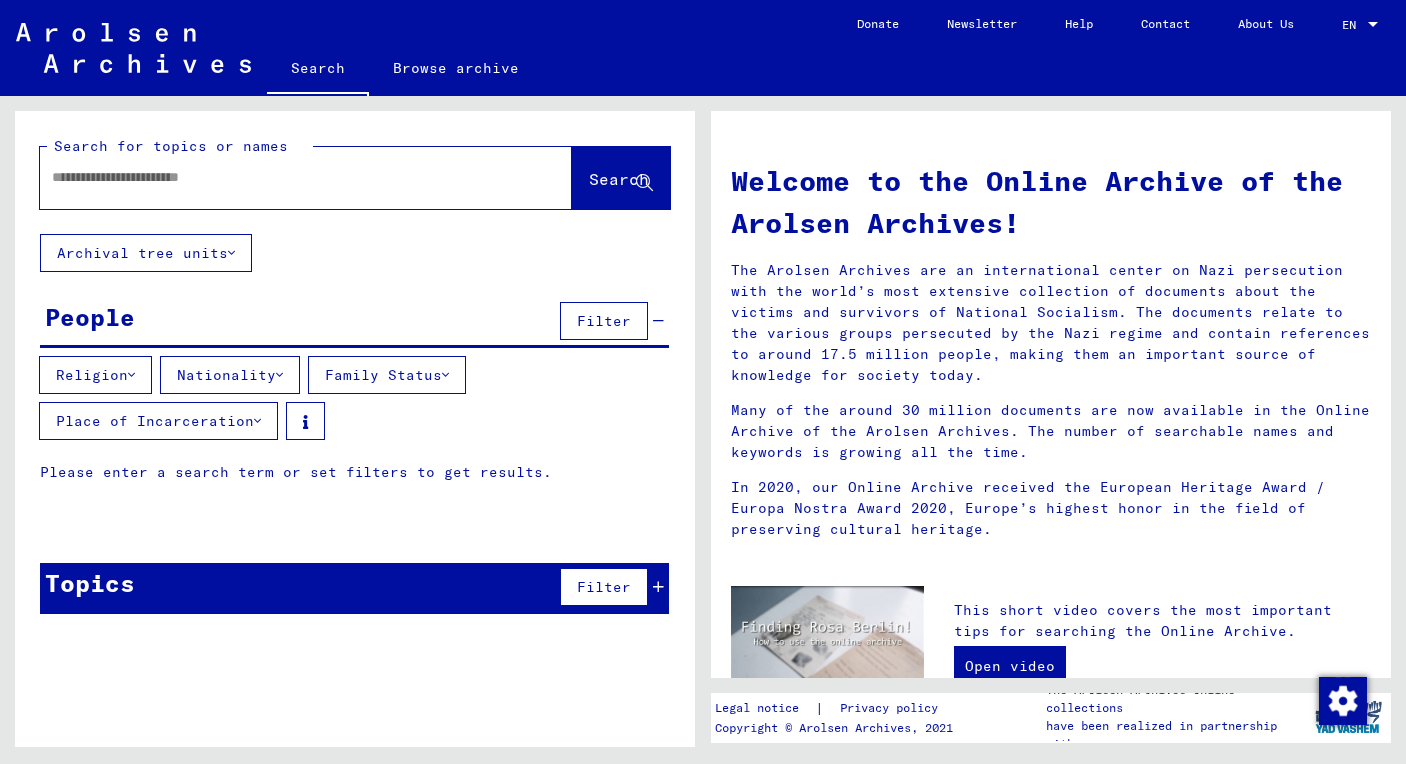 click at bounding box center [282, 177] 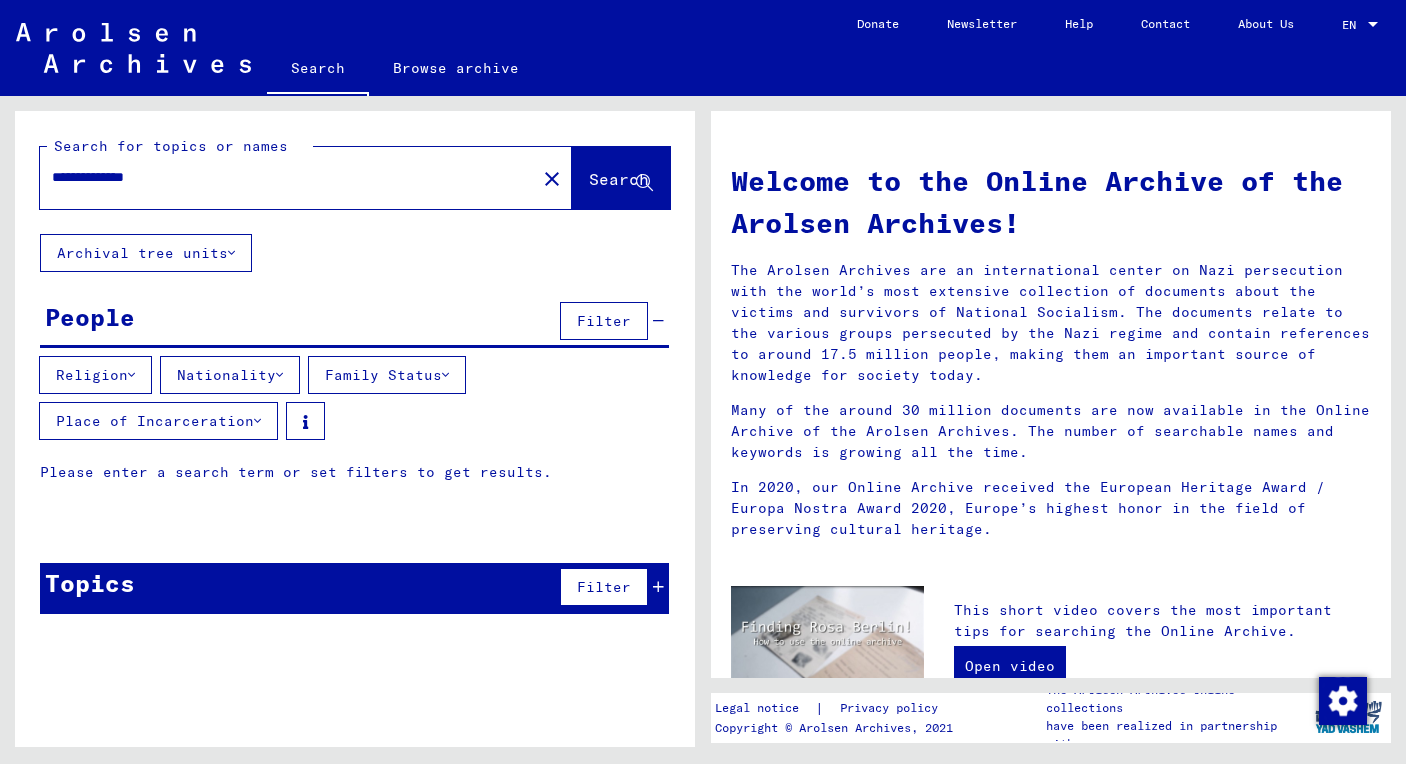 type on "**********" 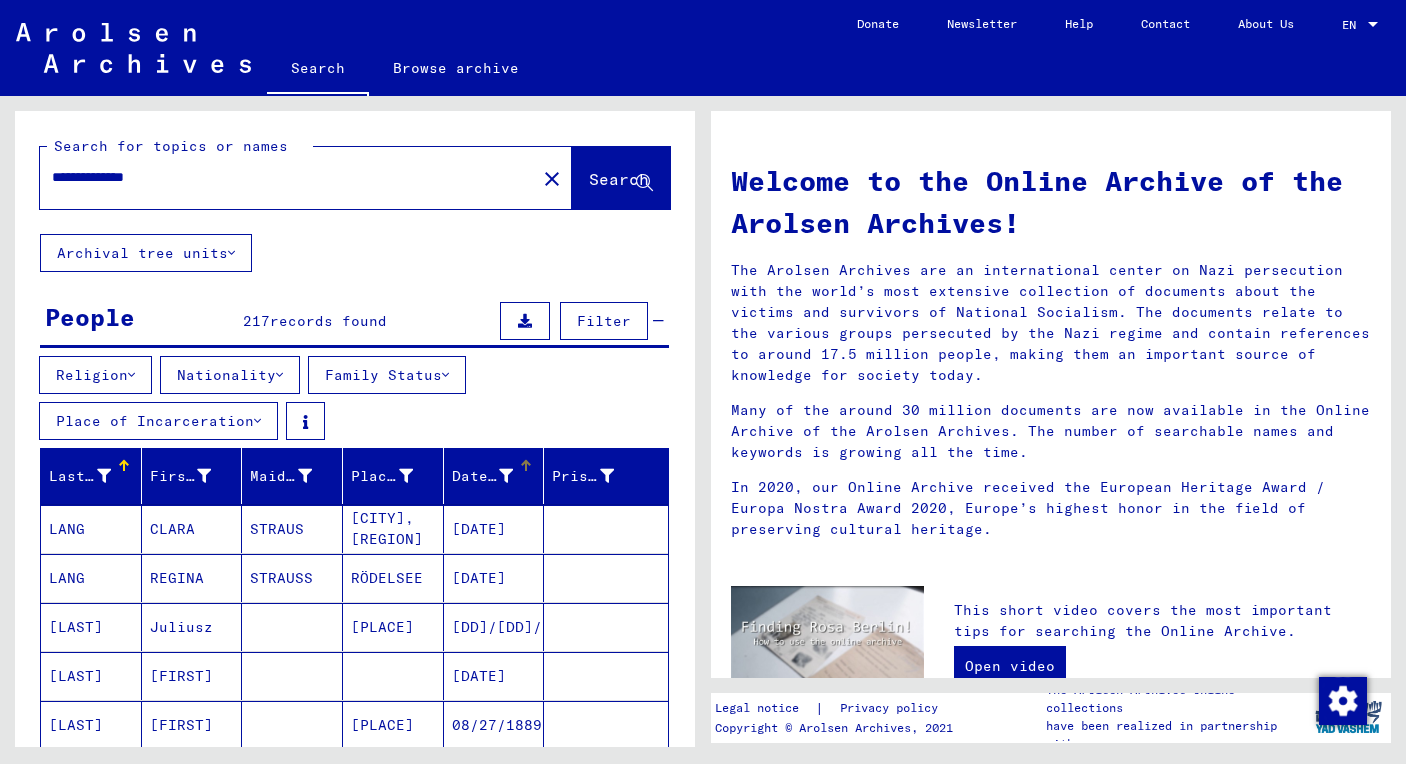 click on "Date of Birth" at bounding box center (483, 476) 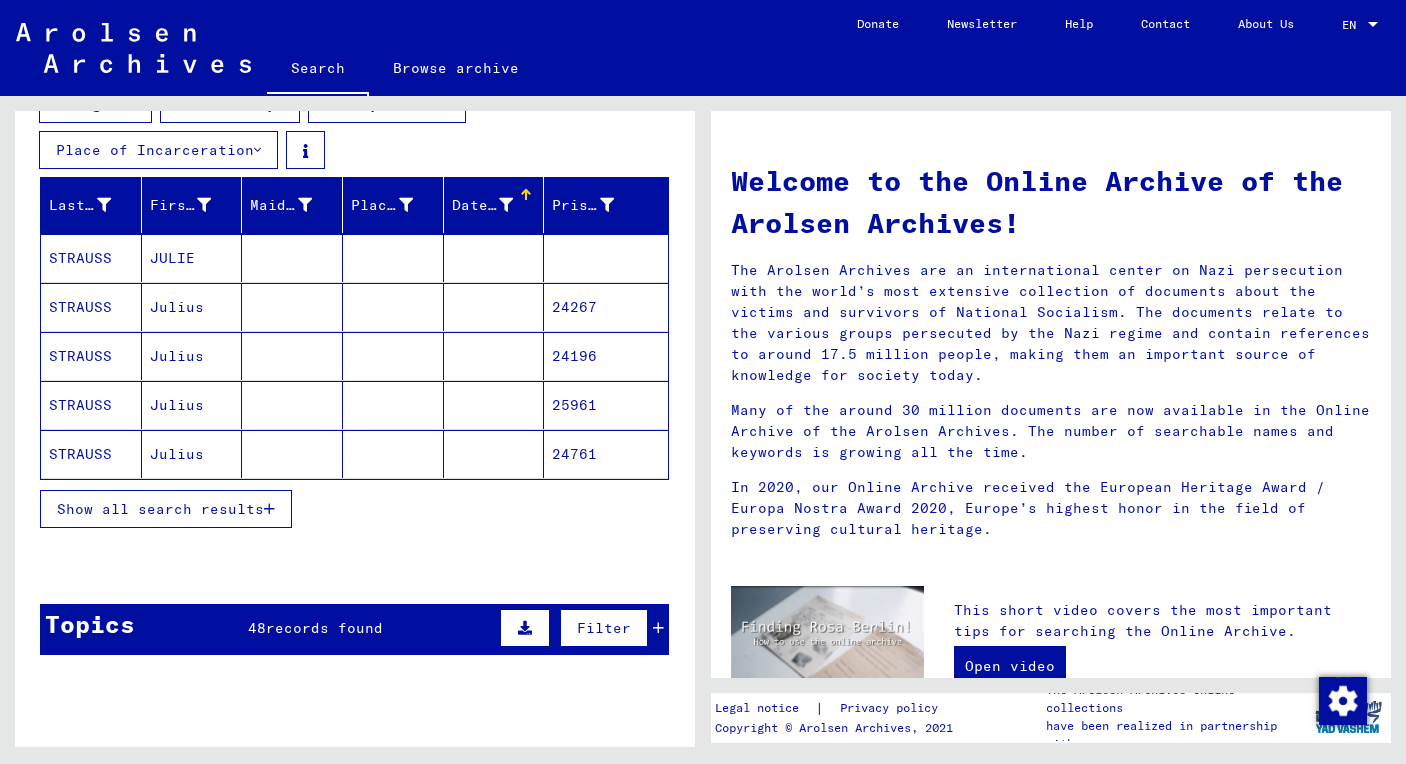 scroll, scrollTop: 299, scrollLeft: 0, axis: vertical 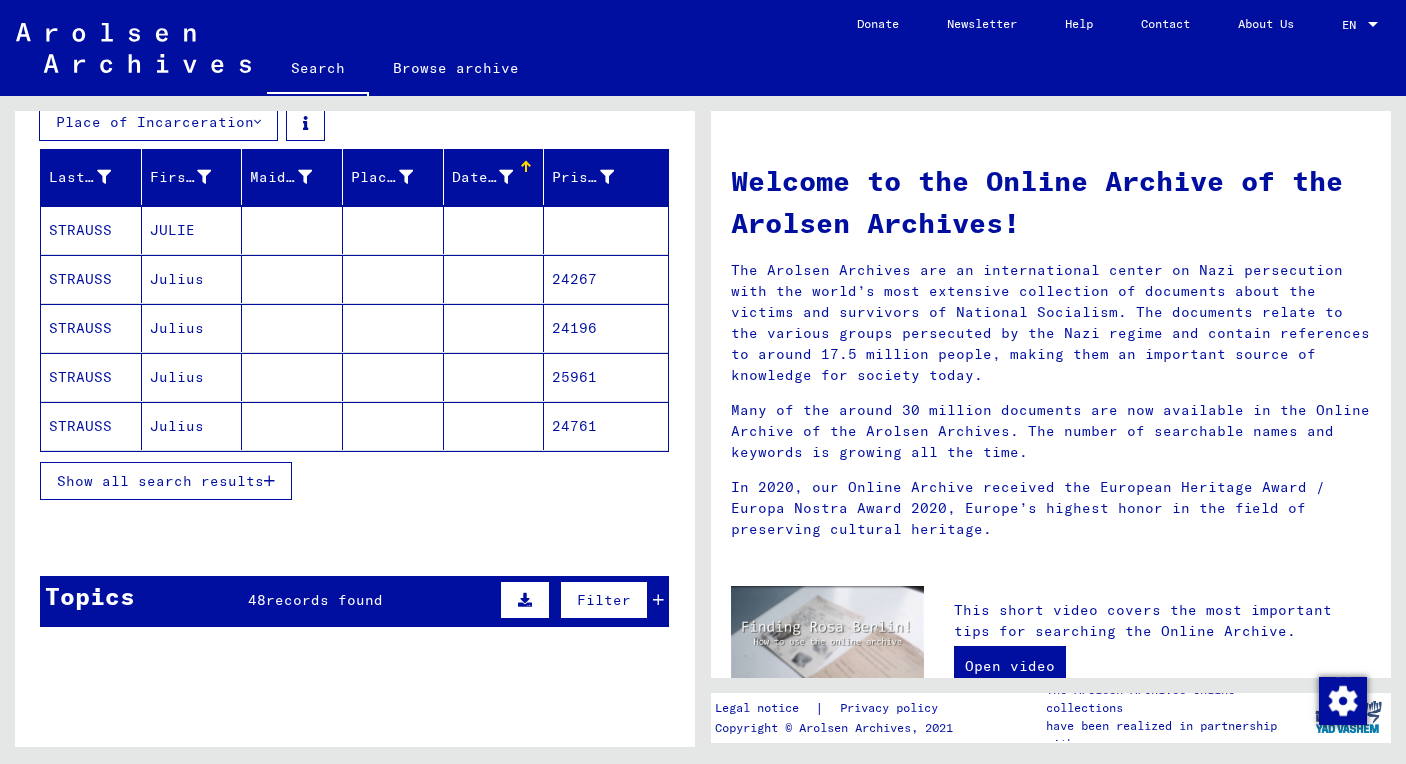 click at bounding box center (269, 481) 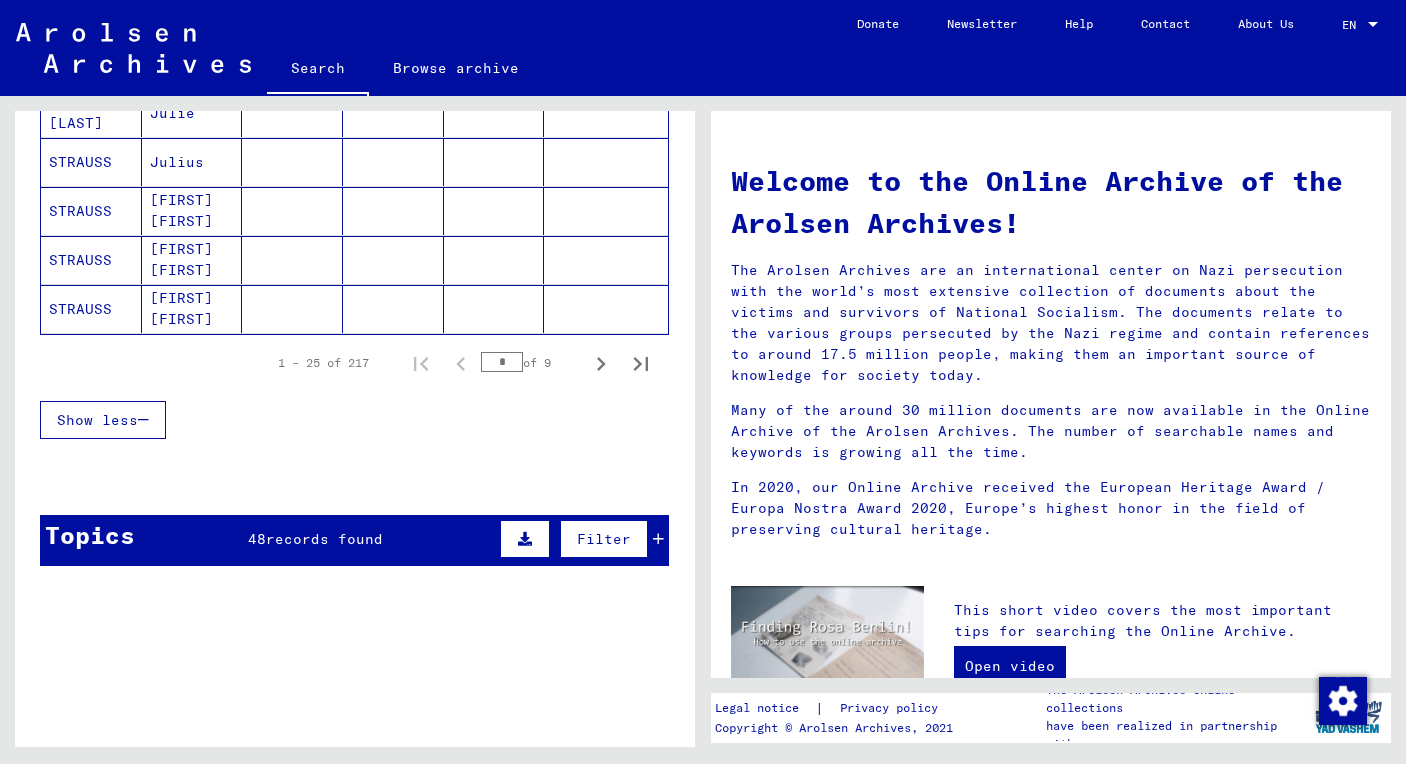 scroll, scrollTop: 1370, scrollLeft: 0, axis: vertical 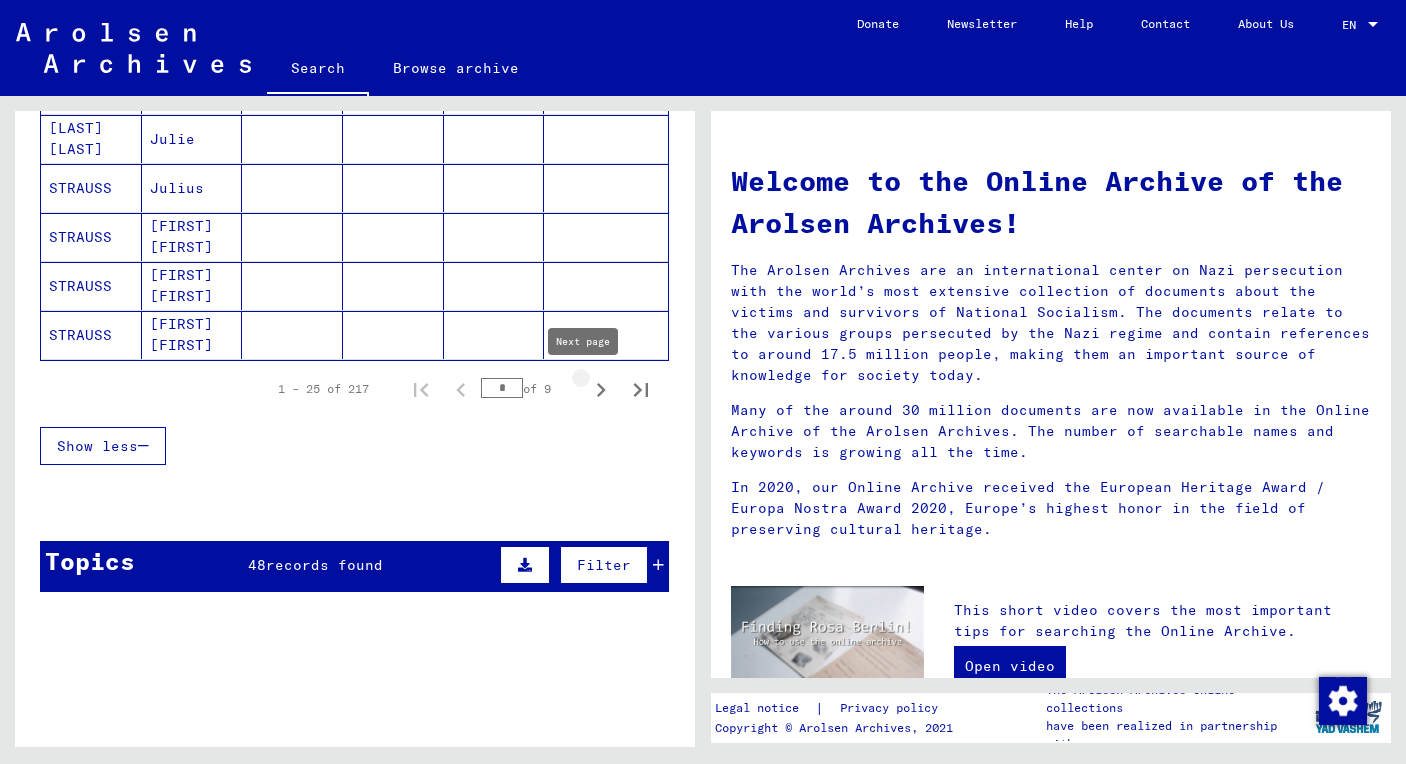 click 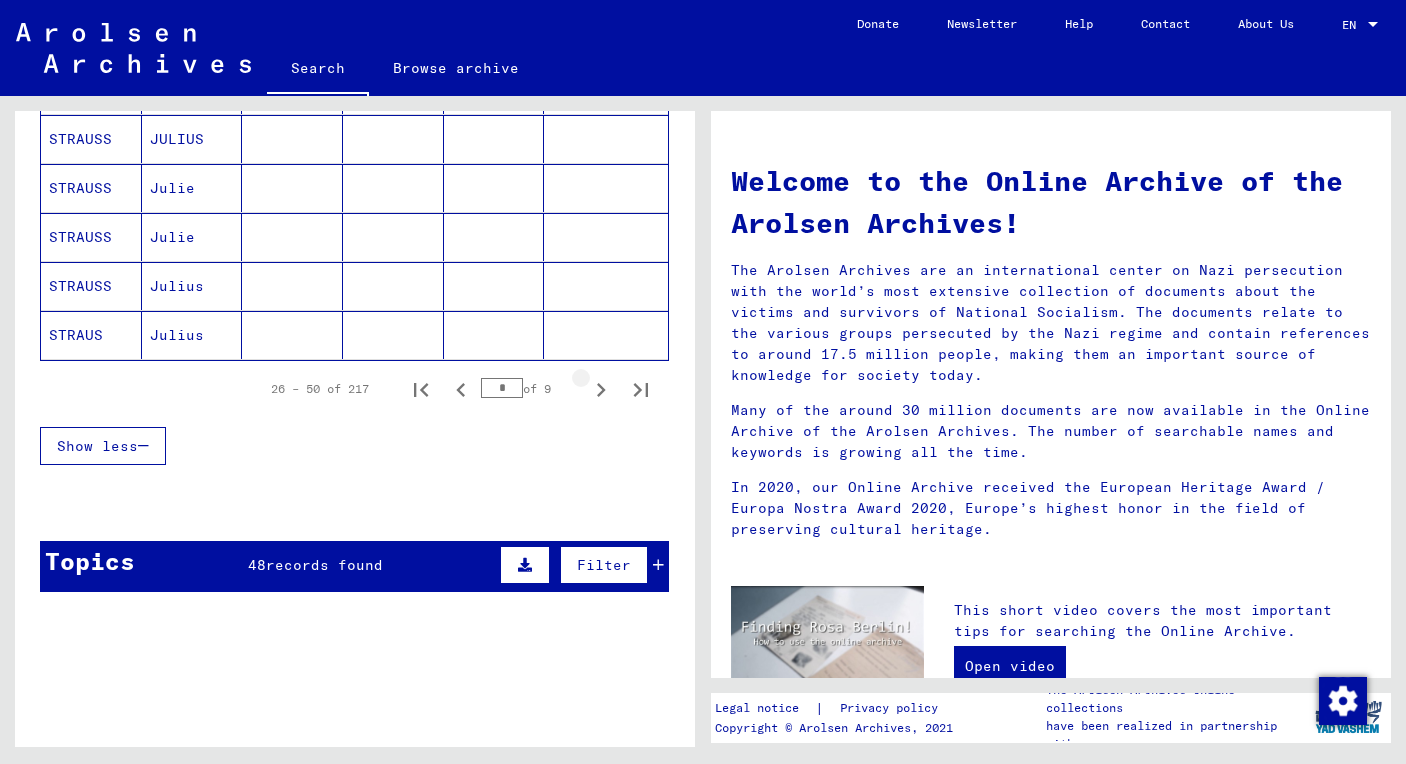 click 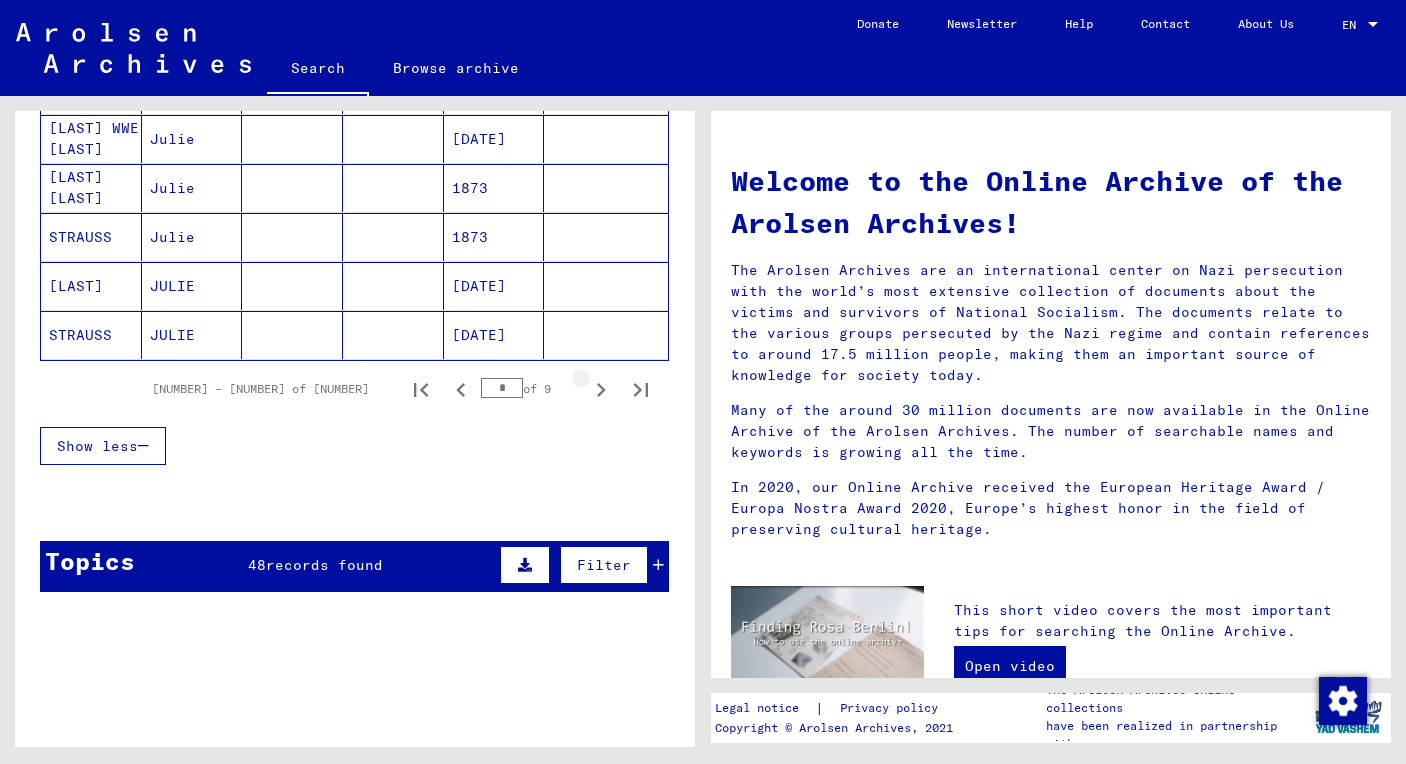 click 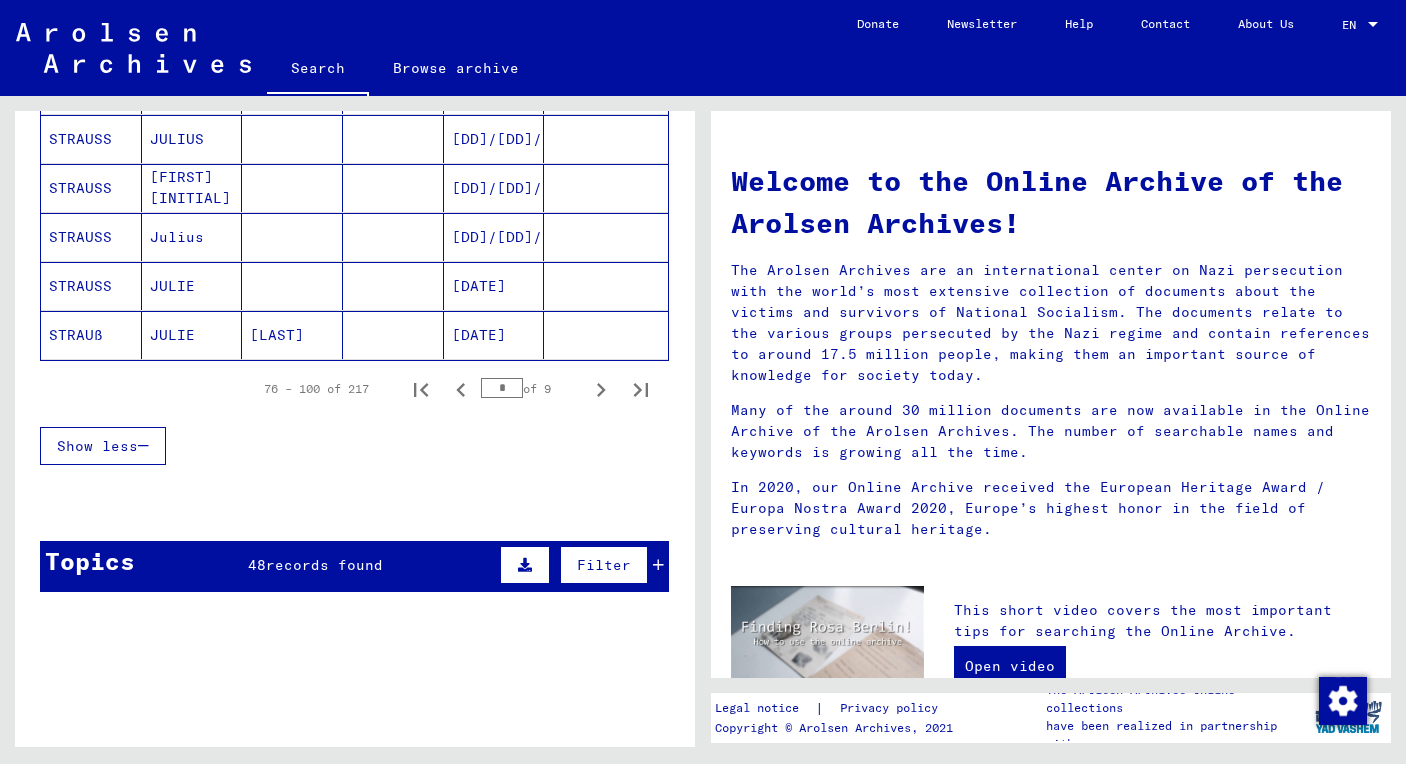 click 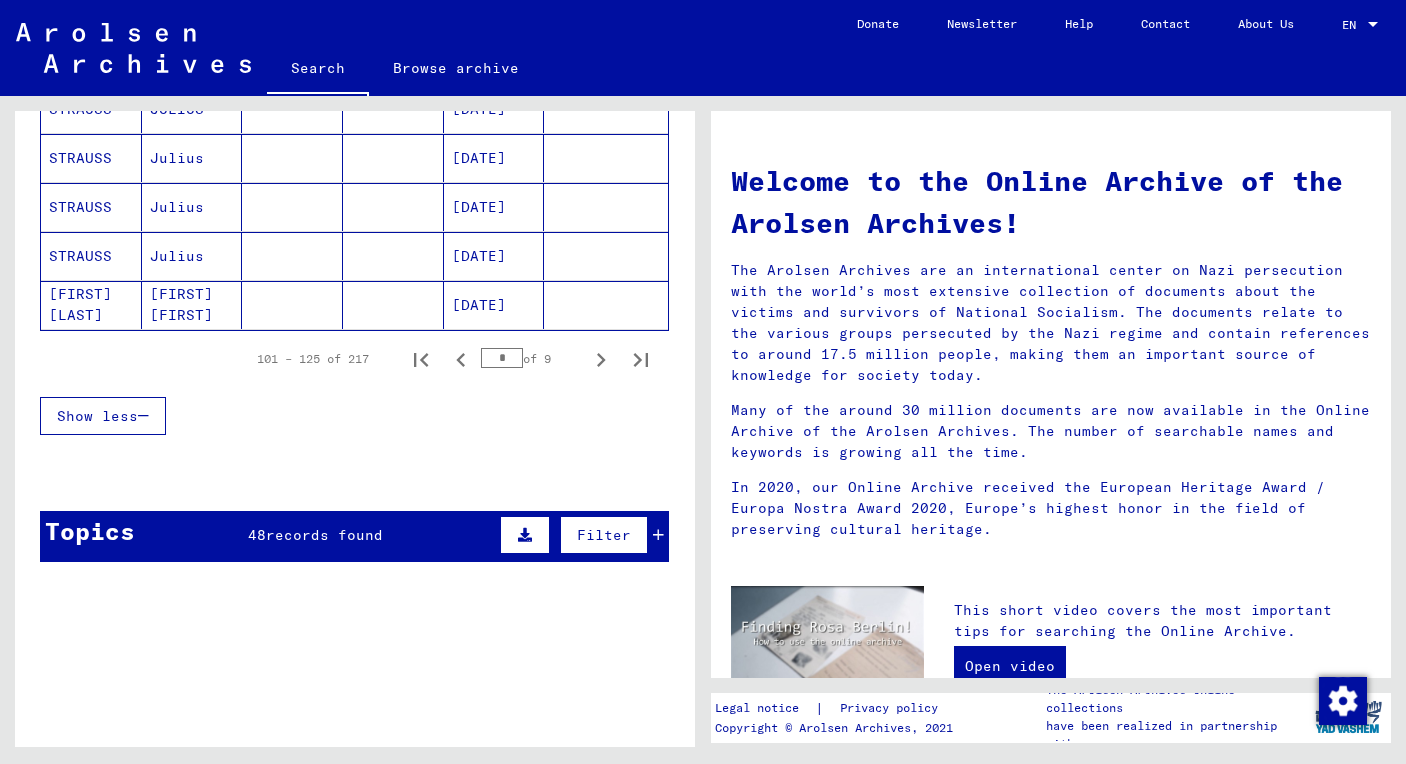 scroll, scrollTop: 1358, scrollLeft: 0, axis: vertical 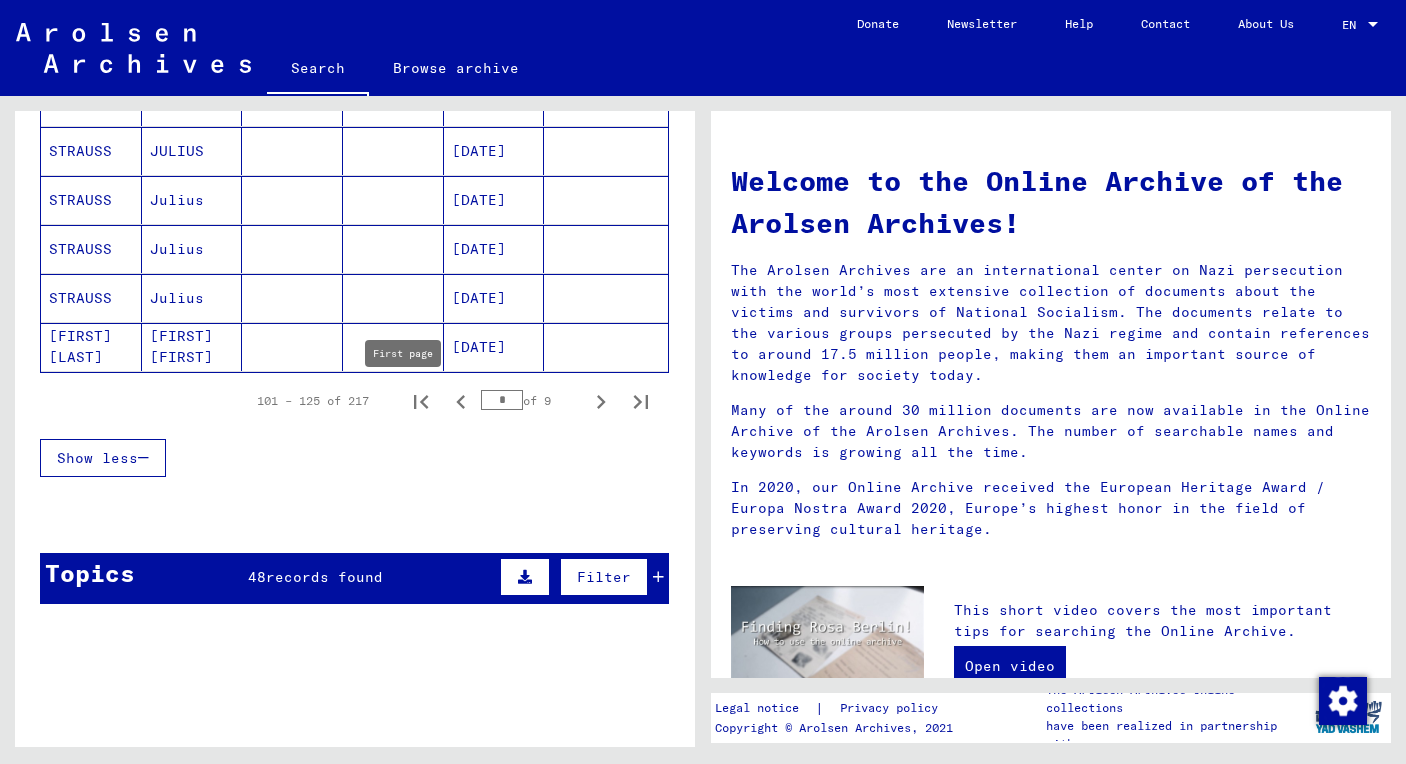 click 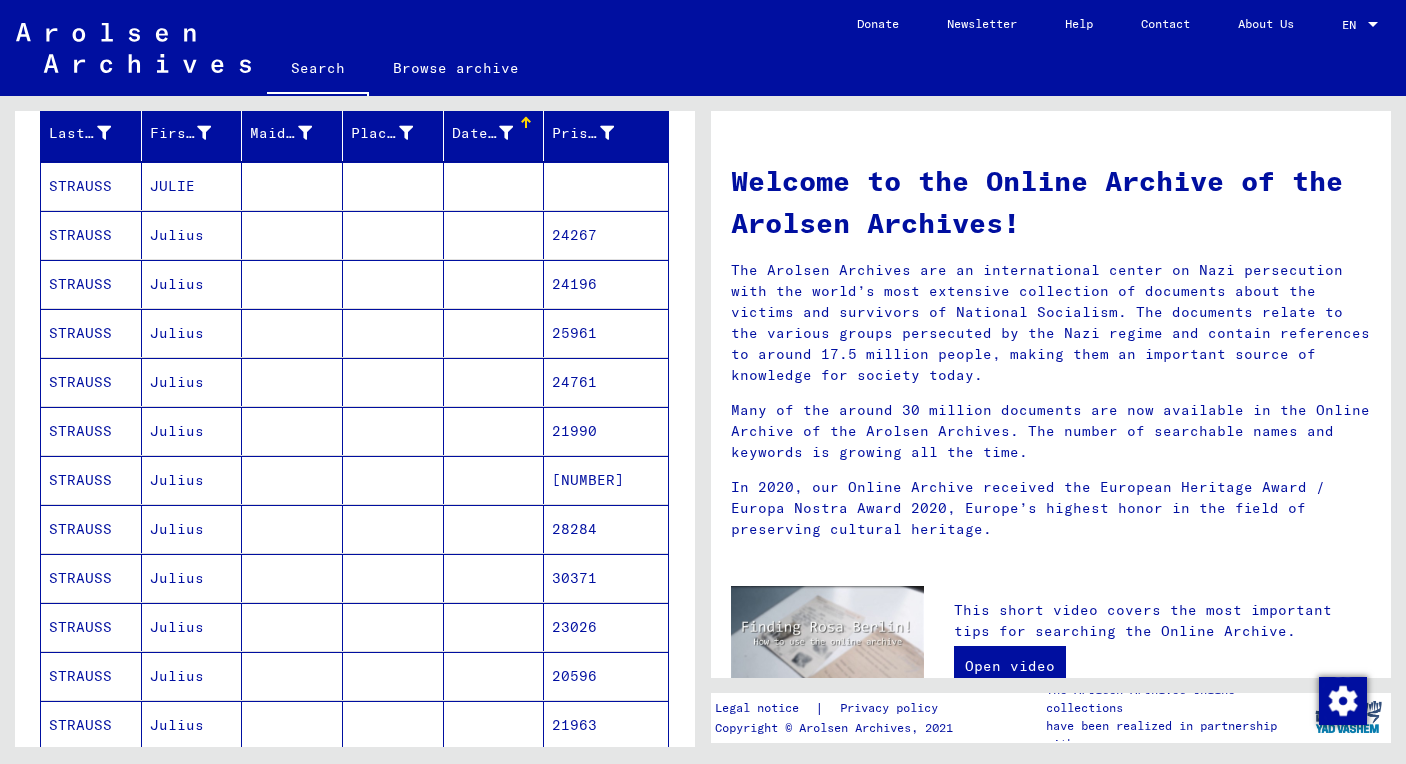 scroll, scrollTop: 370, scrollLeft: 0, axis: vertical 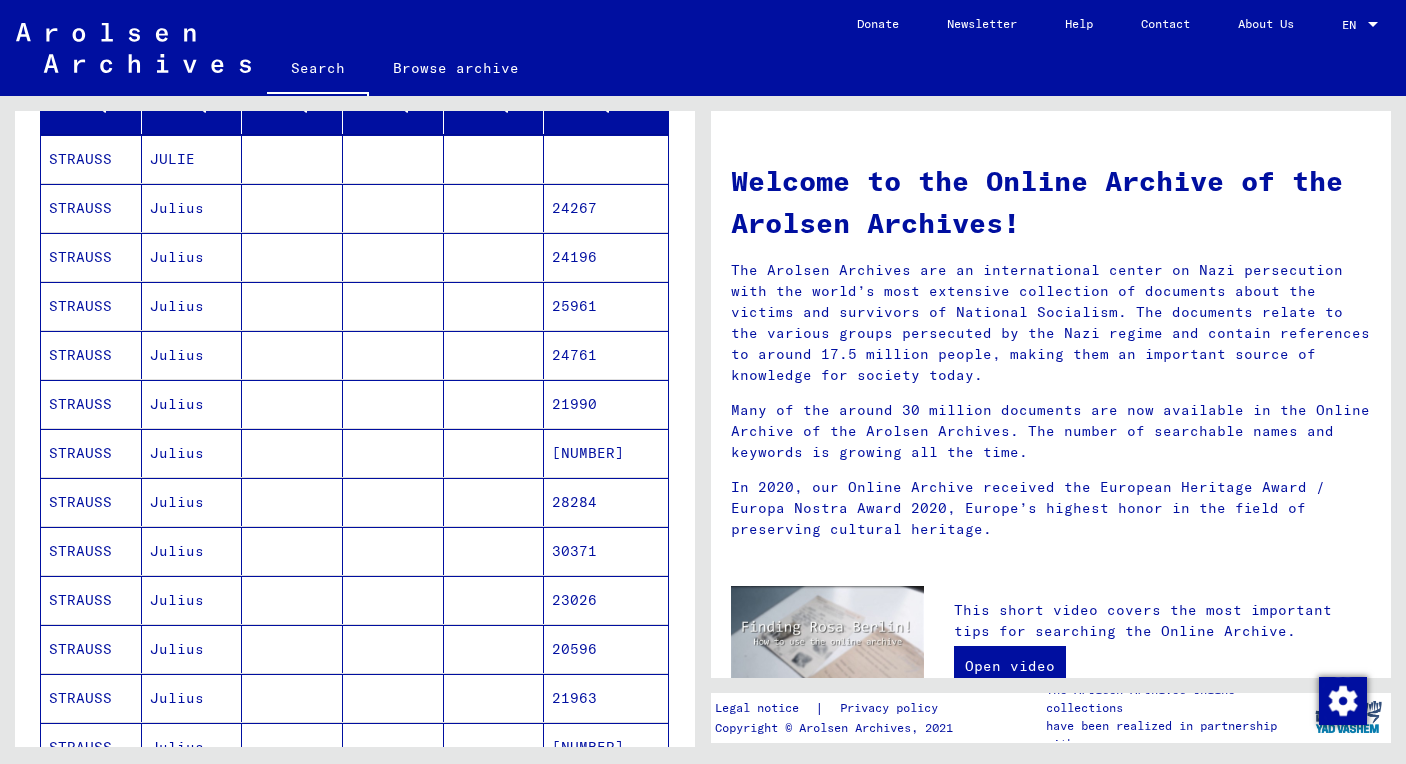 click on "STRAUSS" at bounding box center (91, 257) 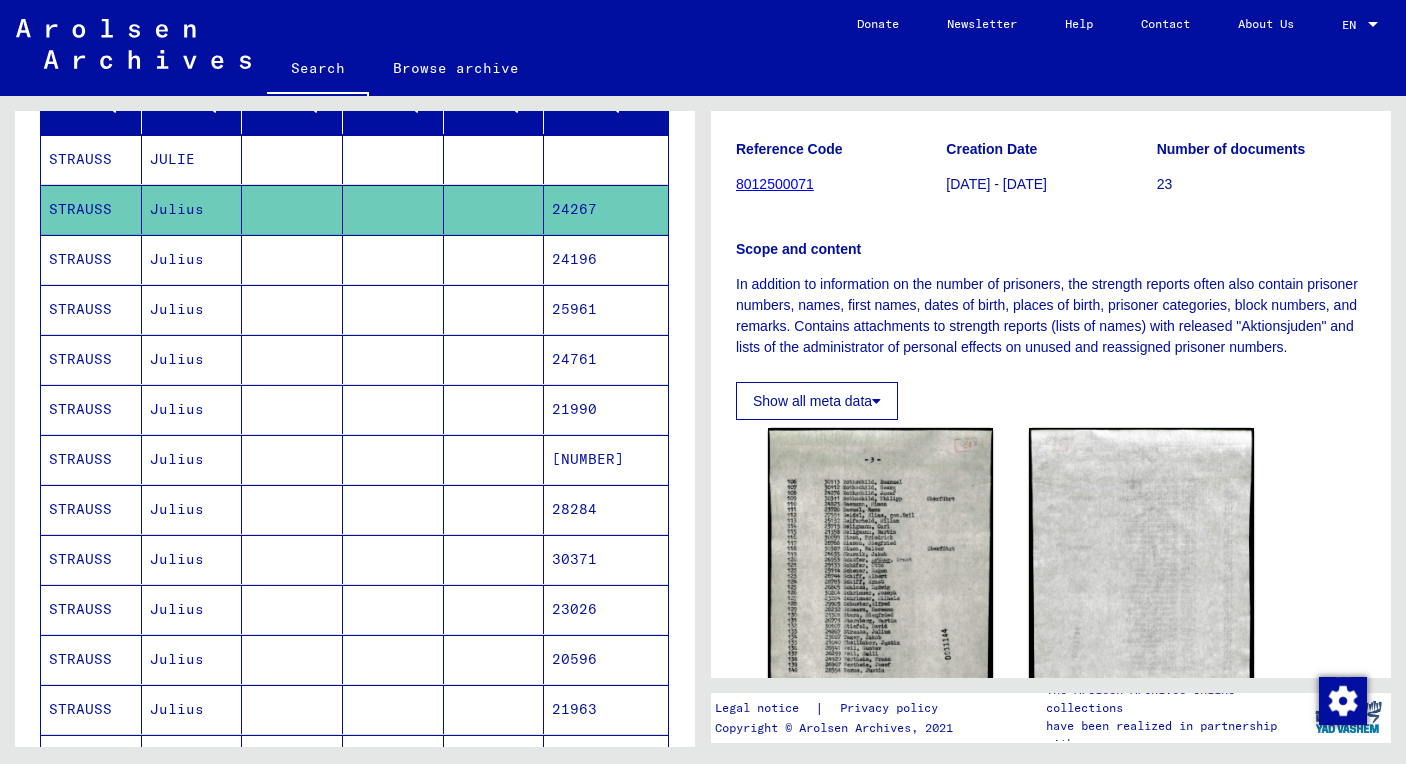 scroll, scrollTop: 324, scrollLeft: 0, axis: vertical 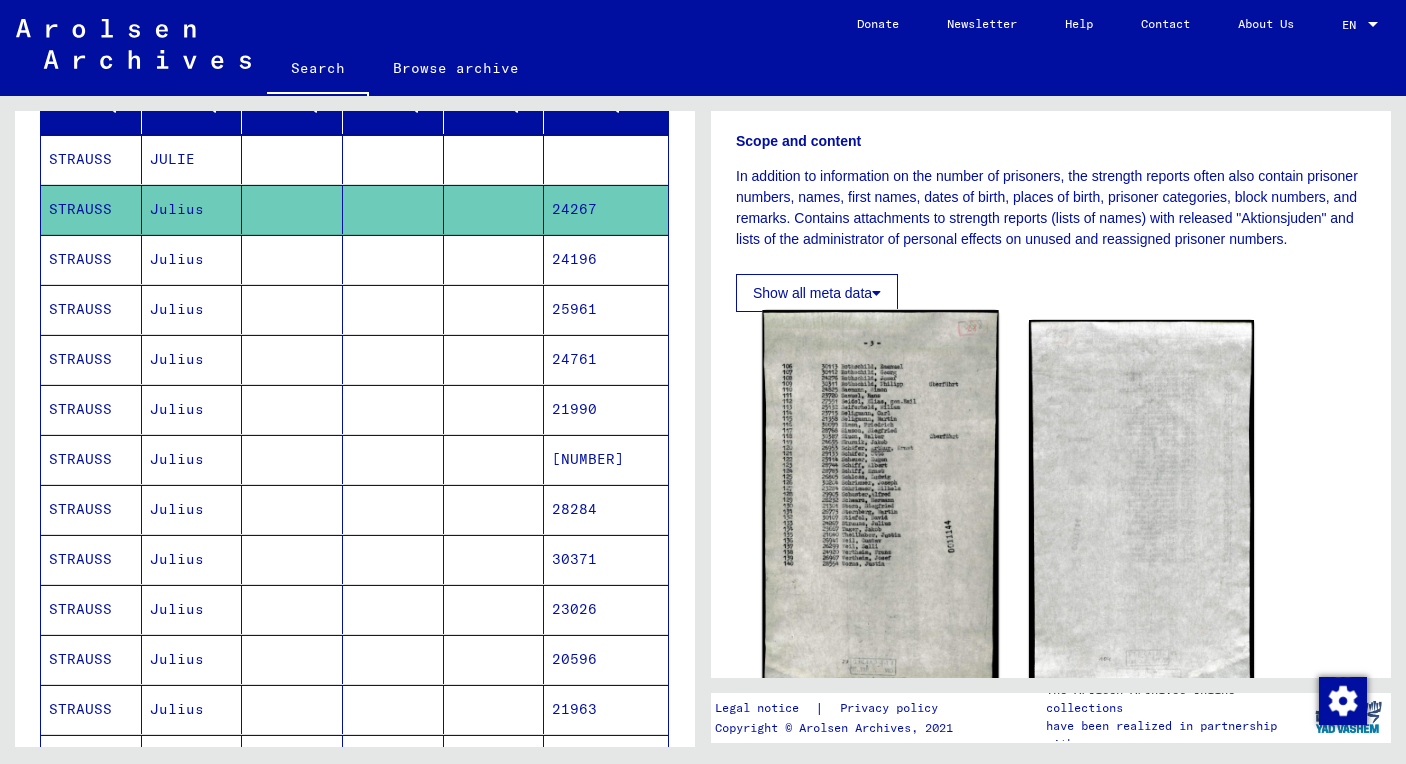 click 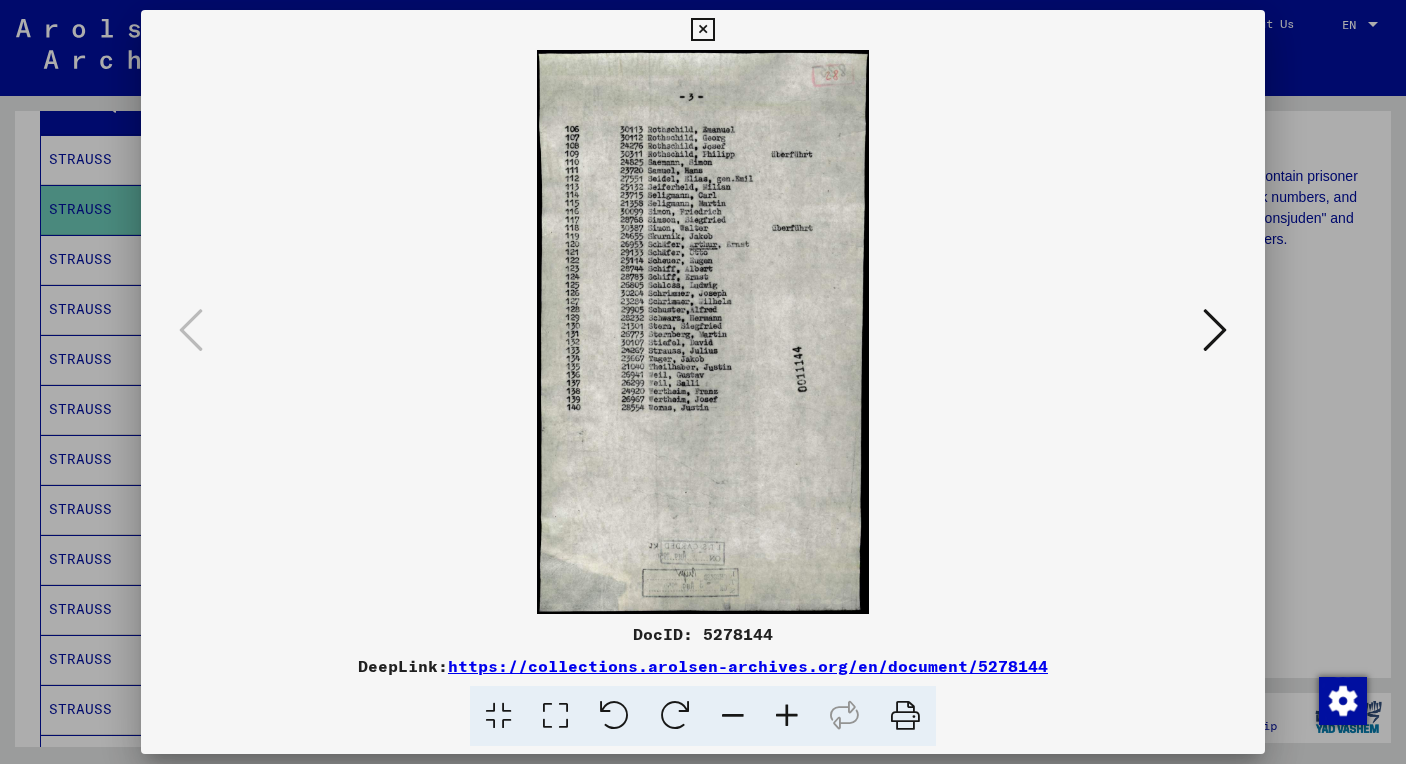 click at bounding box center (555, 716) 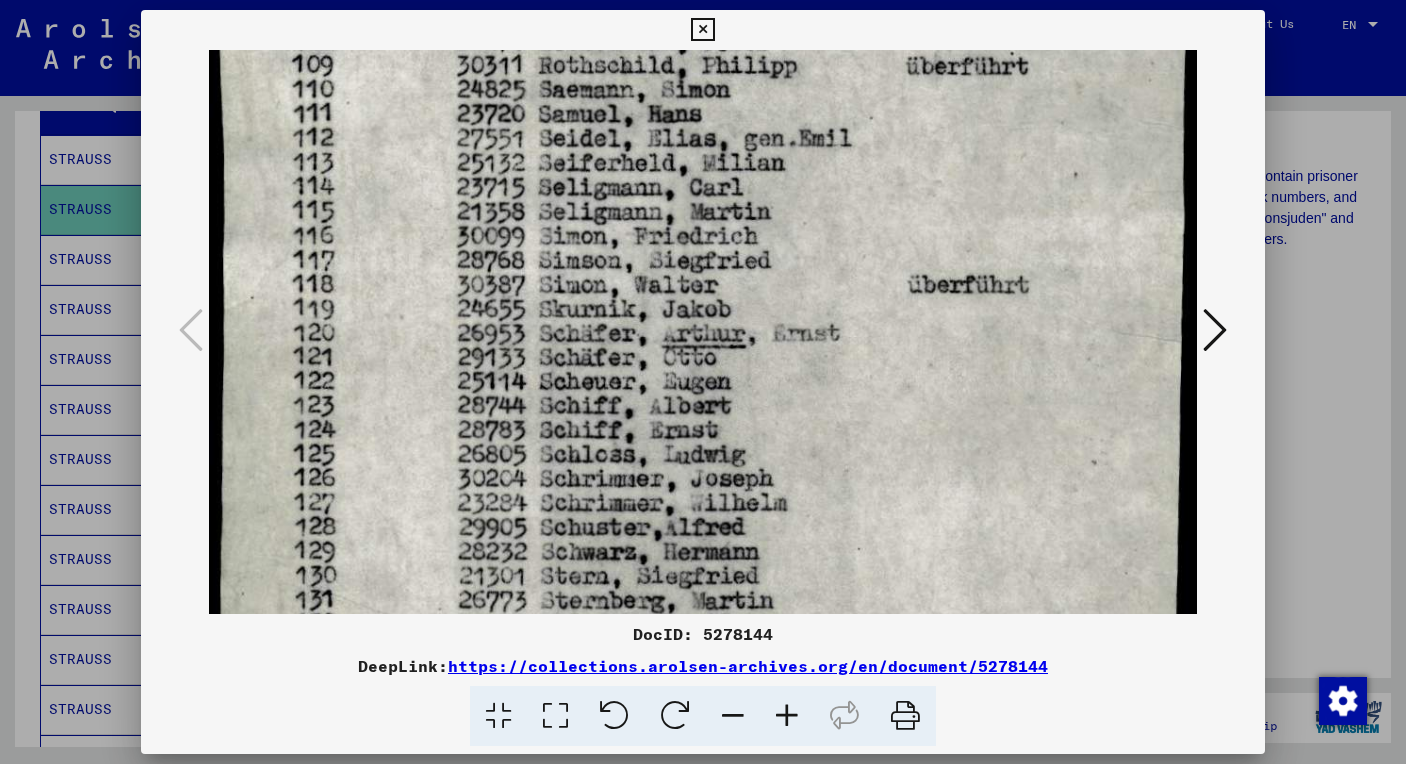 scroll, scrollTop: 329, scrollLeft: 0, axis: vertical 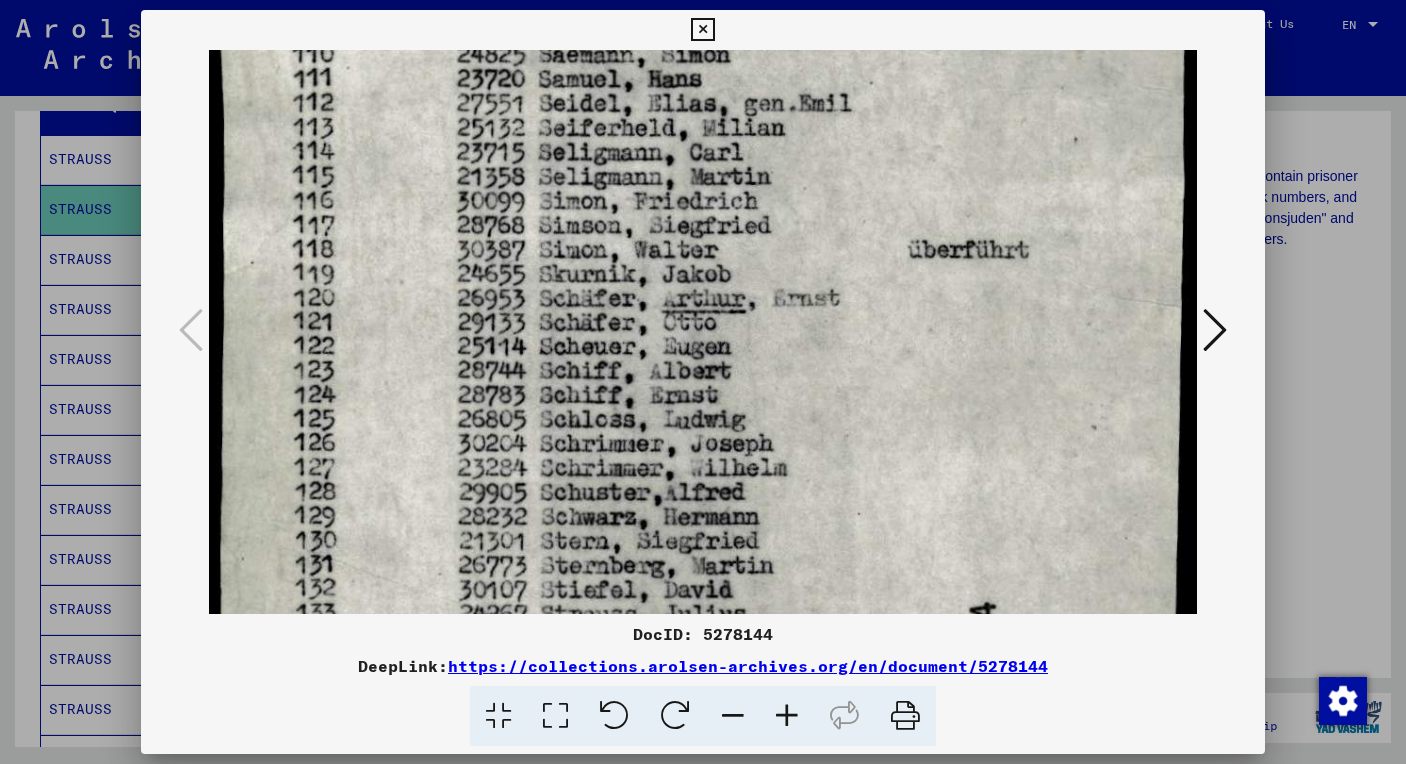 drag, startPoint x: 811, startPoint y: 495, endPoint x: 837, endPoint y: 167, distance: 329.02887 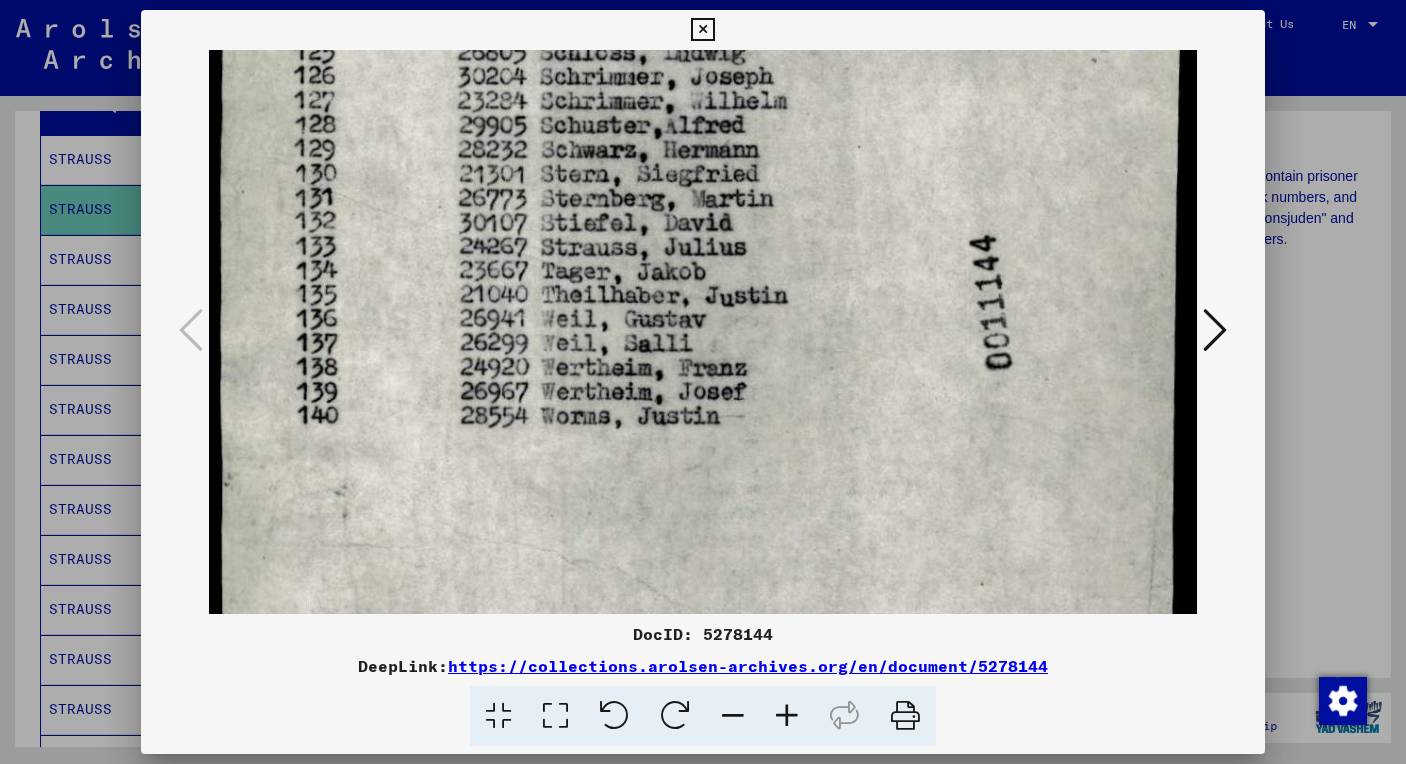 scroll, scrollTop: 768, scrollLeft: 0, axis: vertical 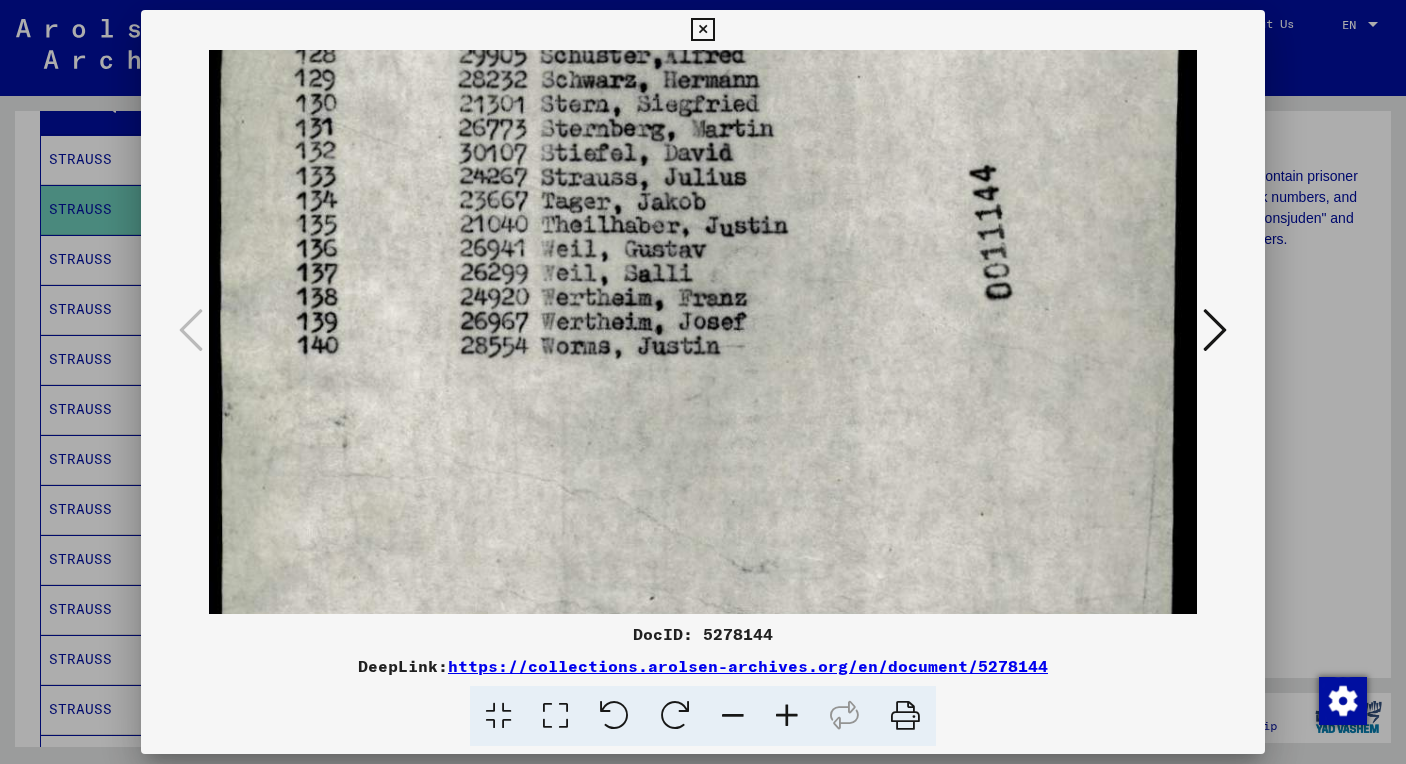 drag, startPoint x: 873, startPoint y: 515, endPoint x: 911, endPoint y: 76, distance: 440.64157 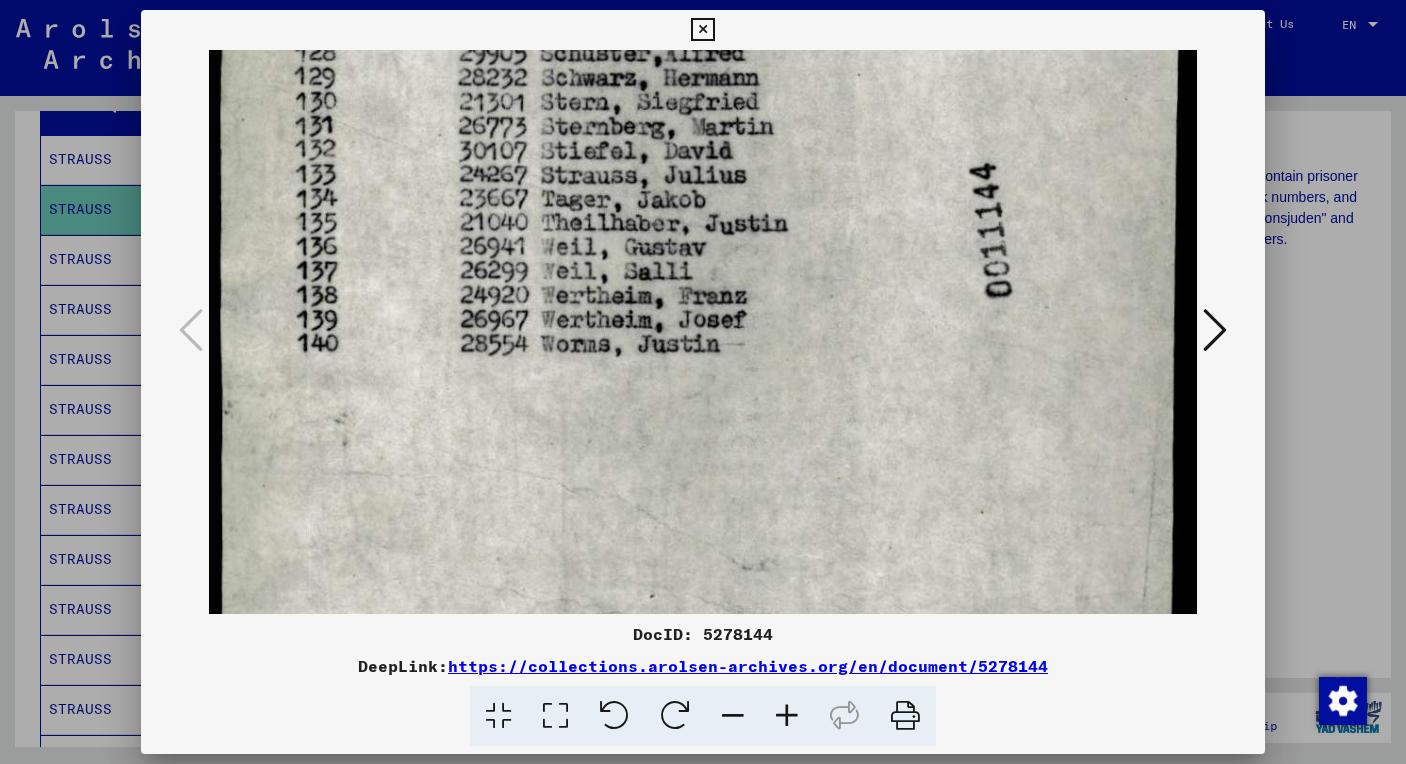 scroll, scrollTop: 770, scrollLeft: 0, axis: vertical 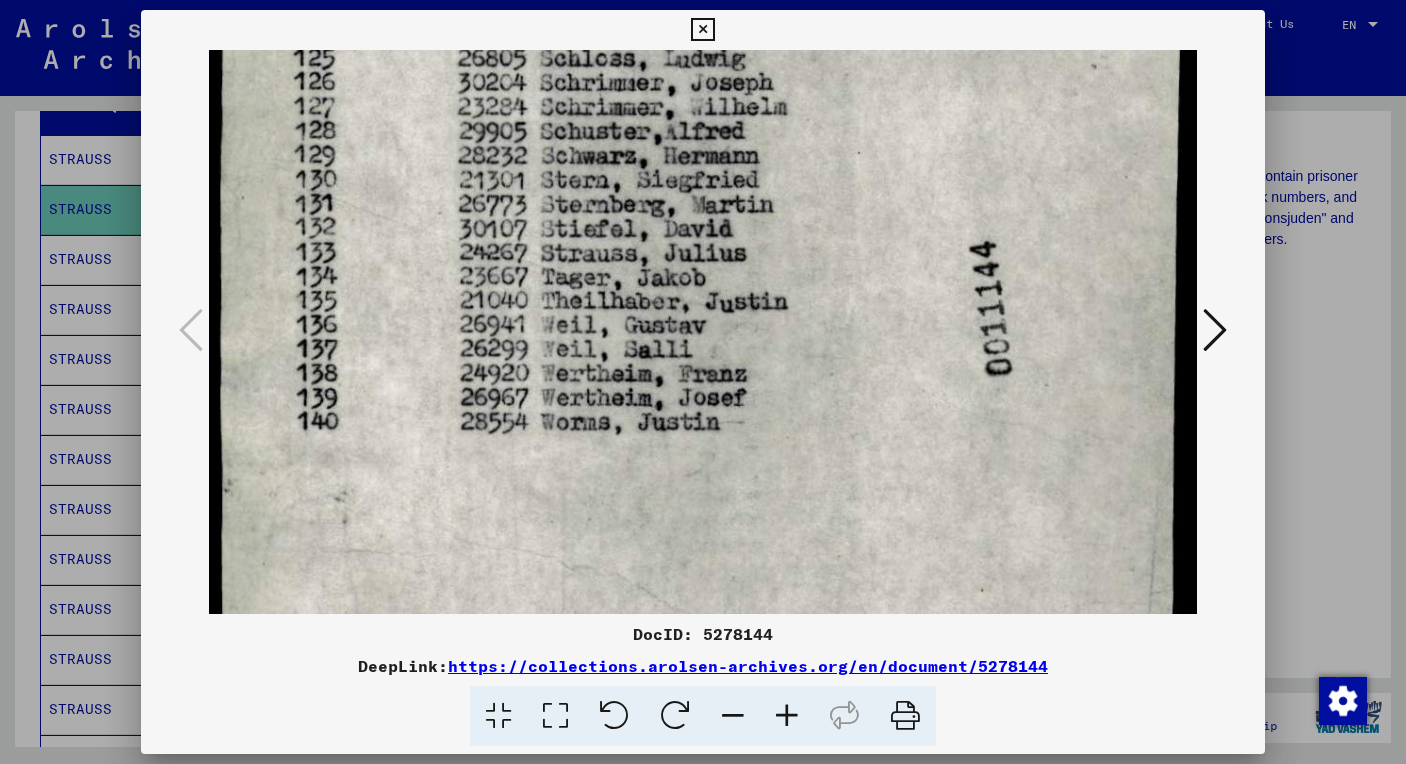 drag, startPoint x: 816, startPoint y: 364, endPoint x: 813, endPoint y: 441, distance: 77.05842 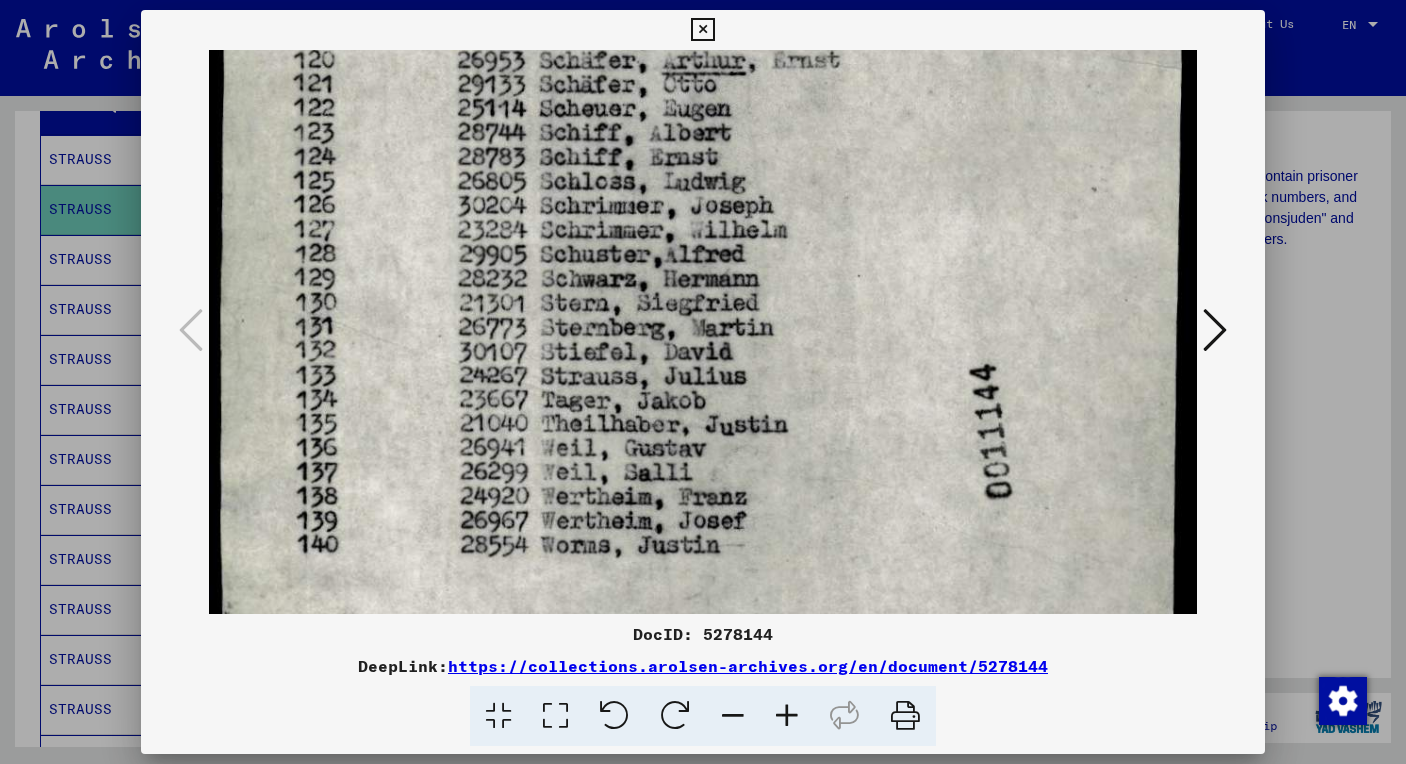 scroll, scrollTop: 497, scrollLeft: 0, axis: vertical 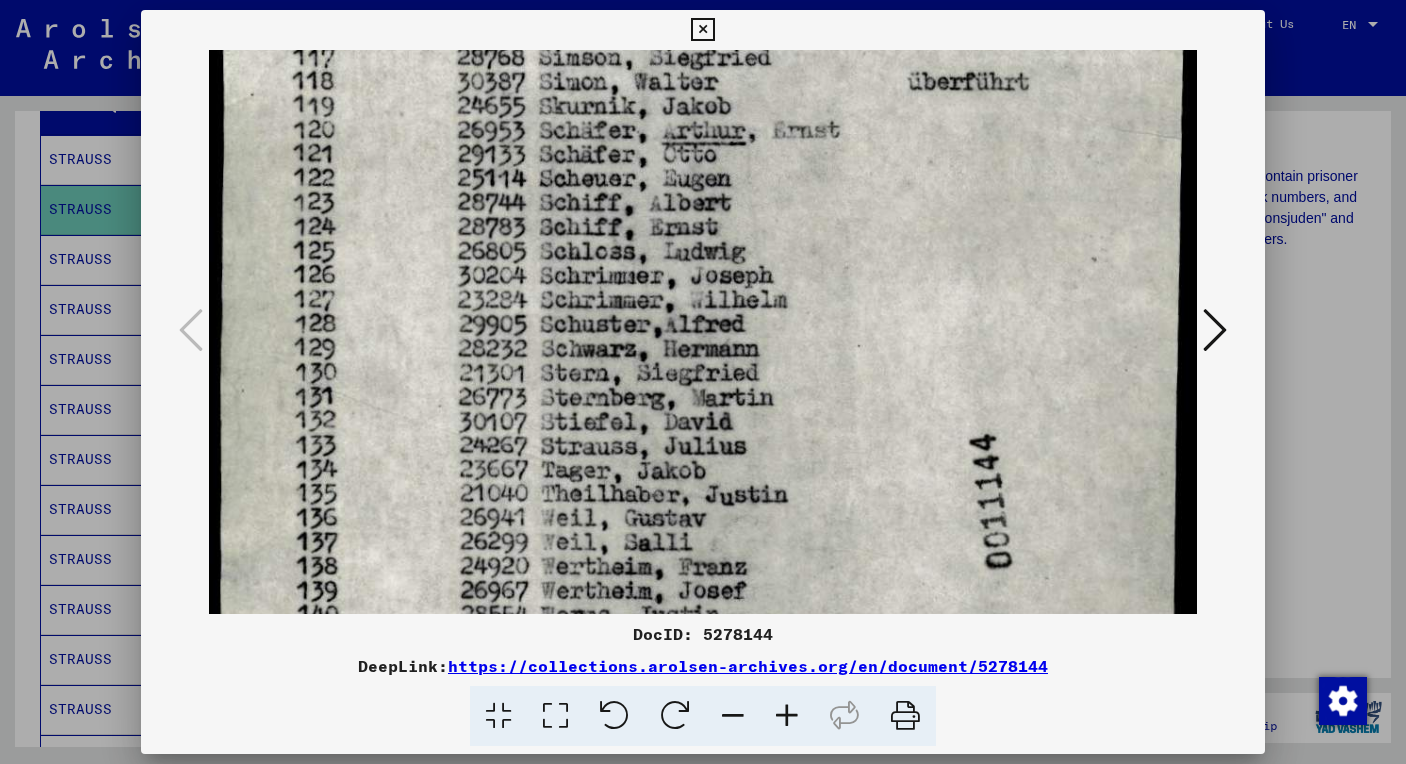 drag, startPoint x: 715, startPoint y: 149, endPoint x: 722, endPoint y: 342, distance: 193.1269 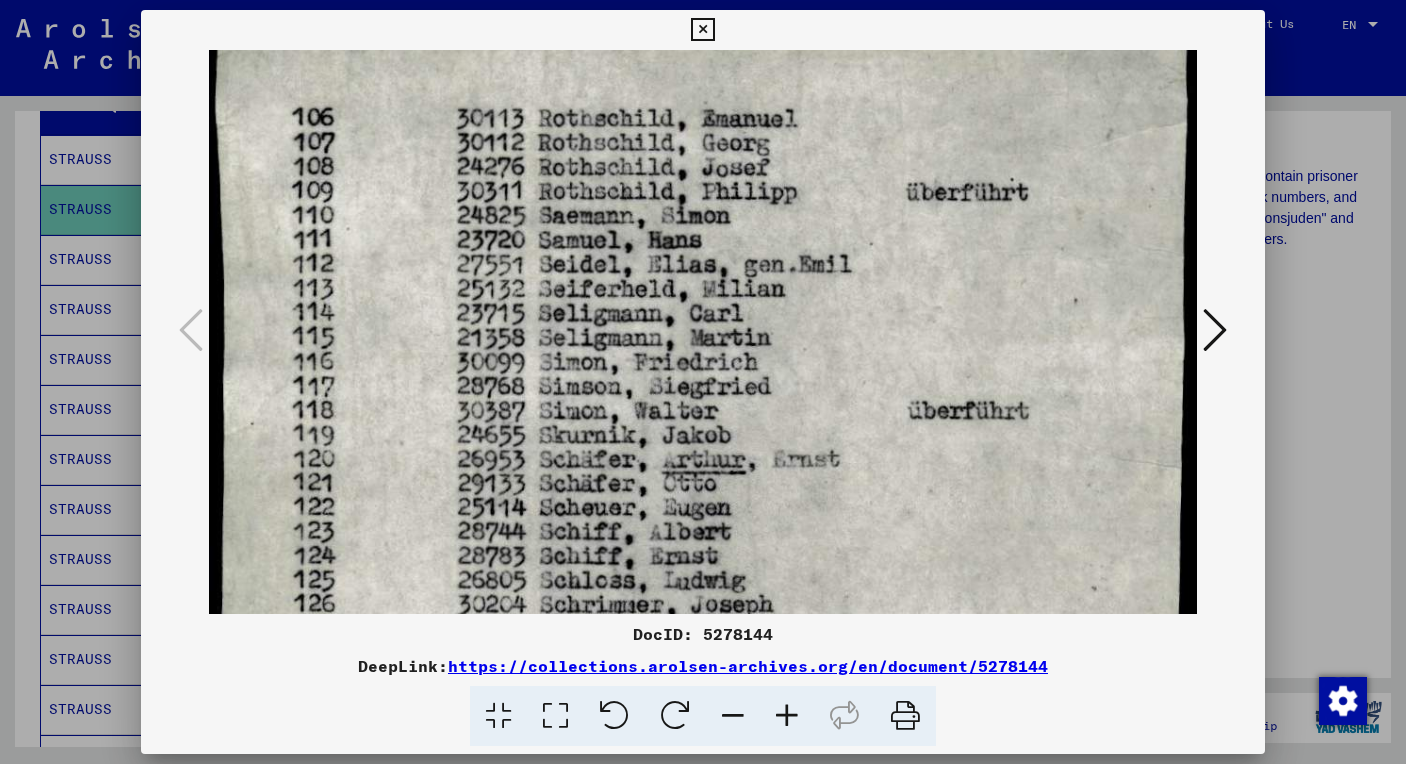 drag, startPoint x: 680, startPoint y: 168, endPoint x: 735, endPoint y: 497, distance: 333.56558 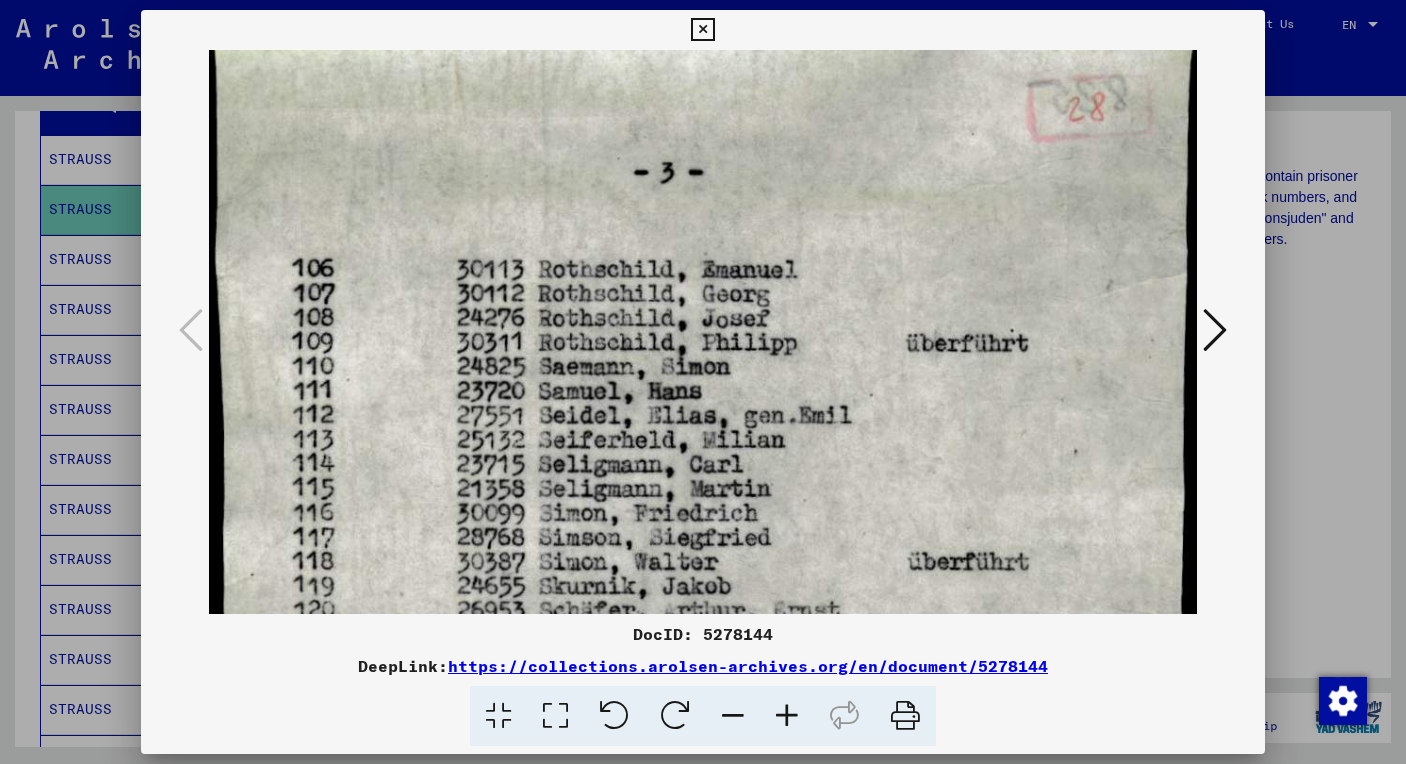 scroll, scrollTop: 5, scrollLeft: 0, axis: vertical 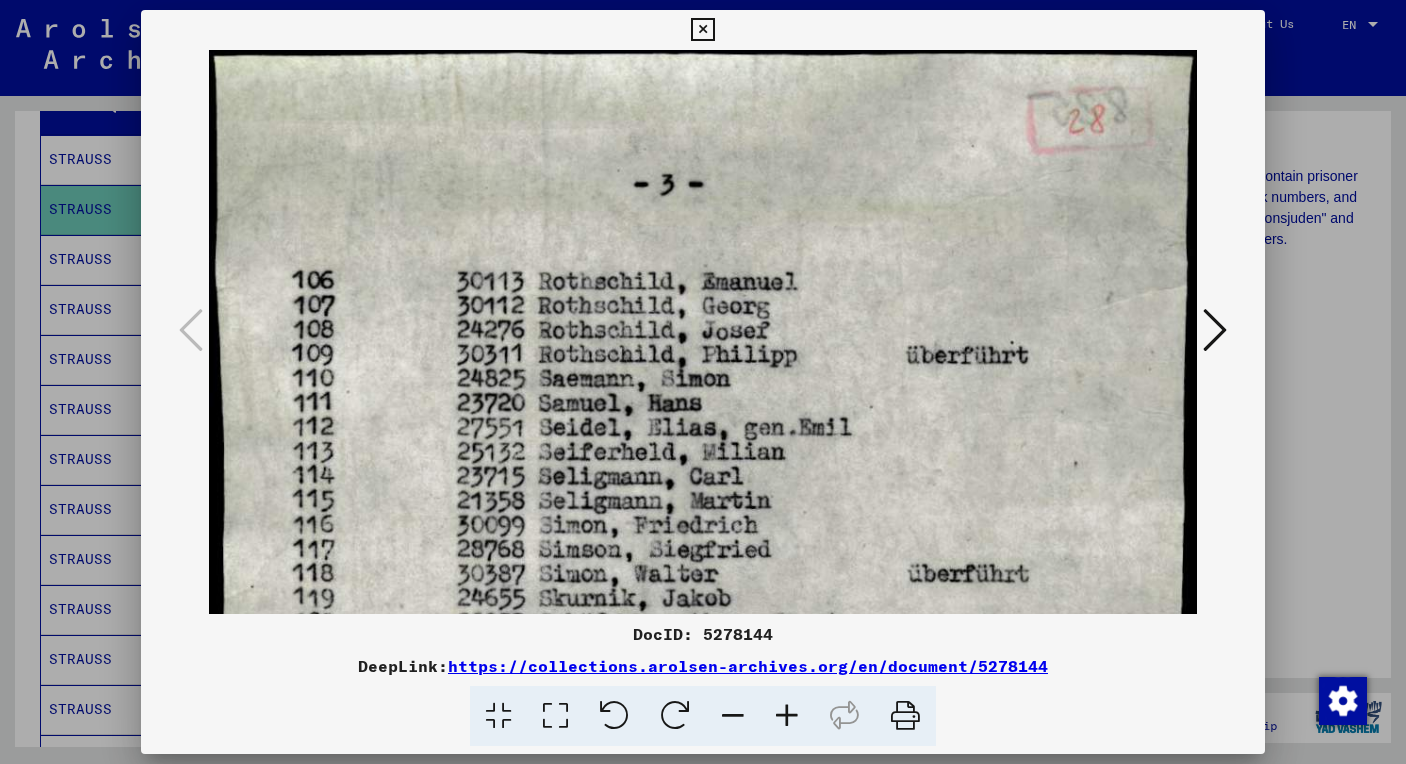 drag, startPoint x: 713, startPoint y: 247, endPoint x: 709, endPoint y: 410, distance: 163.04907 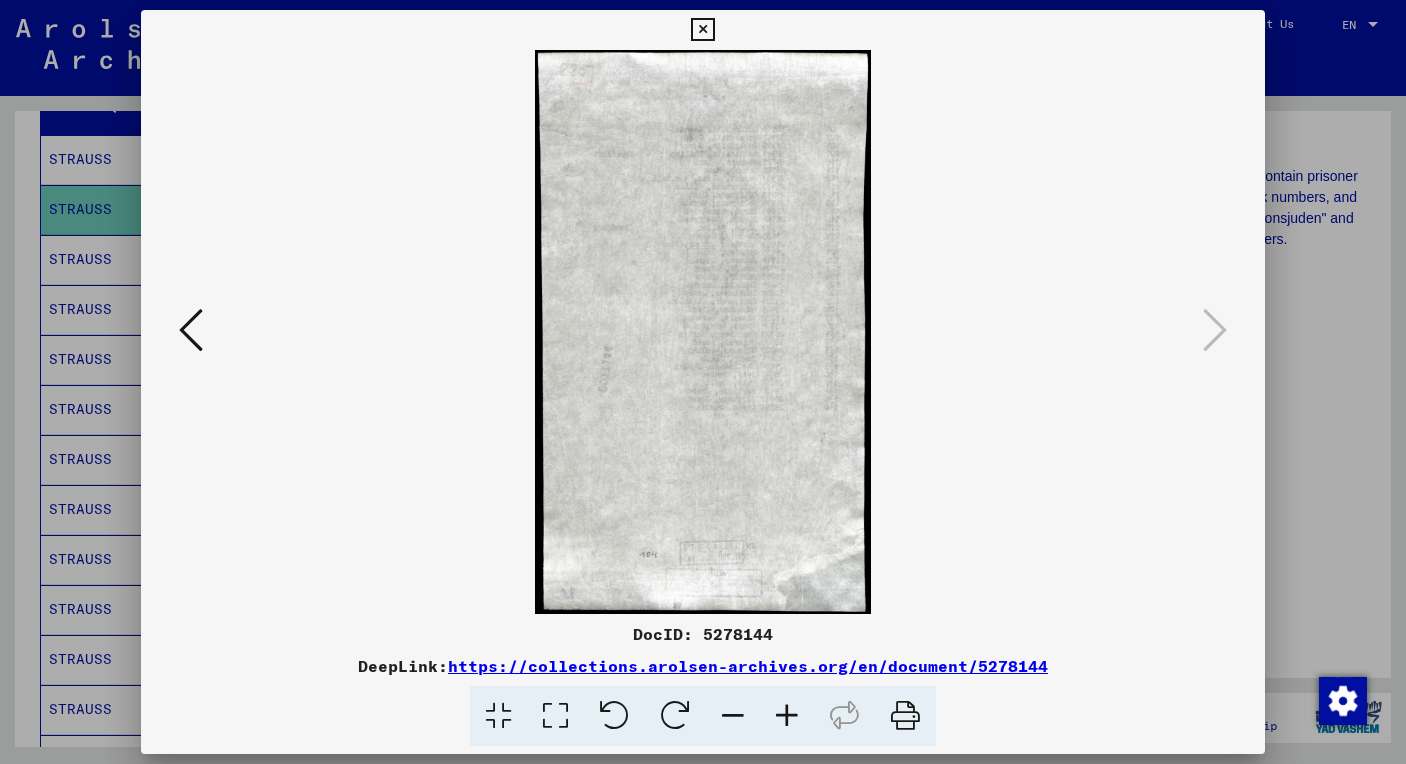 click at bounding box center [702, 30] 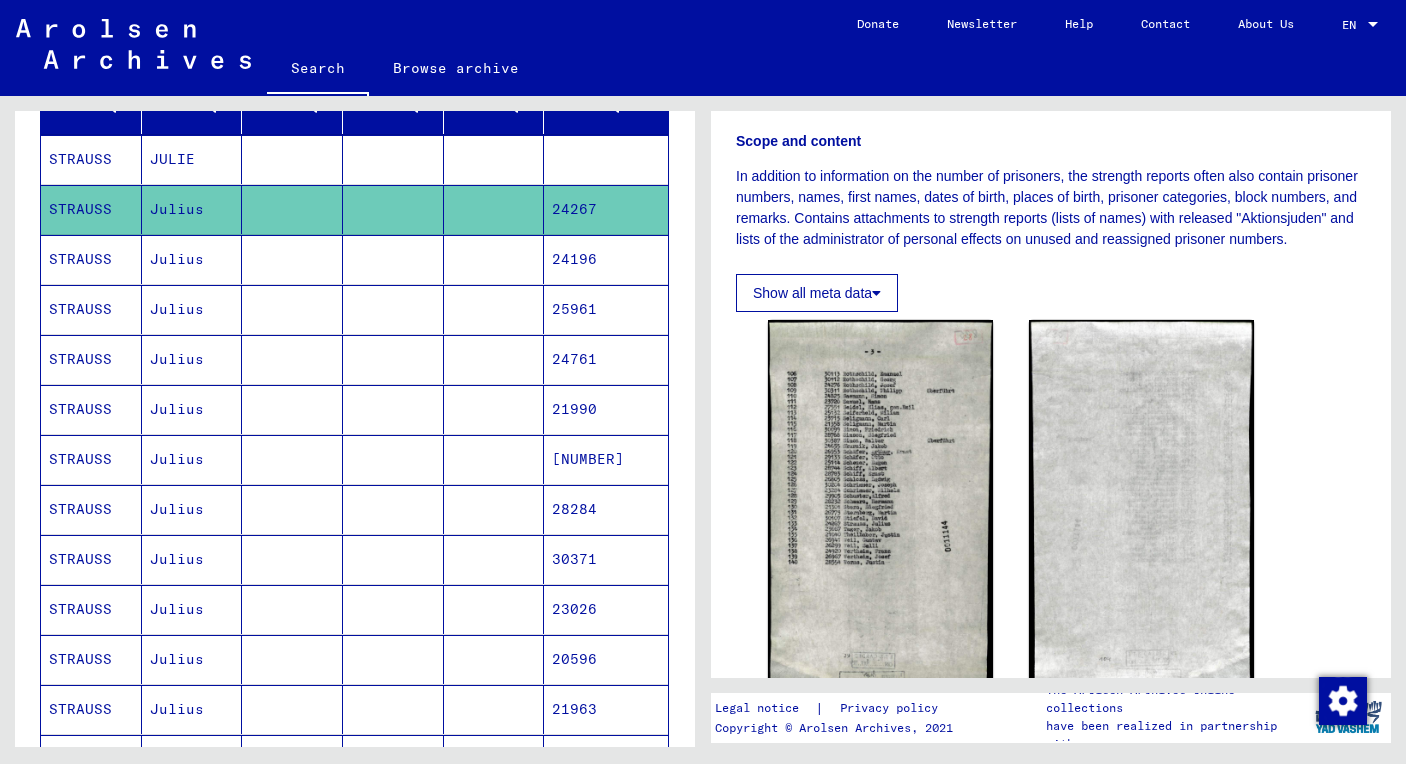 click on "STRAUSS" at bounding box center (91, 309) 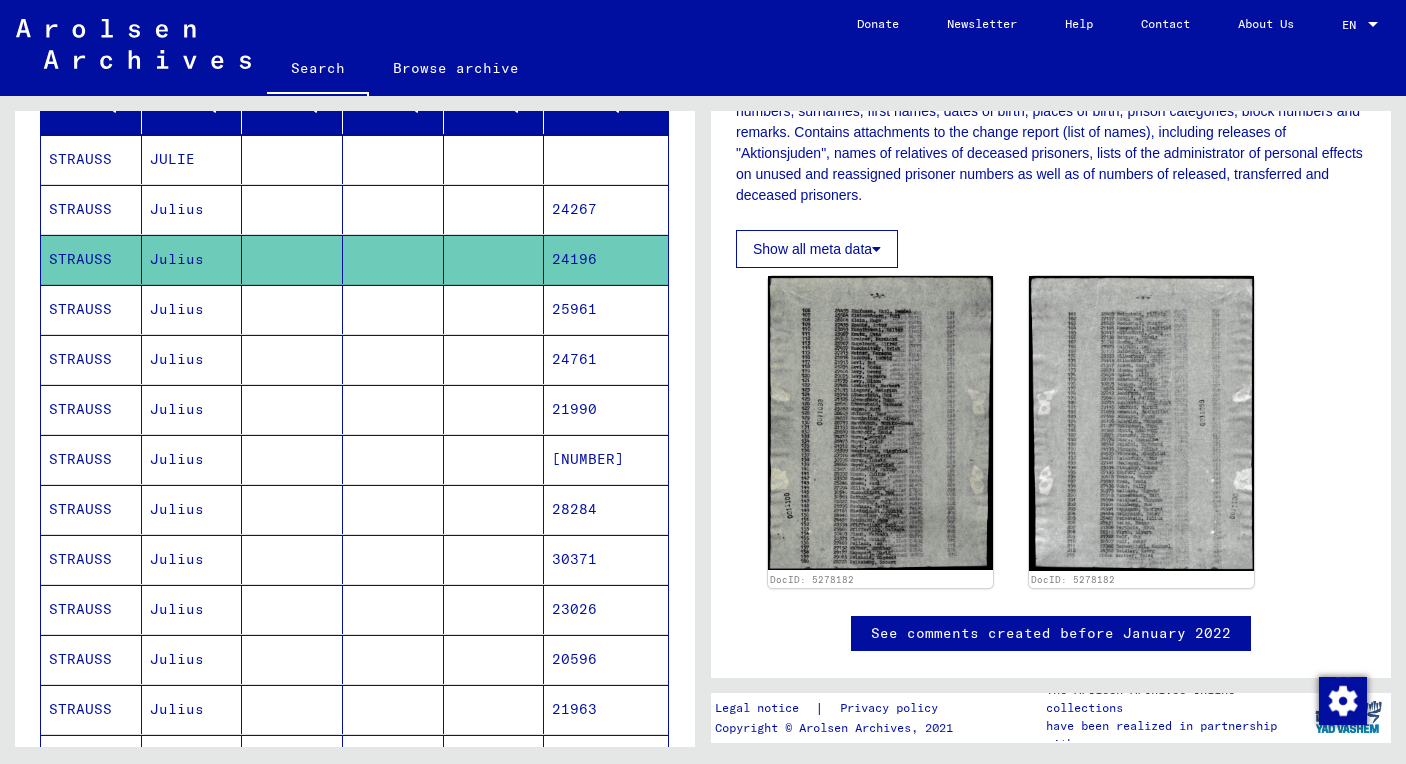 scroll, scrollTop: 432, scrollLeft: 0, axis: vertical 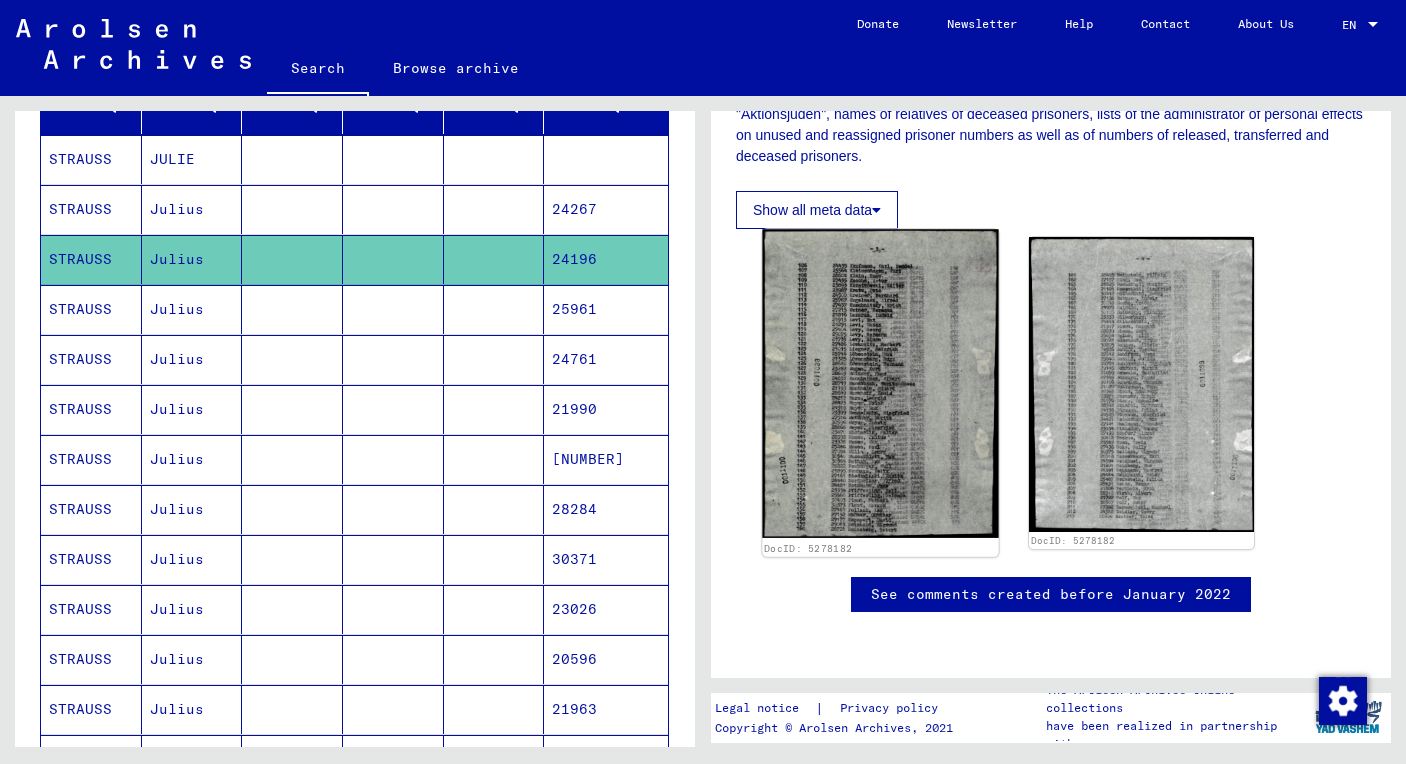 click 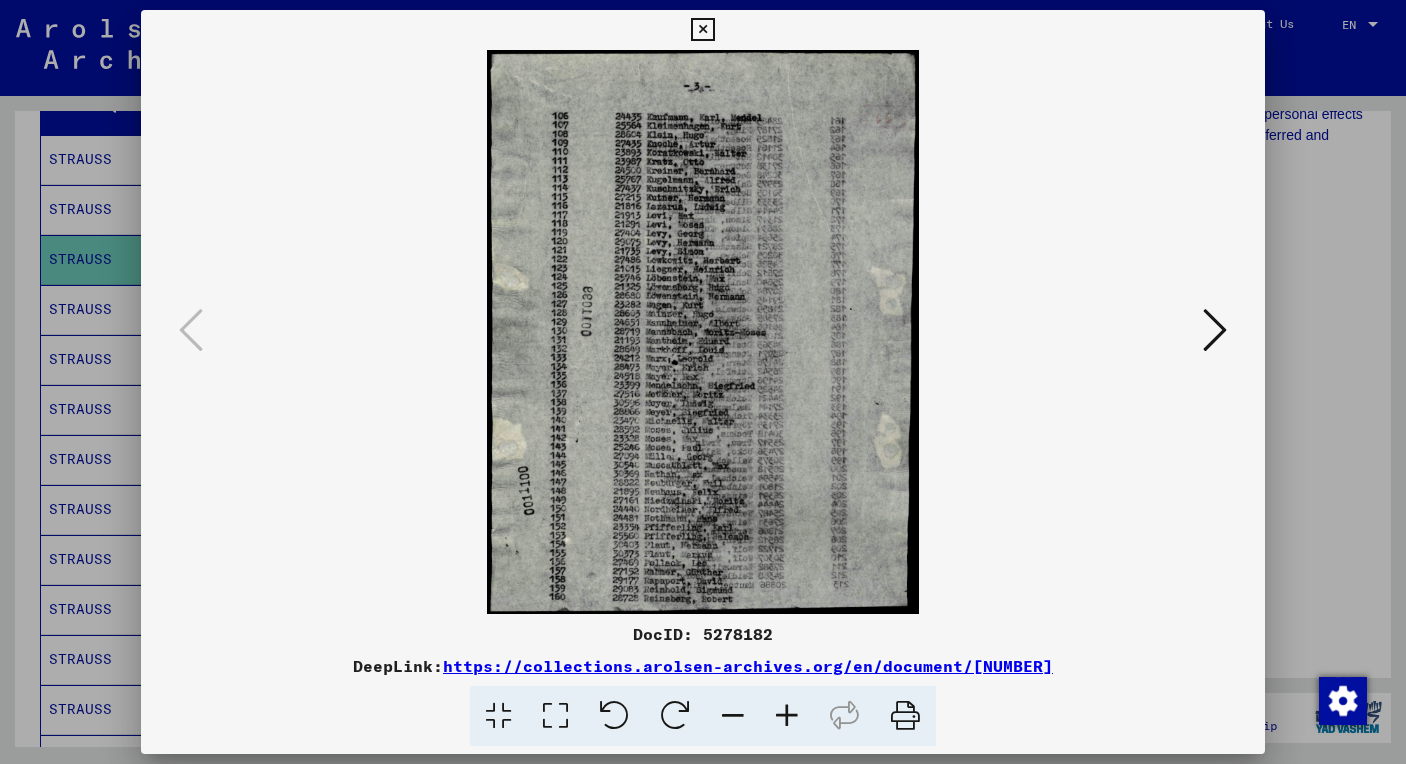 click at bounding box center (555, 716) 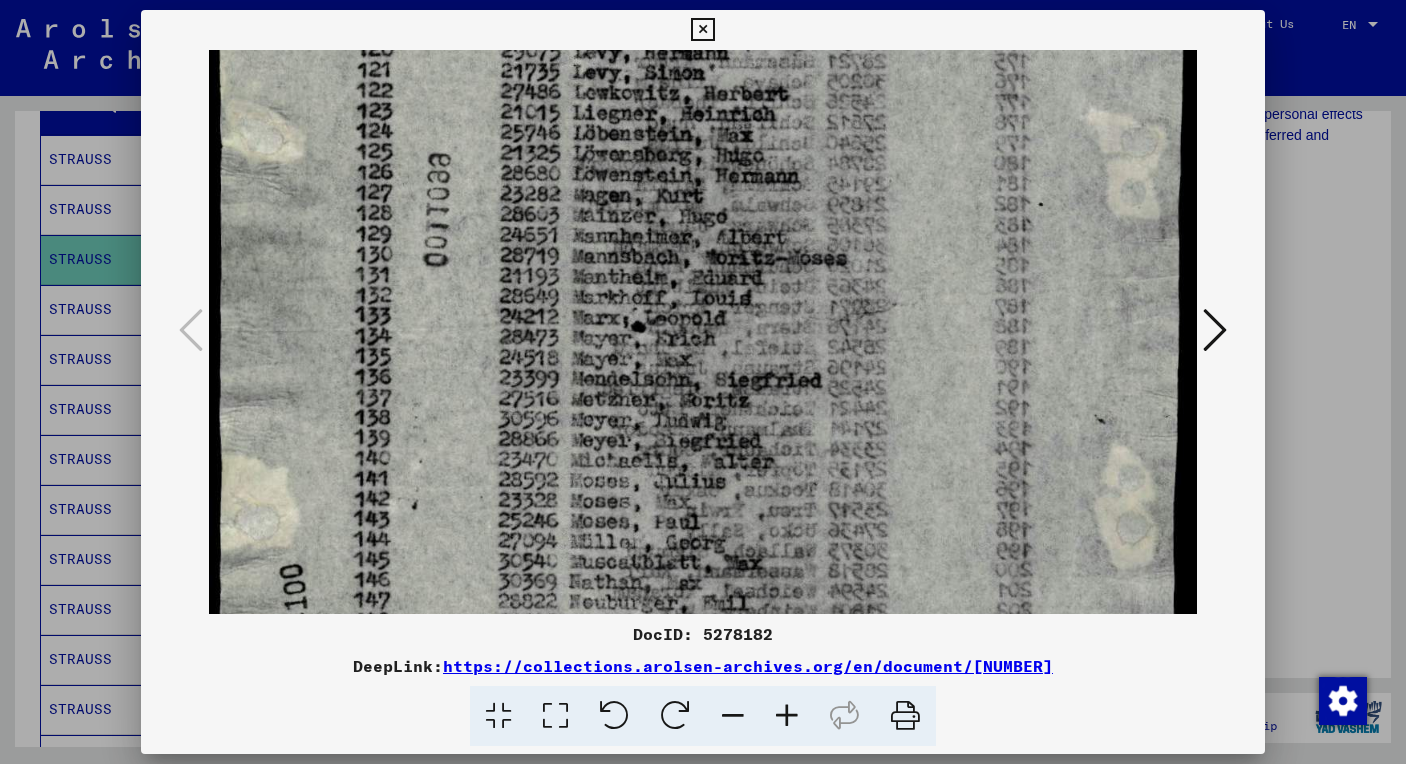 drag, startPoint x: 892, startPoint y: 497, endPoint x: 894, endPoint y: 51, distance: 446.0045 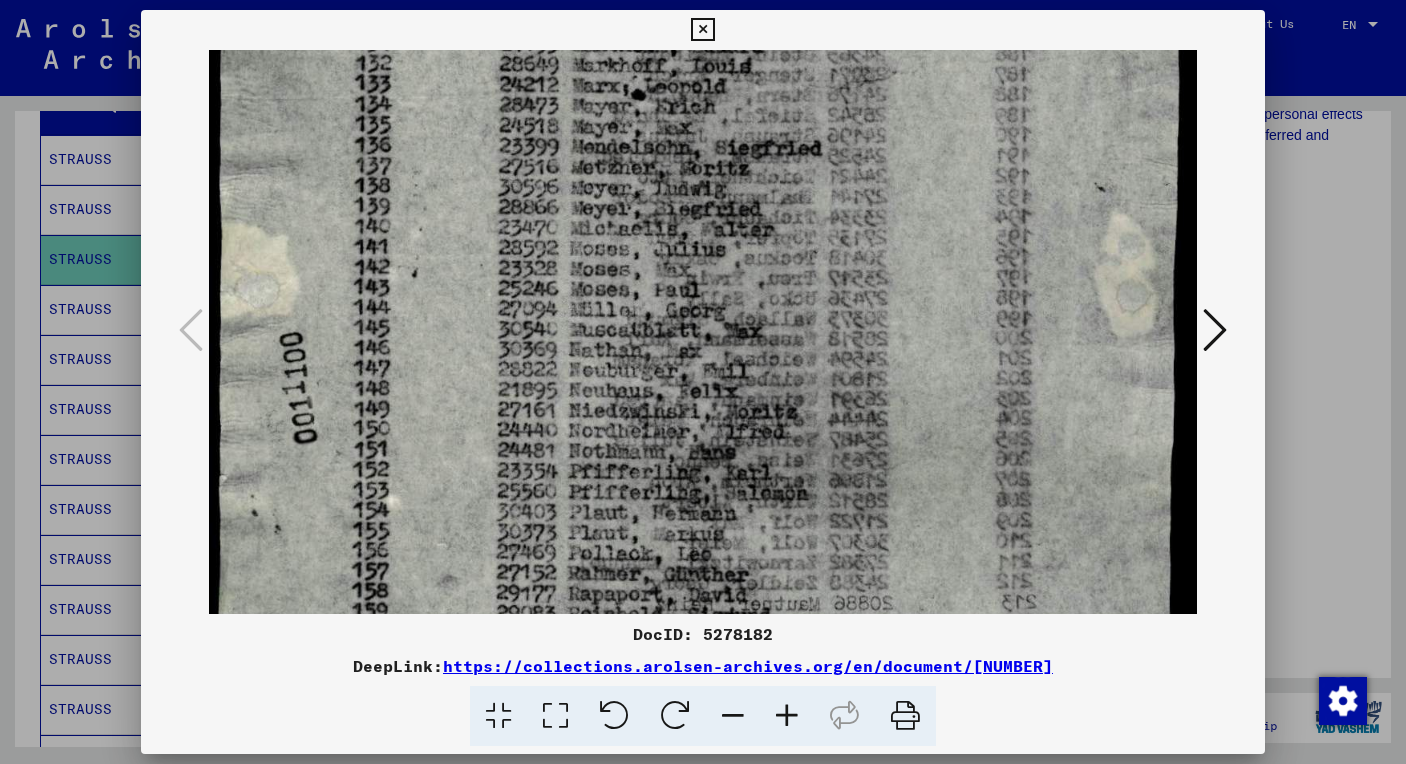 scroll, scrollTop: 709, scrollLeft: 0, axis: vertical 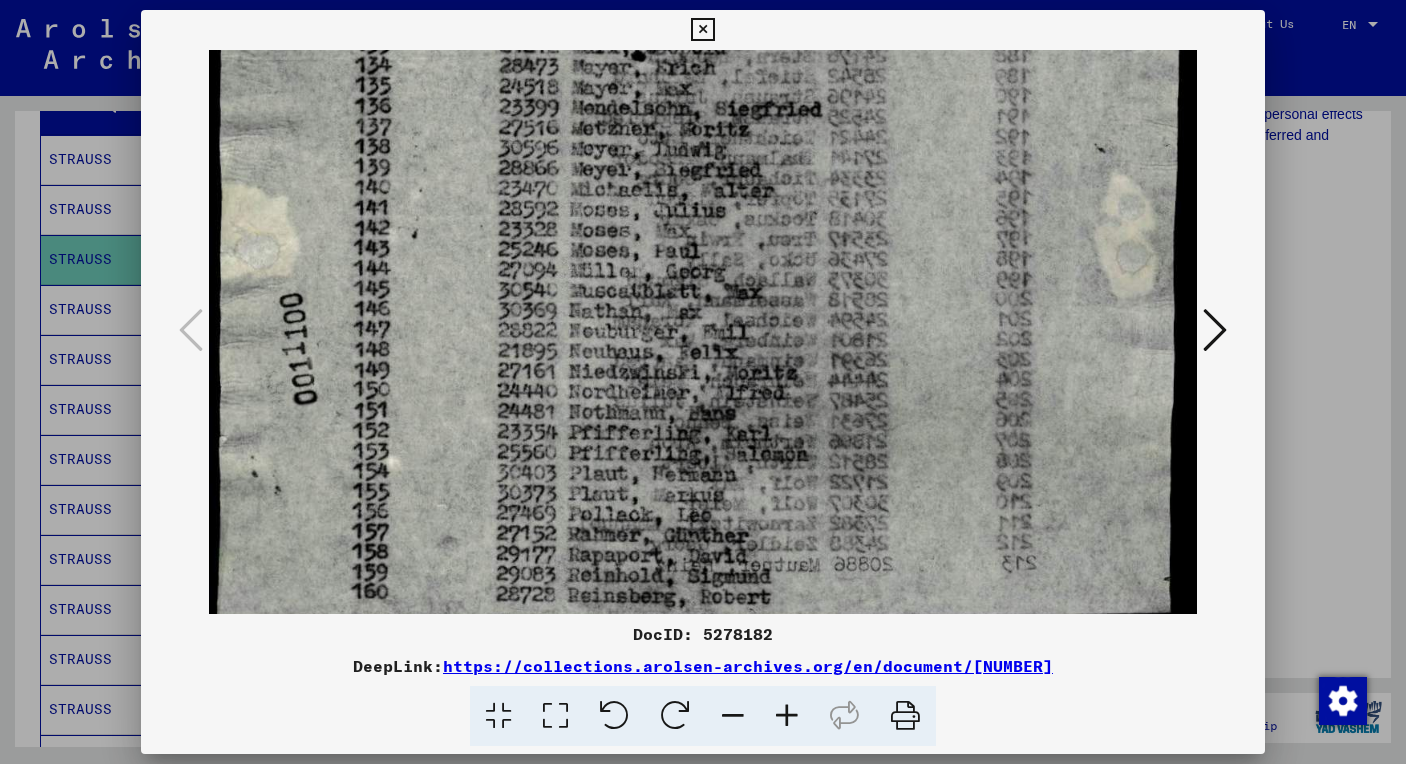 drag, startPoint x: 876, startPoint y: 362, endPoint x: 875, endPoint y: 104, distance: 258.00195 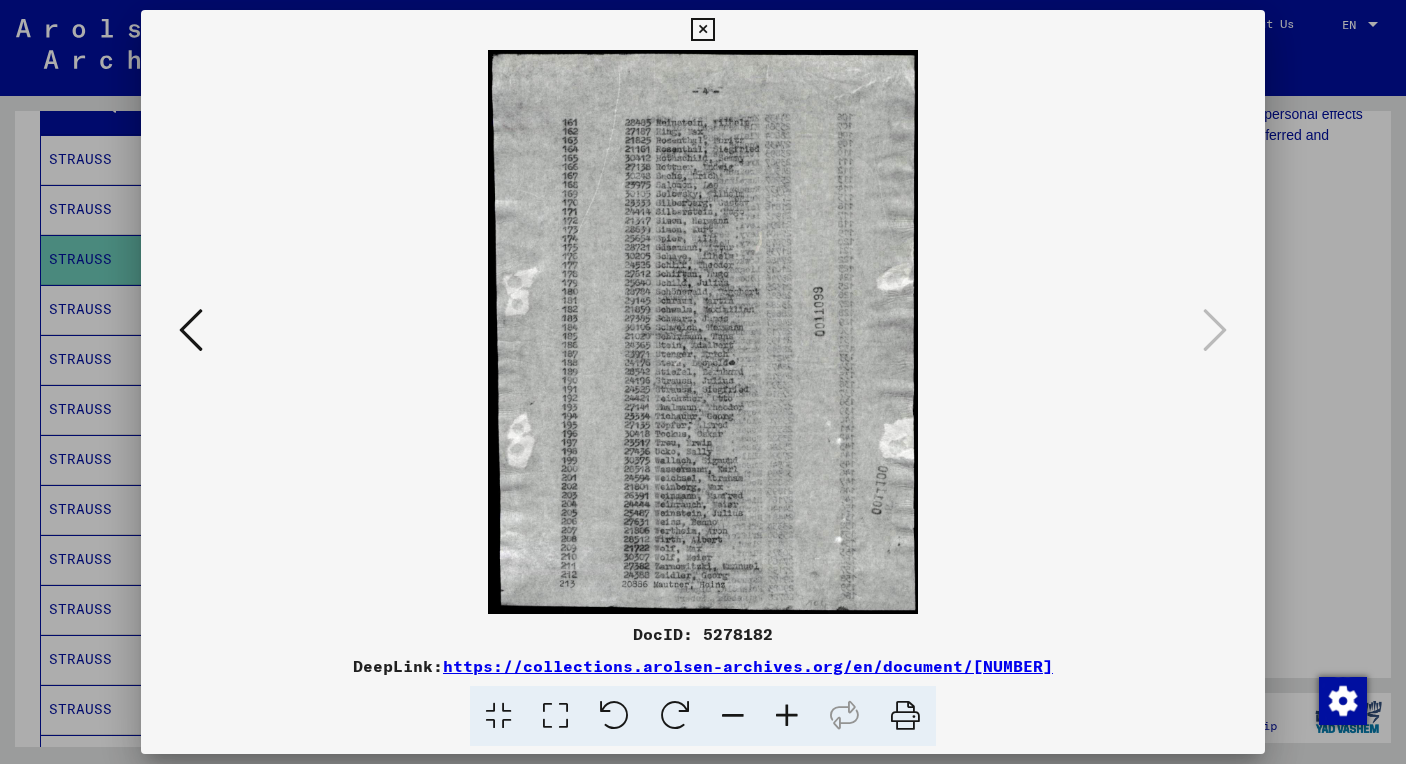 scroll, scrollTop: 0, scrollLeft: 0, axis: both 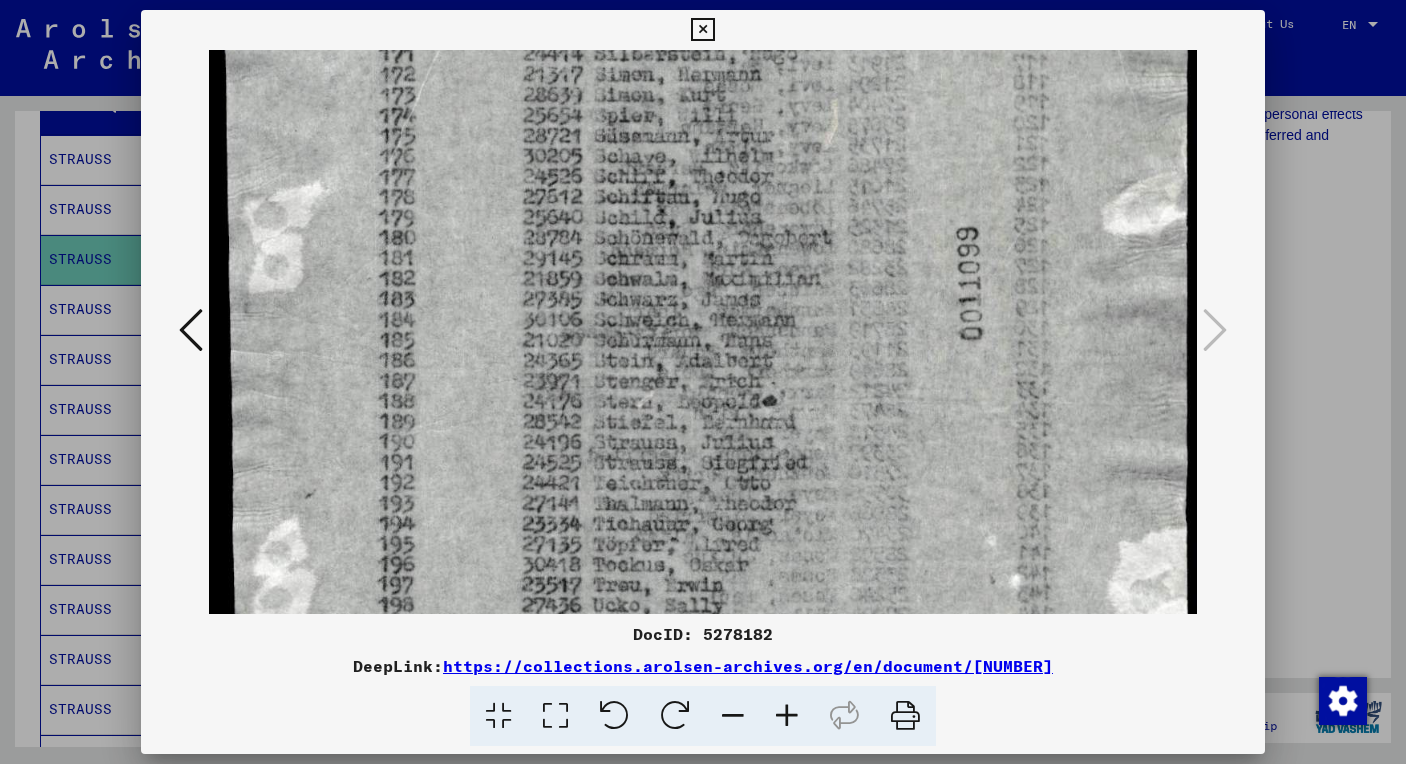 drag, startPoint x: 819, startPoint y: 480, endPoint x: 833, endPoint y: 112, distance: 368.2662 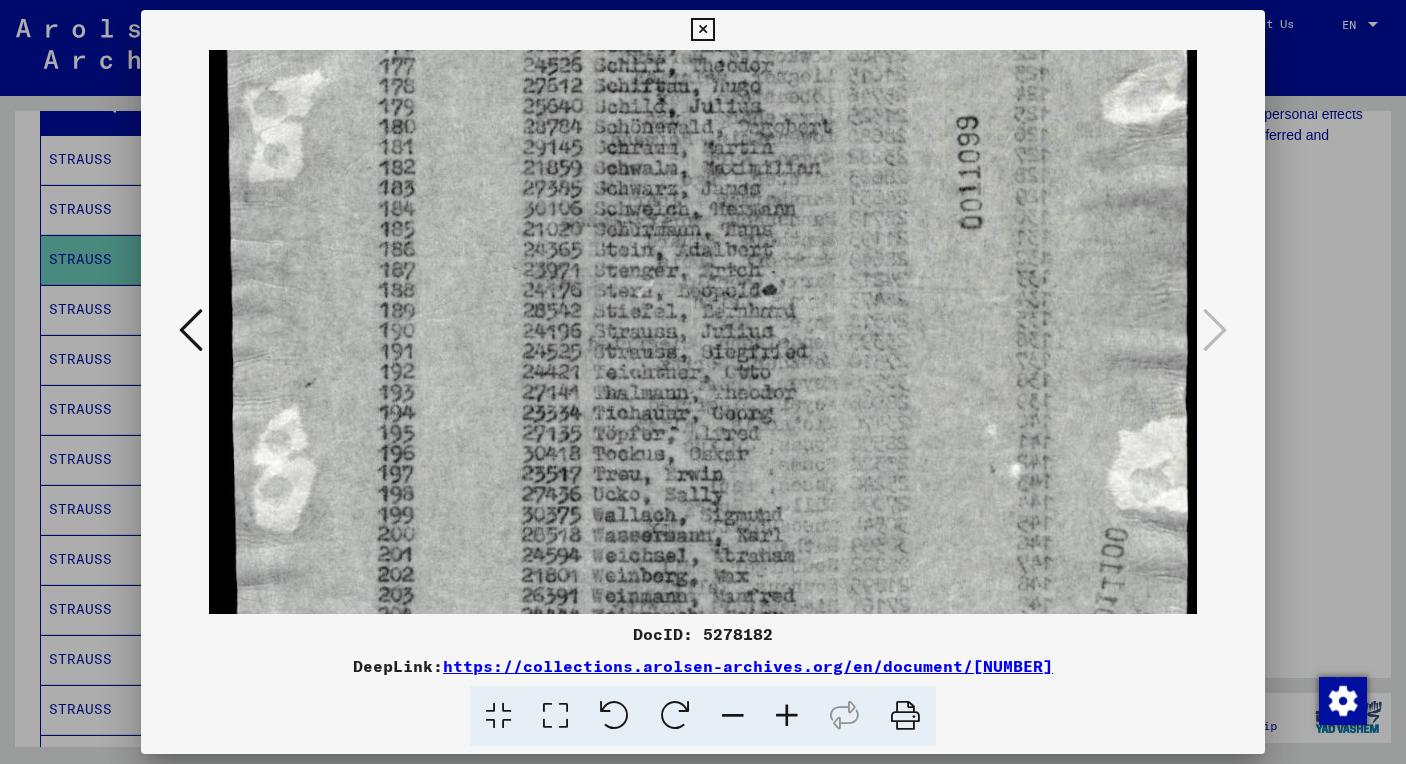 scroll, scrollTop: 499, scrollLeft: 0, axis: vertical 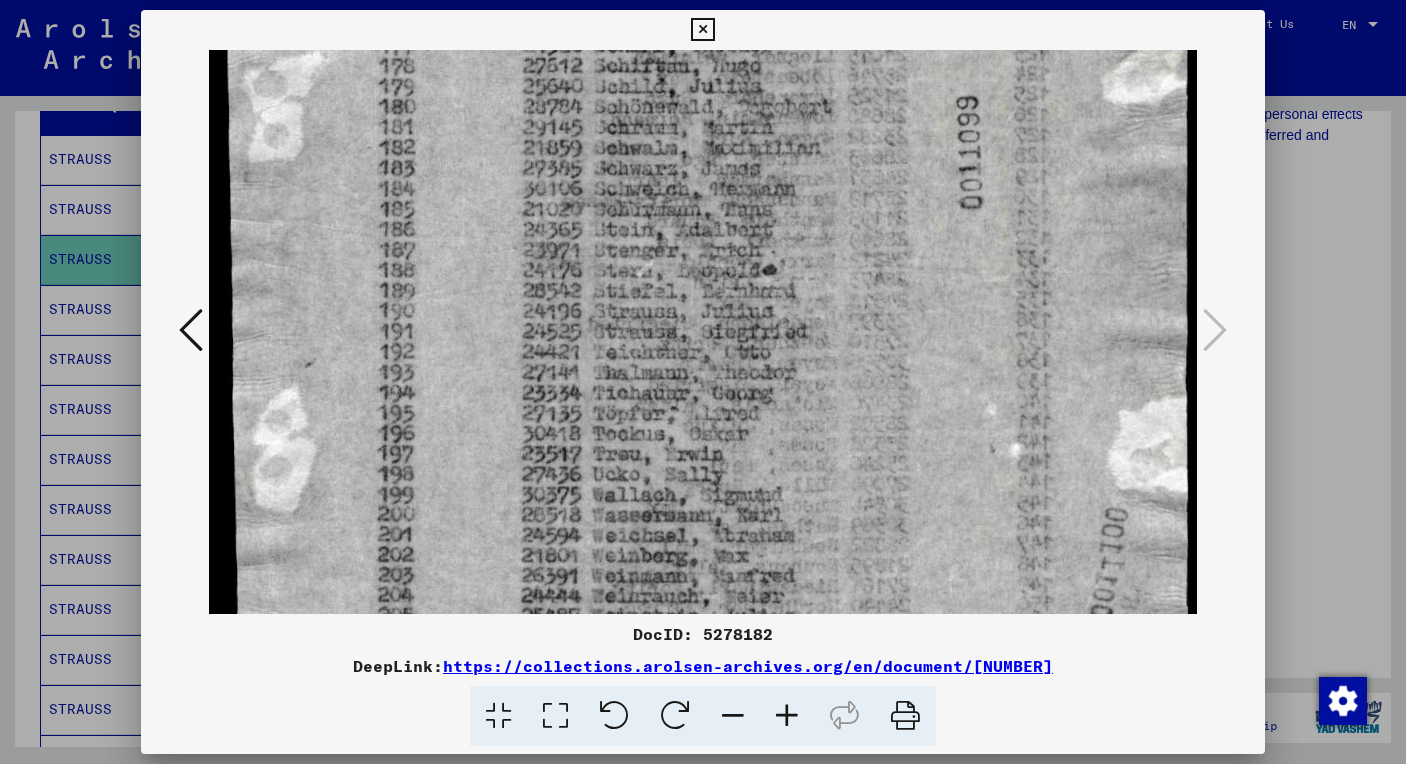 drag, startPoint x: 812, startPoint y: 363, endPoint x: 814, endPoint y: 232, distance: 131.01526 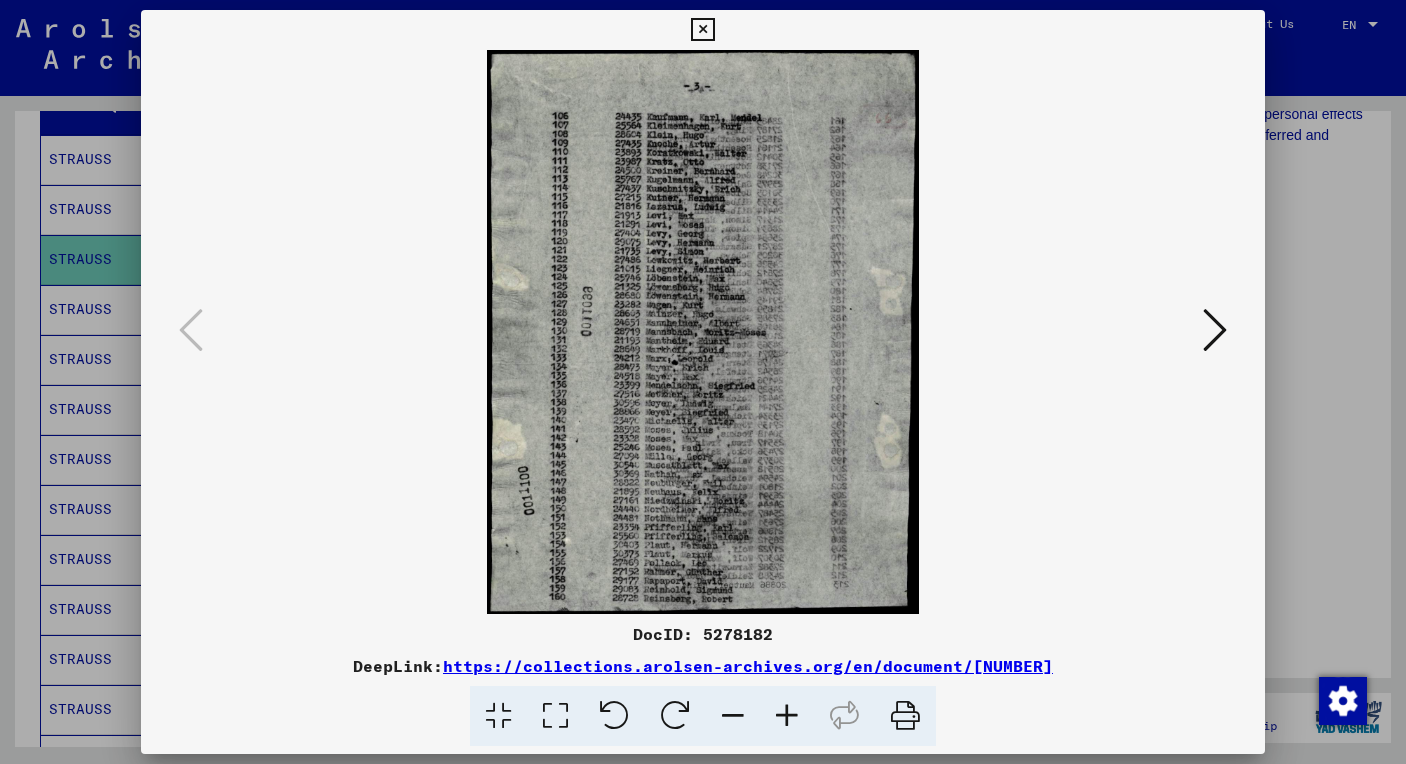 scroll, scrollTop: 0, scrollLeft: 0, axis: both 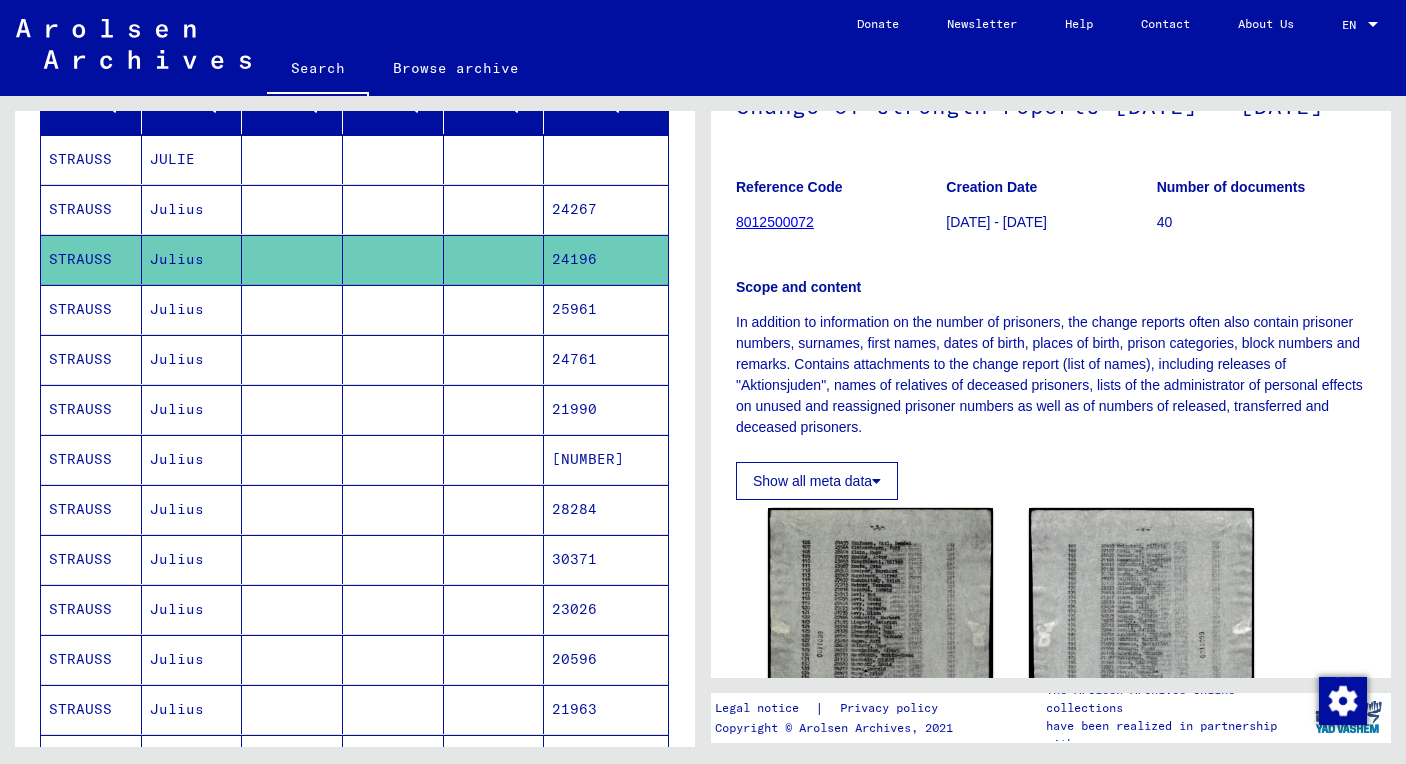 click on "8012500072" 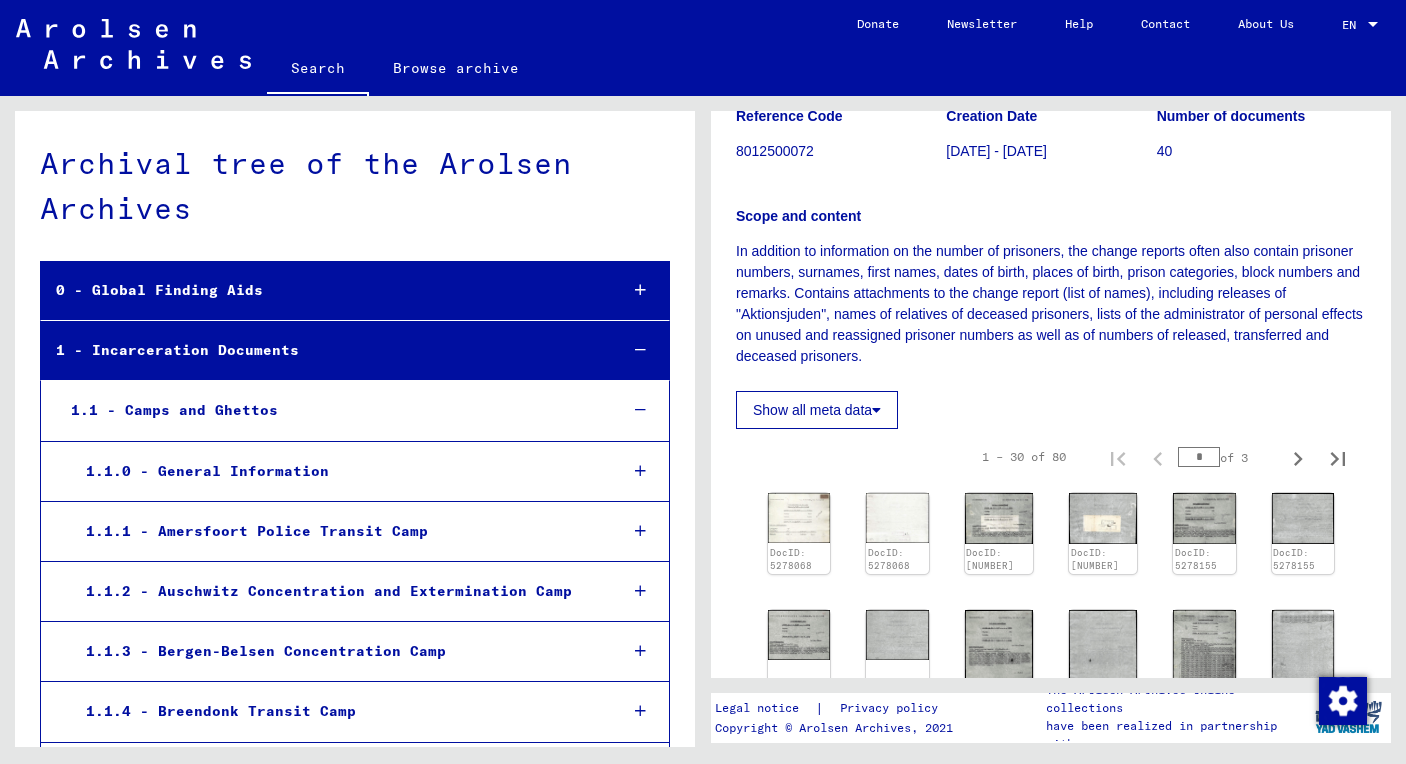 scroll, scrollTop: 540, scrollLeft: 0, axis: vertical 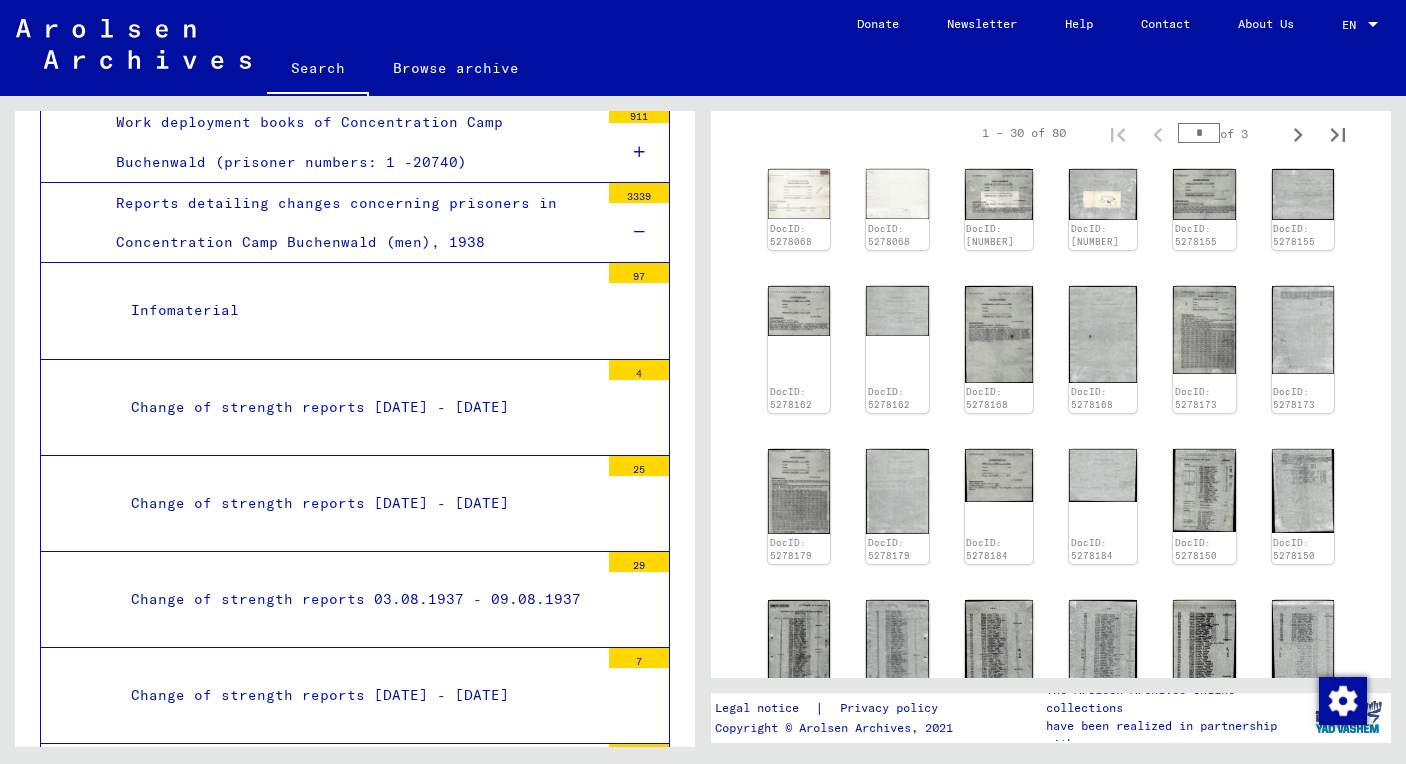 click on "Change of strength reports [DATE] - [DATE]" at bounding box center (357, 407) 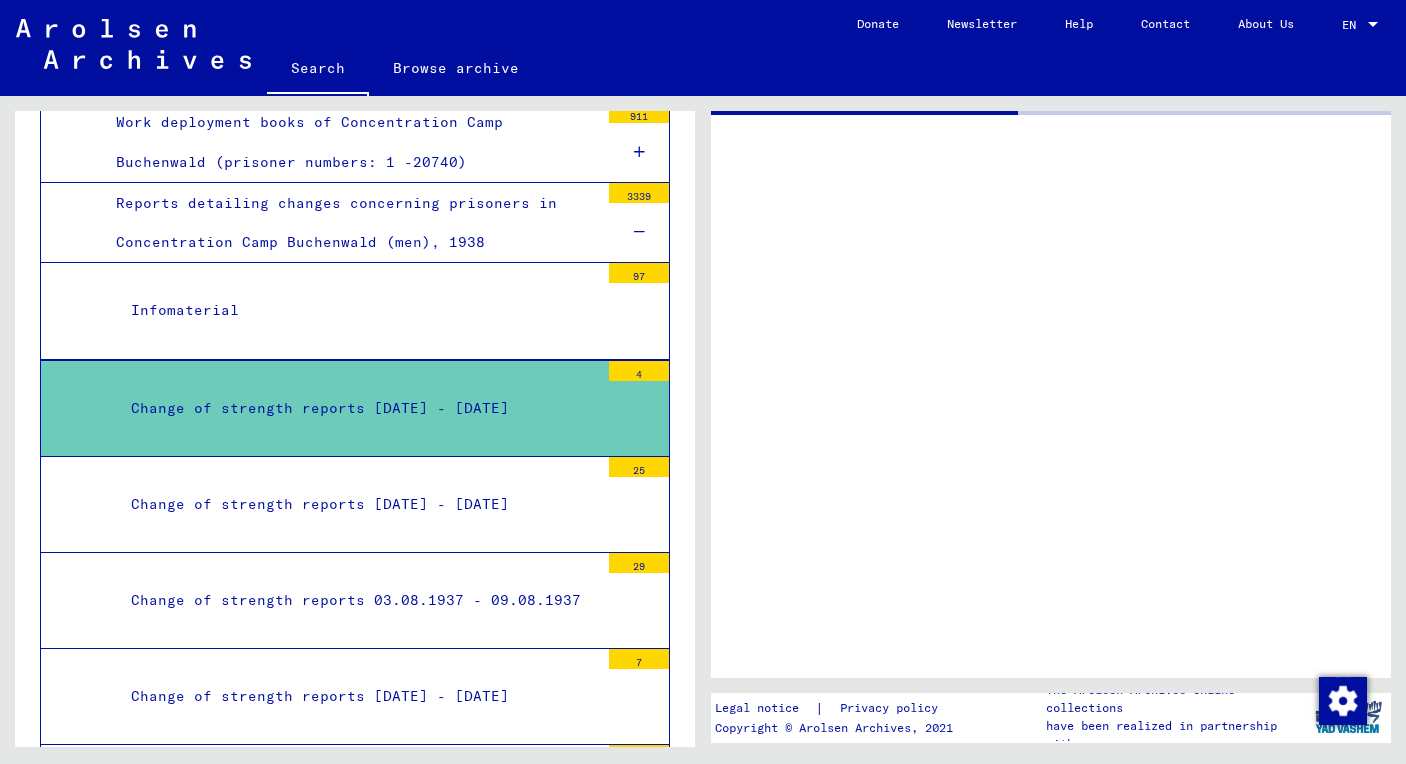 scroll, scrollTop: 0, scrollLeft: 0, axis: both 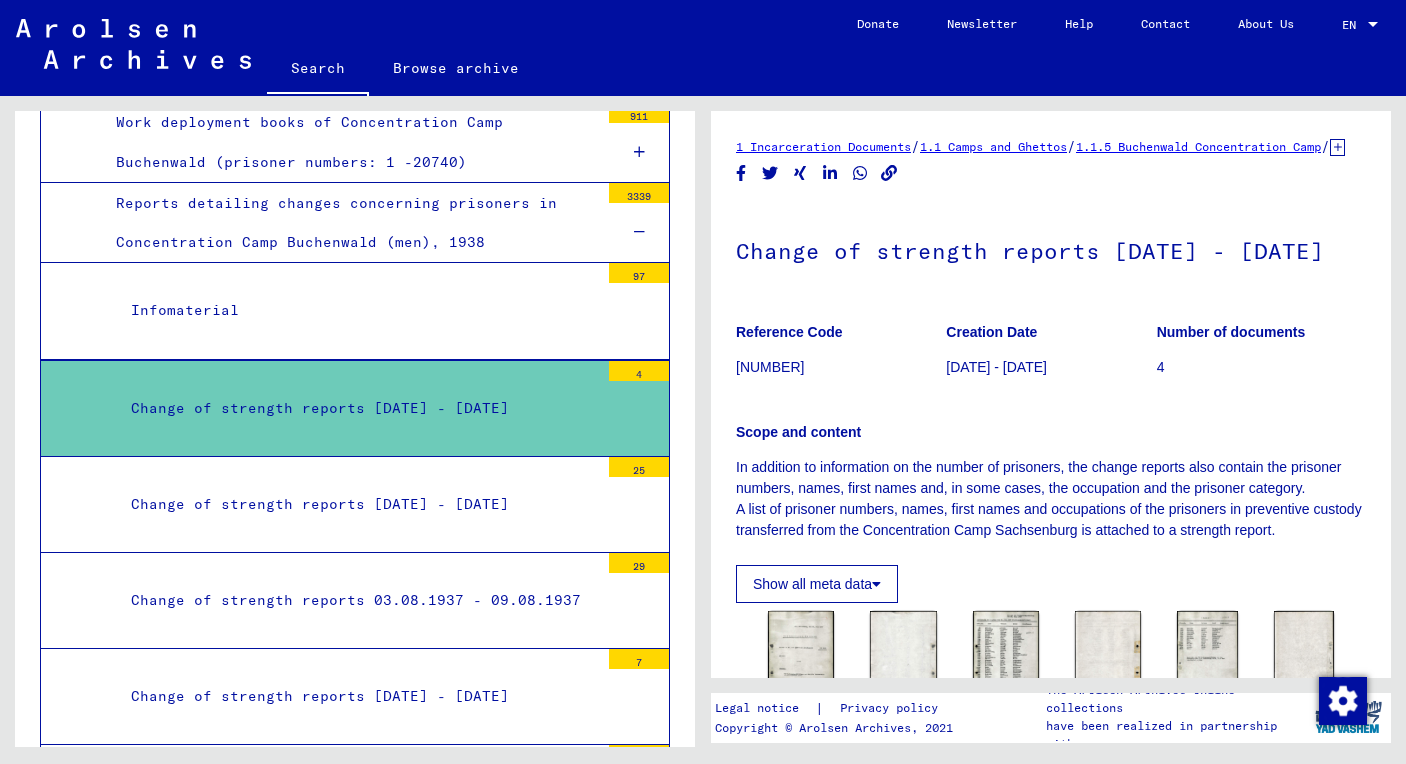 click on "Change of strength reports [DATE] - [DATE]" at bounding box center [357, 504] 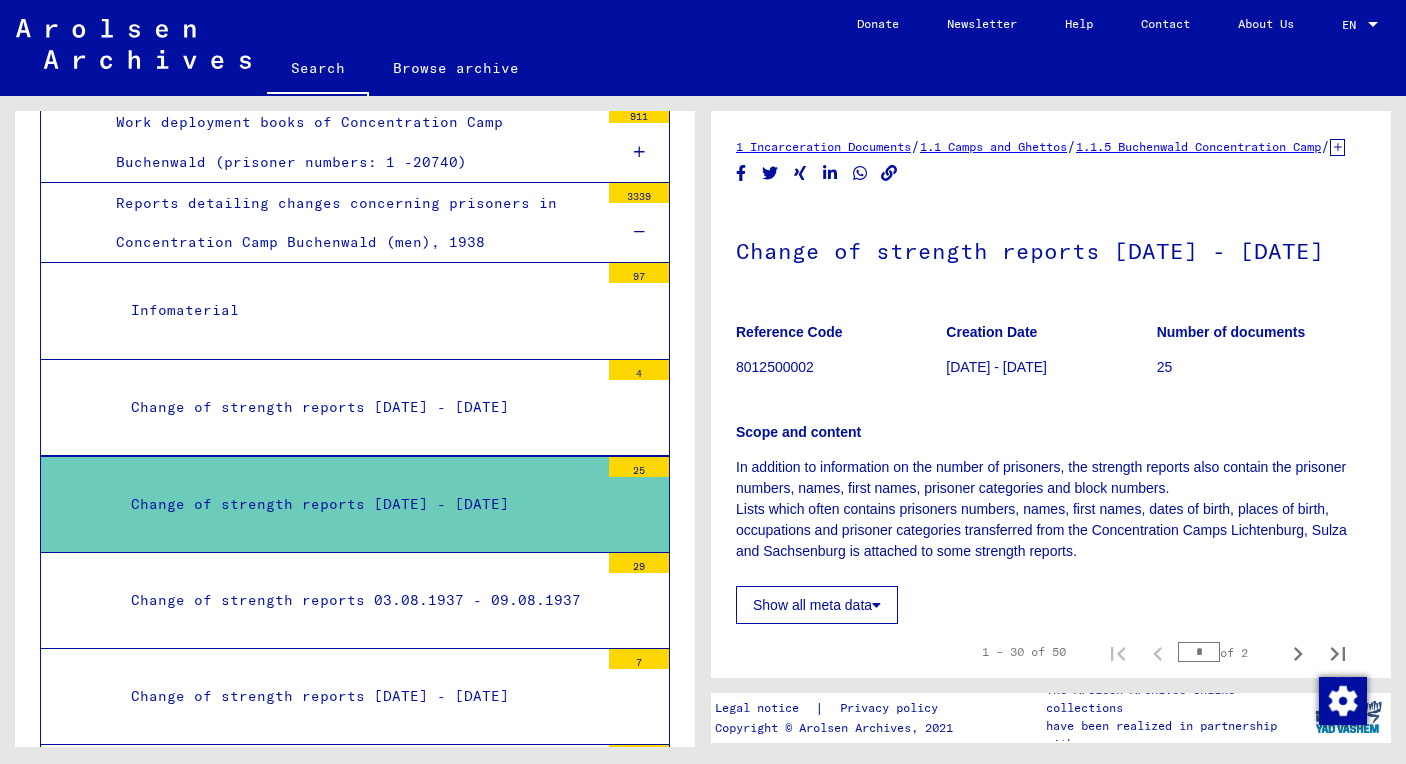click on "Change of strength reports [DATE] - [DATE]" at bounding box center (357, 696) 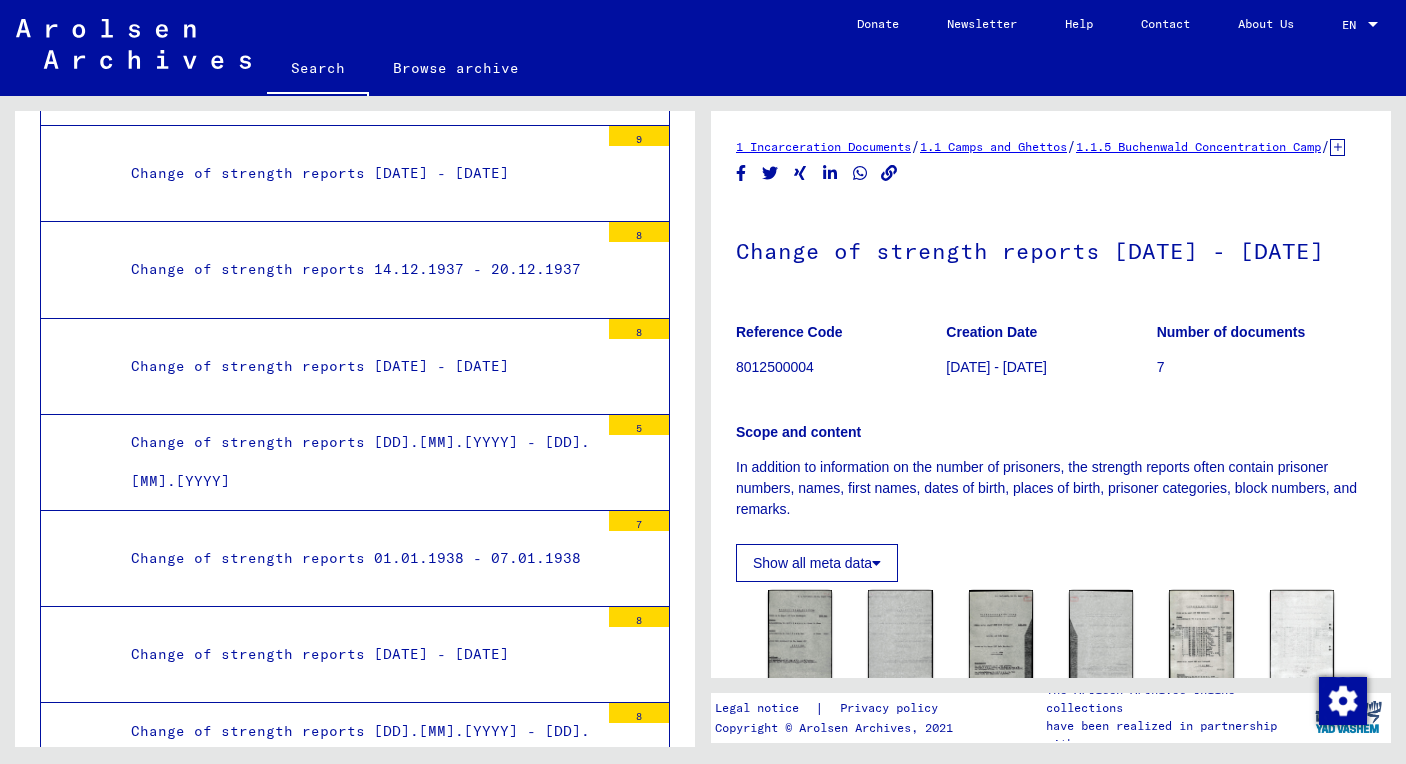 scroll, scrollTop: 3456, scrollLeft: 0, axis: vertical 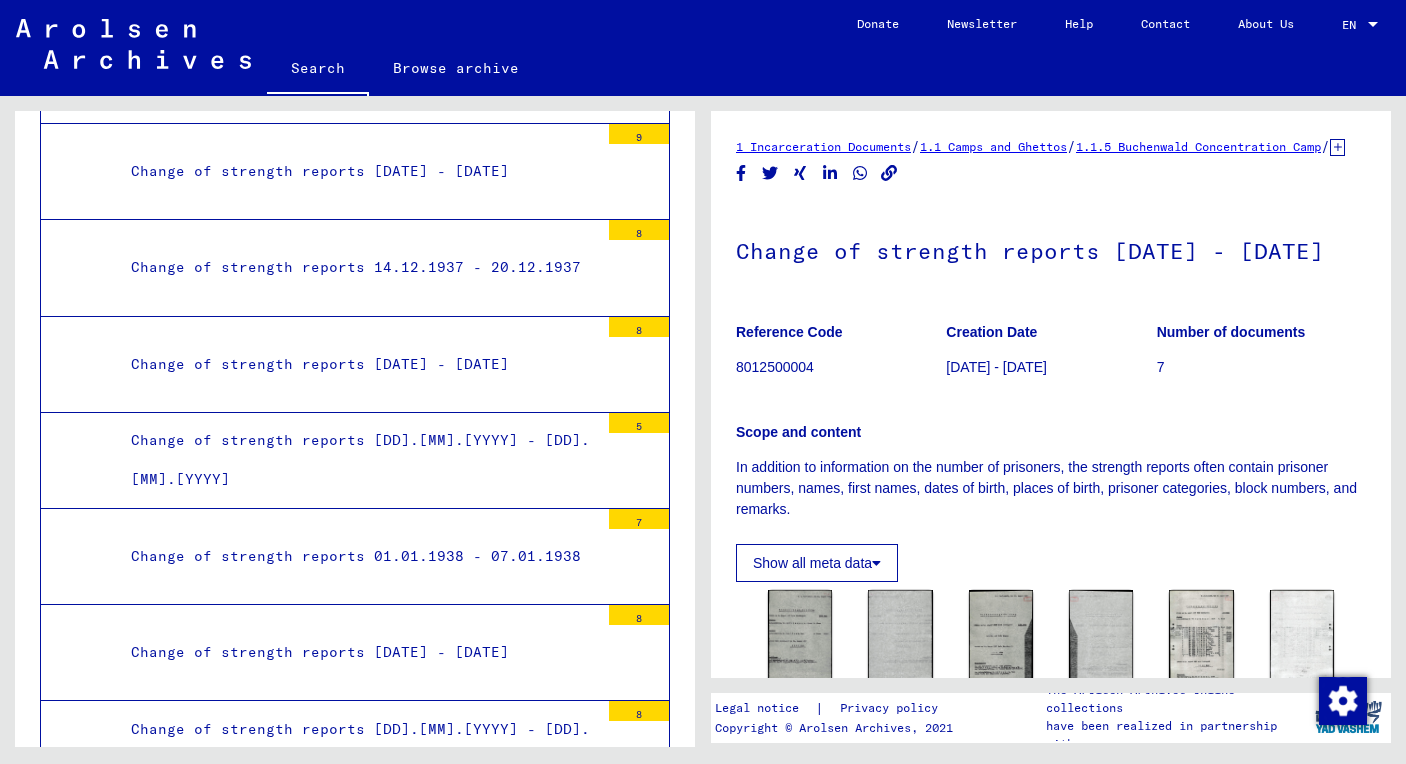 click on "Change of strength reports [DATE] - [DATE]" at bounding box center (357, 845) 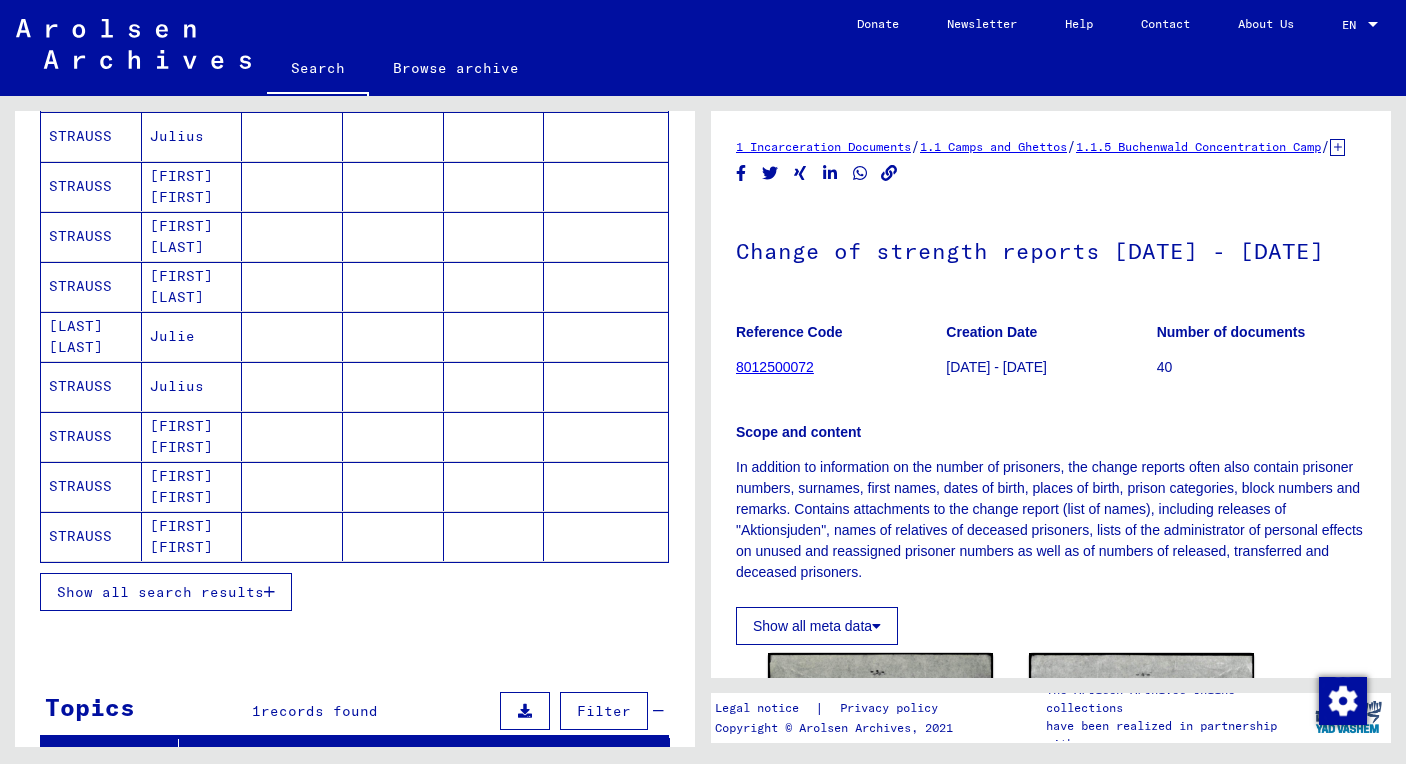 scroll, scrollTop: 272, scrollLeft: 0, axis: vertical 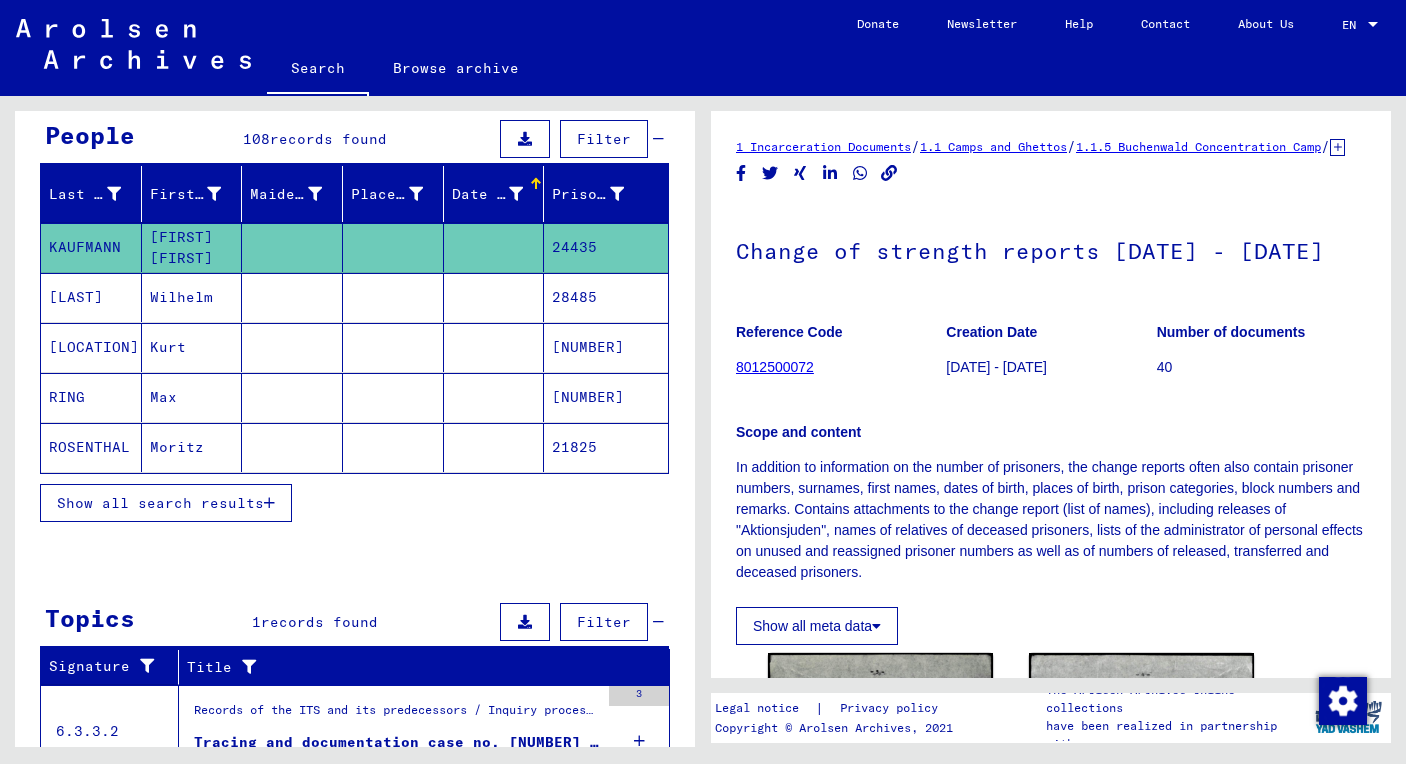 click on "Show all search results" at bounding box center (160, 503) 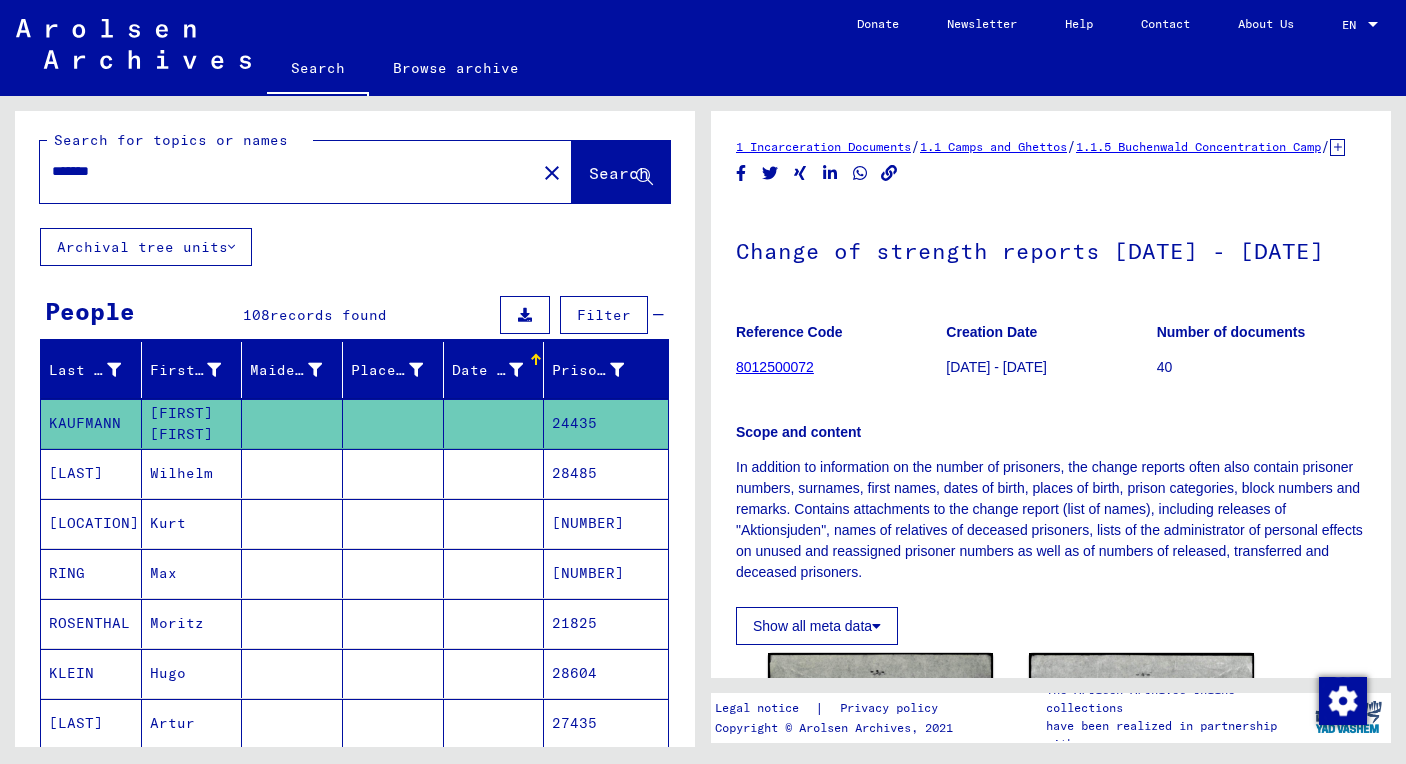 scroll, scrollTop: 0, scrollLeft: 0, axis: both 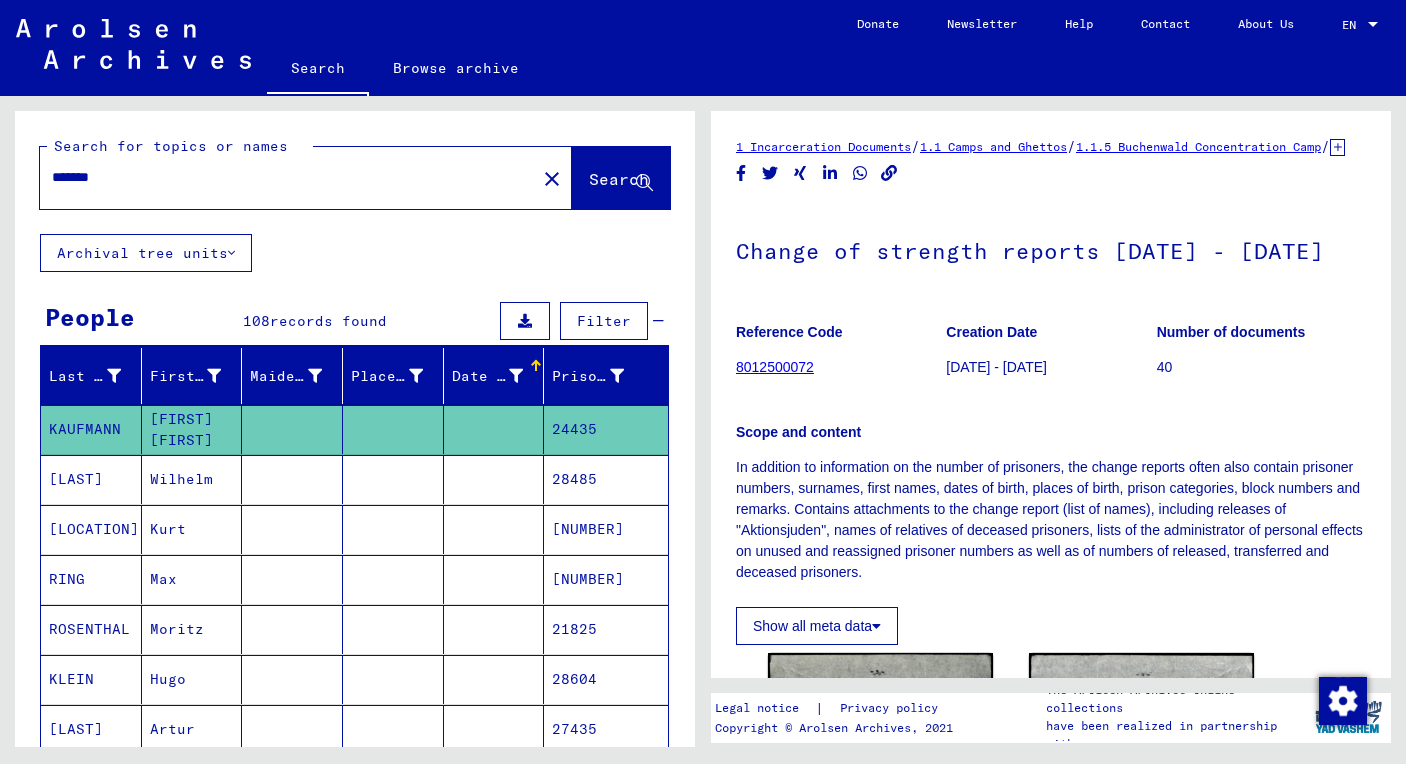 click on "*******" at bounding box center (288, 177) 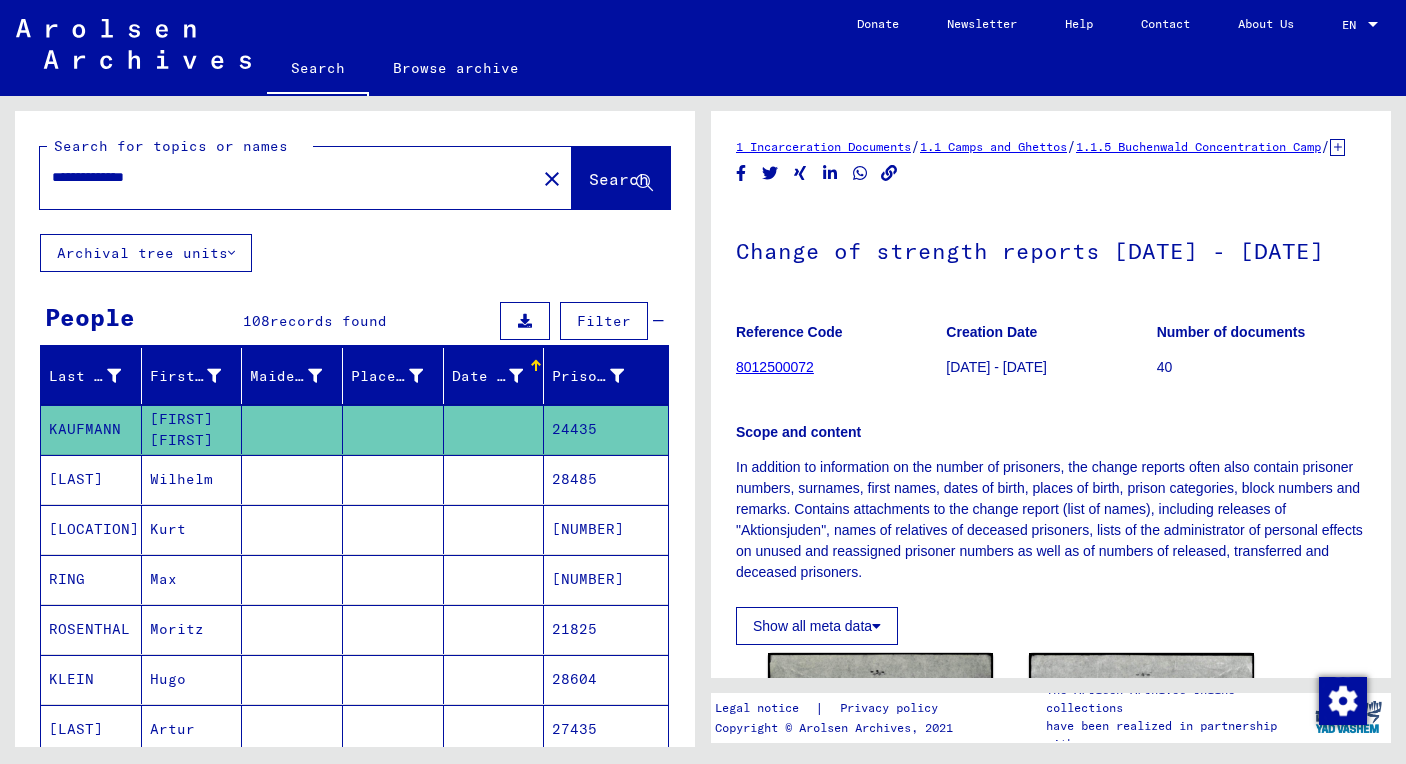 type on "**********" 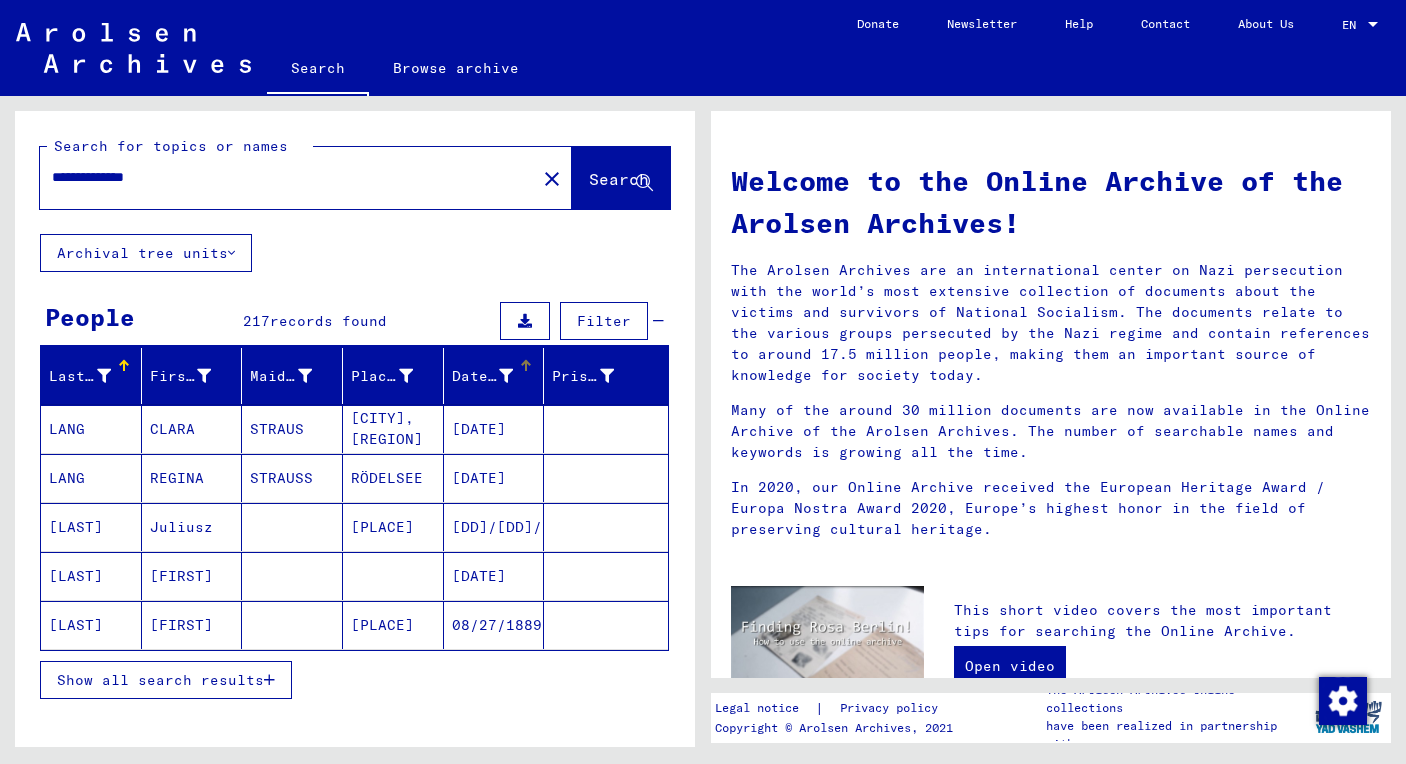 click on "Date of Birth" at bounding box center (483, 376) 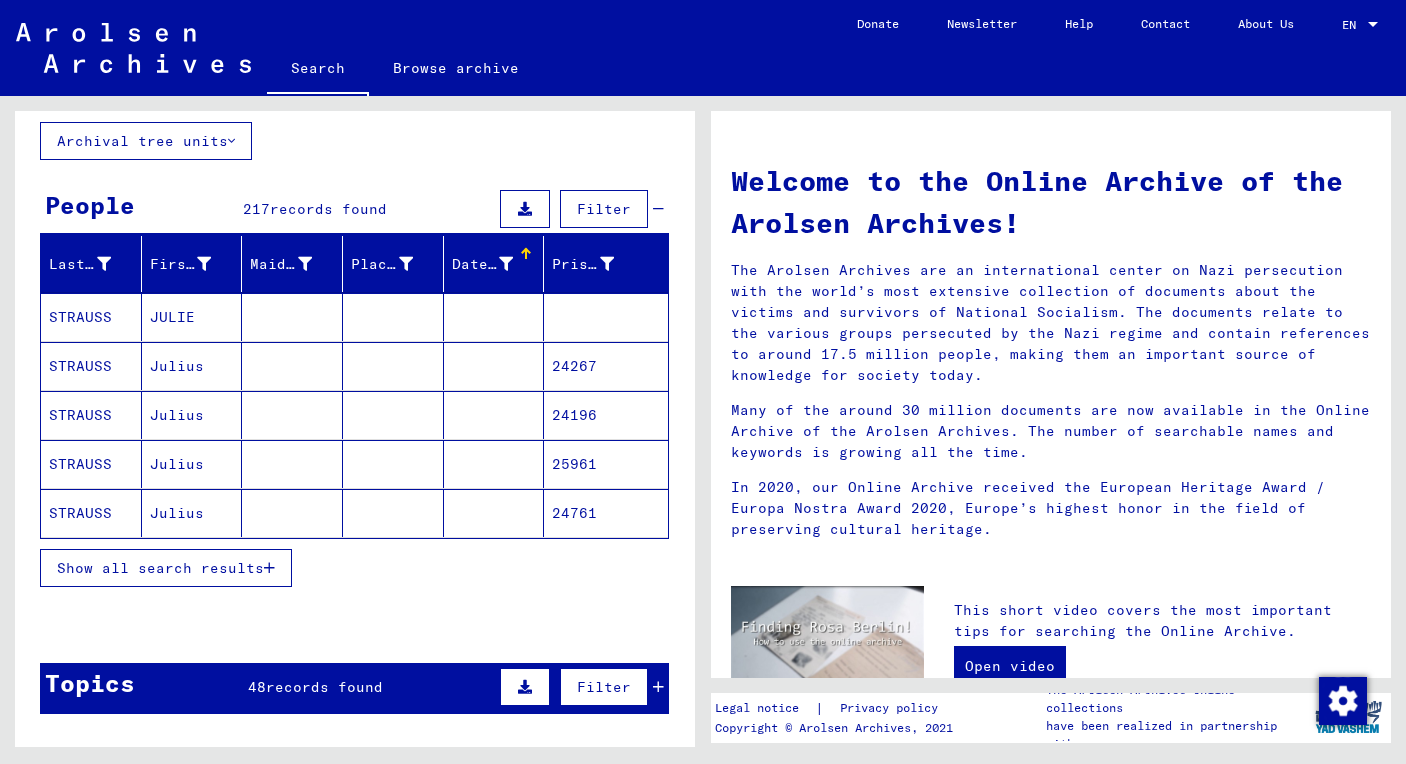 scroll, scrollTop: 136, scrollLeft: 0, axis: vertical 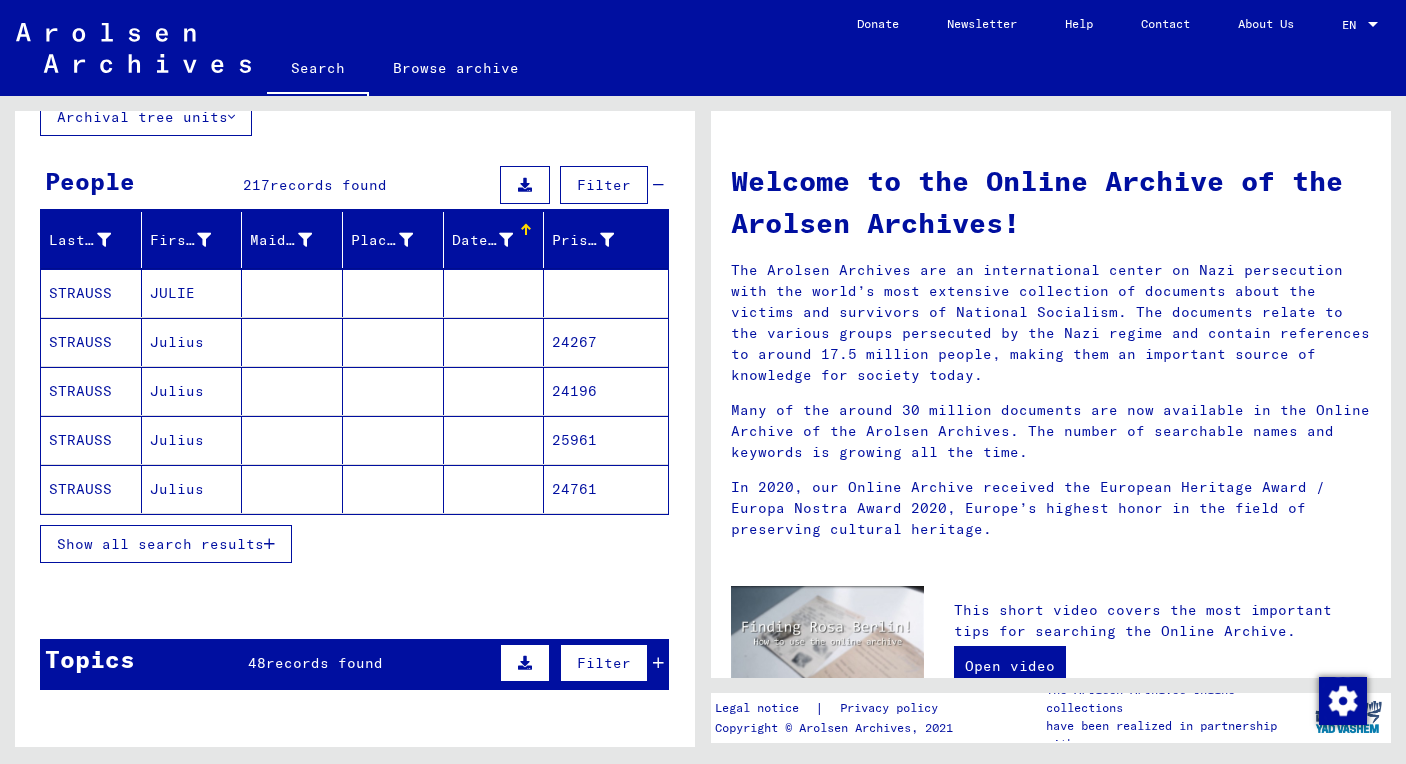 click on "Show all search results" at bounding box center [160, 544] 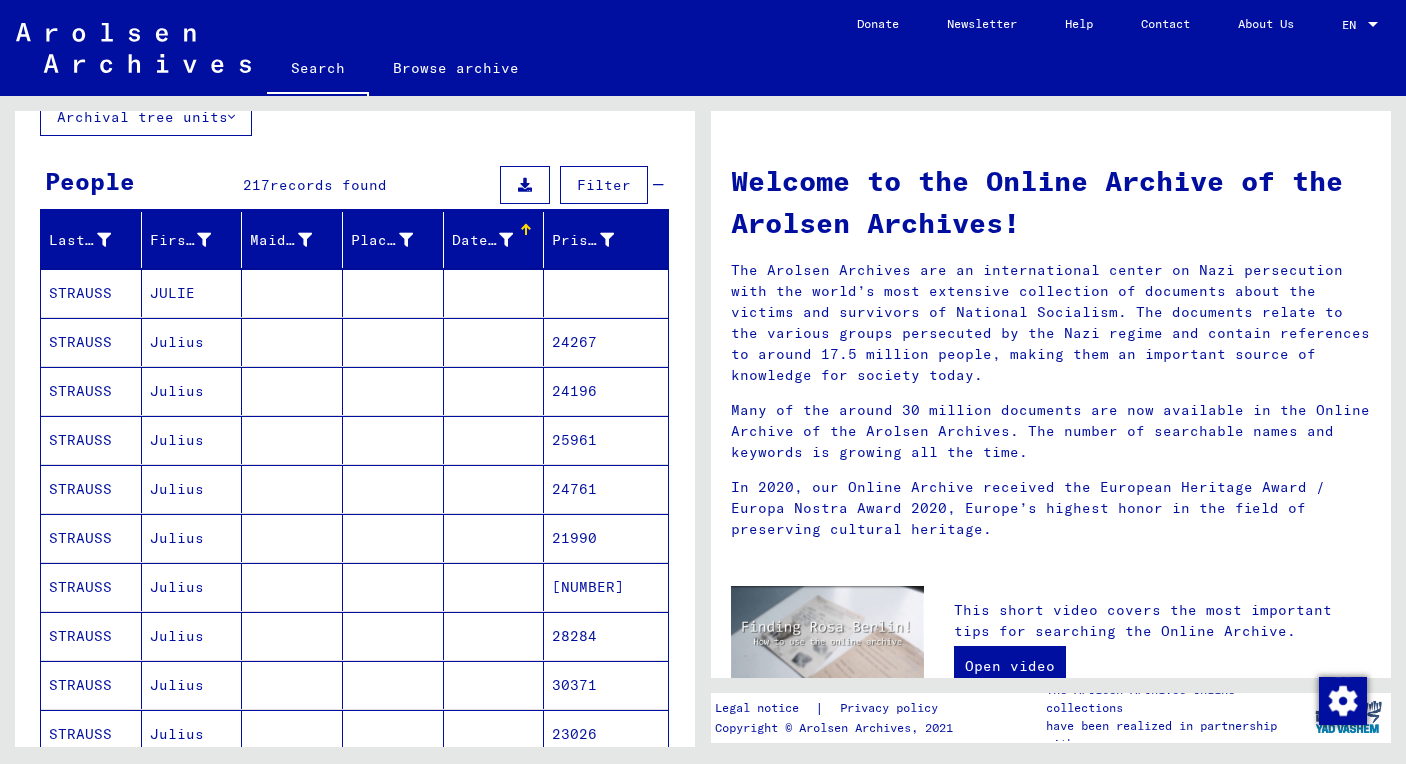 click on "25961" at bounding box center (606, 489) 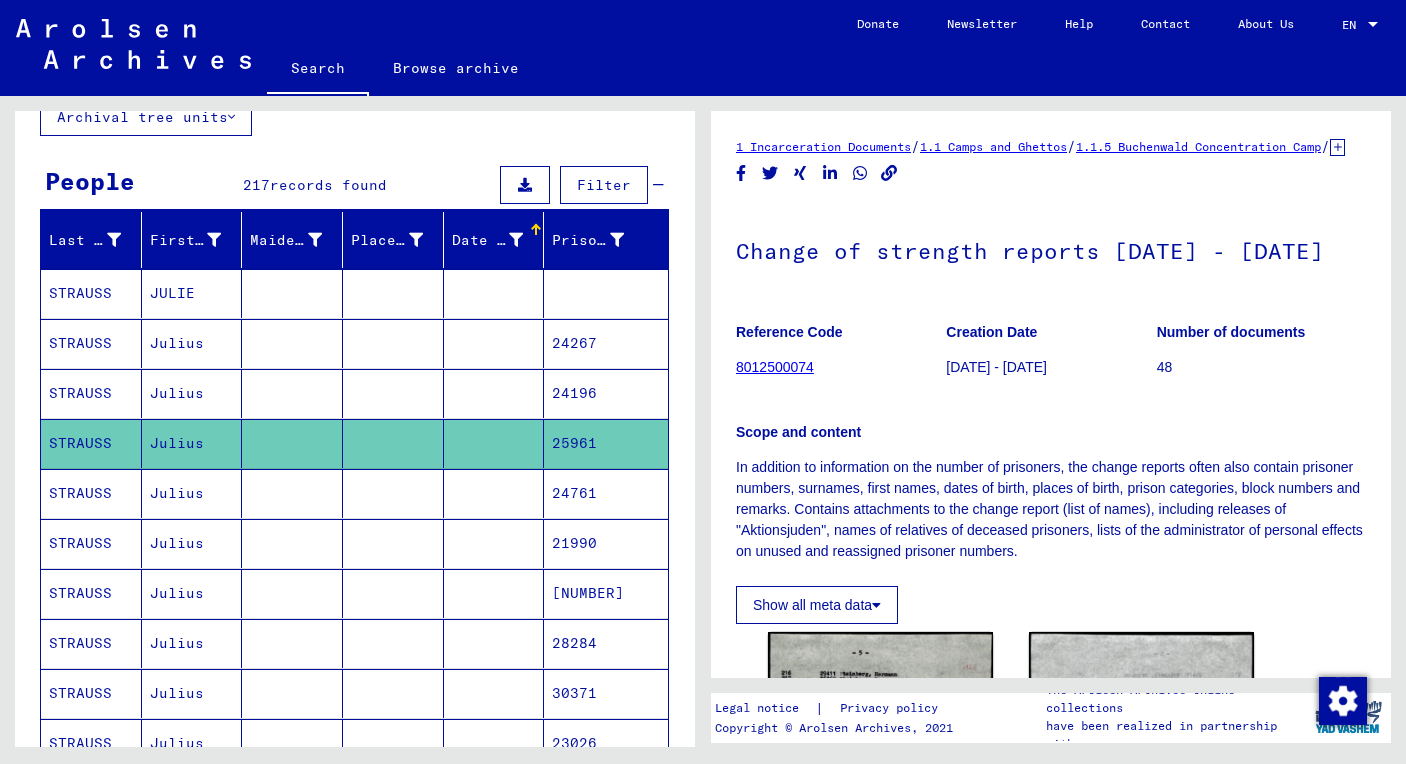 click on "24761" at bounding box center [606, 543] 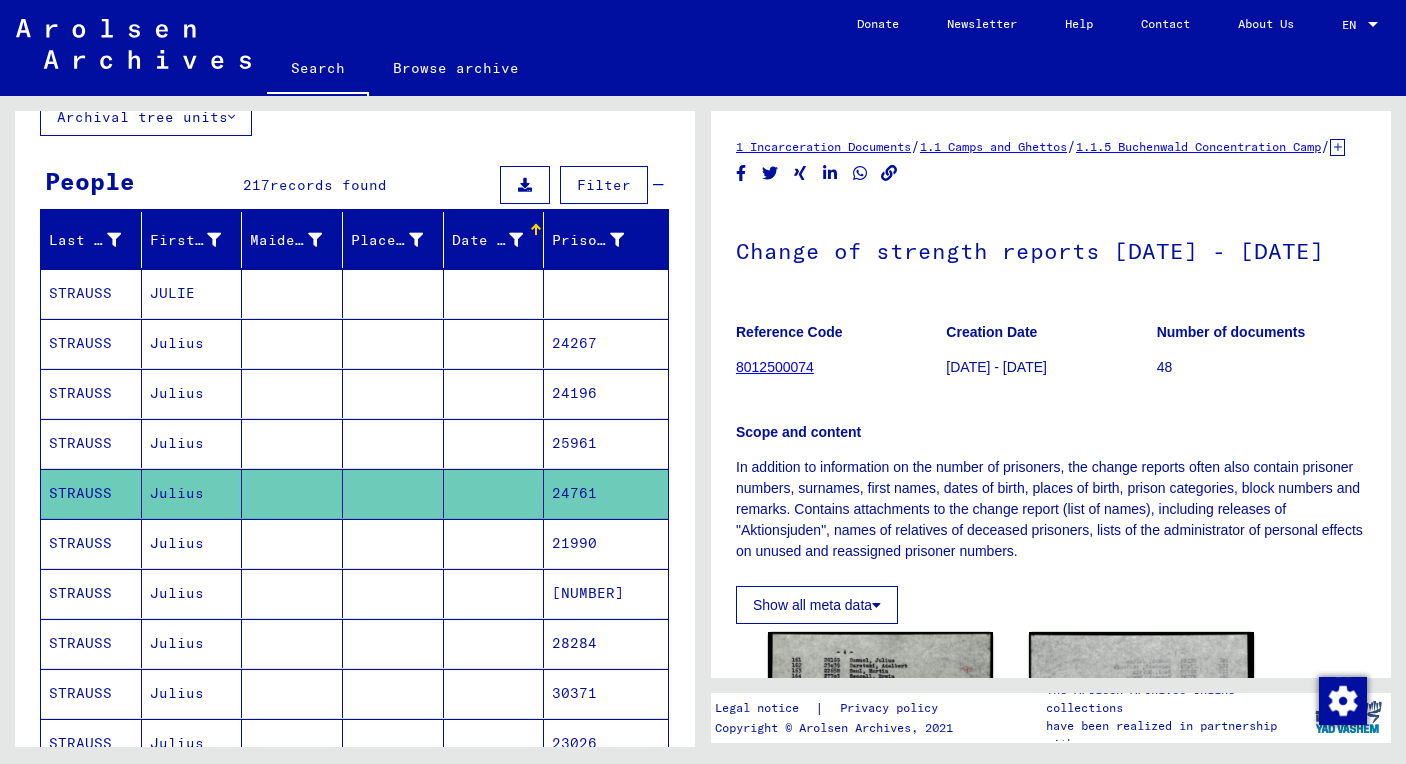 click on "21990" at bounding box center (606, 593) 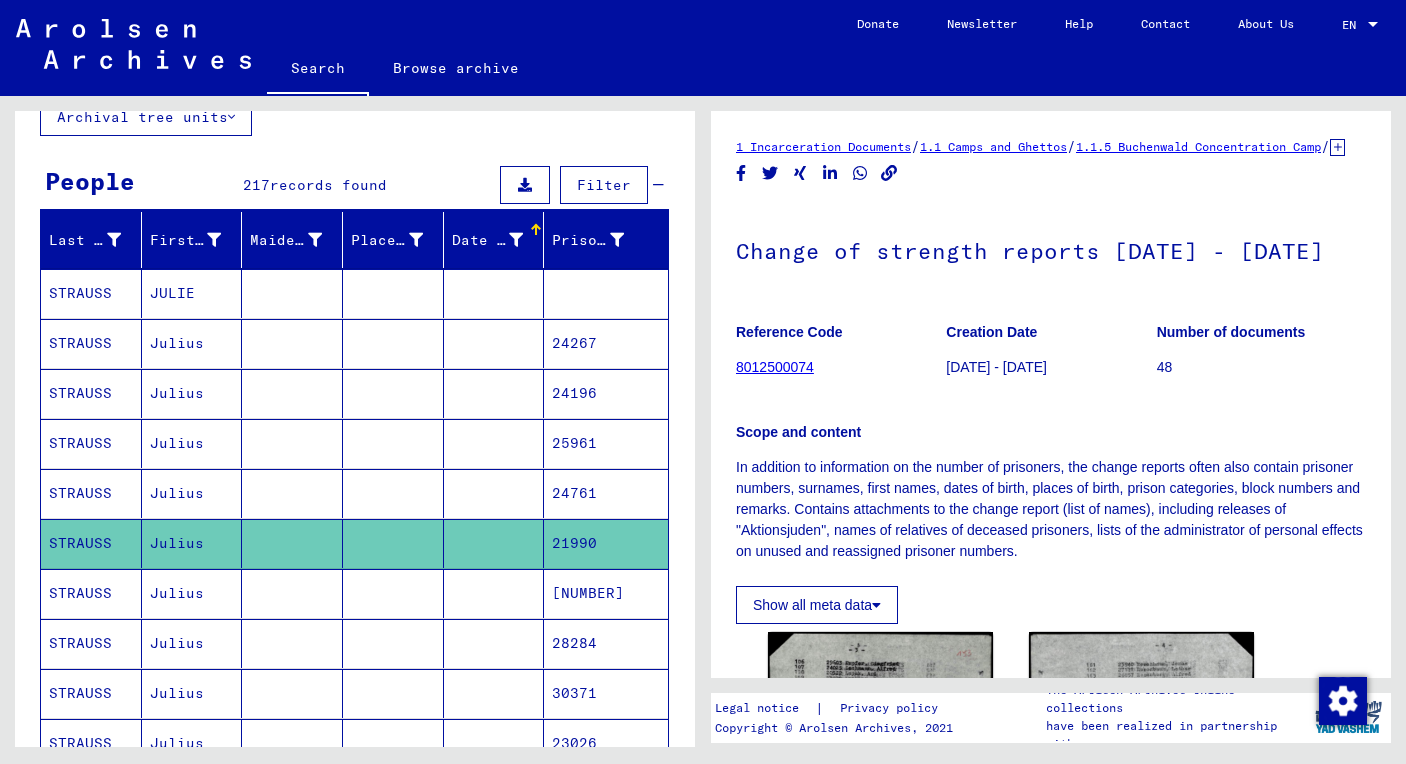 click on "[NUMBER]" at bounding box center (606, 643) 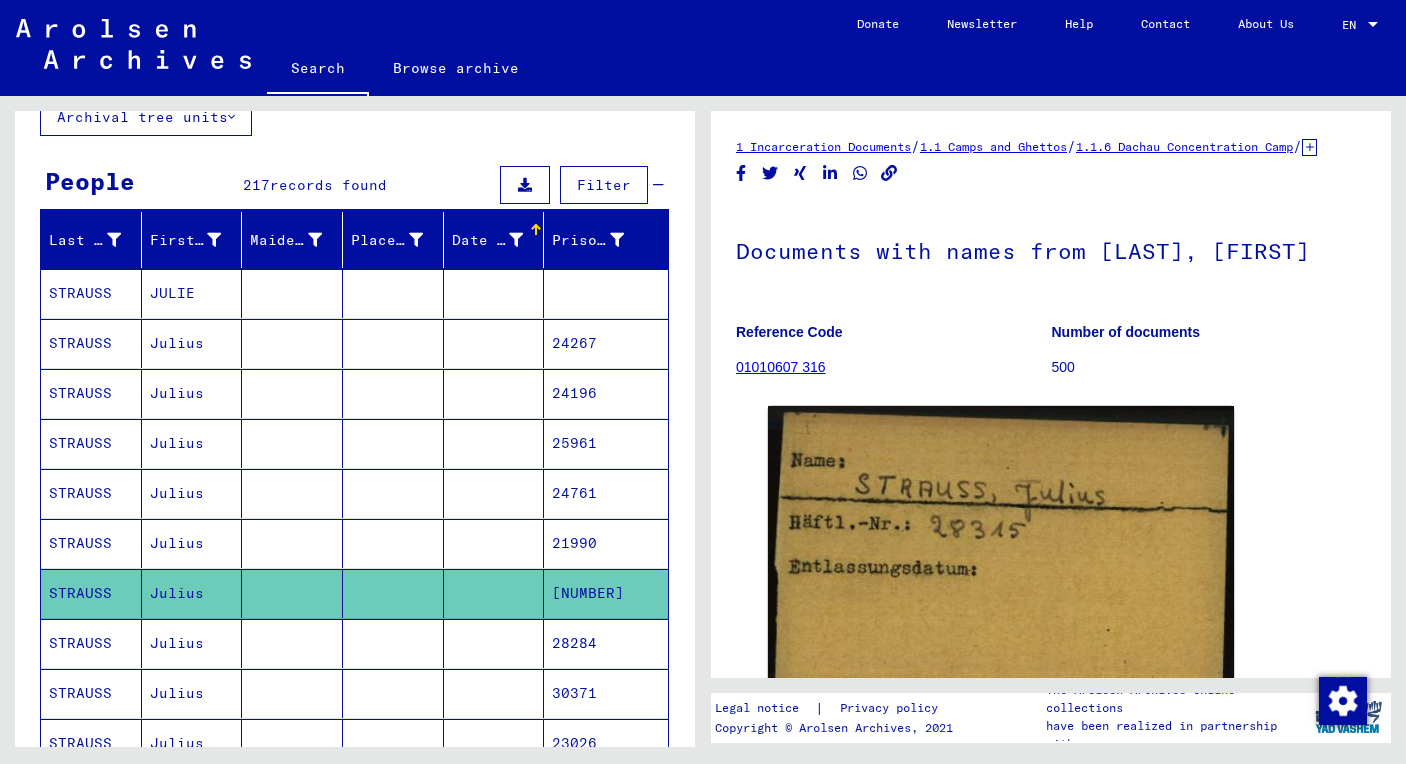 click on "28284" at bounding box center [606, 693] 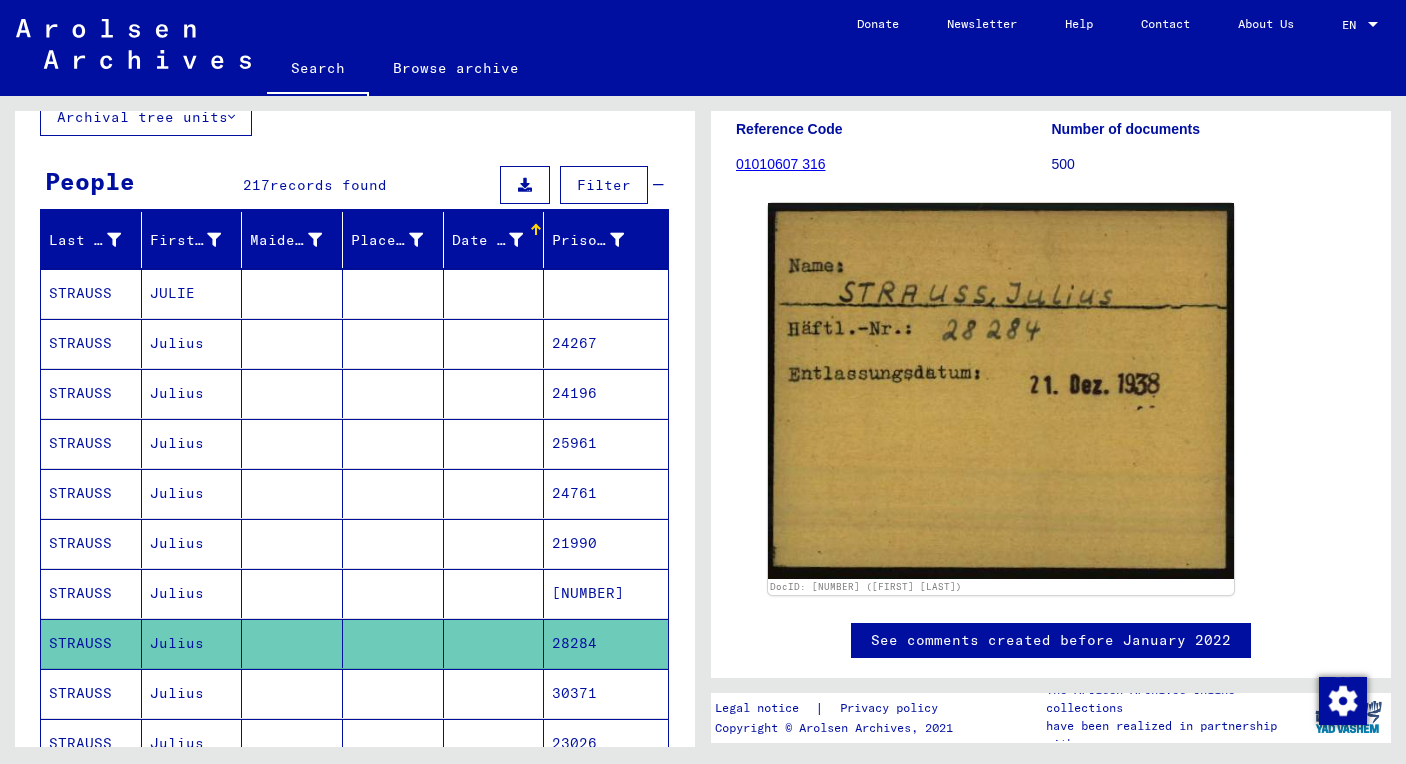 scroll, scrollTop: 214, scrollLeft: 0, axis: vertical 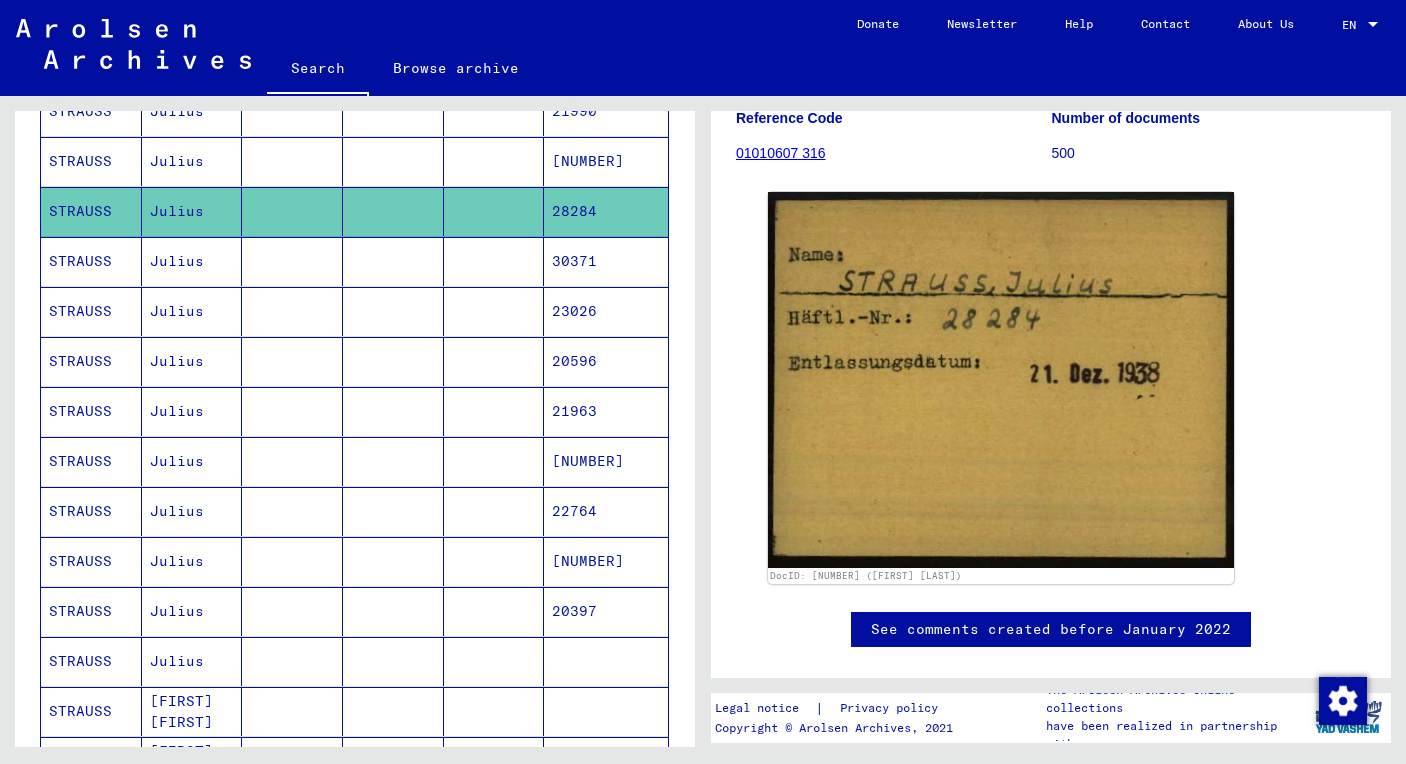 click on "30371" at bounding box center [606, 311] 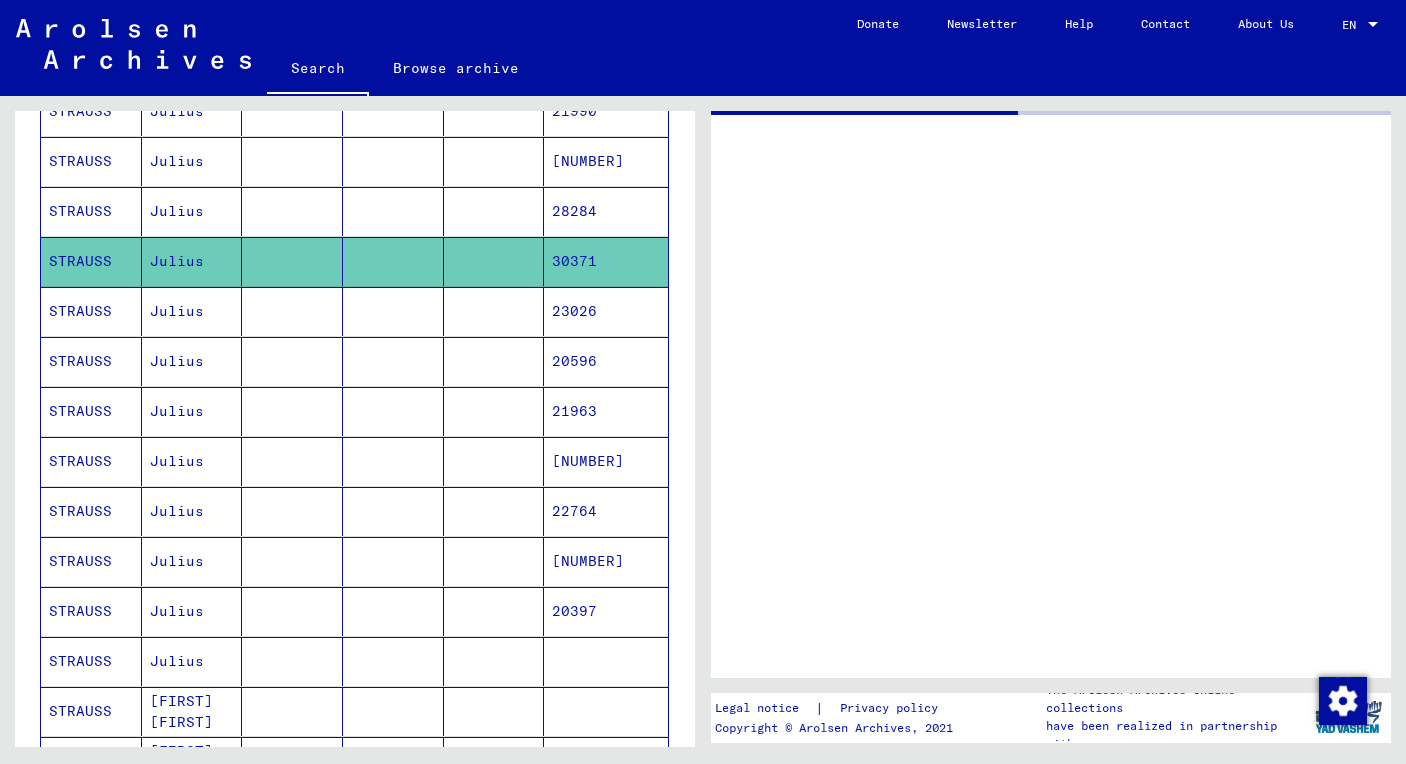 scroll, scrollTop: 0, scrollLeft: 0, axis: both 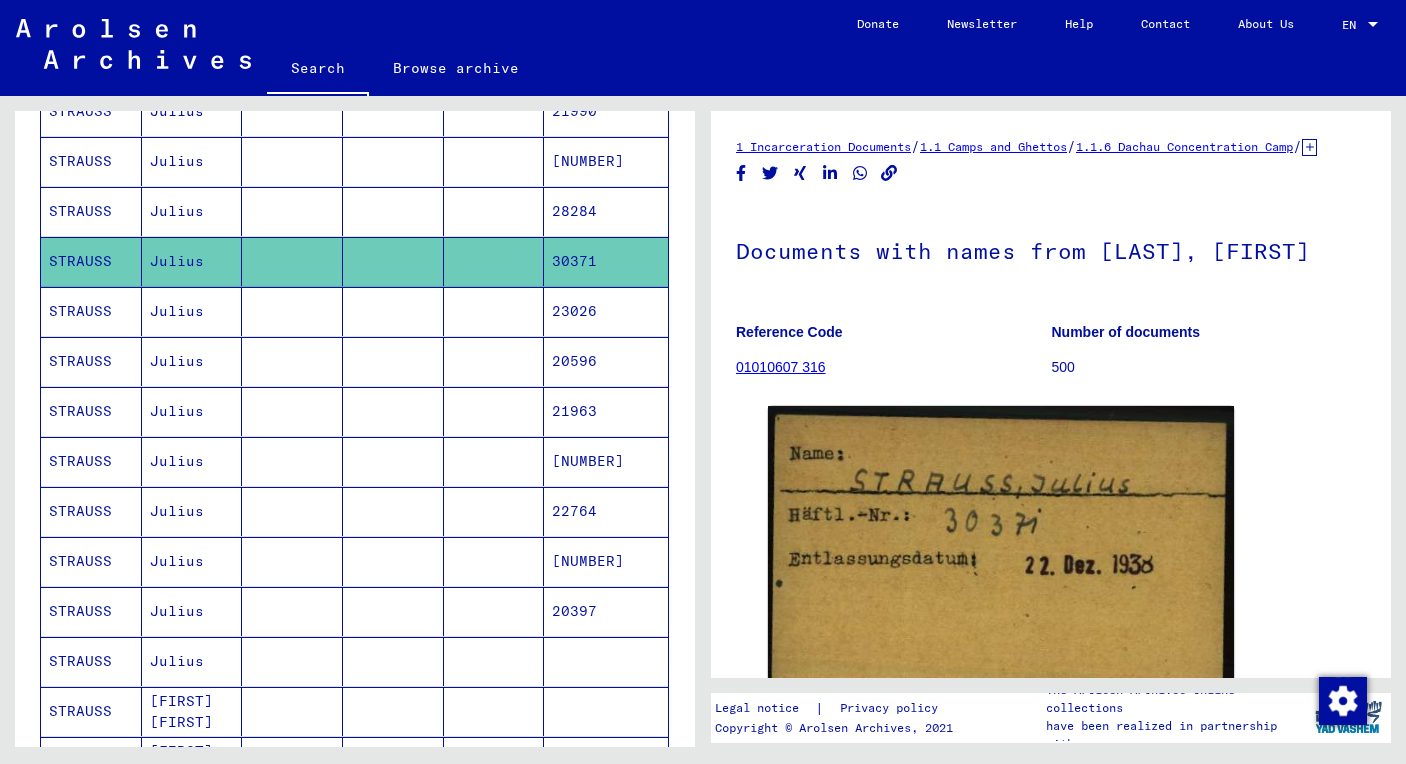 click on "23026" at bounding box center [606, 361] 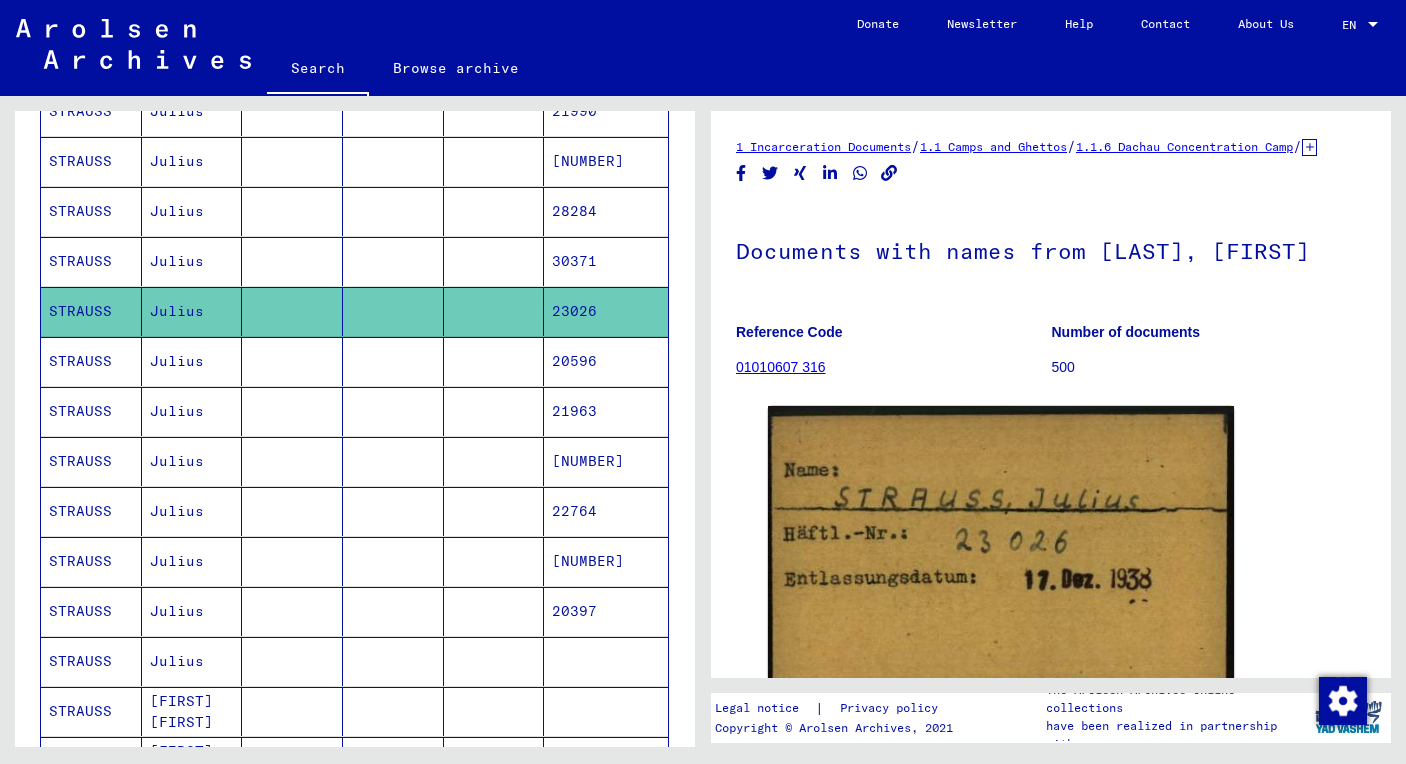 click on "20596" at bounding box center (606, 411) 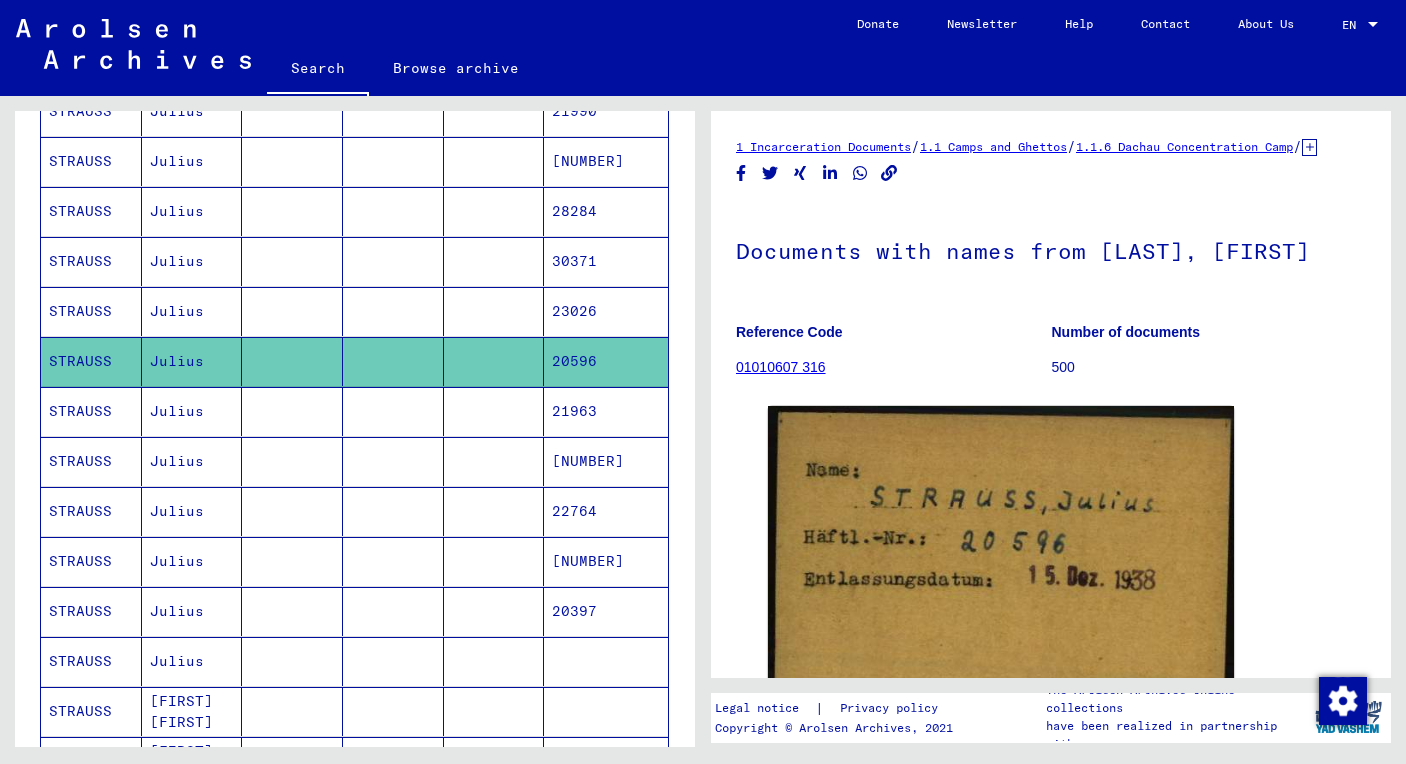 click on "23026" at bounding box center [606, 361] 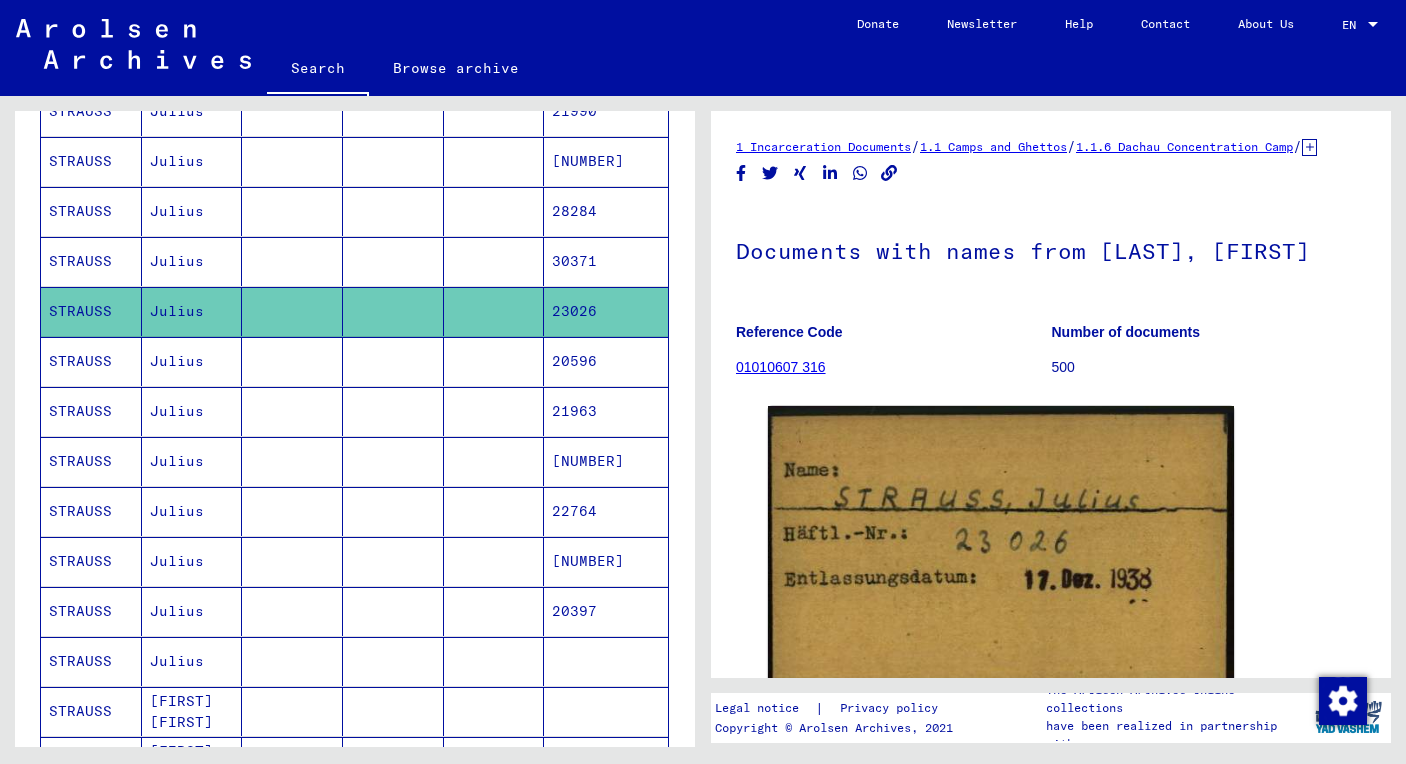 click on "21963" at bounding box center [606, 461] 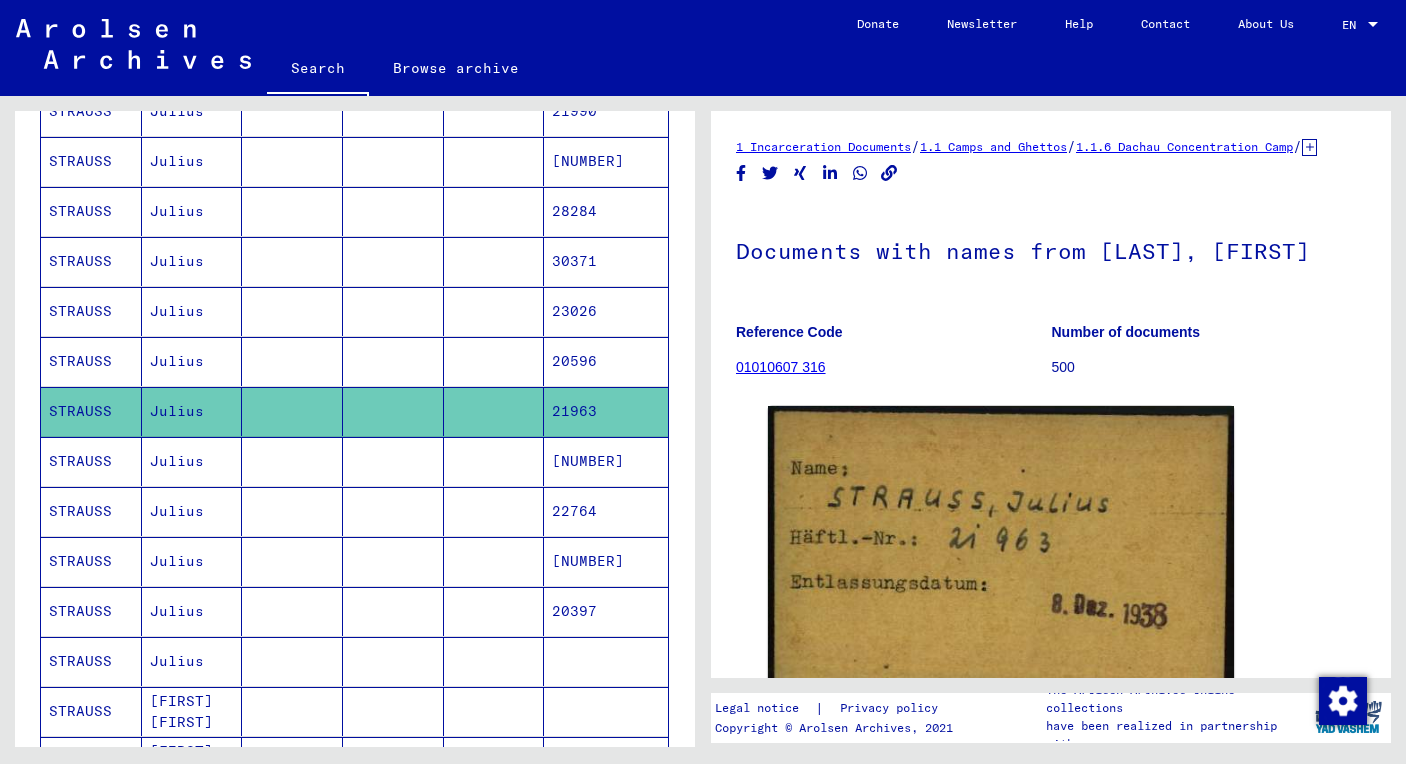 click on "[NUMBER]" at bounding box center [606, 511] 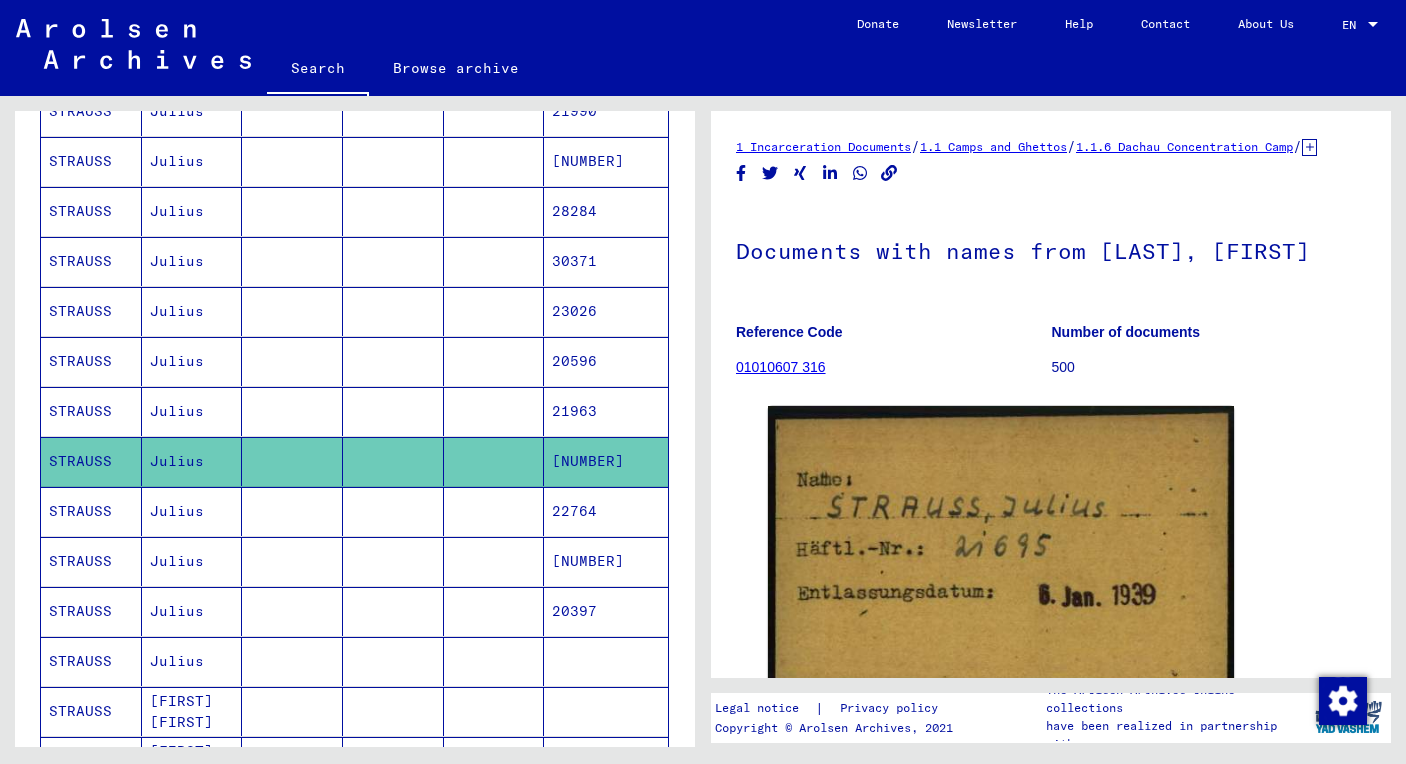 click on "22764" at bounding box center [606, 561] 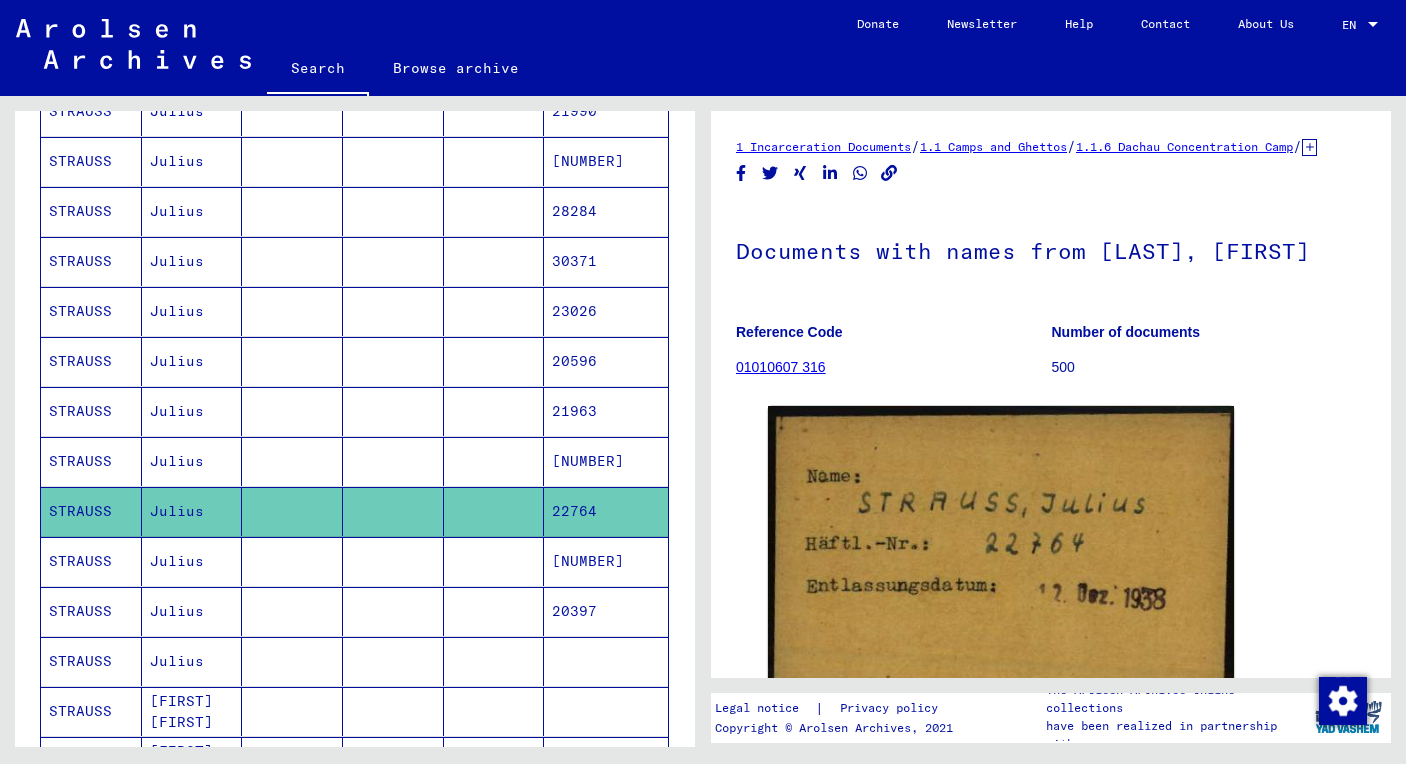 click on "[NUMBER]" at bounding box center [606, 611] 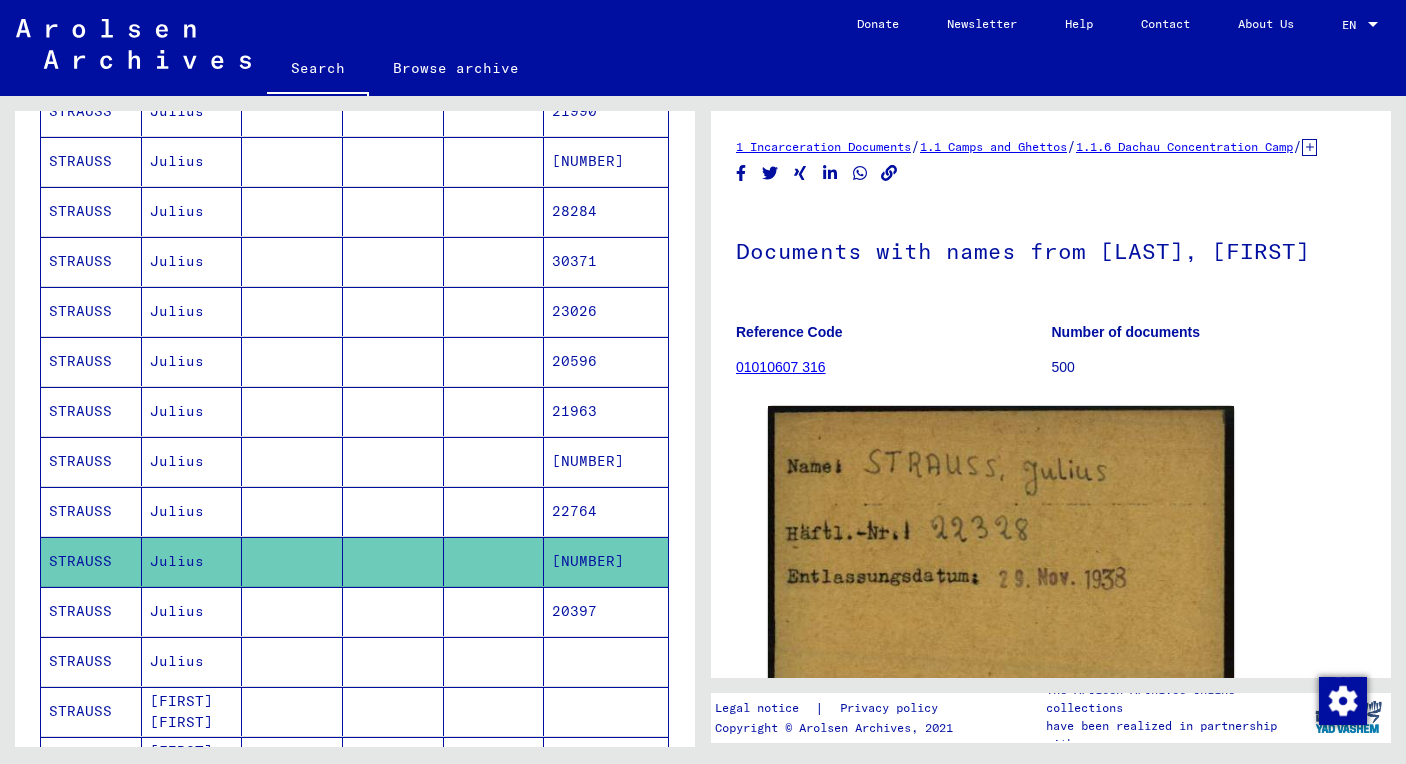 click on "20397" at bounding box center (606, 661) 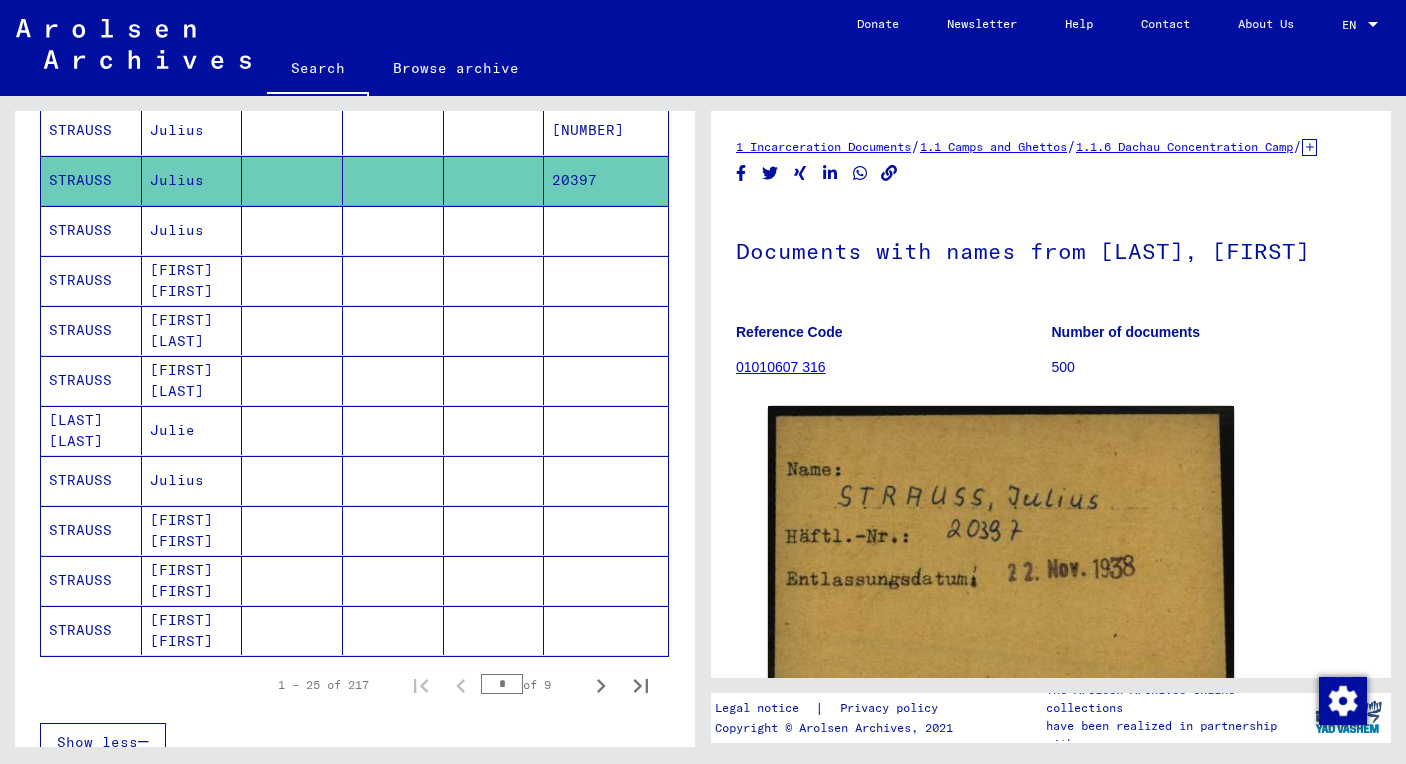 scroll, scrollTop: 1000, scrollLeft: 0, axis: vertical 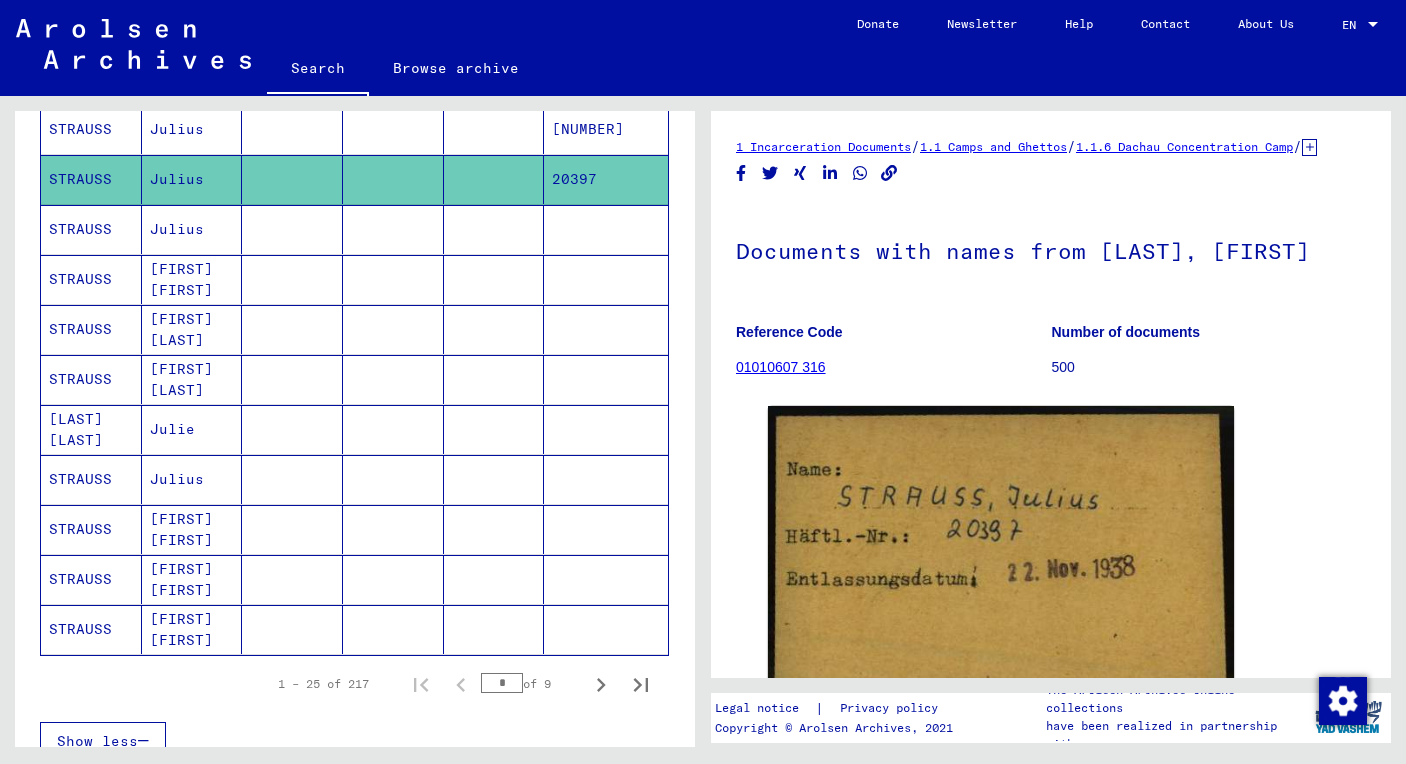 click on "STRAUSS" at bounding box center (91, 279) 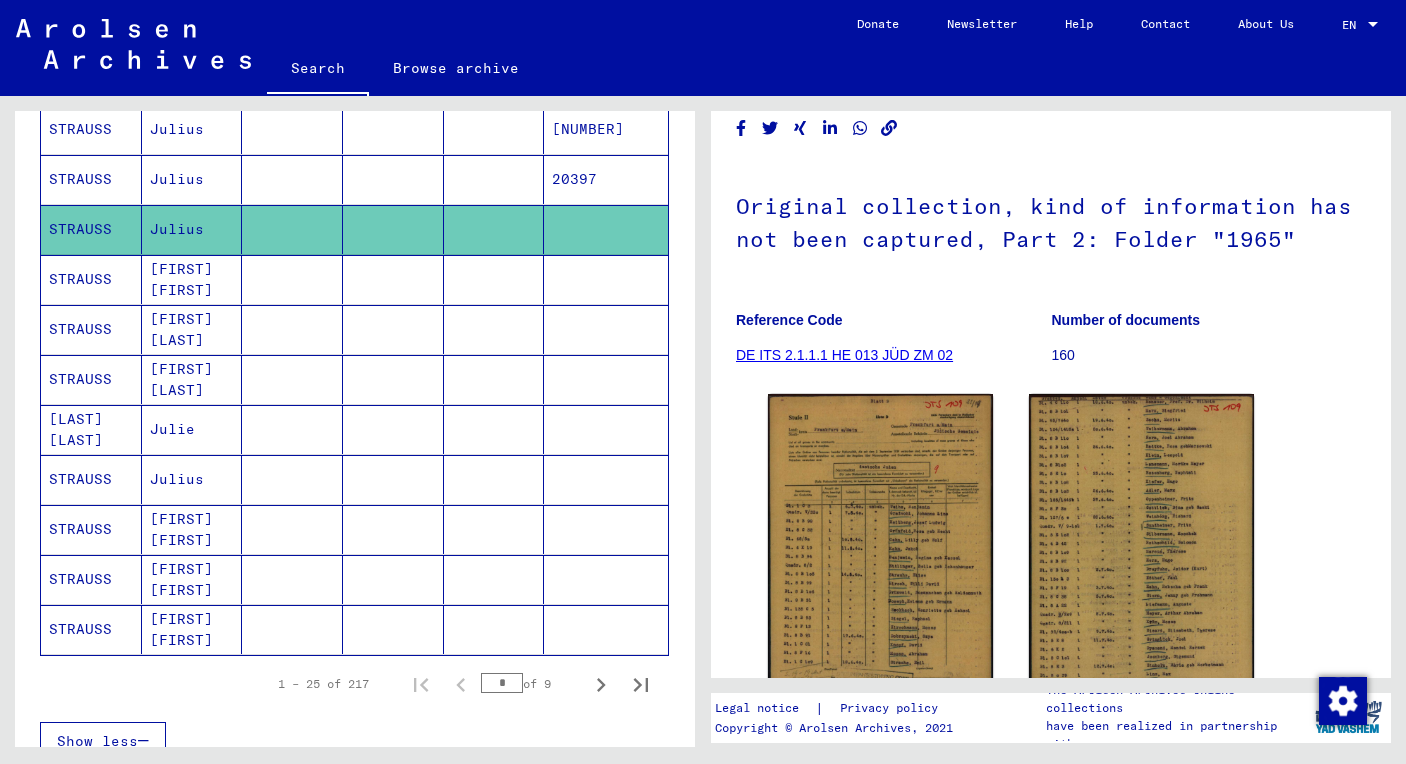 scroll, scrollTop: 216, scrollLeft: 0, axis: vertical 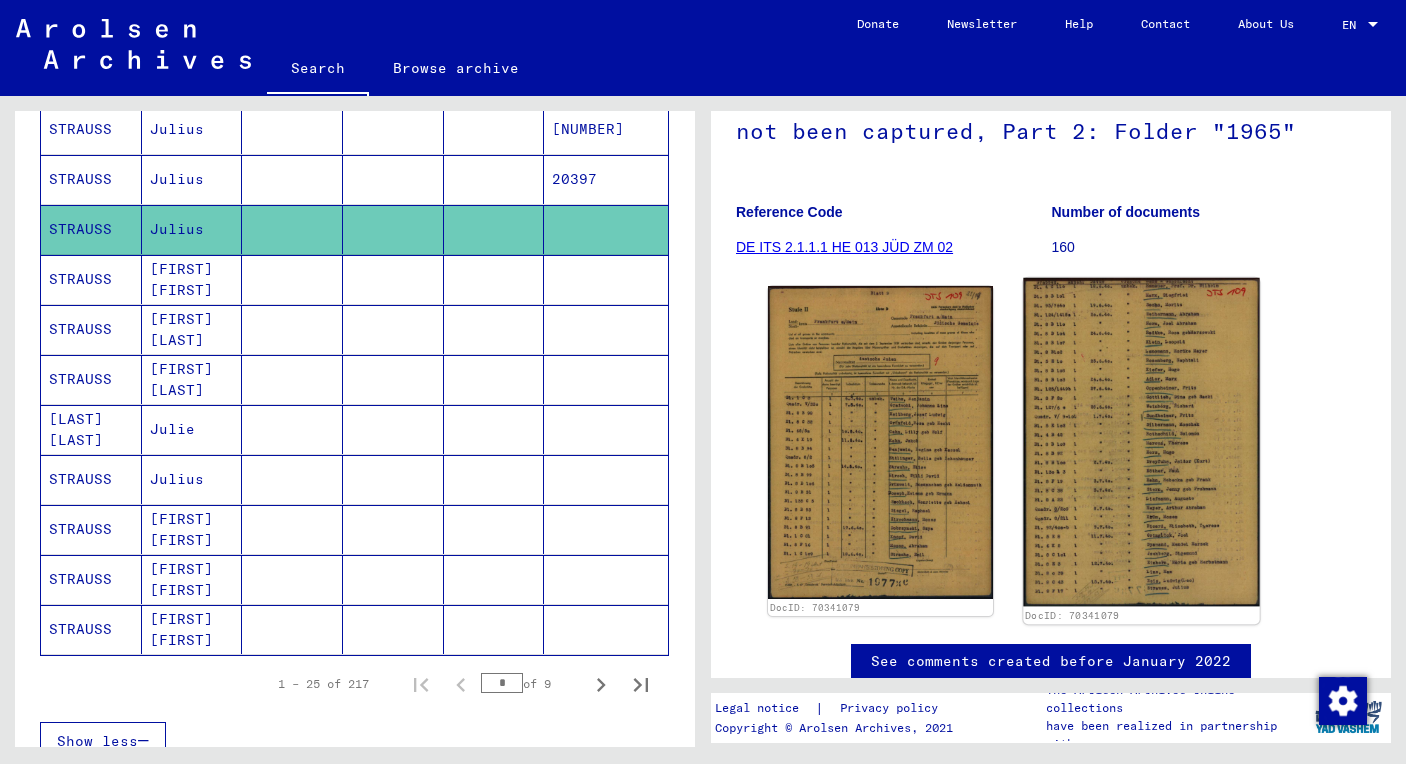 click 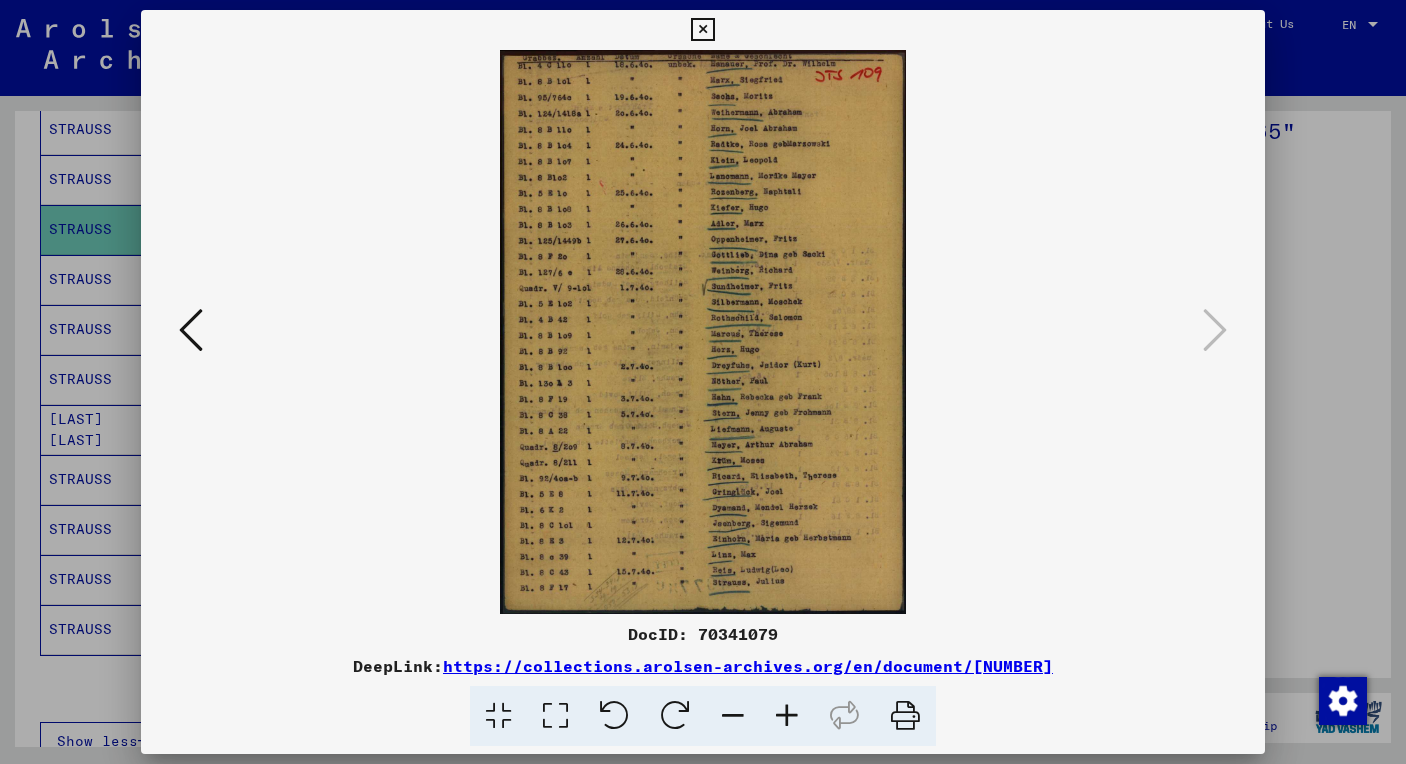 click at bounding box center (555, 716) 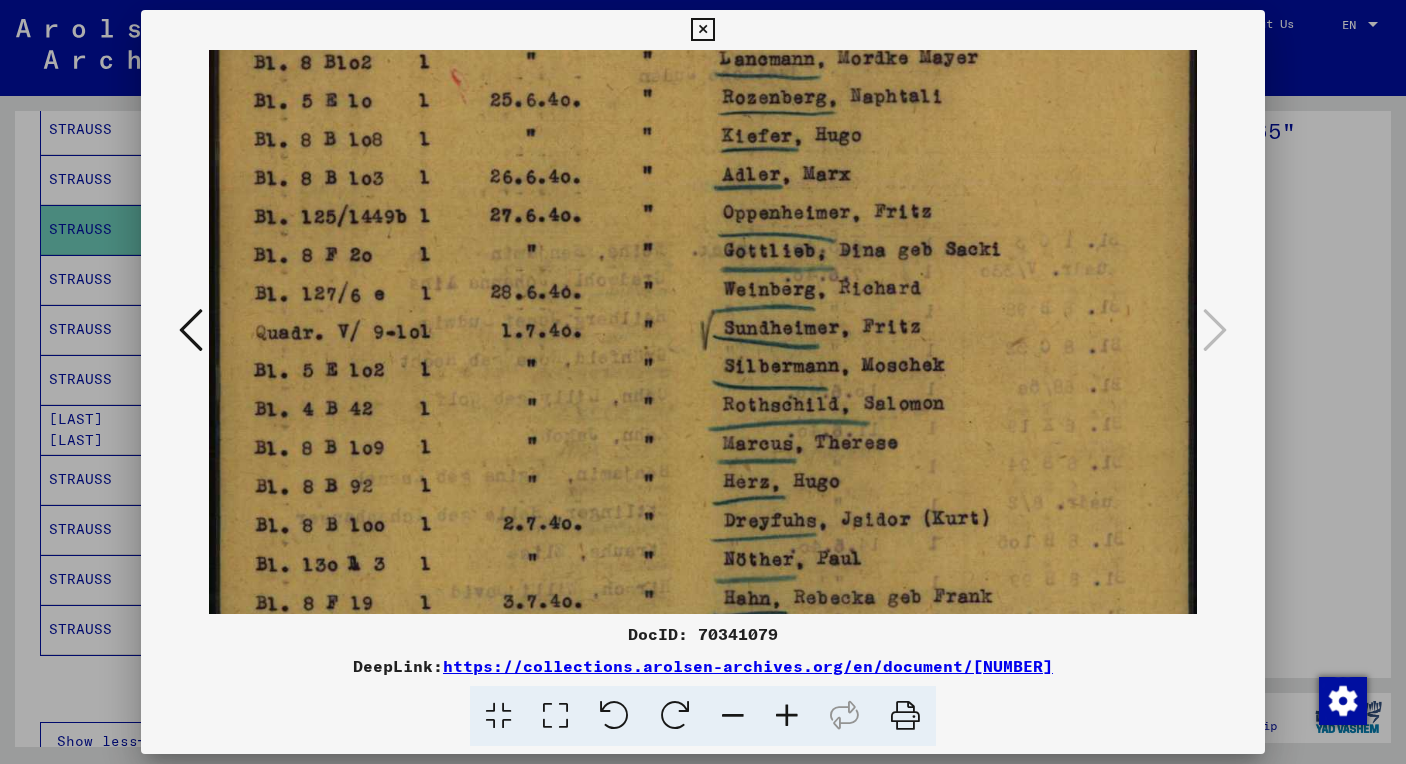 drag, startPoint x: 931, startPoint y: 446, endPoint x: 961, endPoint y: 164, distance: 283.59125 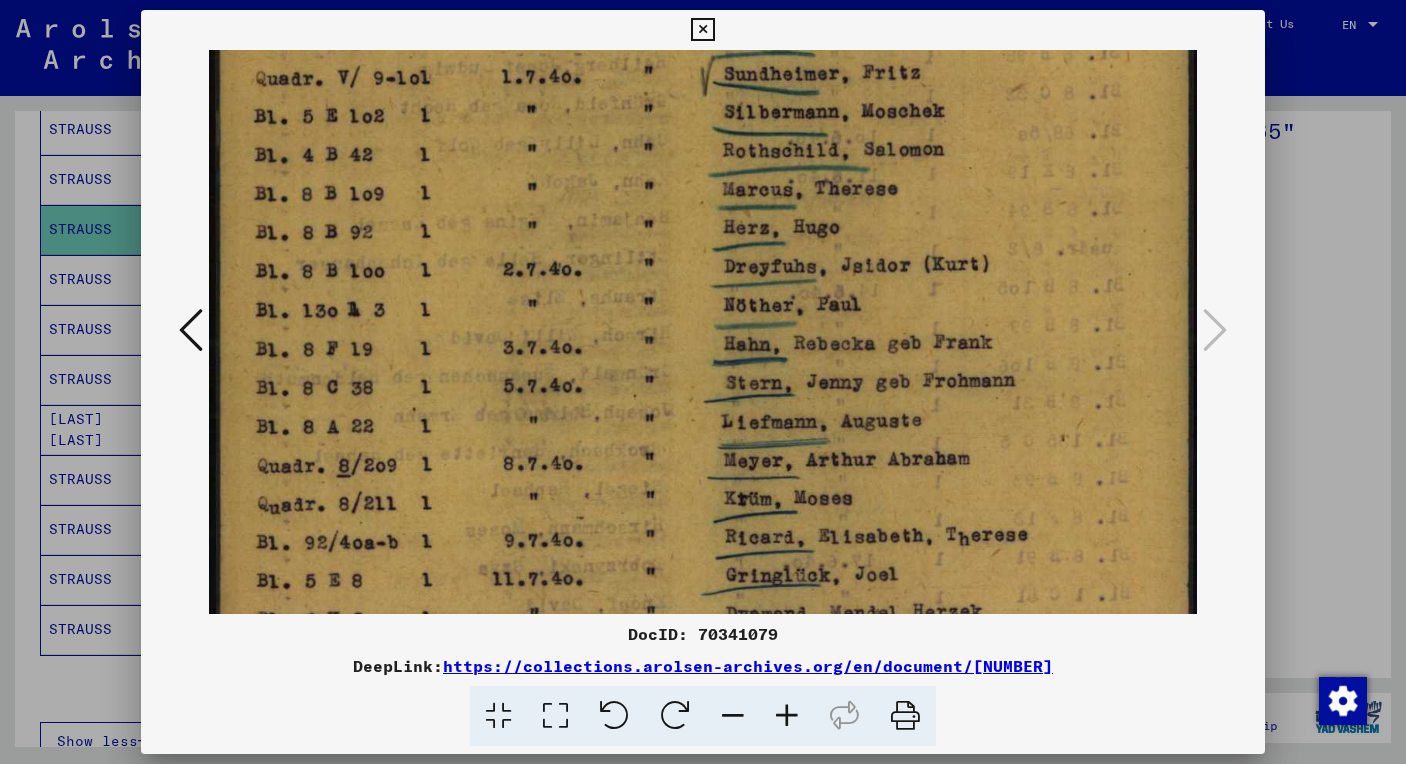 drag, startPoint x: 948, startPoint y: 408, endPoint x: 941, endPoint y: 154, distance: 254.09644 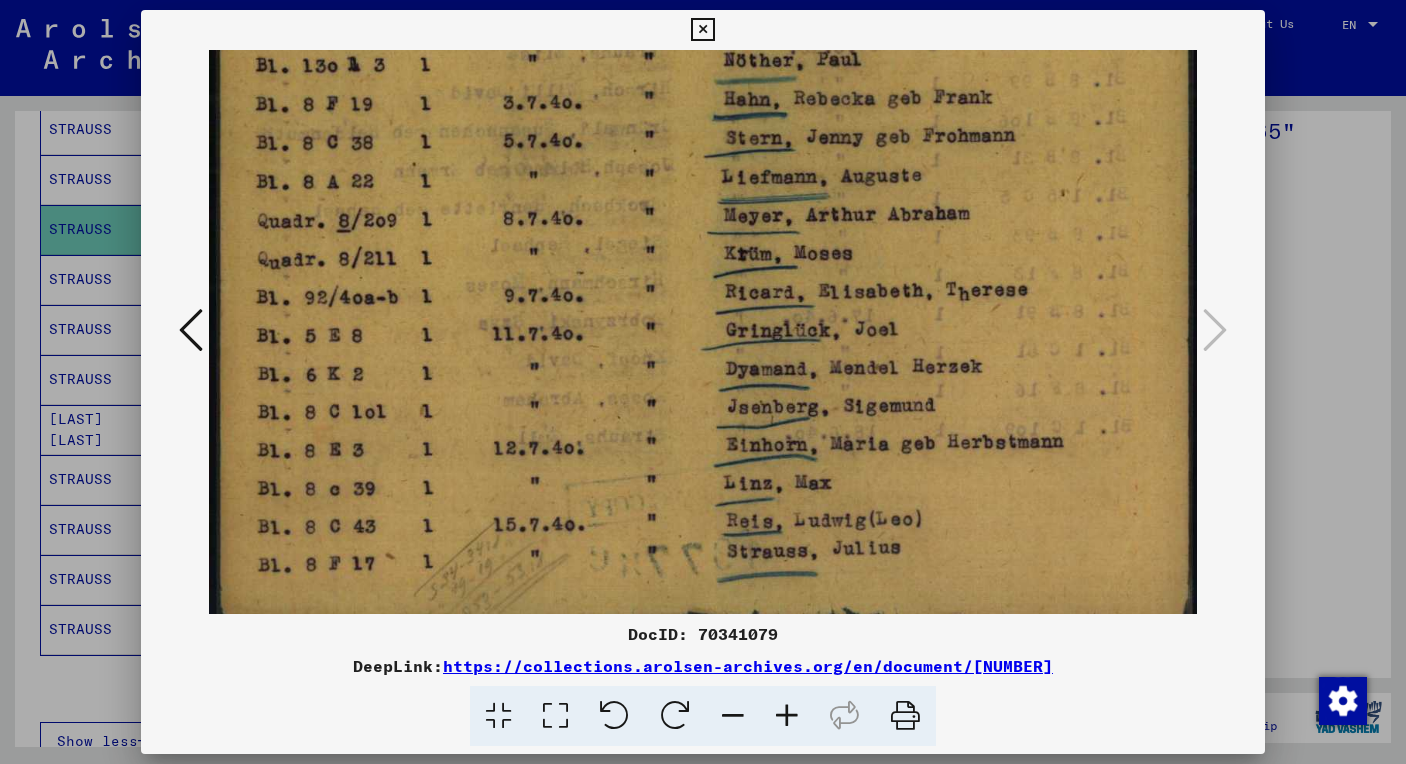 scroll, scrollTop: 818, scrollLeft: 0, axis: vertical 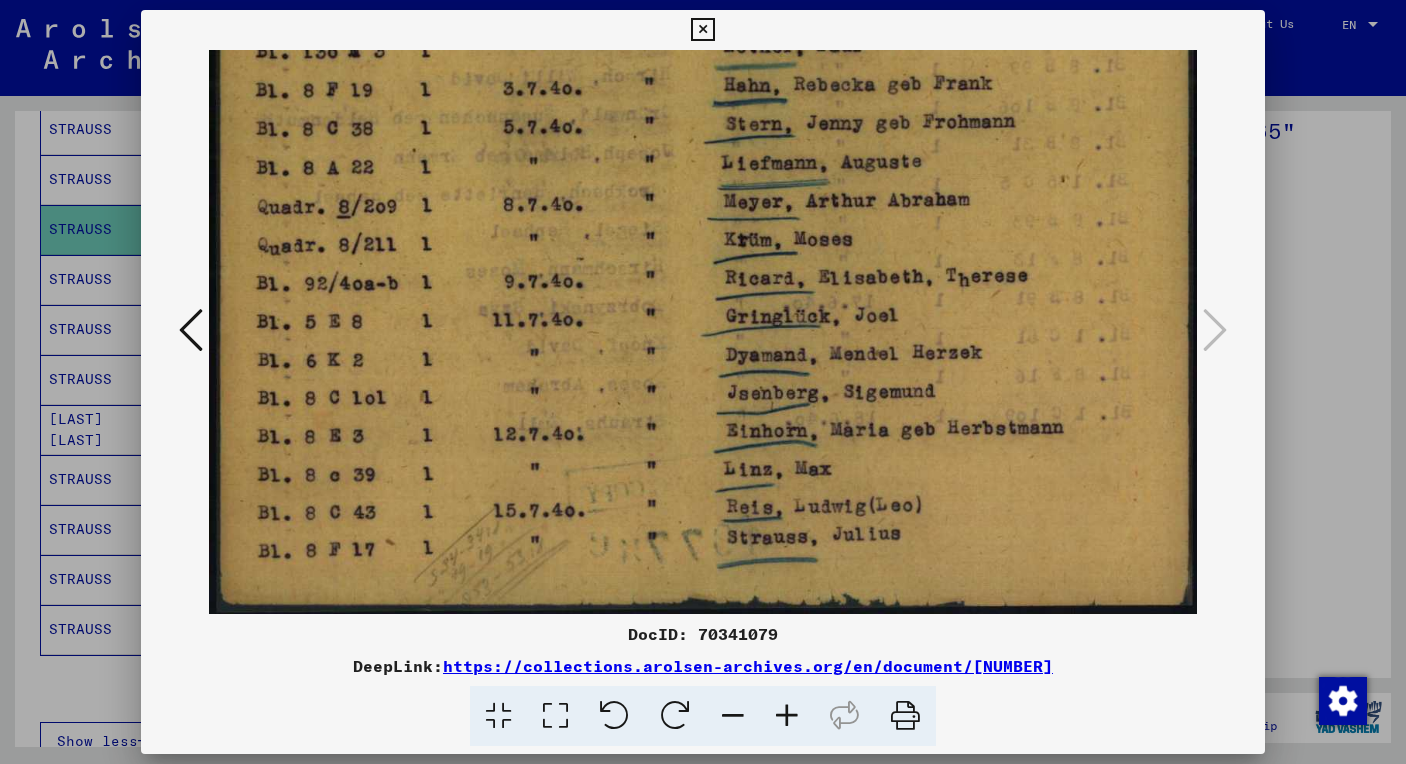drag, startPoint x: 900, startPoint y: 416, endPoint x: 922, endPoint y: 151, distance: 265.91165 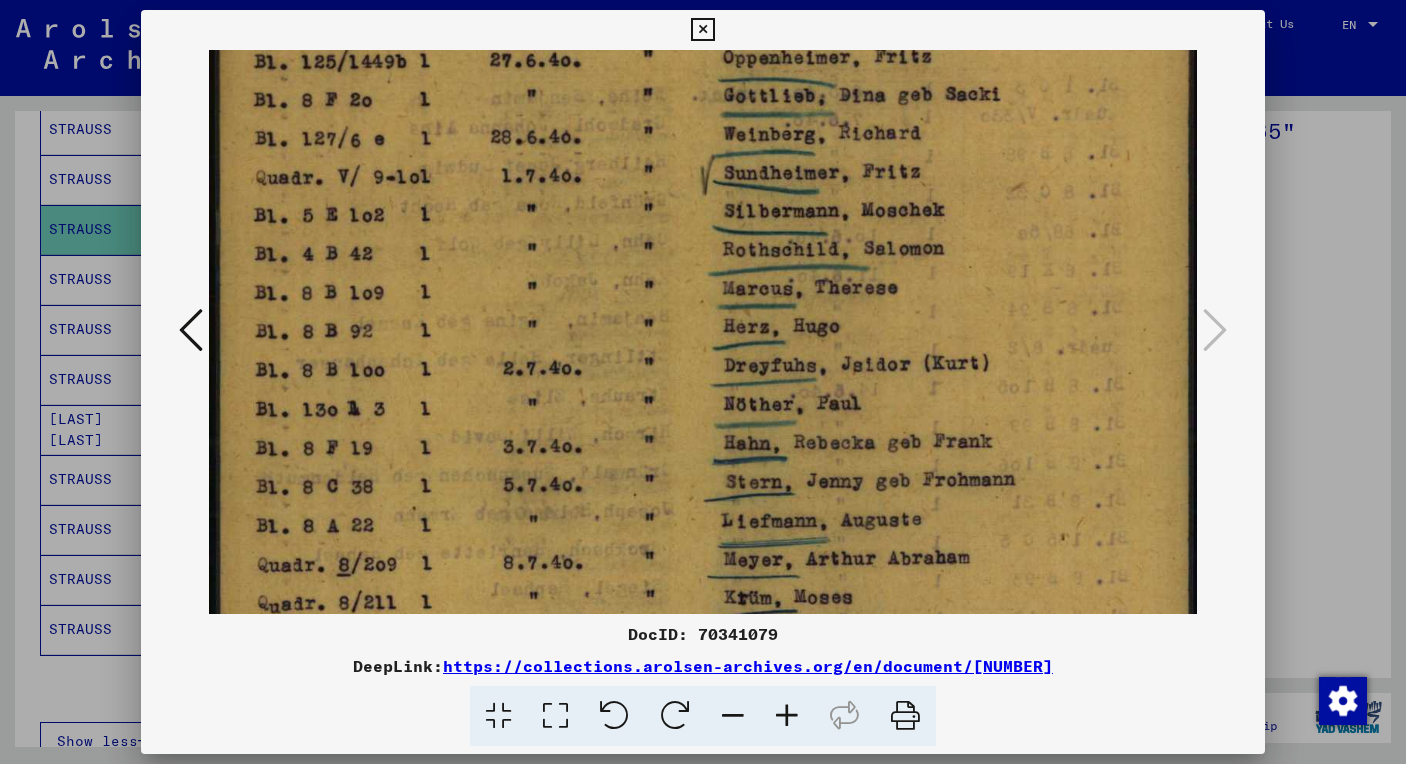 drag, startPoint x: 891, startPoint y: 160, endPoint x: 891, endPoint y: 531, distance: 371 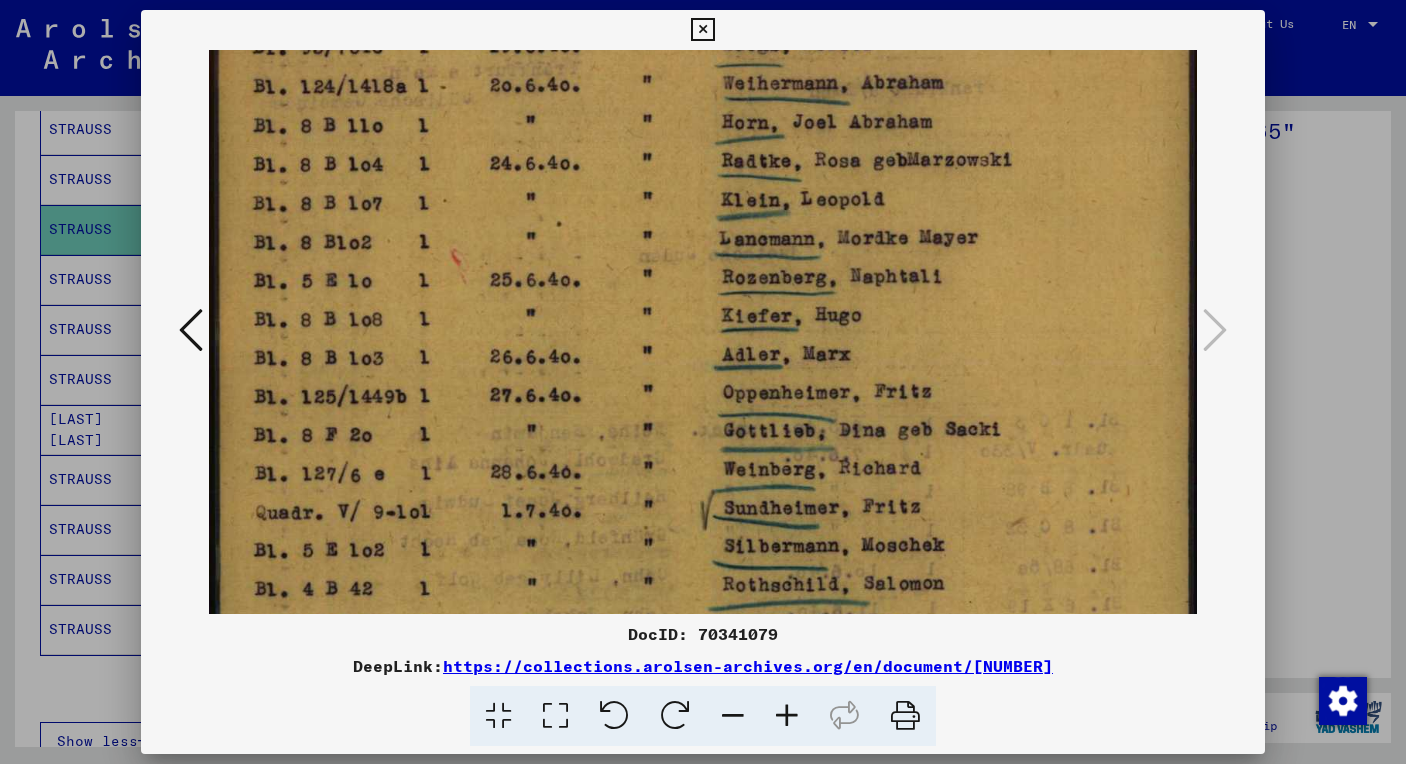 drag, startPoint x: 838, startPoint y: 206, endPoint x: 838, endPoint y: 494, distance: 288 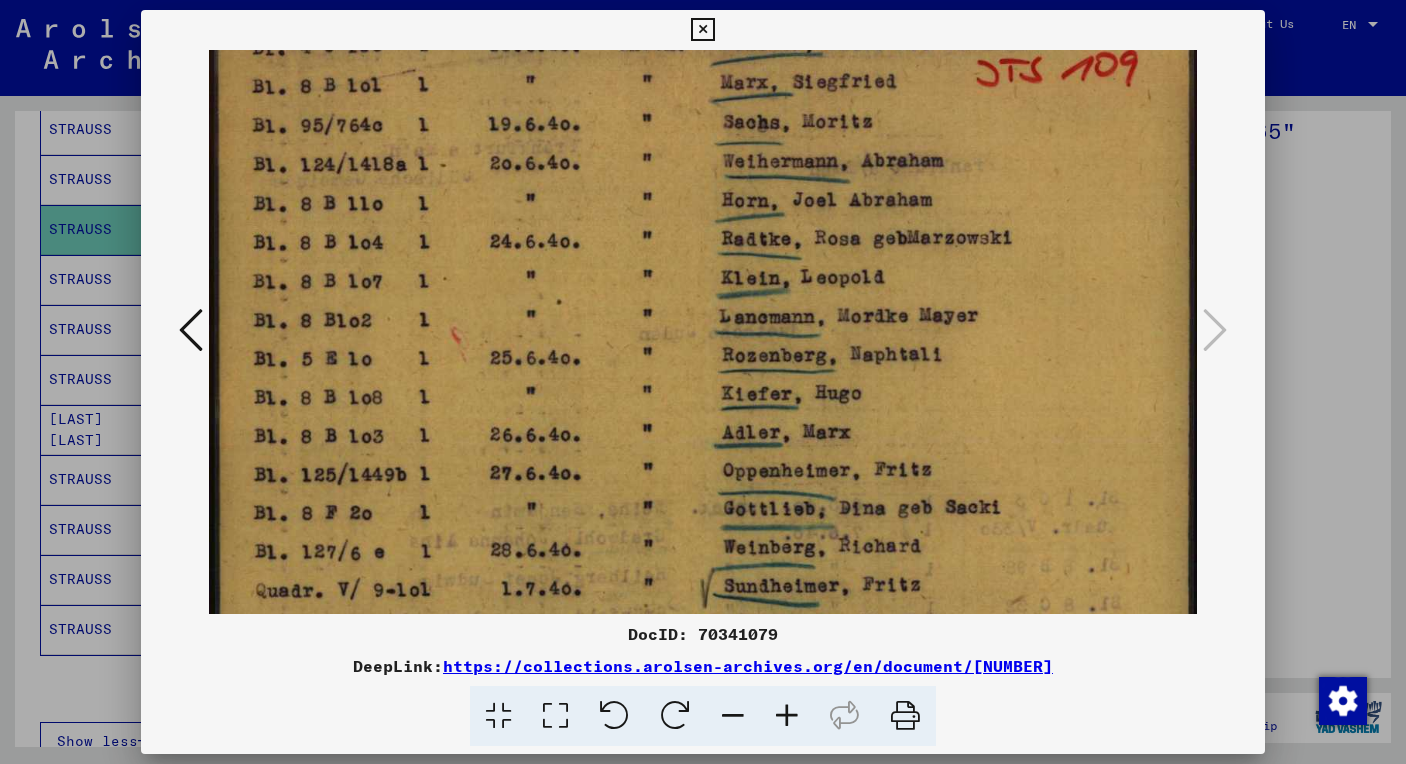 scroll, scrollTop: 0, scrollLeft: 0, axis: both 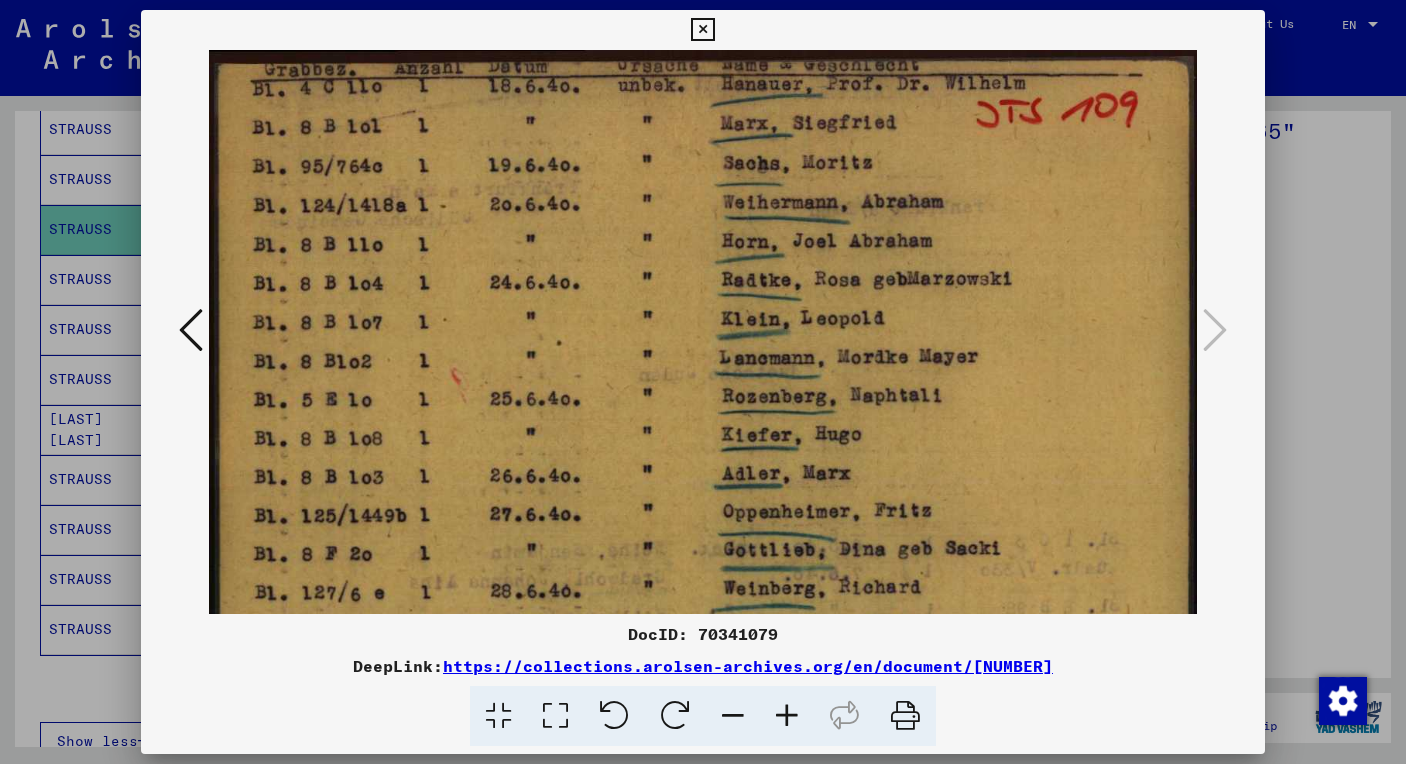 drag, startPoint x: 830, startPoint y: 186, endPoint x: 851, endPoint y: 462, distance: 276.79776 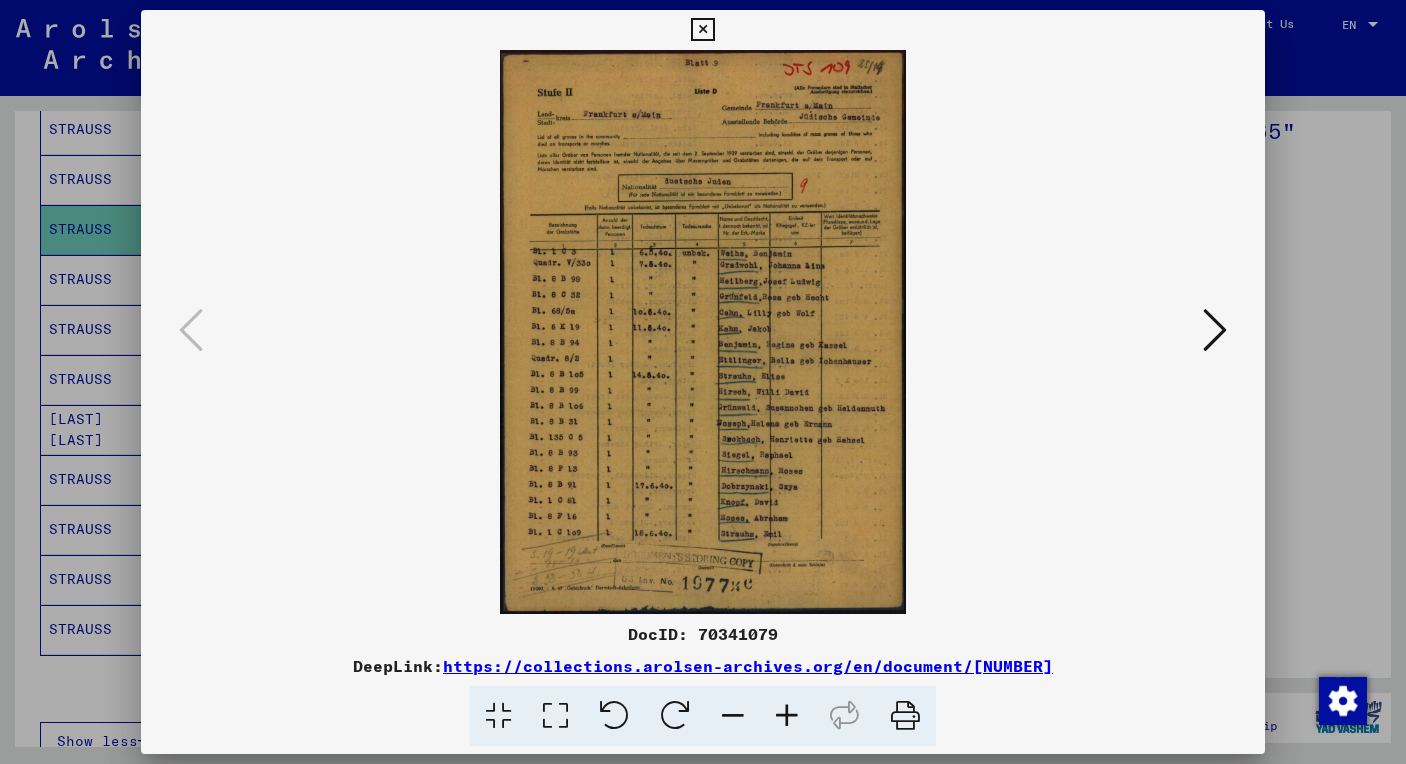 click at bounding box center [703, 332] 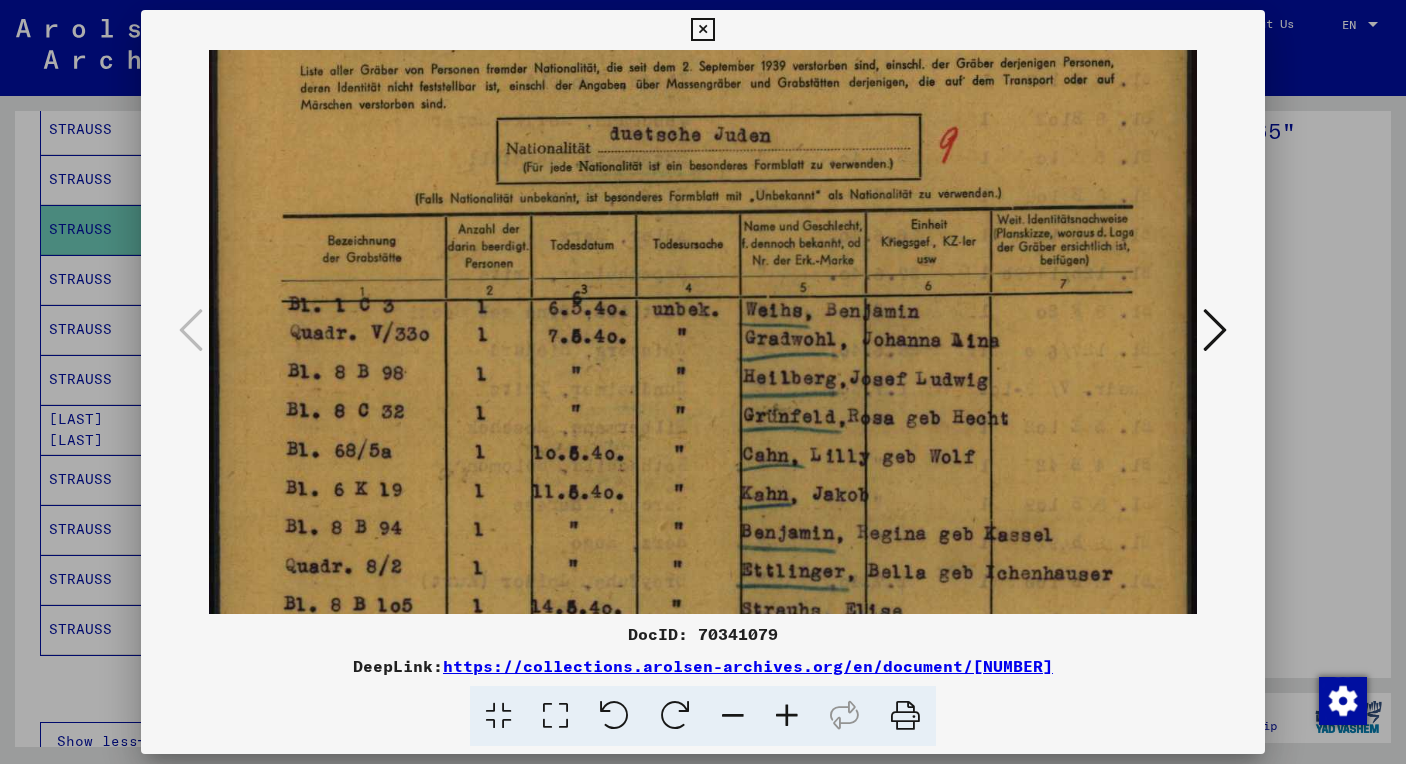 scroll, scrollTop: 237, scrollLeft: 0, axis: vertical 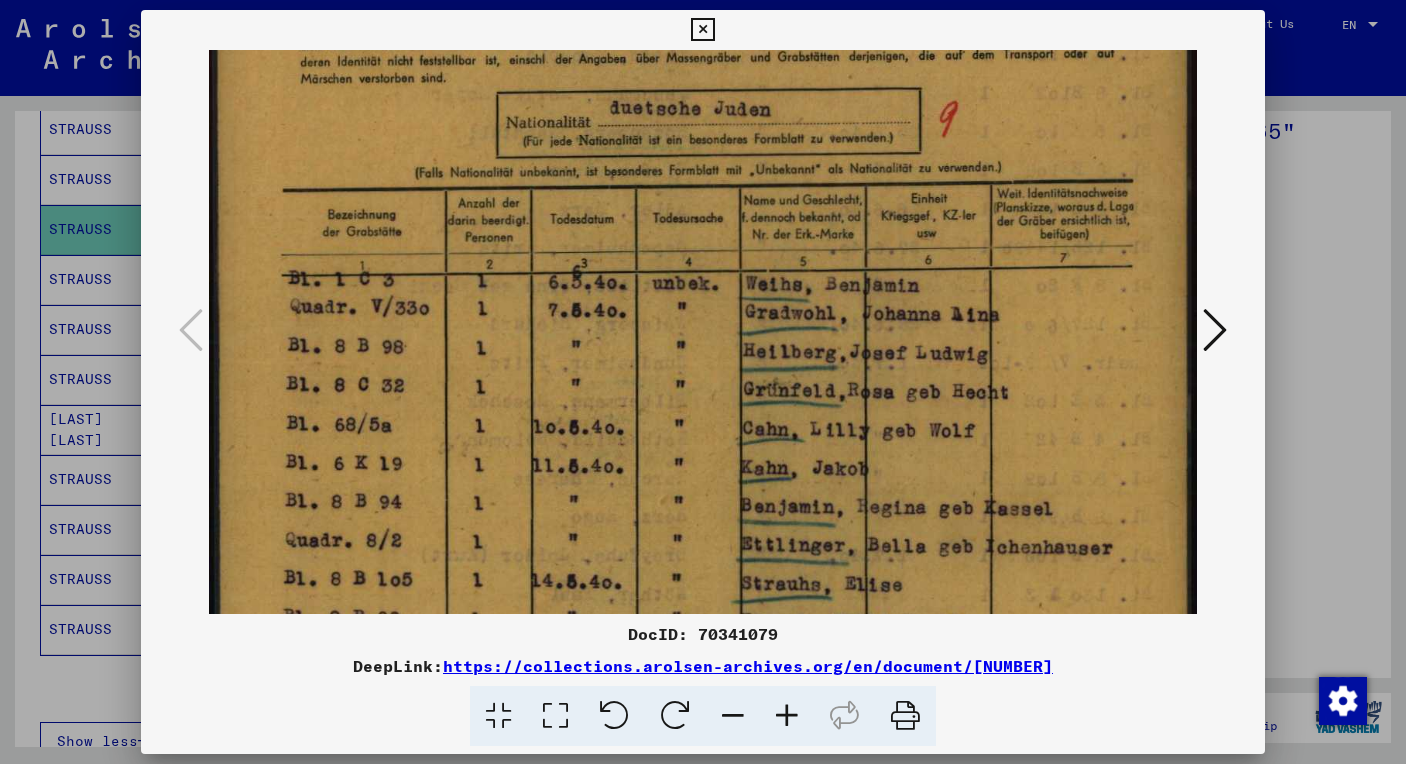 drag, startPoint x: 853, startPoint y: 415, endPoint x: 812, endPoint y: 164, distance: 254.32657 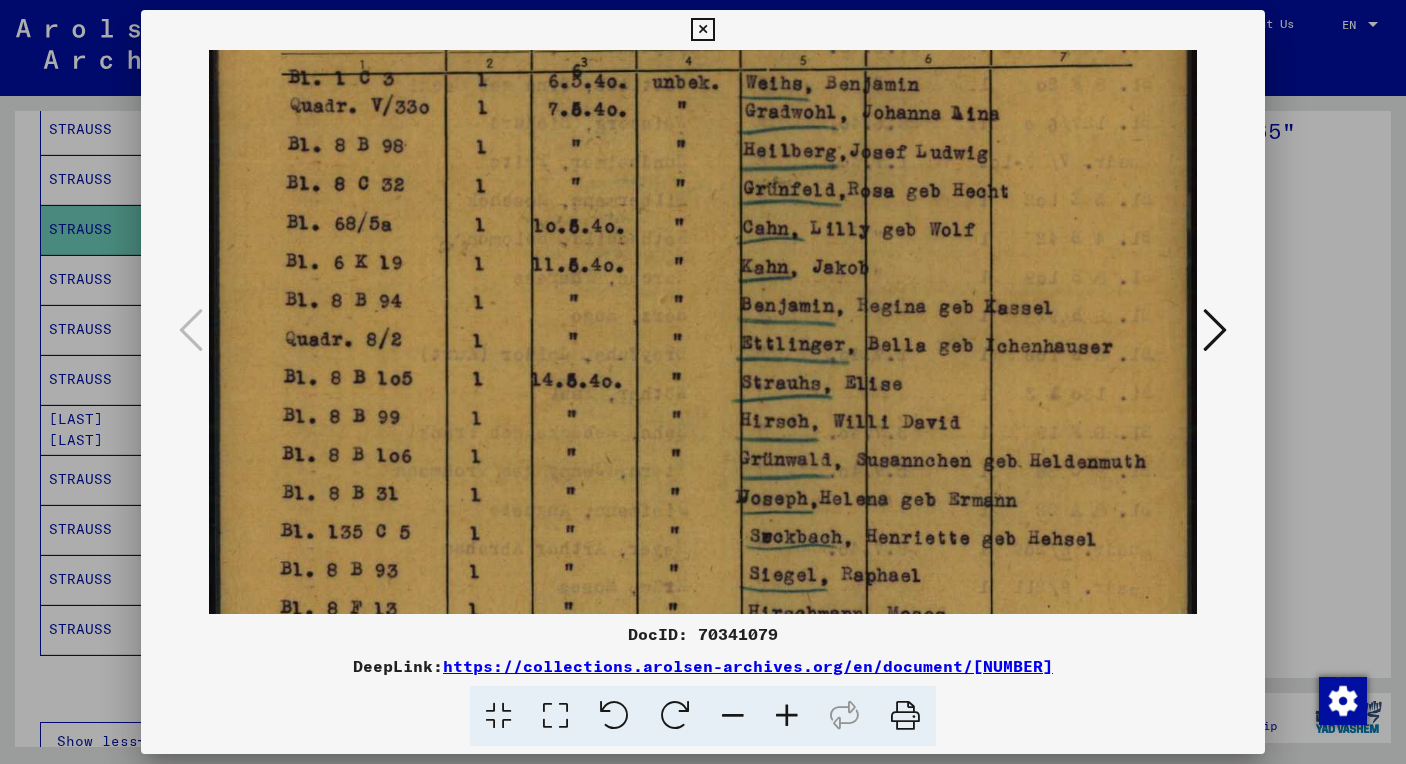 drag, startPoint x: 842, startPoint y: 389, endPoint x: 840, endPoint y: 188, distance: 201.00995 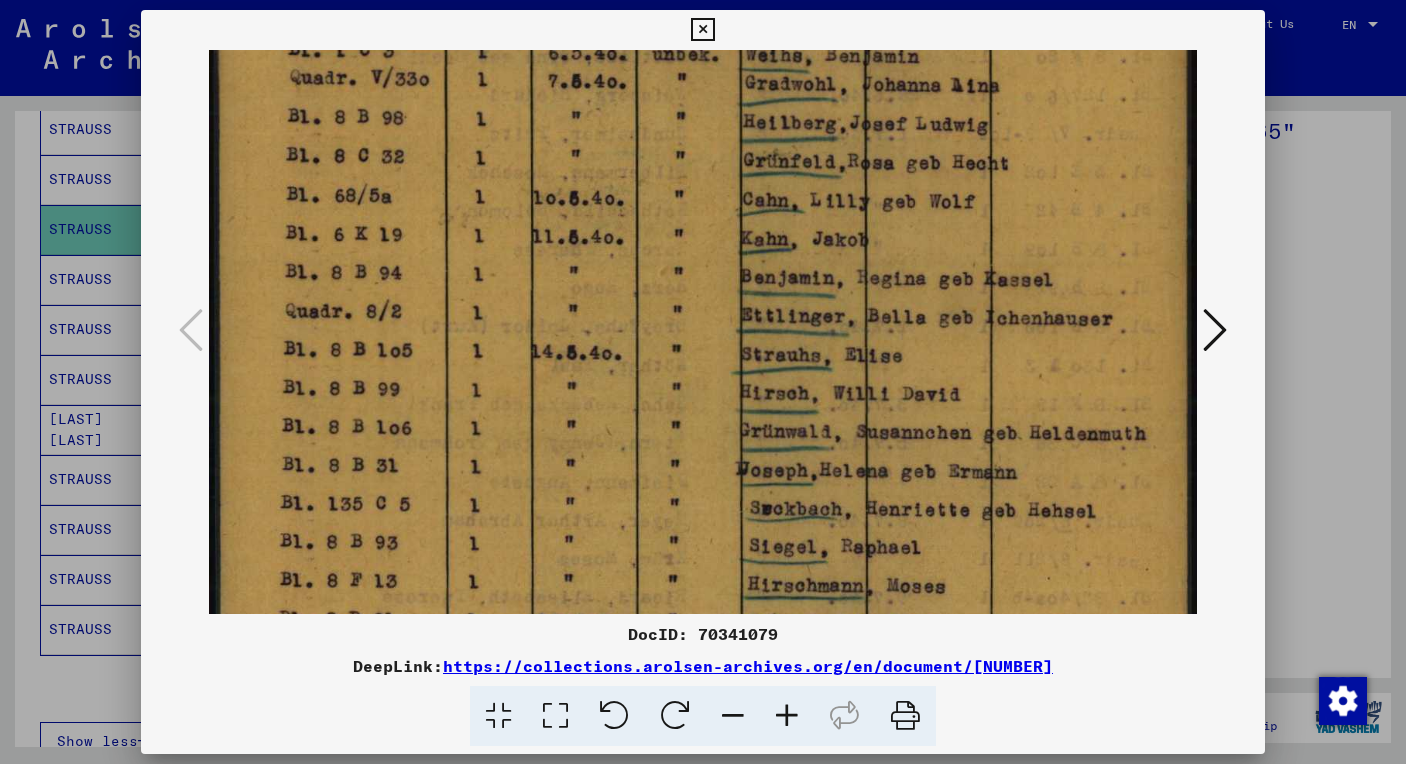 scroll, scrollTop: 507, scrollLeft: 0, axis: vertical 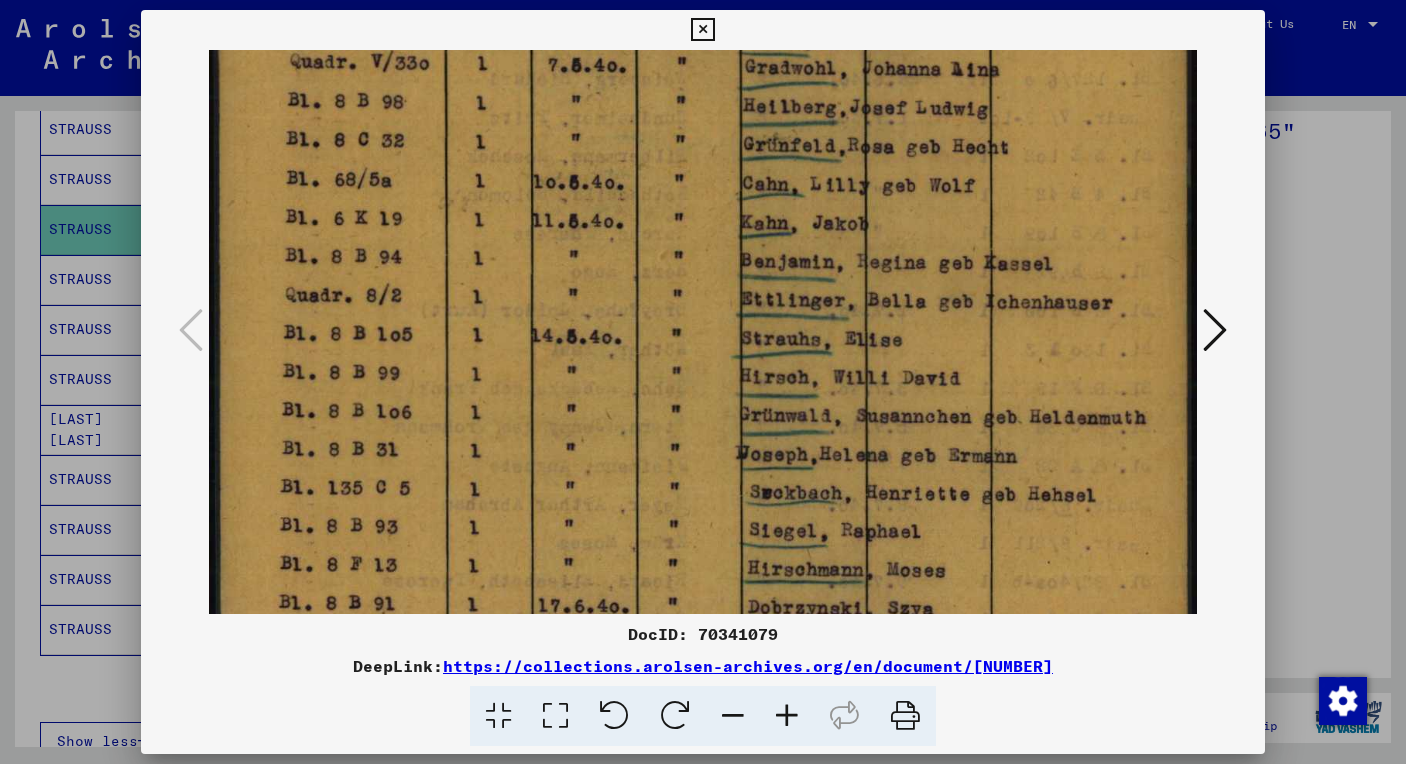 drag, startPoint x: 838, startPoint y: 383, endPoint x: 842, endPoint y: 339, distance: 44.181442 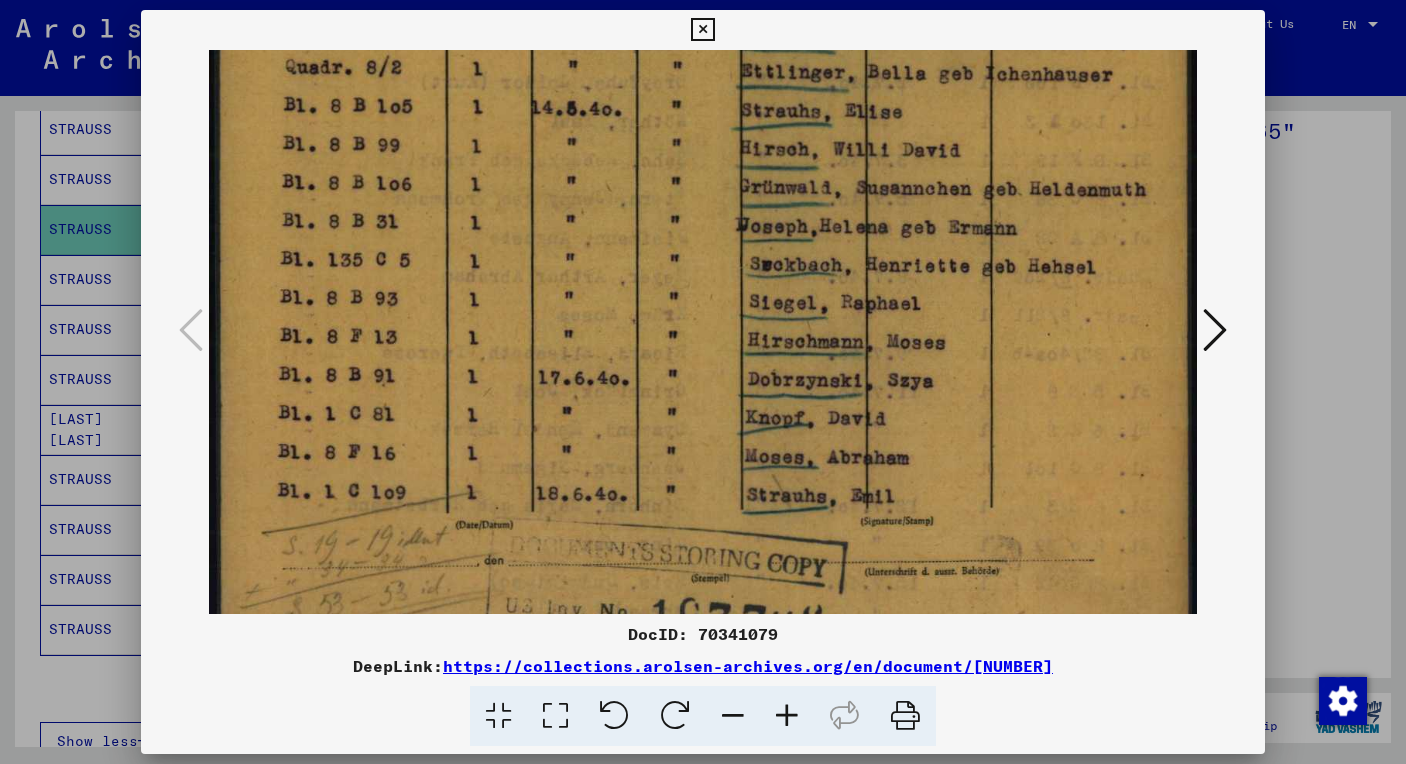 scroll, scrollTop: 741, scrollLeft: 0, axis: vertical 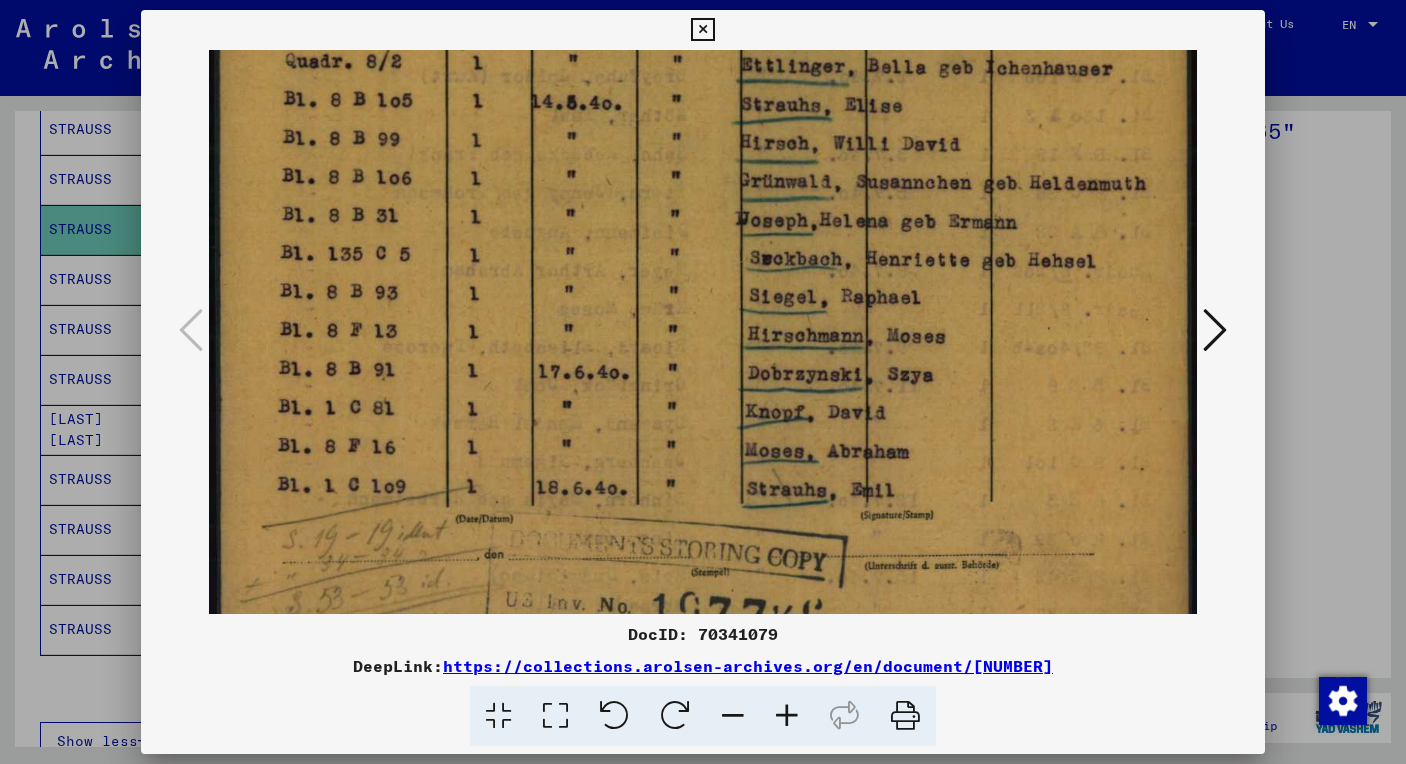 drag, startPoint x: 825, startPoint y: 477, endPoint x: 821, endPoint y: 243, distance: 234.03418 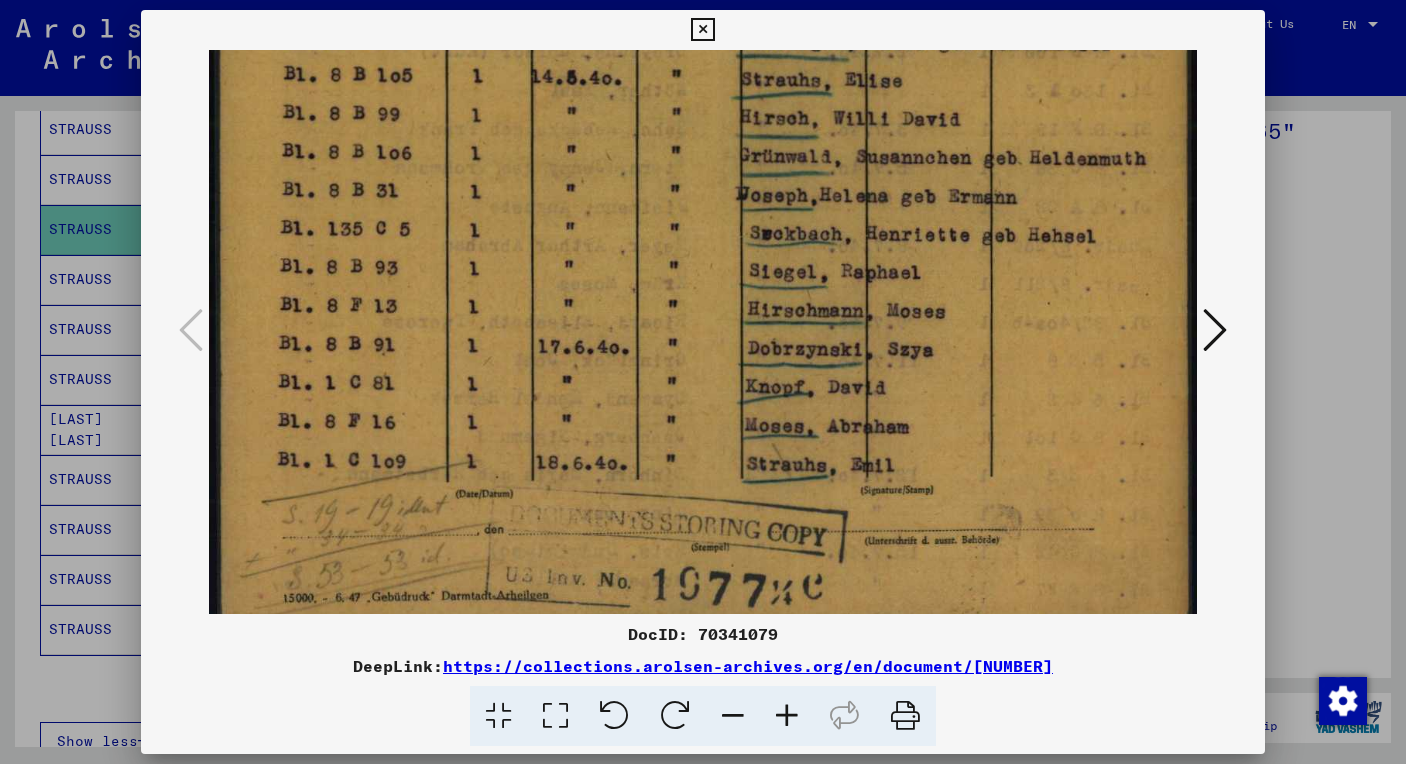 scroll, scrollTop: 774, scrollLeft: 0, axis: vertical 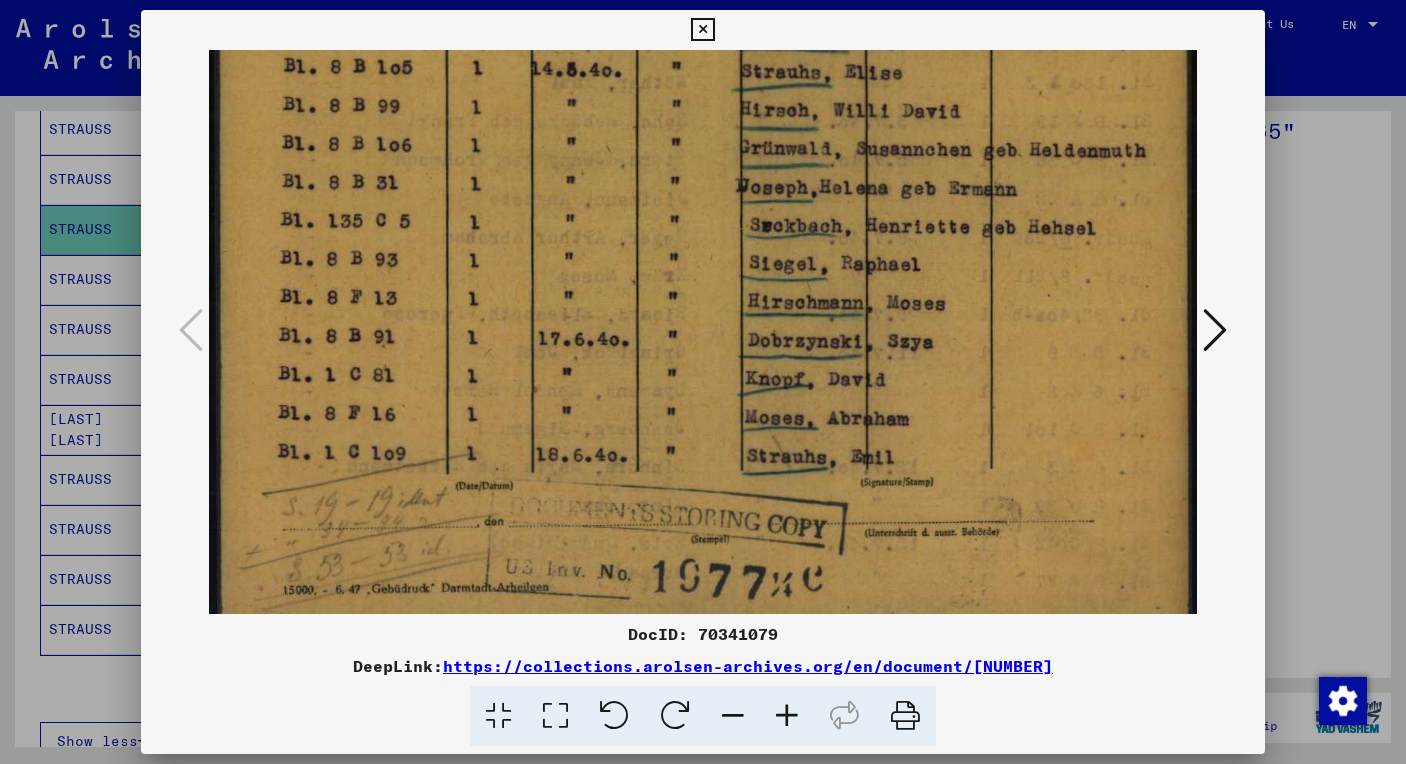 drag, startPoint x: 824, startPoint y: 484, endPoint x: 825, endPoint y: 451, distance: 33.01515 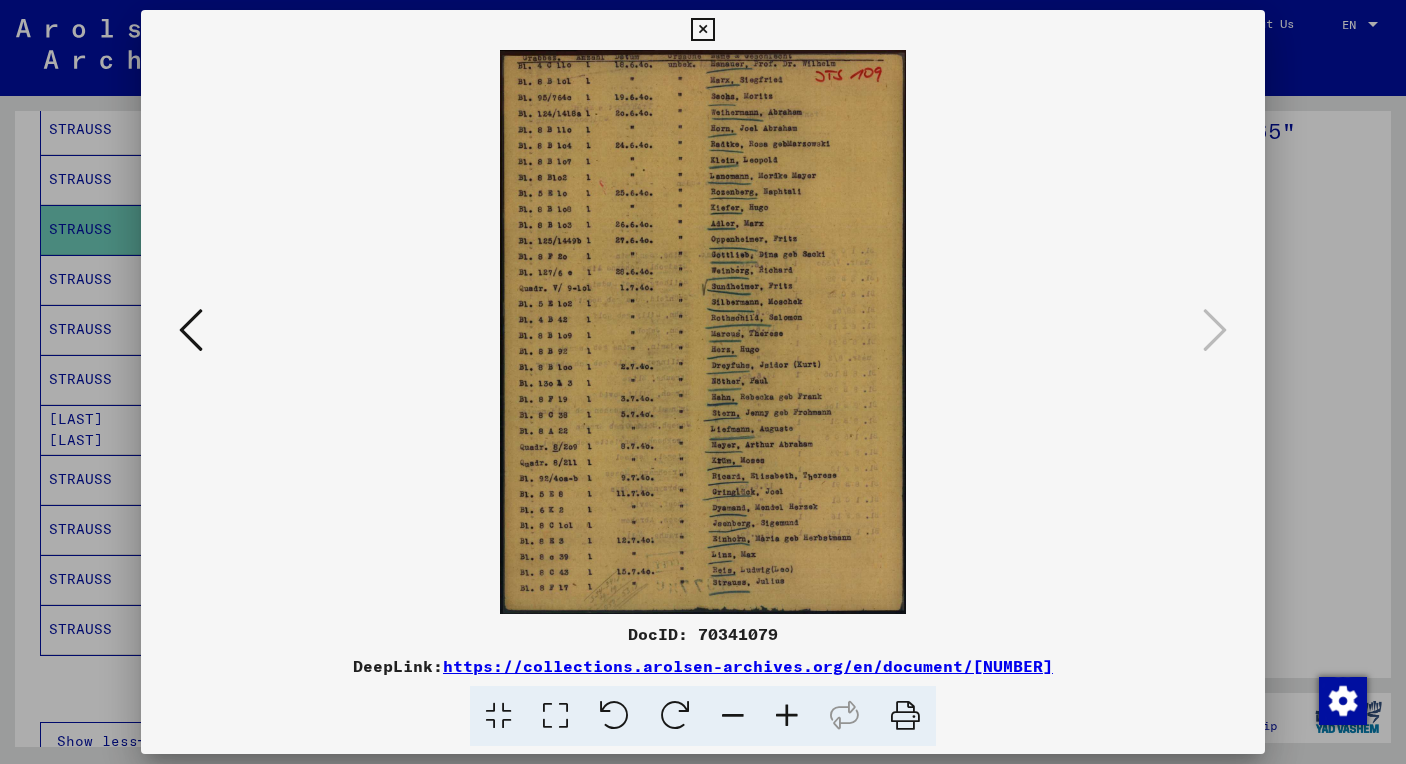scroll, scrollTop: 0, scrollLeft: 0, axis: both 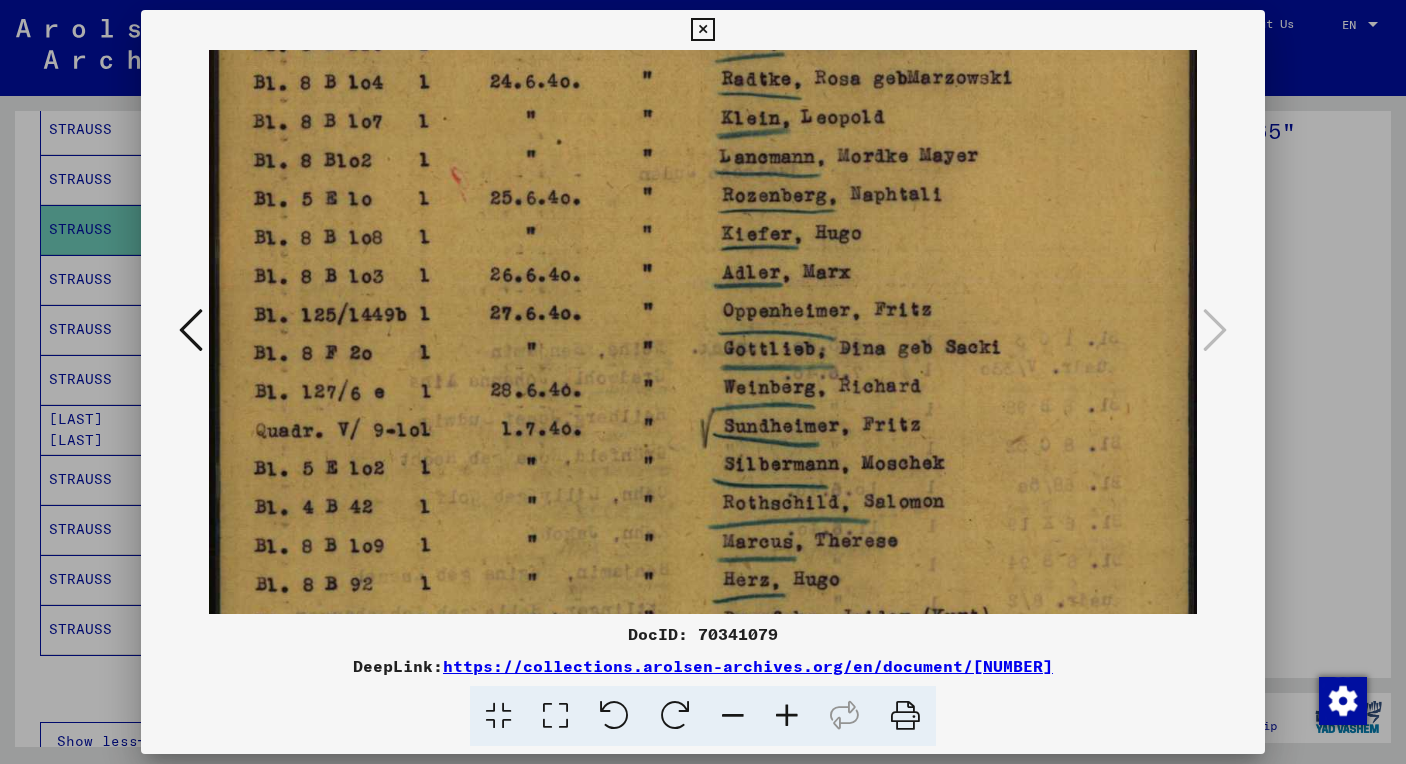 drag, startPoint x: 807, startPoint y: 331, endPoint x: 787, endPoint y: 210, distance: 122.641754 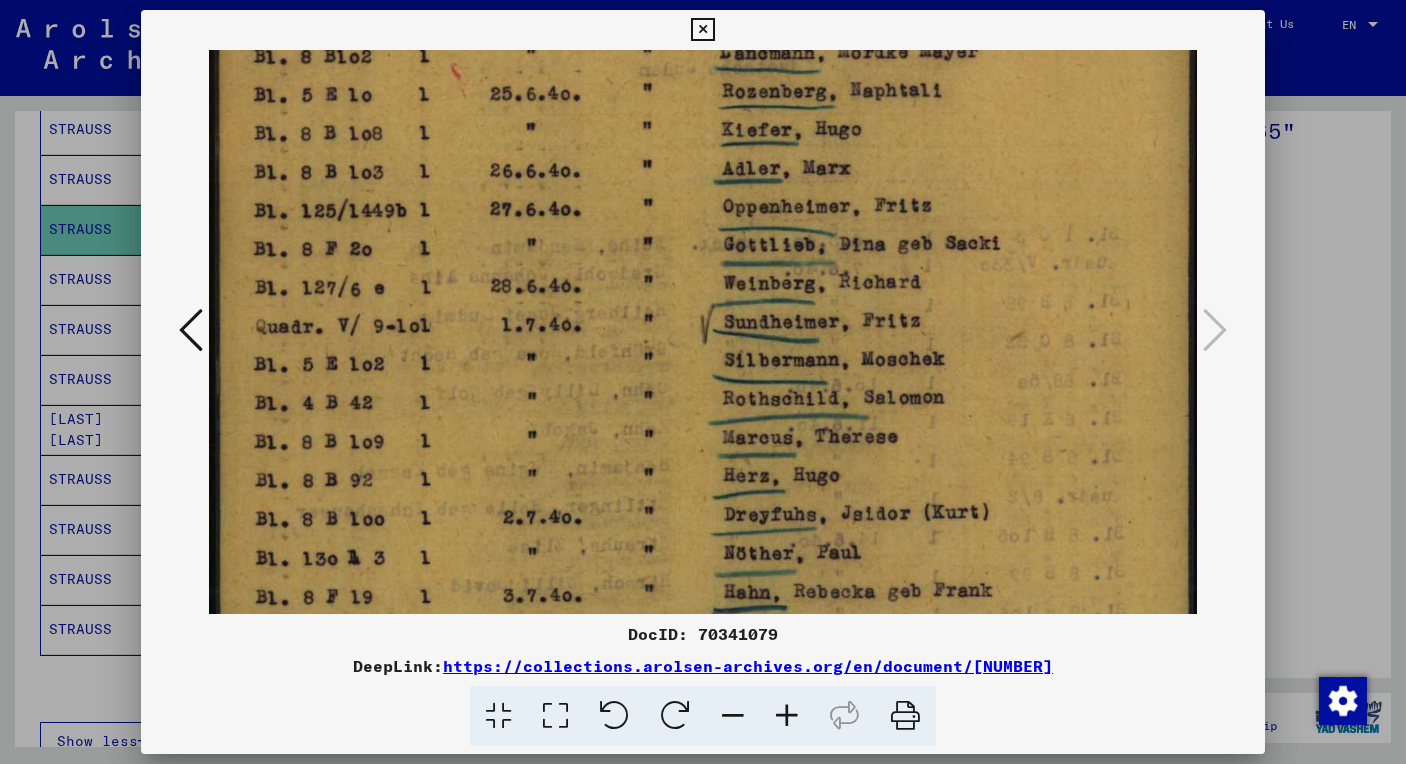 scroll, scrollTop: 319, scrollLeft: 0, axis: vertical 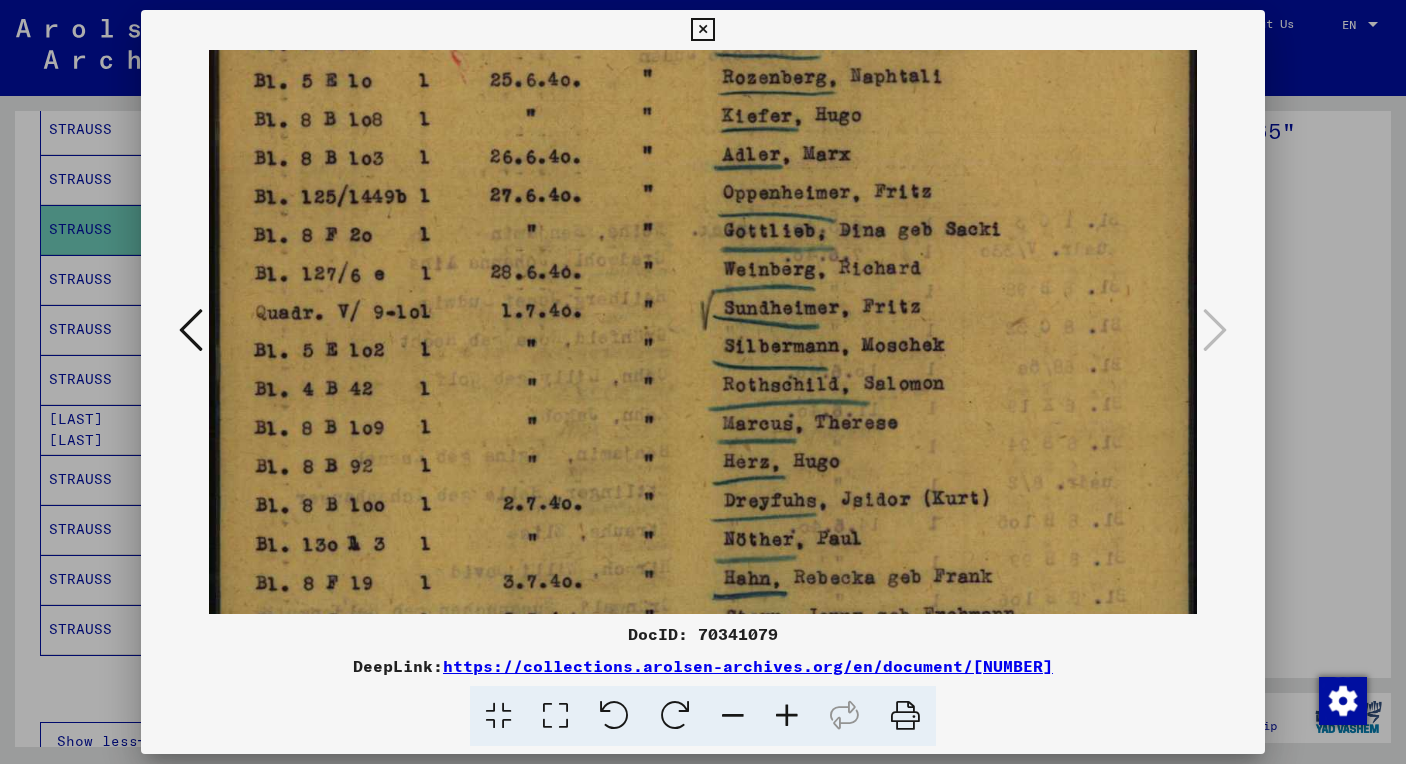 drag, startPoint x: 801, startPoint y: 320, endPoint x: 802, endPoint y: 202, distance: 118.004234 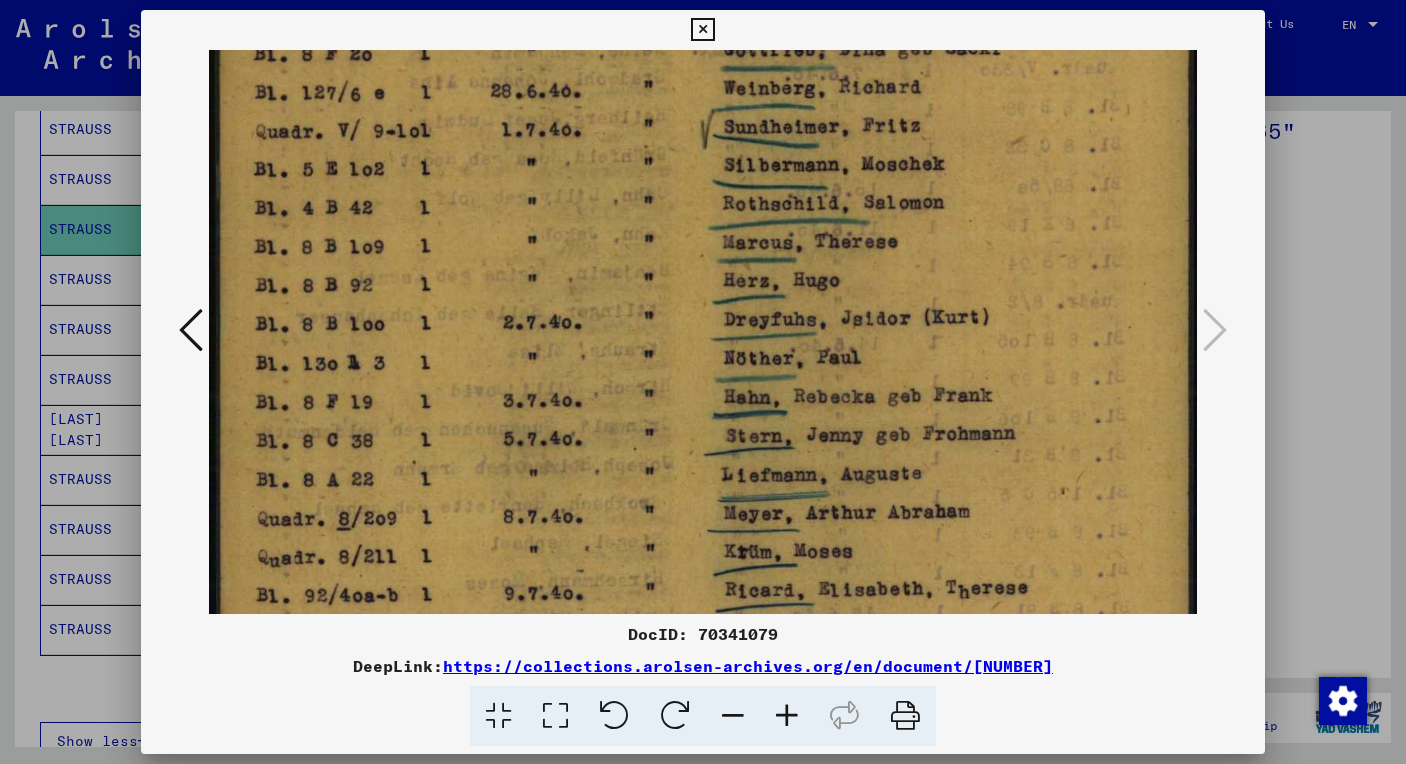 scroll, scrollTop: 510, scrollLeft: 0, axis: vertical 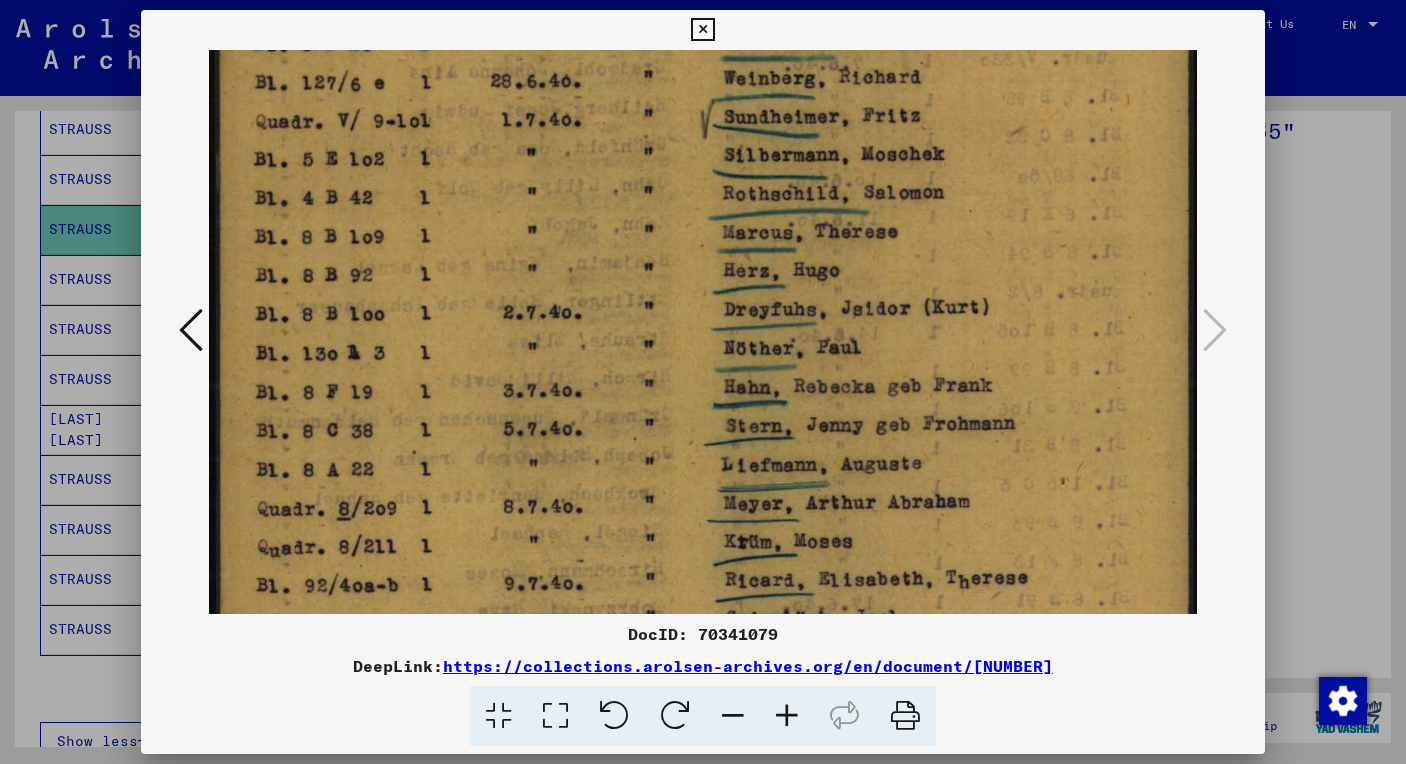 drag, startPoint x: 806, startPoint y: 314, endPoint x: 799, endPoint y: 123, distance: 191.12823 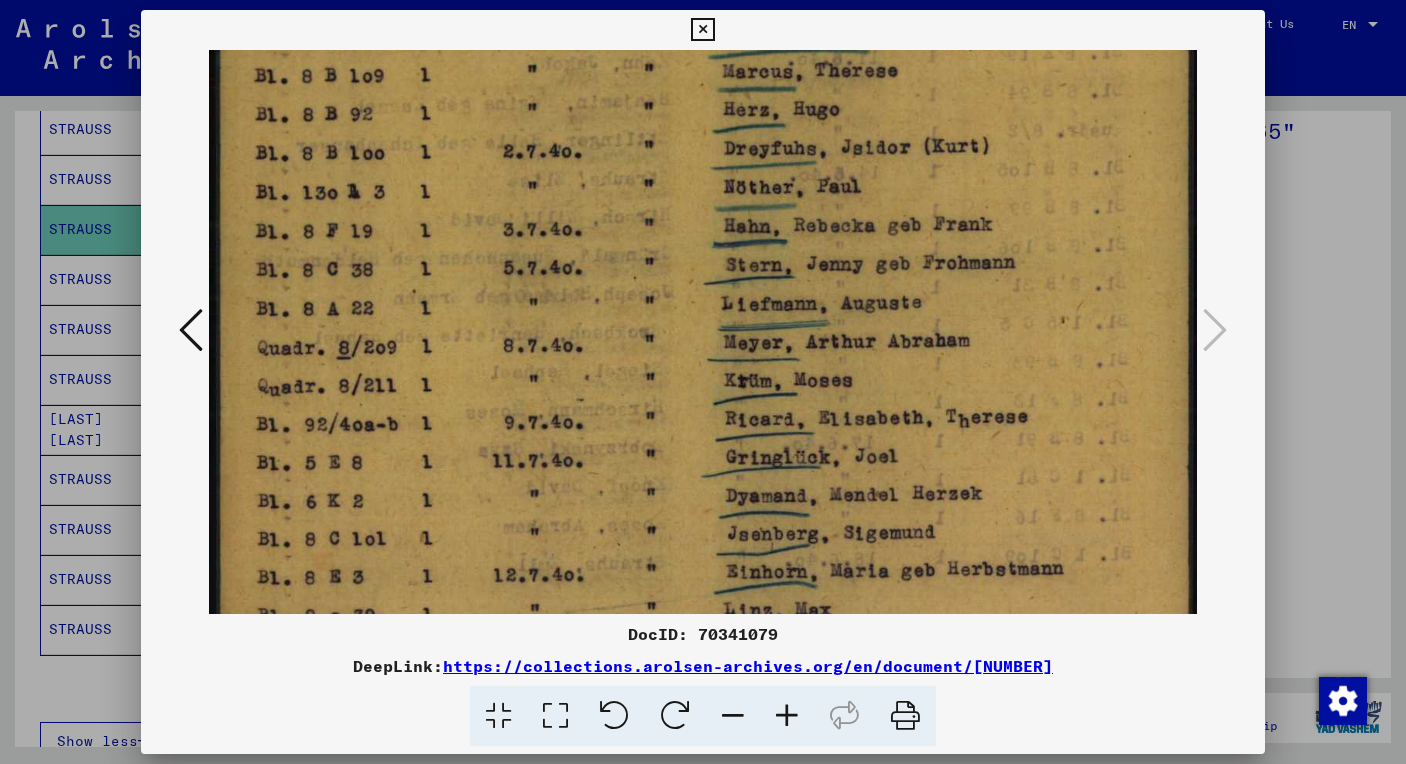 scroll, scrollTop: 674, scrollLeft: 0, axis: vertical 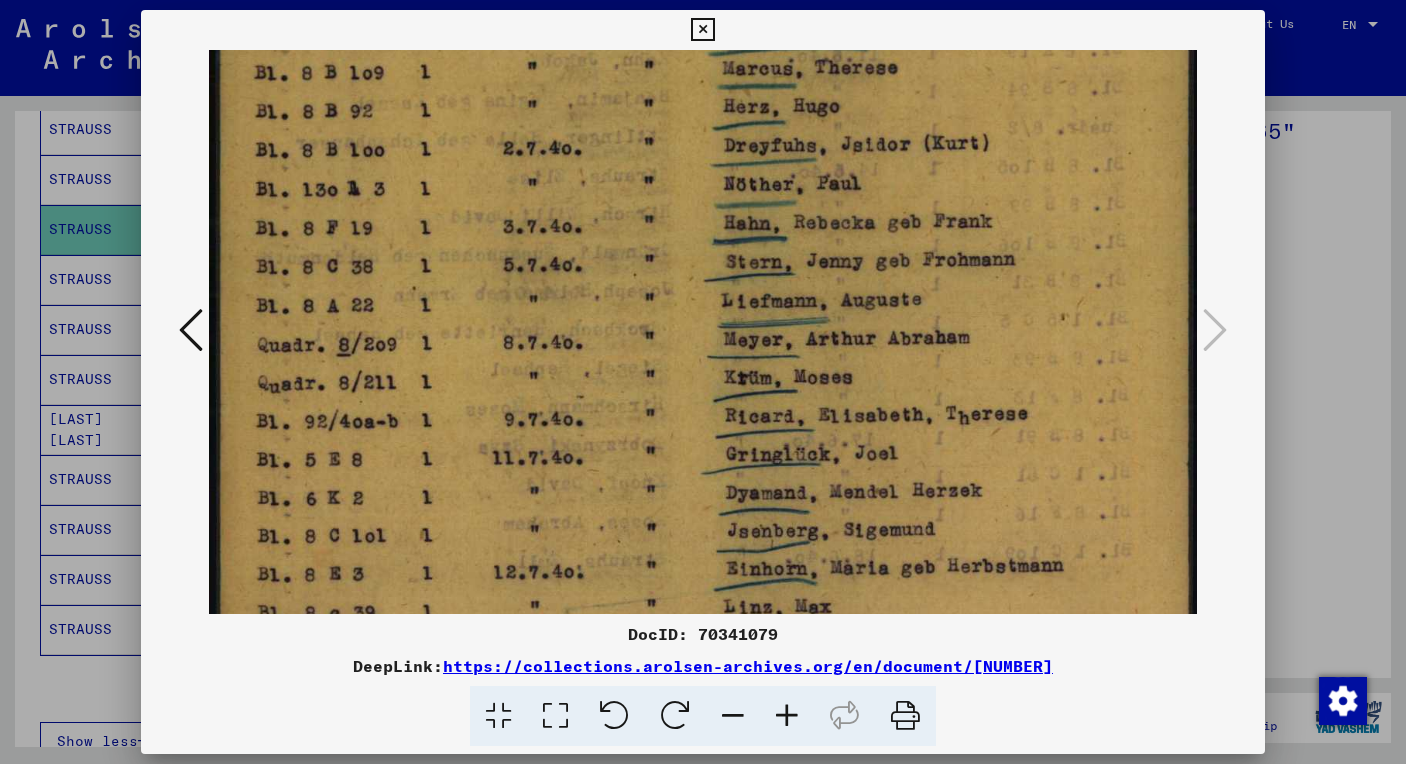 drag, startPoint x: 811, startPoint y: 300, endPoint x: 805, endPoint y: 136, distance: 164.10973 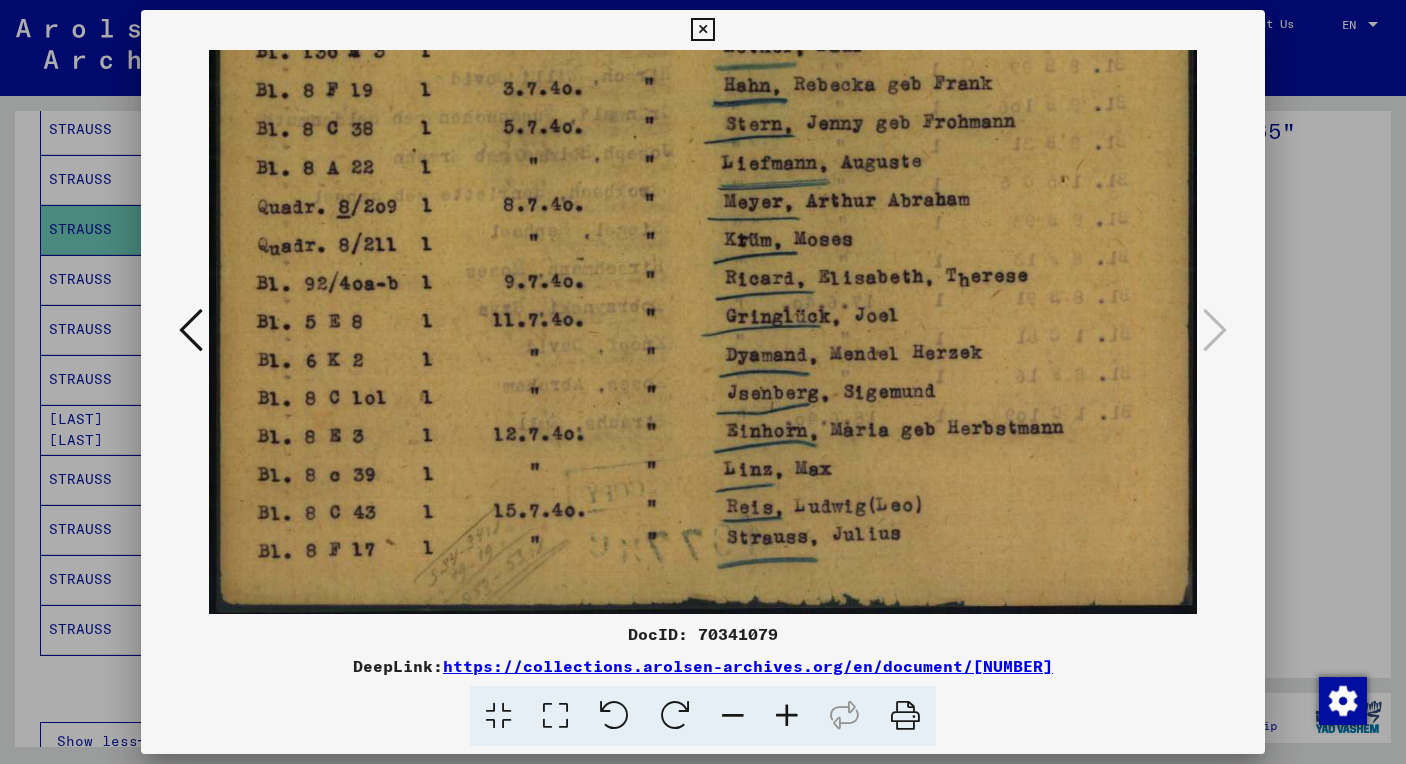 scroll, scrollTop: 823, scrollLeft: 0, axis: vertical 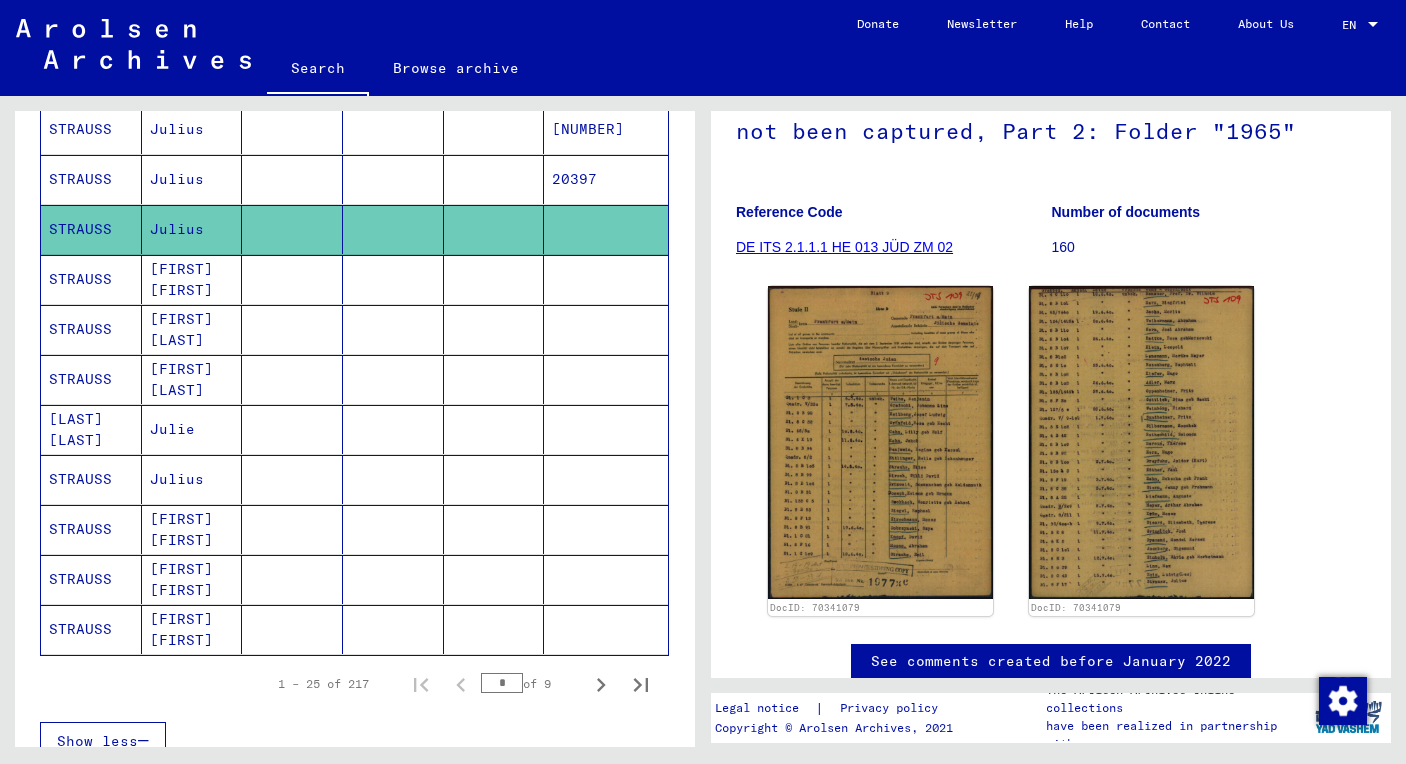 click on "Julius" at bounding box center [192, 529] 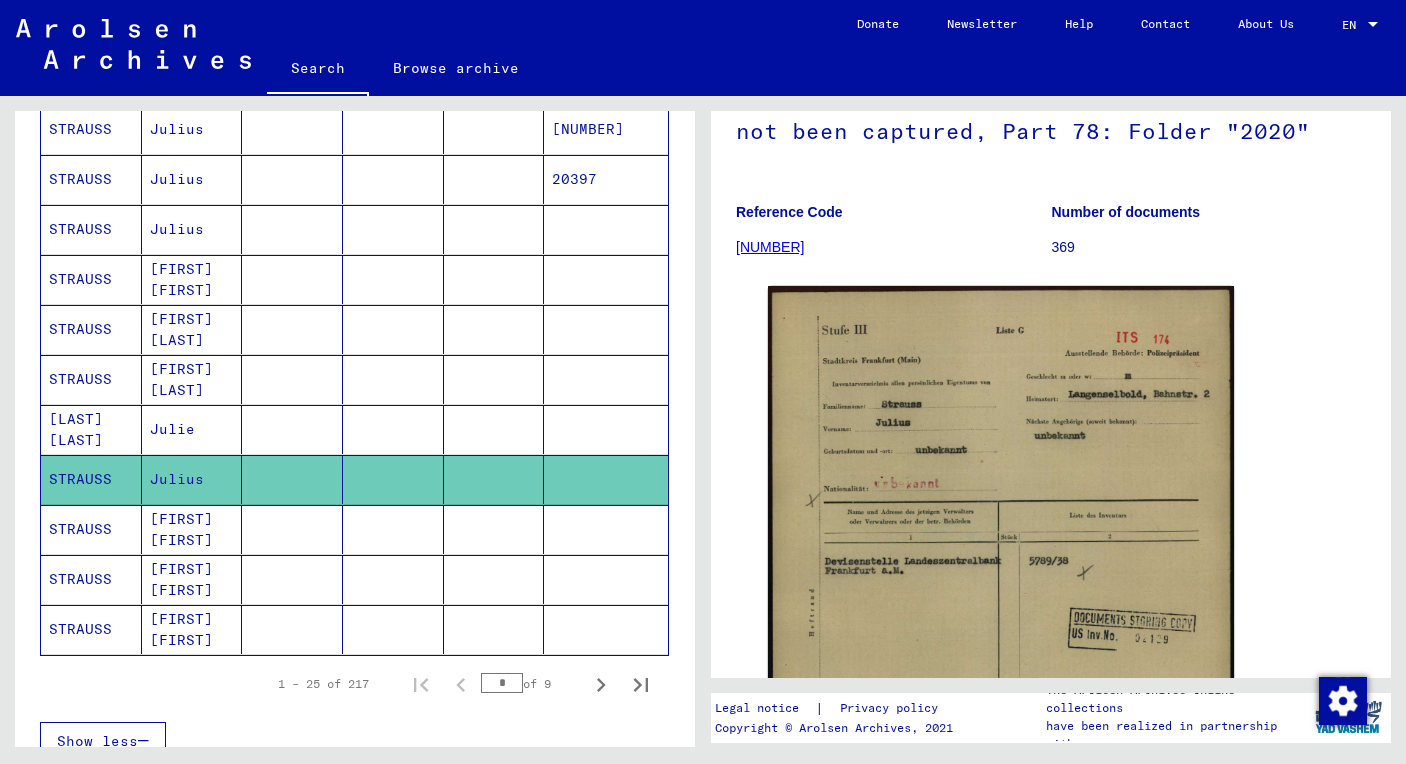 scroll, scrollTop: 540, scrollLeft: 0, axis: vertical 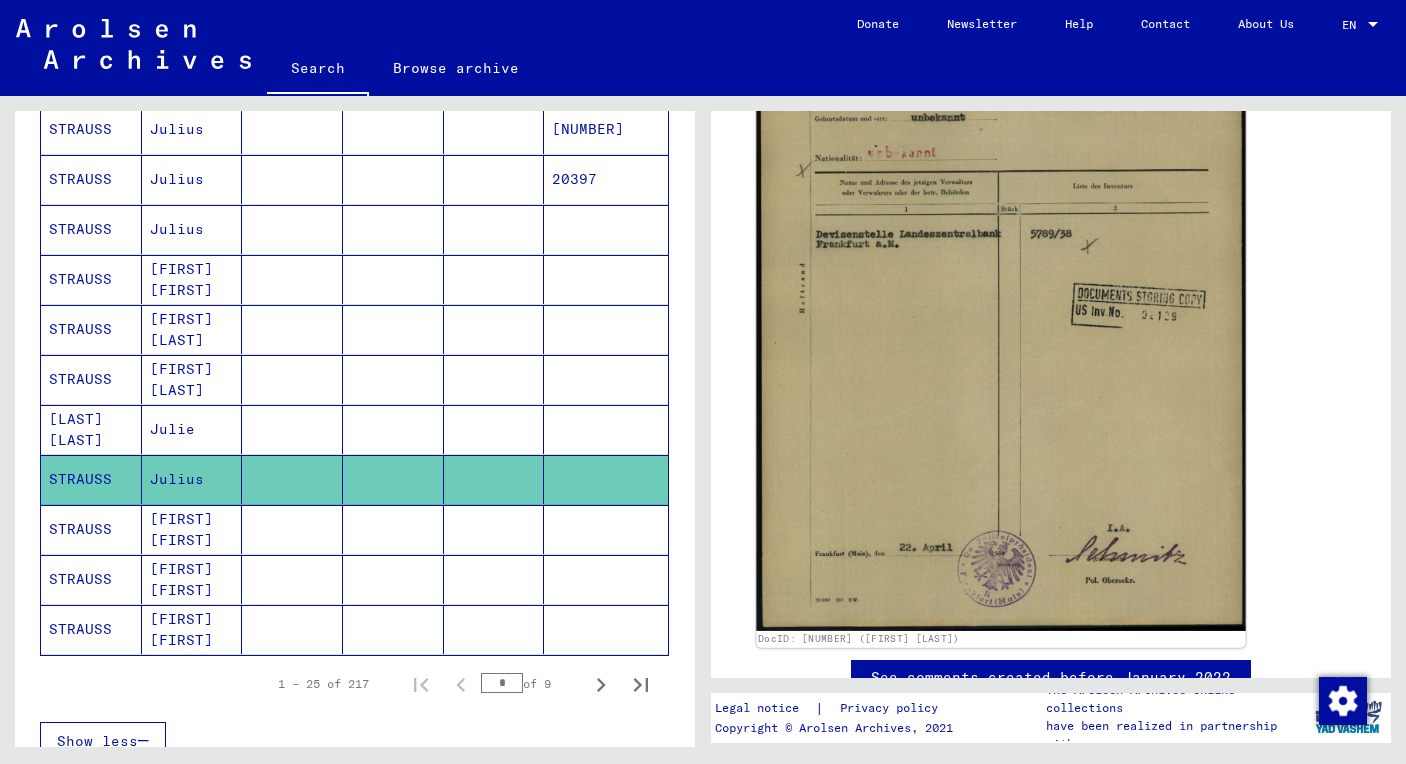 click 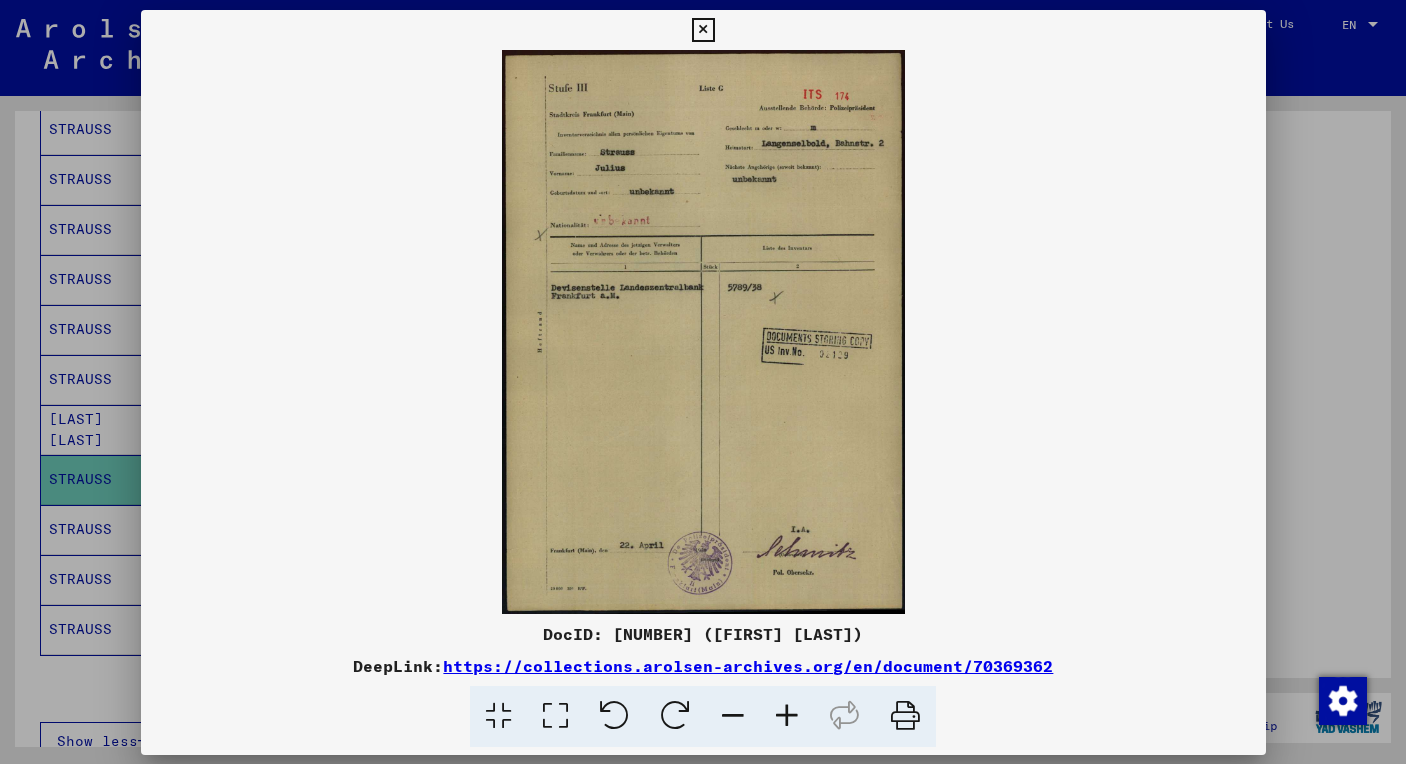 scroll, scrollTop: 540, scrollLeft: 0, axis: vertical 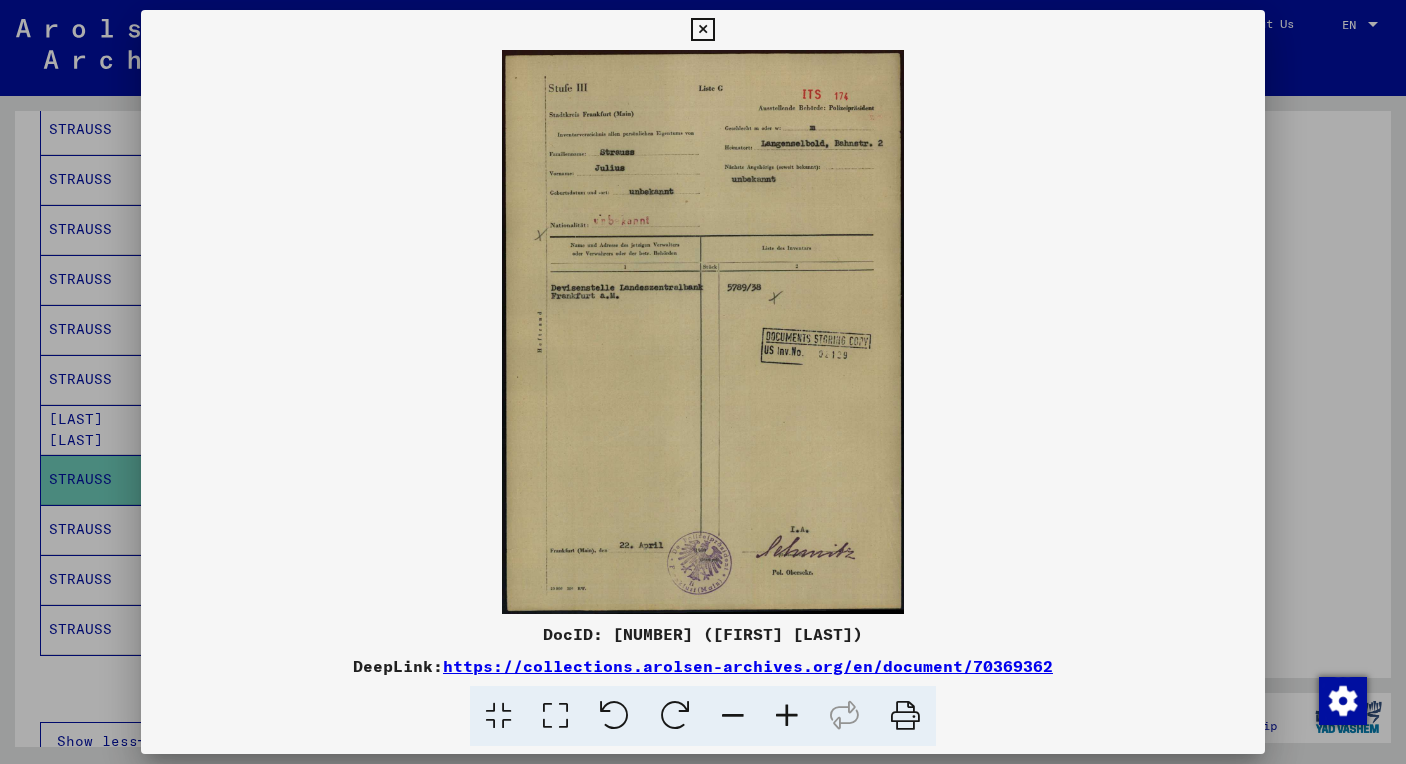 click at bounding box center [555, 716] 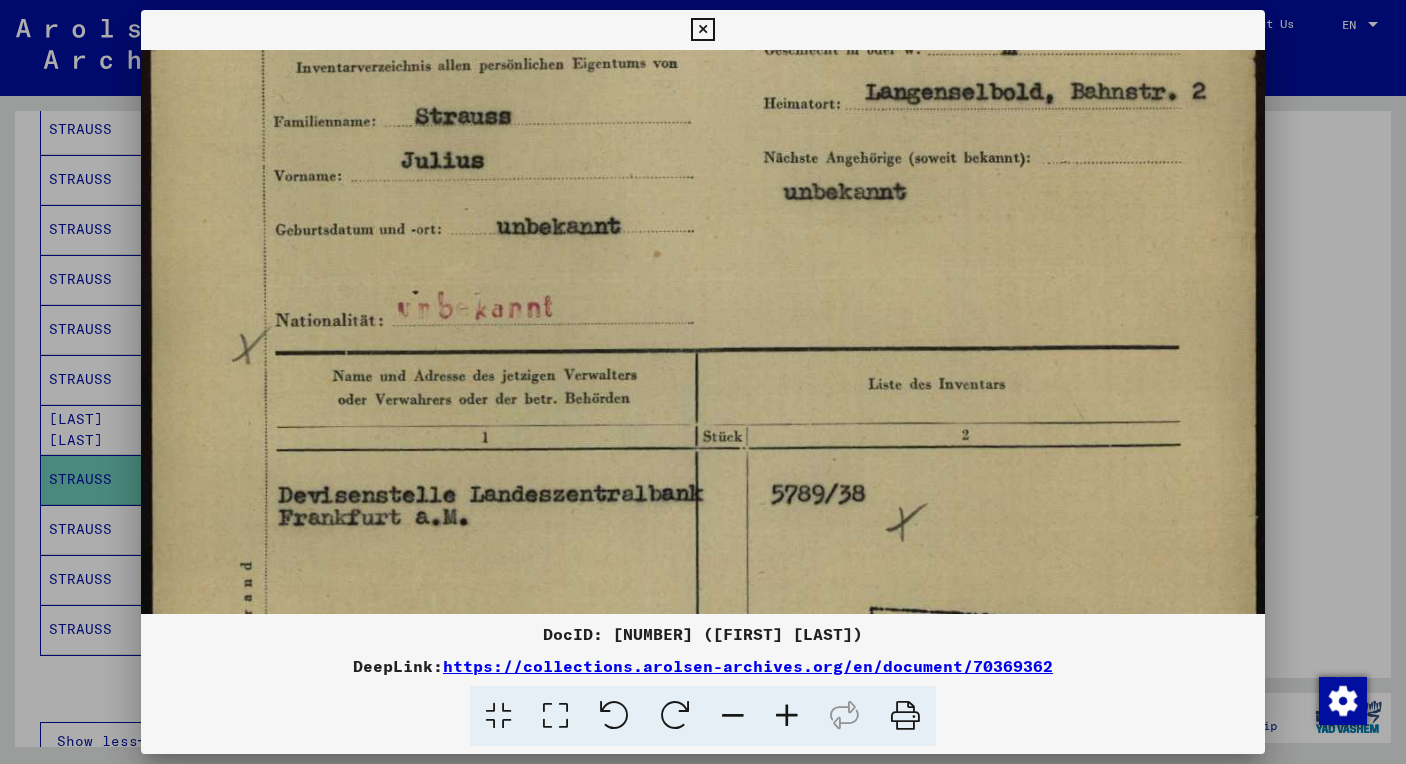 scroll, scrollTop: 224, scrollLeft: 0, axis: vertical 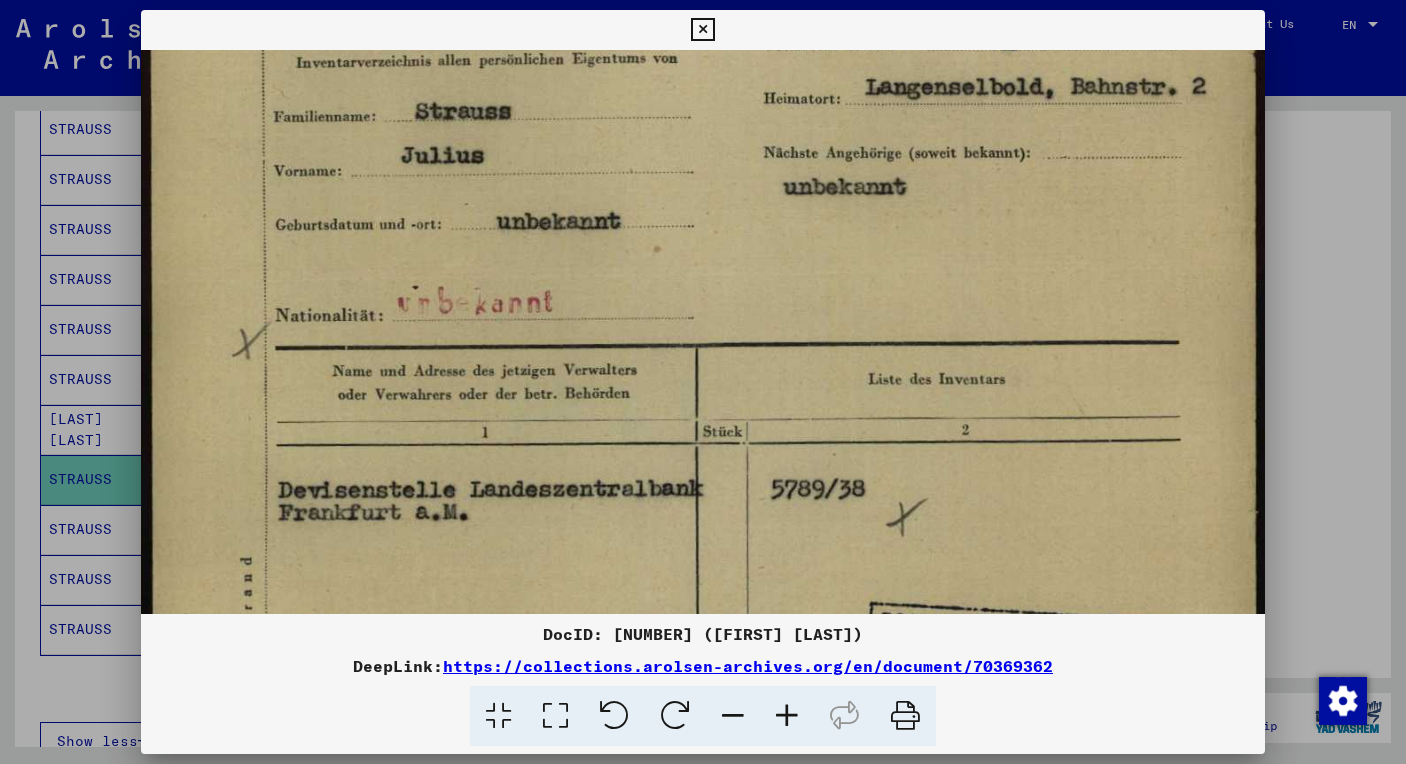 drag, startPoint x: 828, startPoint y: 506, endPoint x: 815, endPoint y: 282, distance: 224.37692 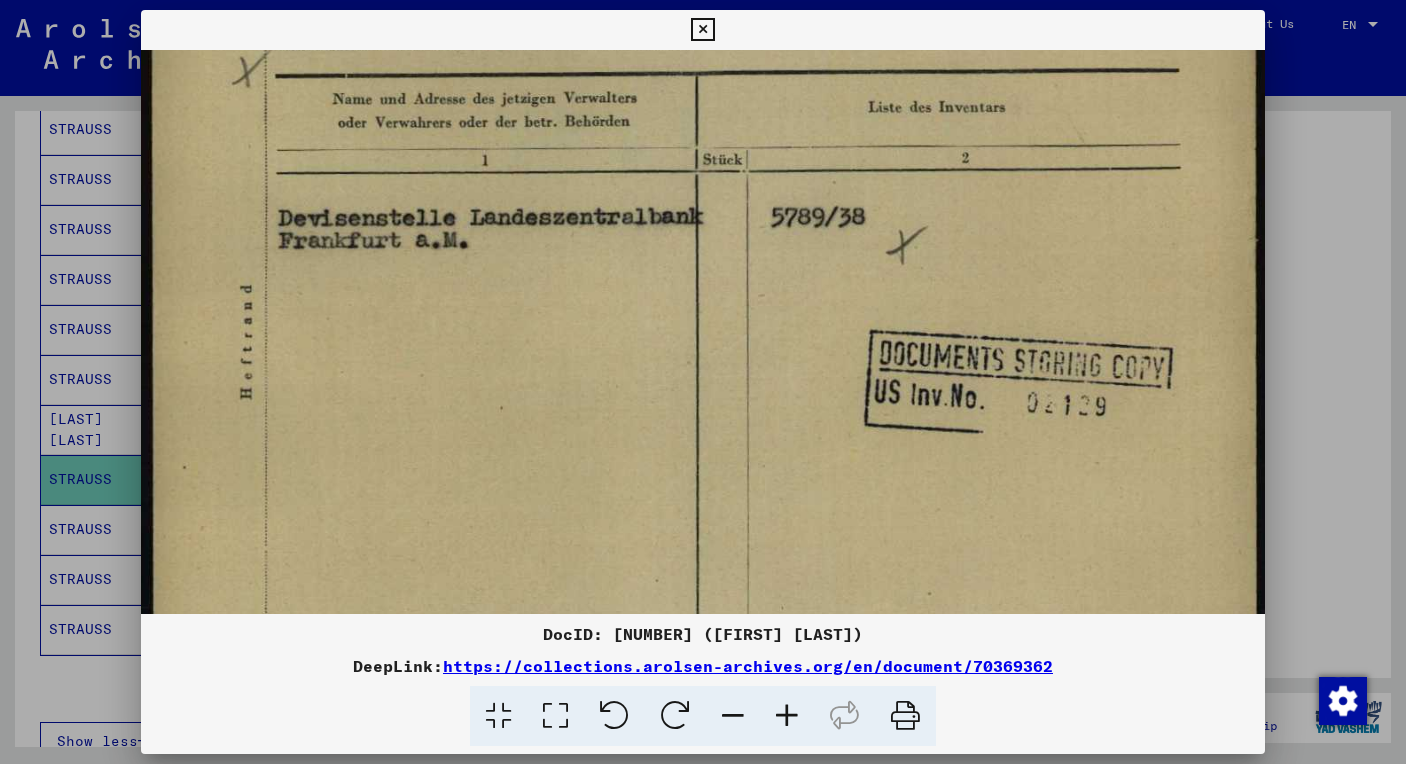 scroll, scrollTop: 578, scrollLeft: 0, axis: vertical 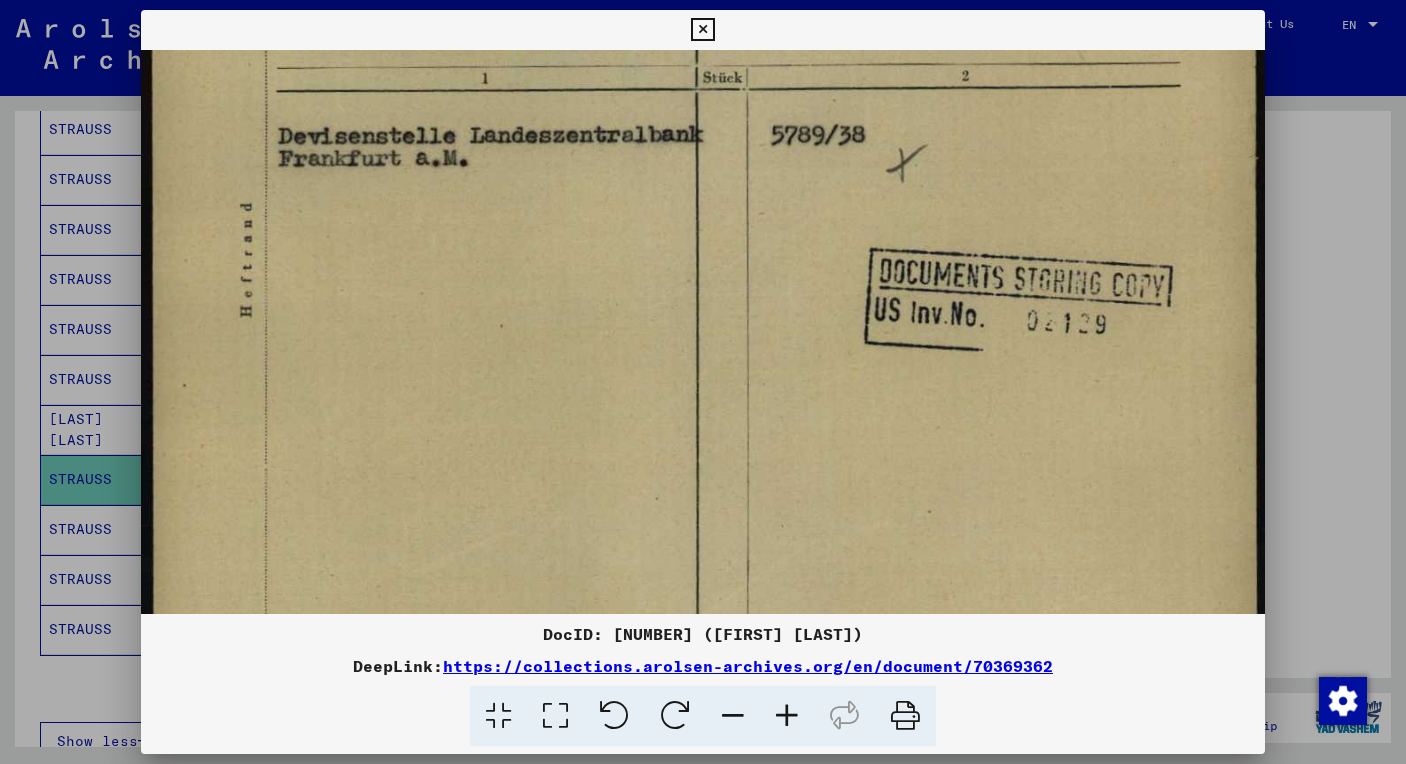 drag, startPoint x: 821, startPoint y: 414, endPoint x: 795, endPoint y: 60, distance: 354.95352 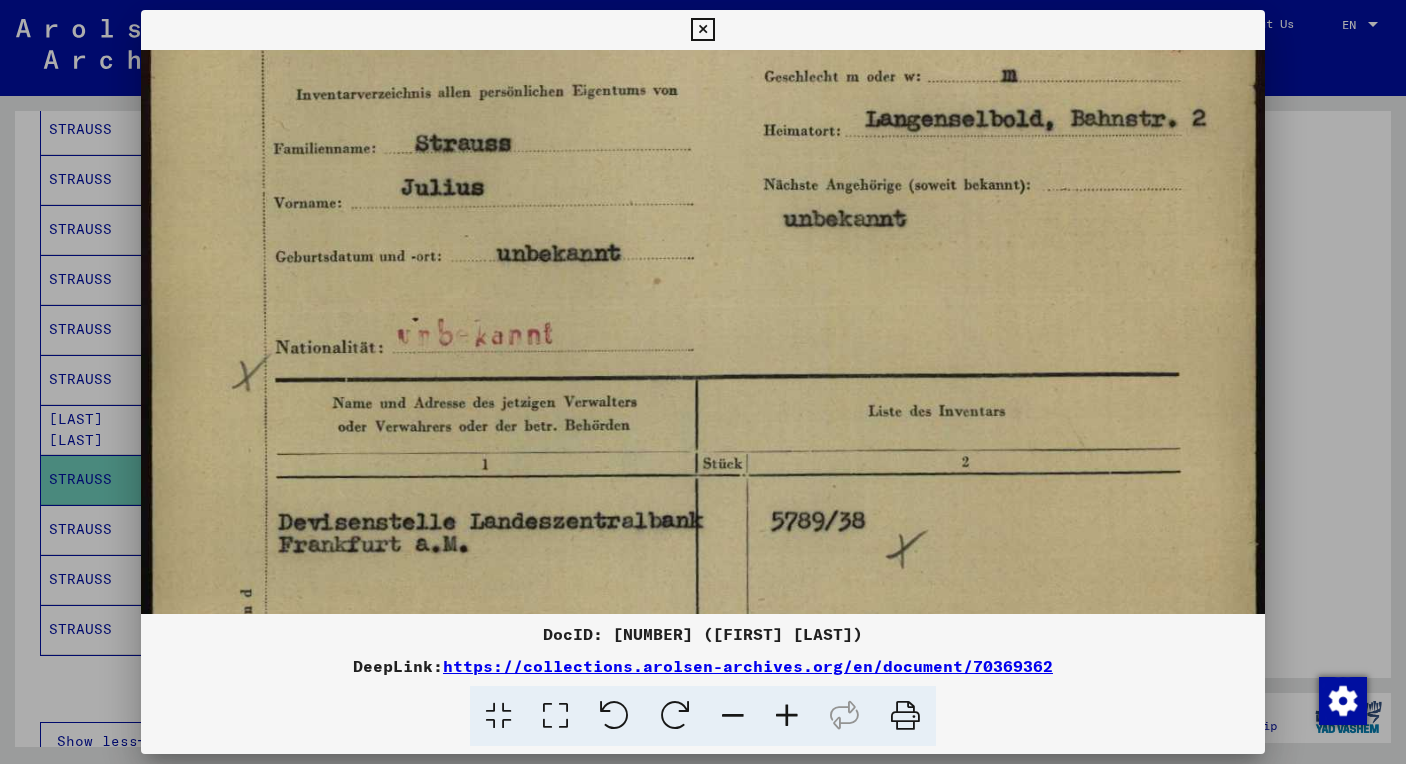 scroll, scrollTop: 168, scrollLeft: 0, axis: vertical 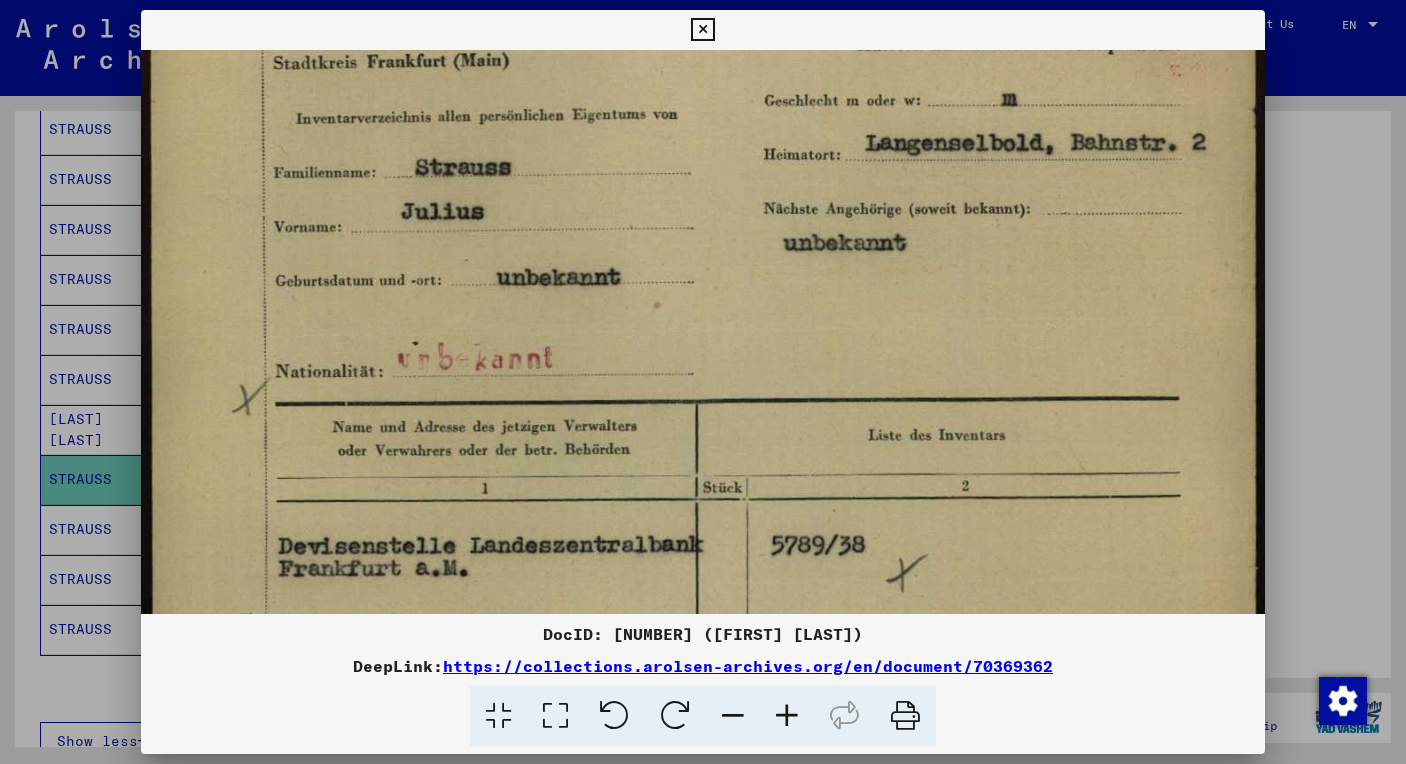 drag, startPoint x: 697, startPoint y: 103, endPoint x: 710, endPoint y: 513, distance: 410.20605 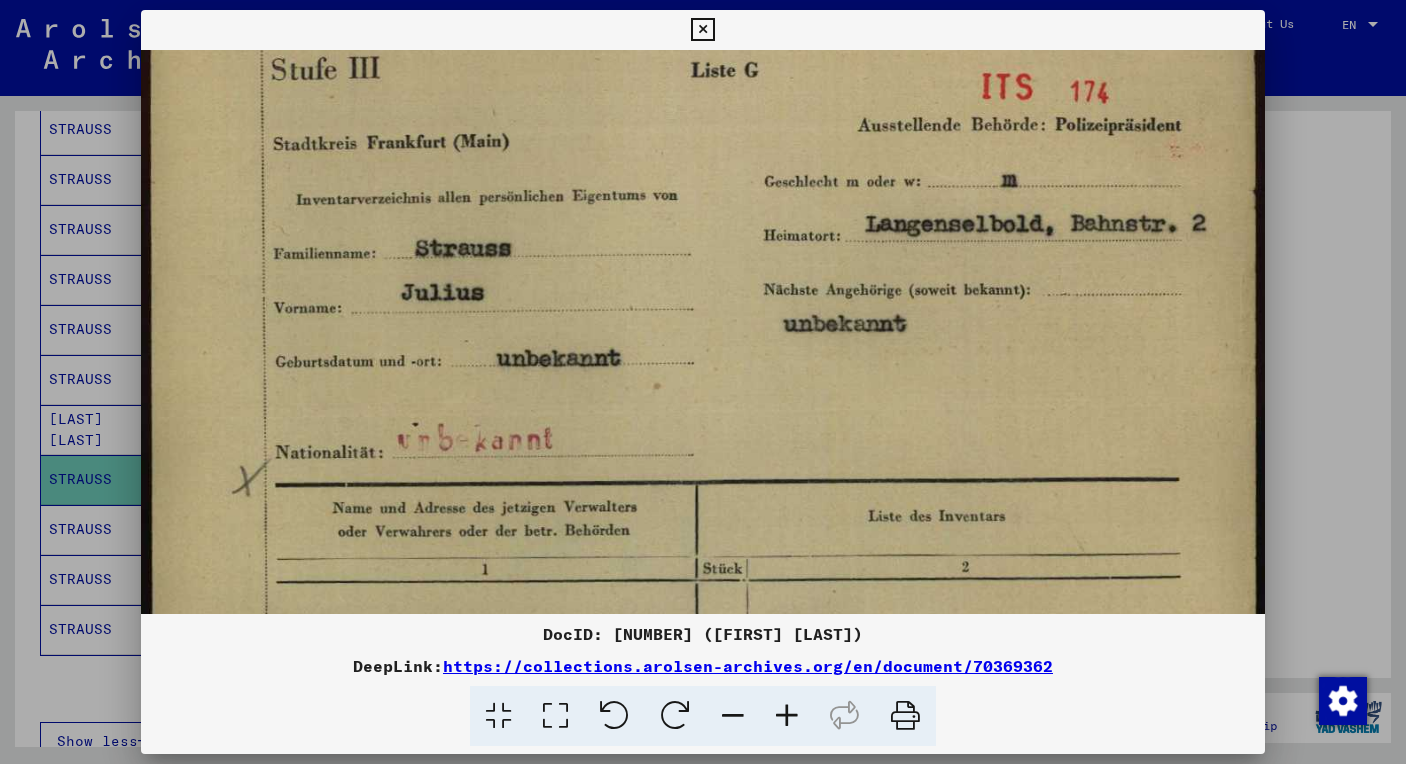 scroll, scrollTop: 64, scrollLeft: 0, axis: vertical 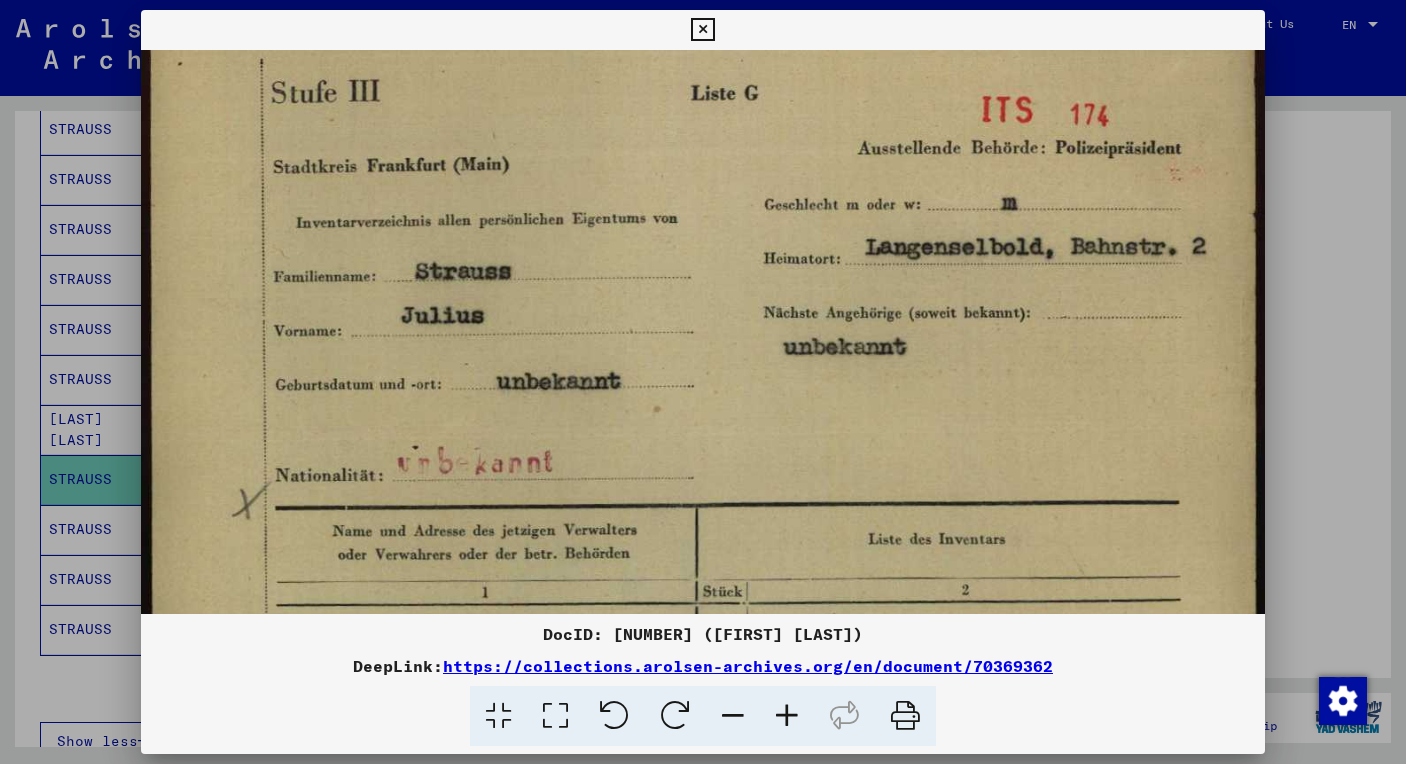 drag, startPoint x: 715, startPoint y: 309, endPoint x: 715, endPoint y: 413, distance: 104 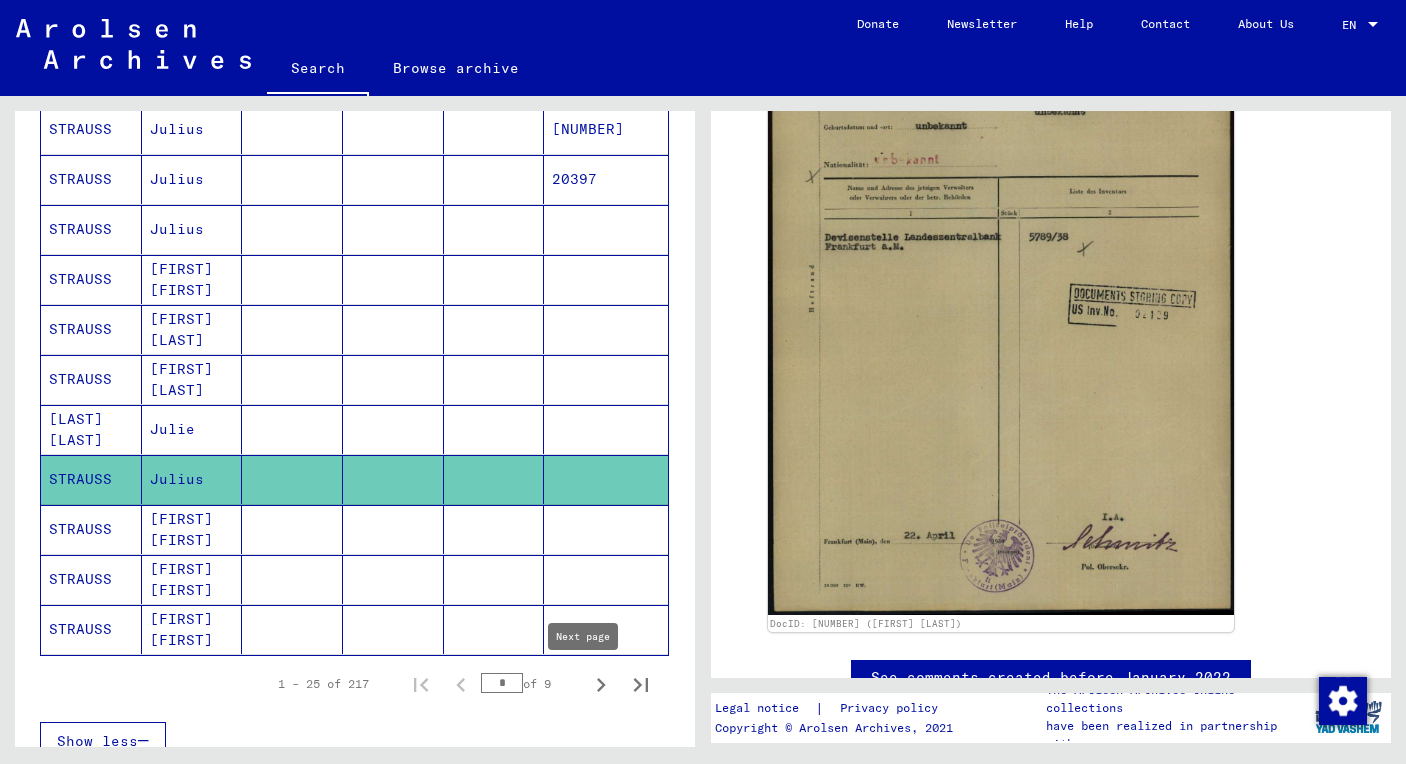 click 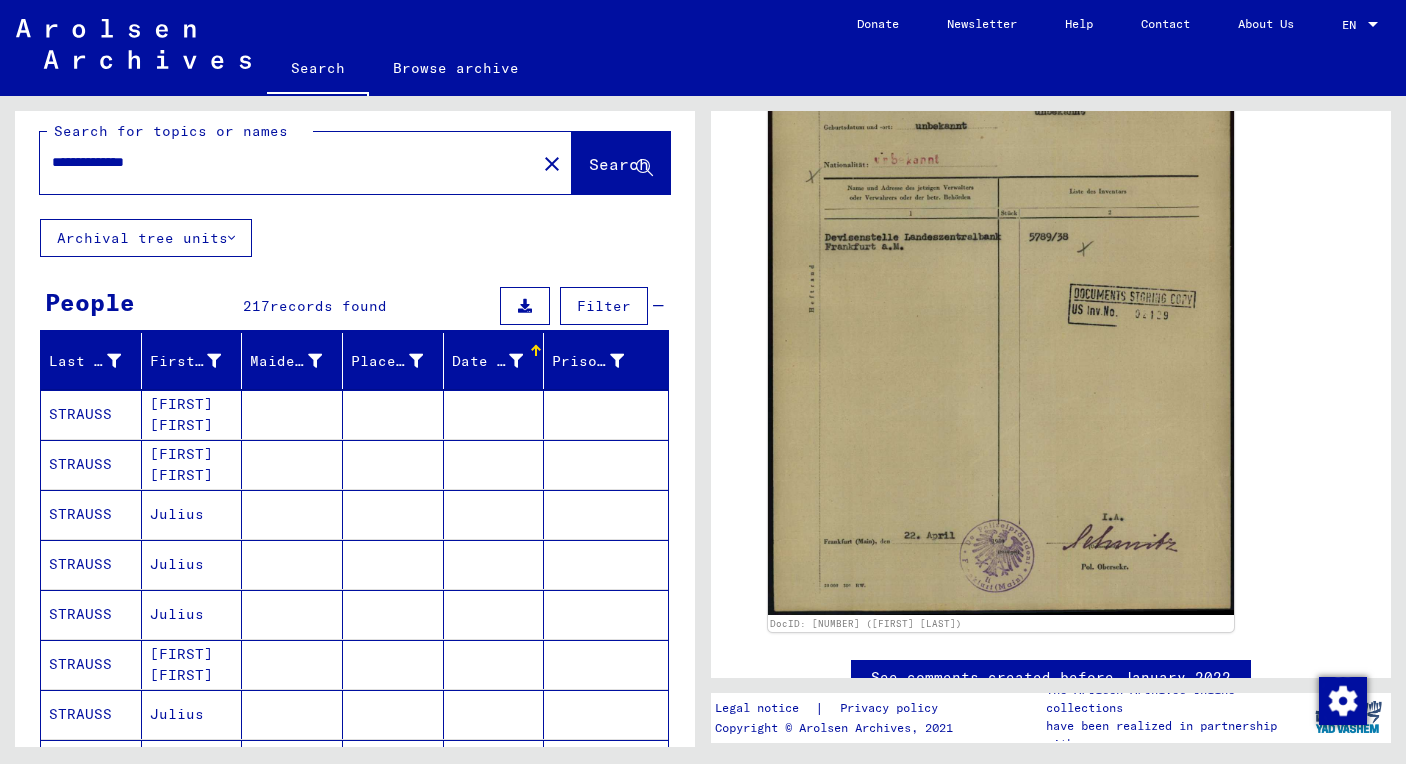 scroll, scrollTop: 0, scrollLeft: 0, axis: both 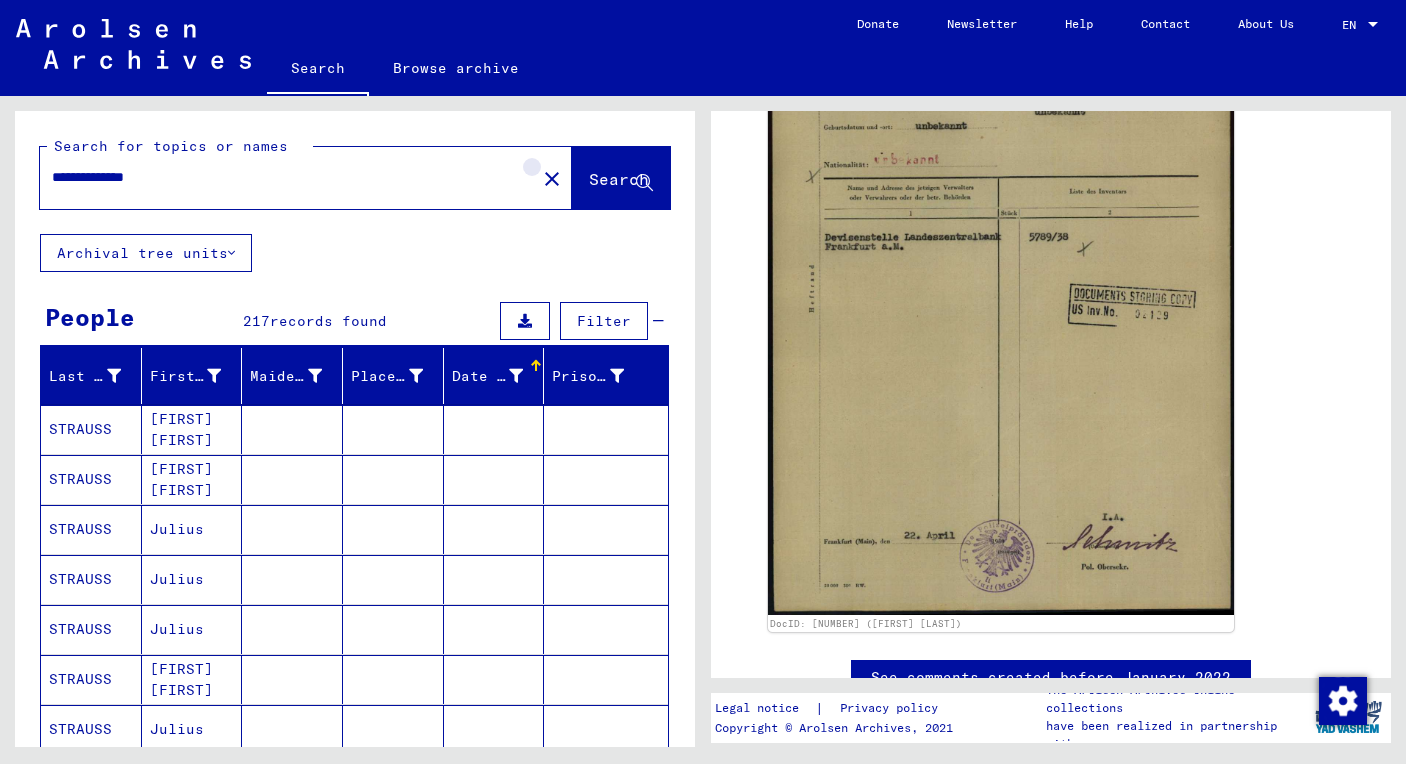 click on "close" 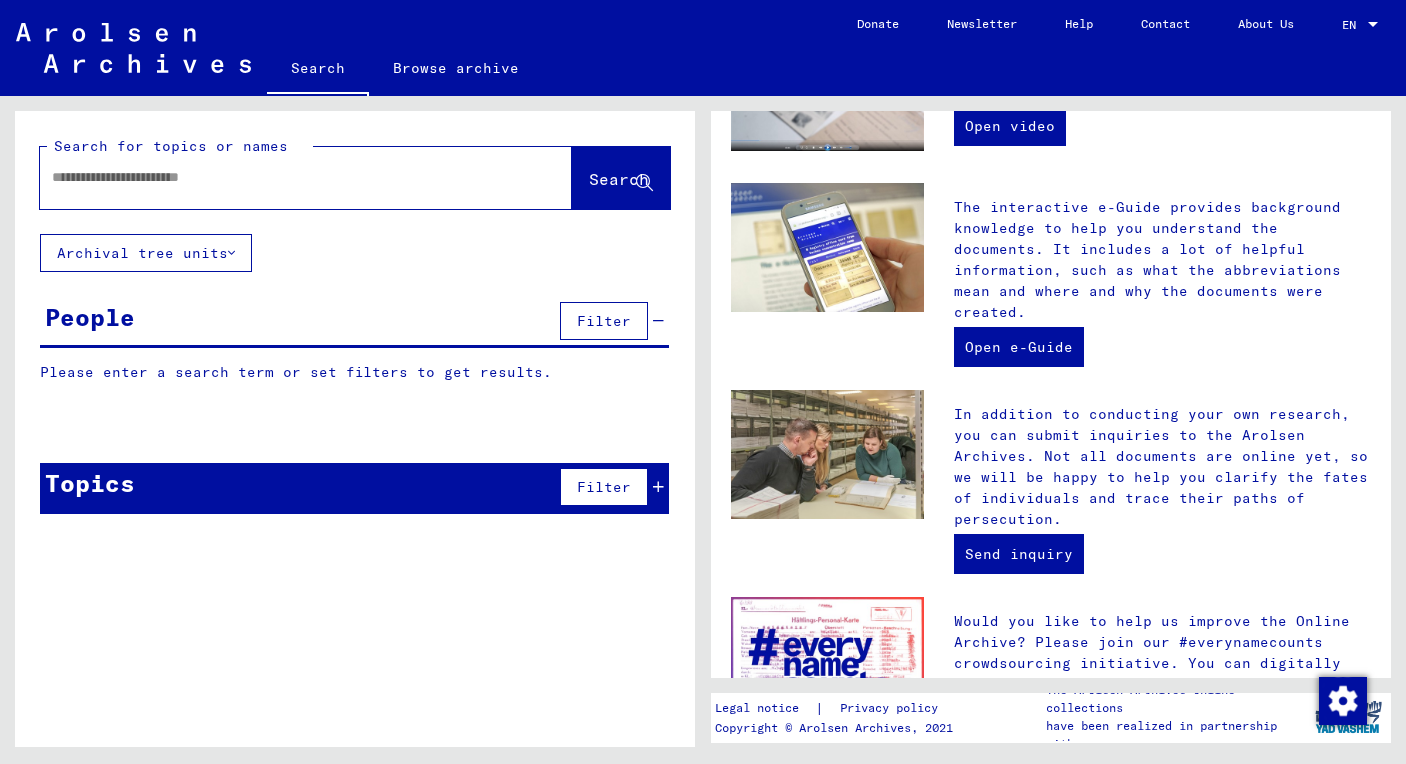 scroll, scrollTop: 0, scrollLeft: 0, axis: both 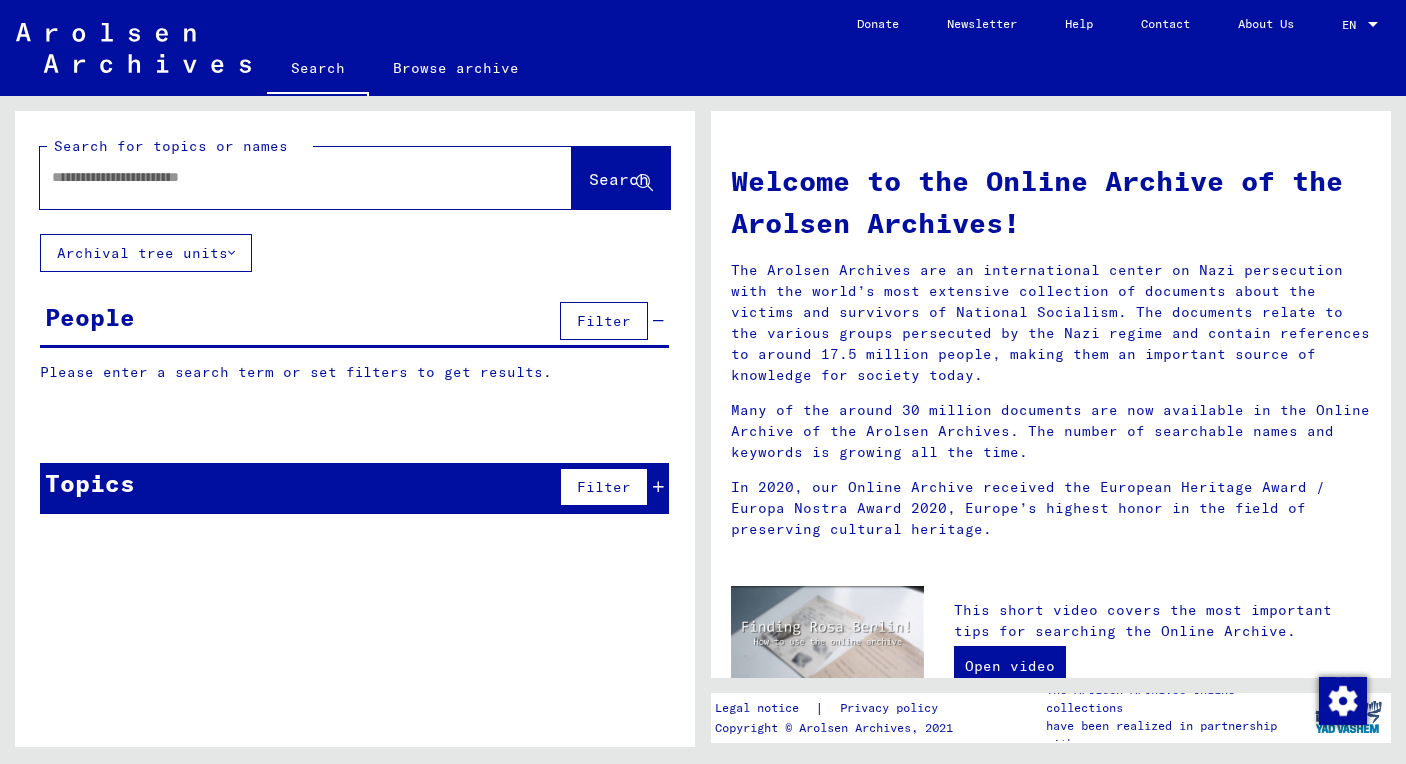 click at bounding box center [282, 177] 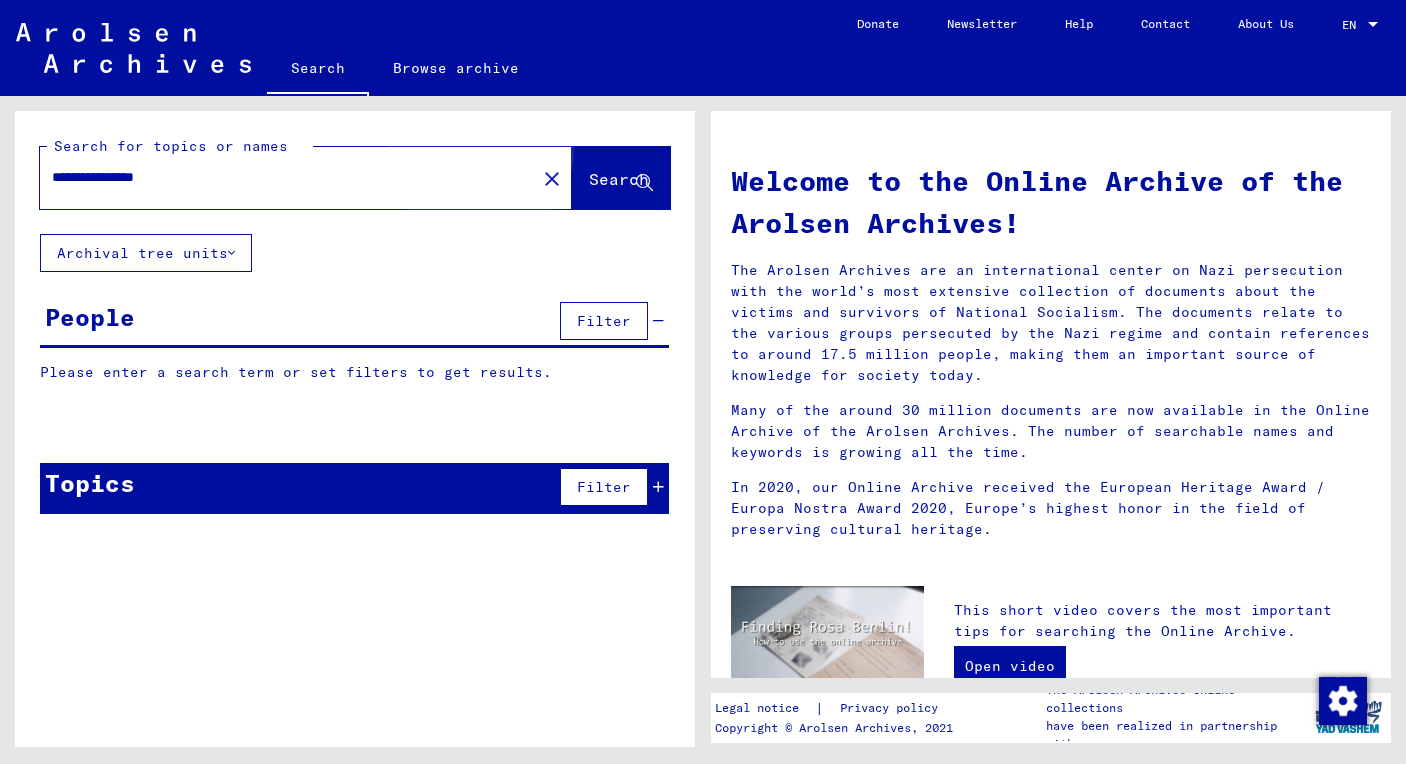 click on "Search" 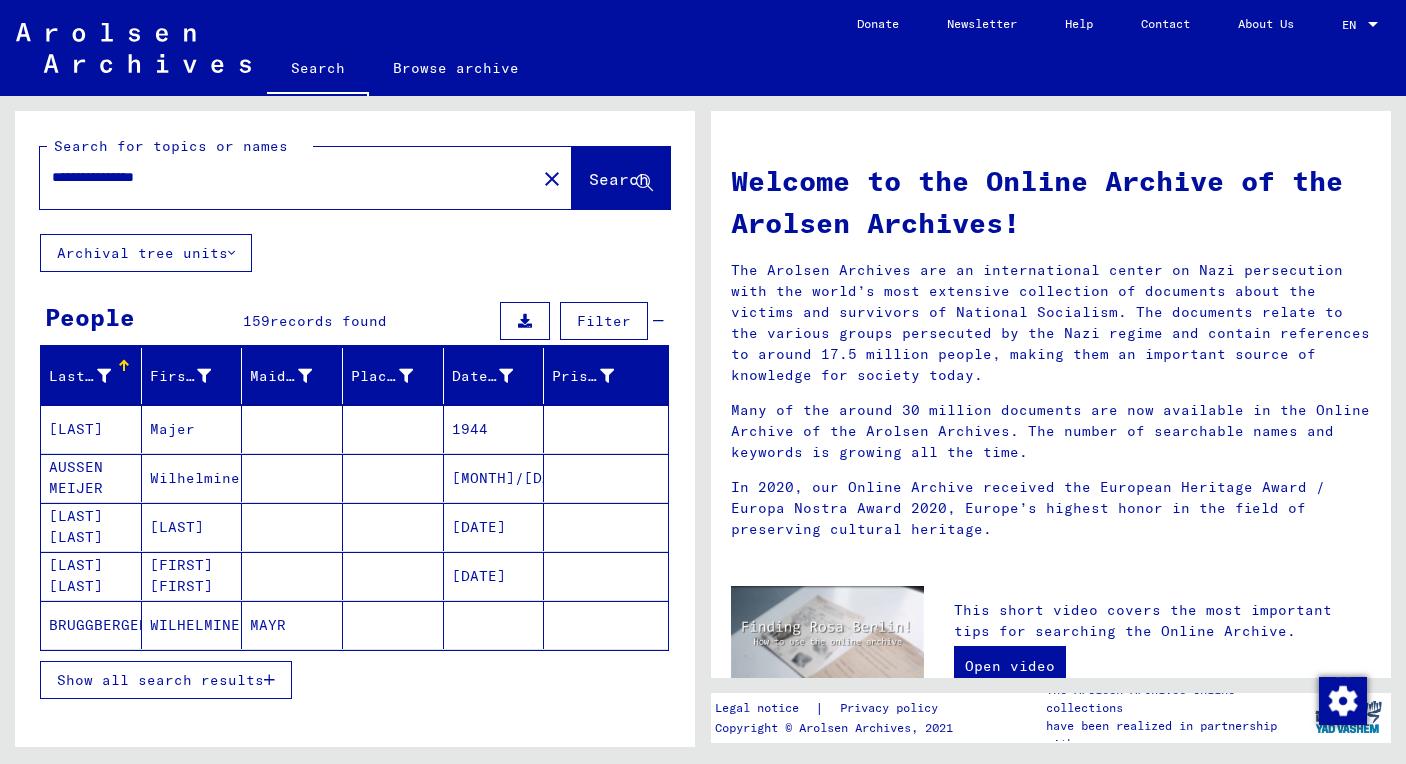click on "**********" at bounding box center [282, 177] 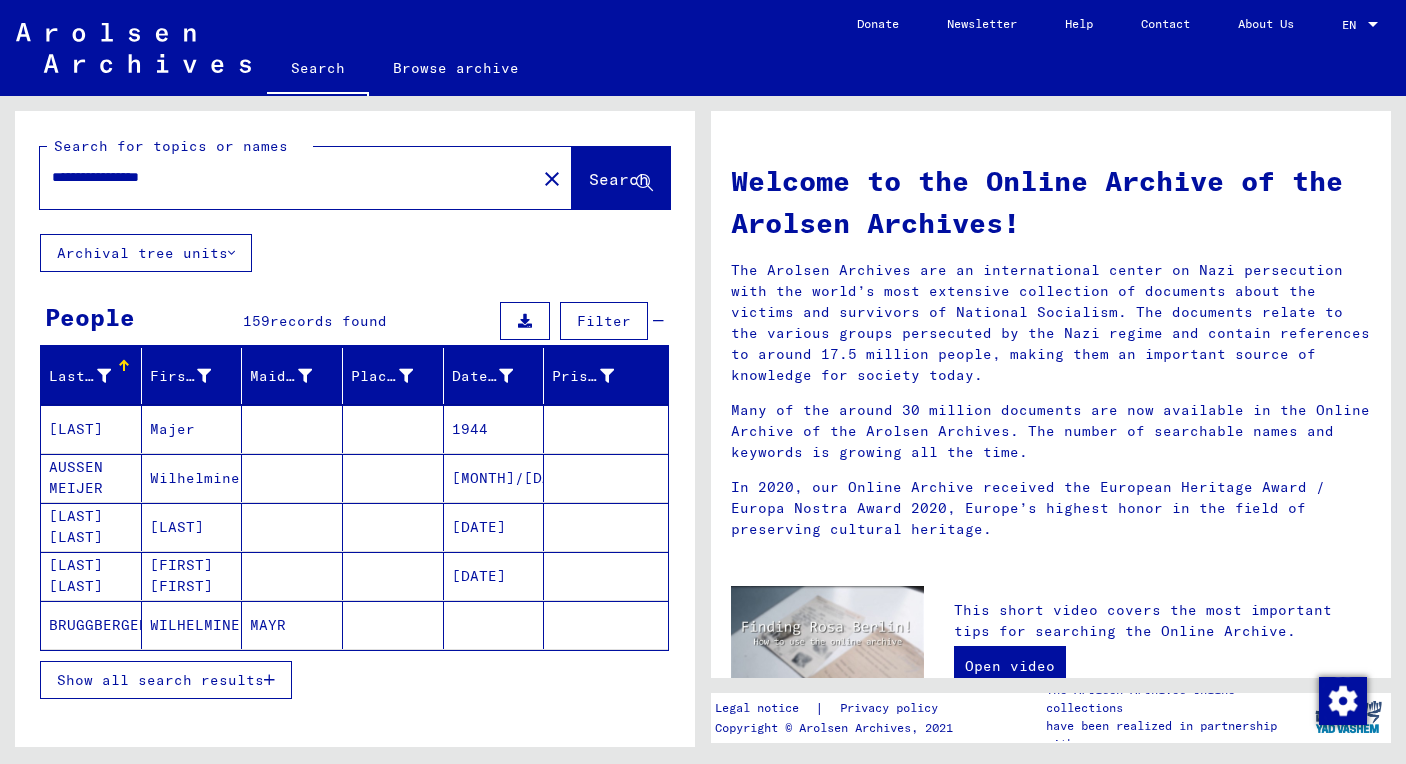 type on "**********" 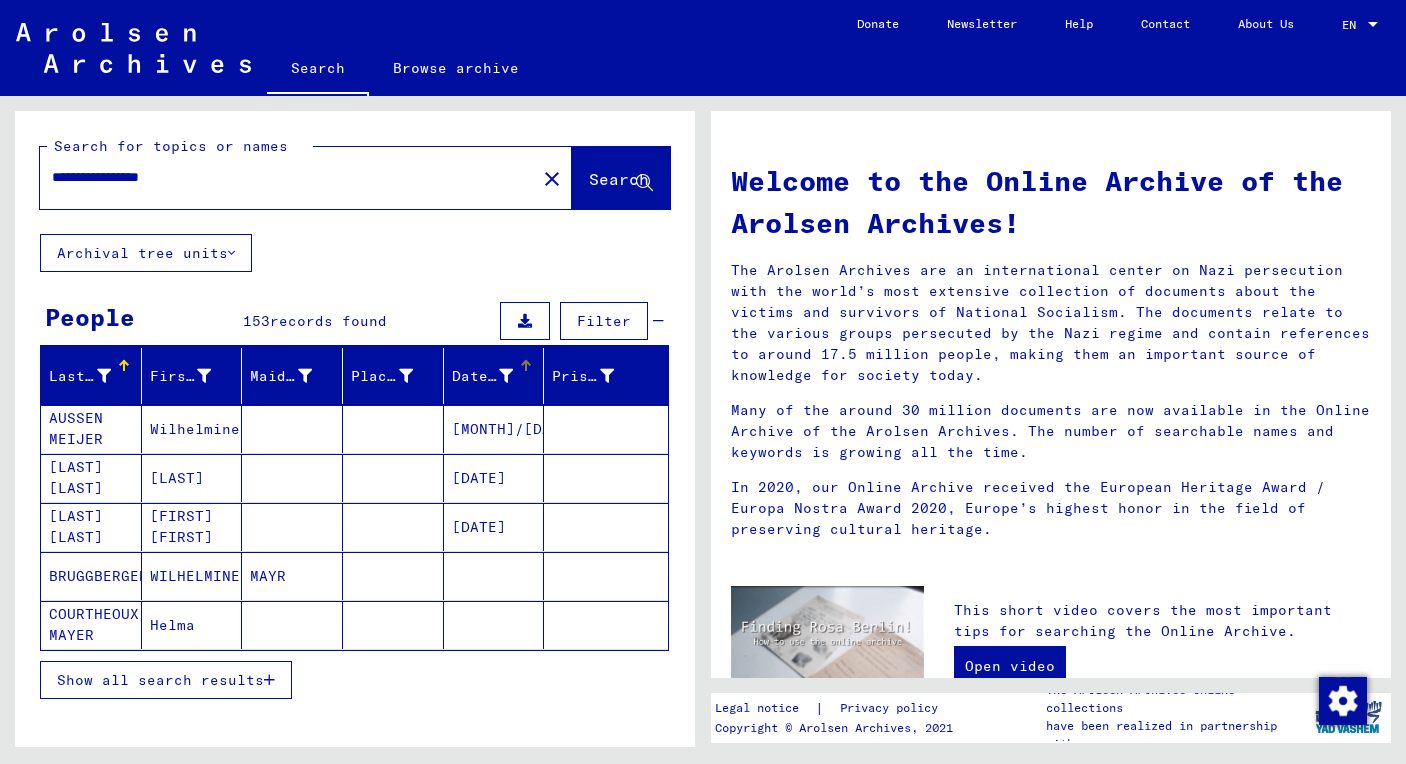 click on "Date of Birth" at bounding box center [483, 376] 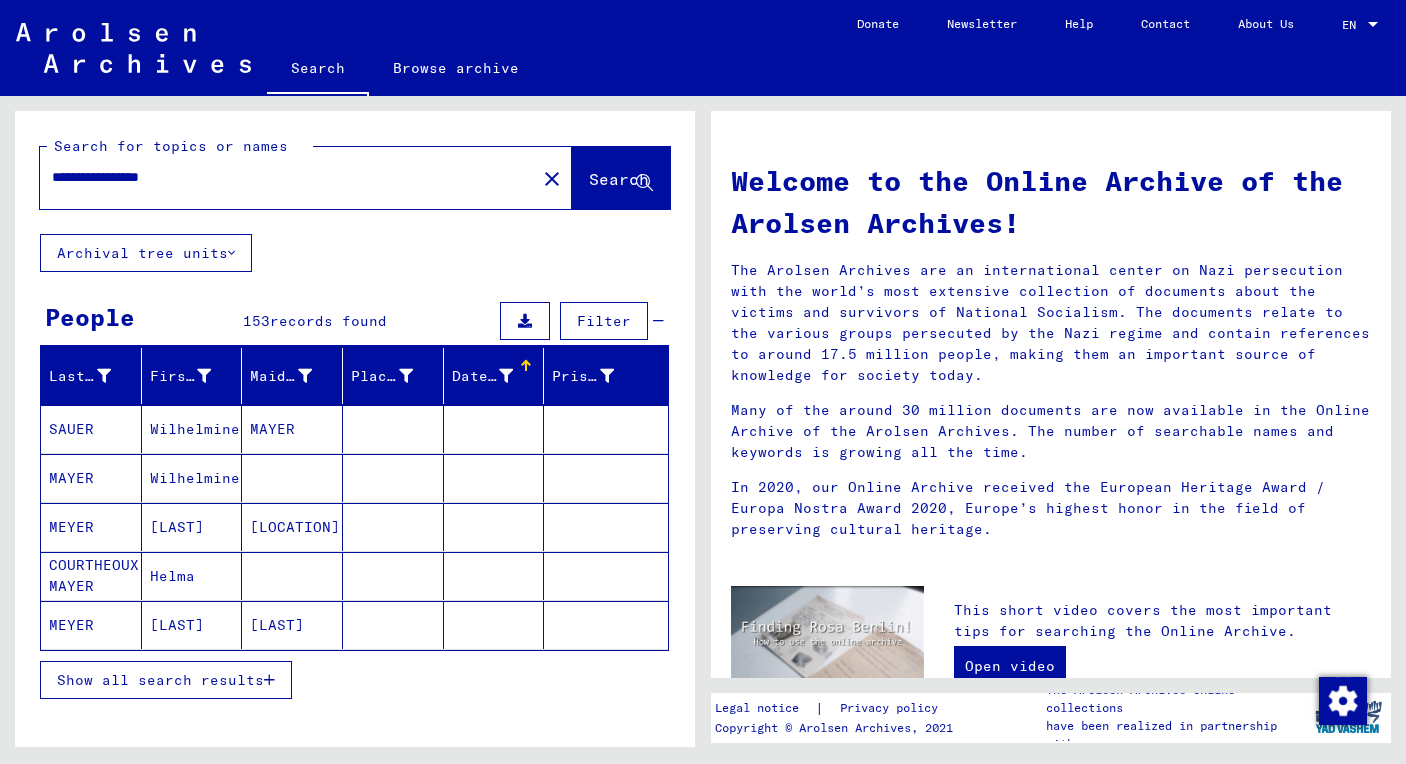 click at bounding box center [269, 680] 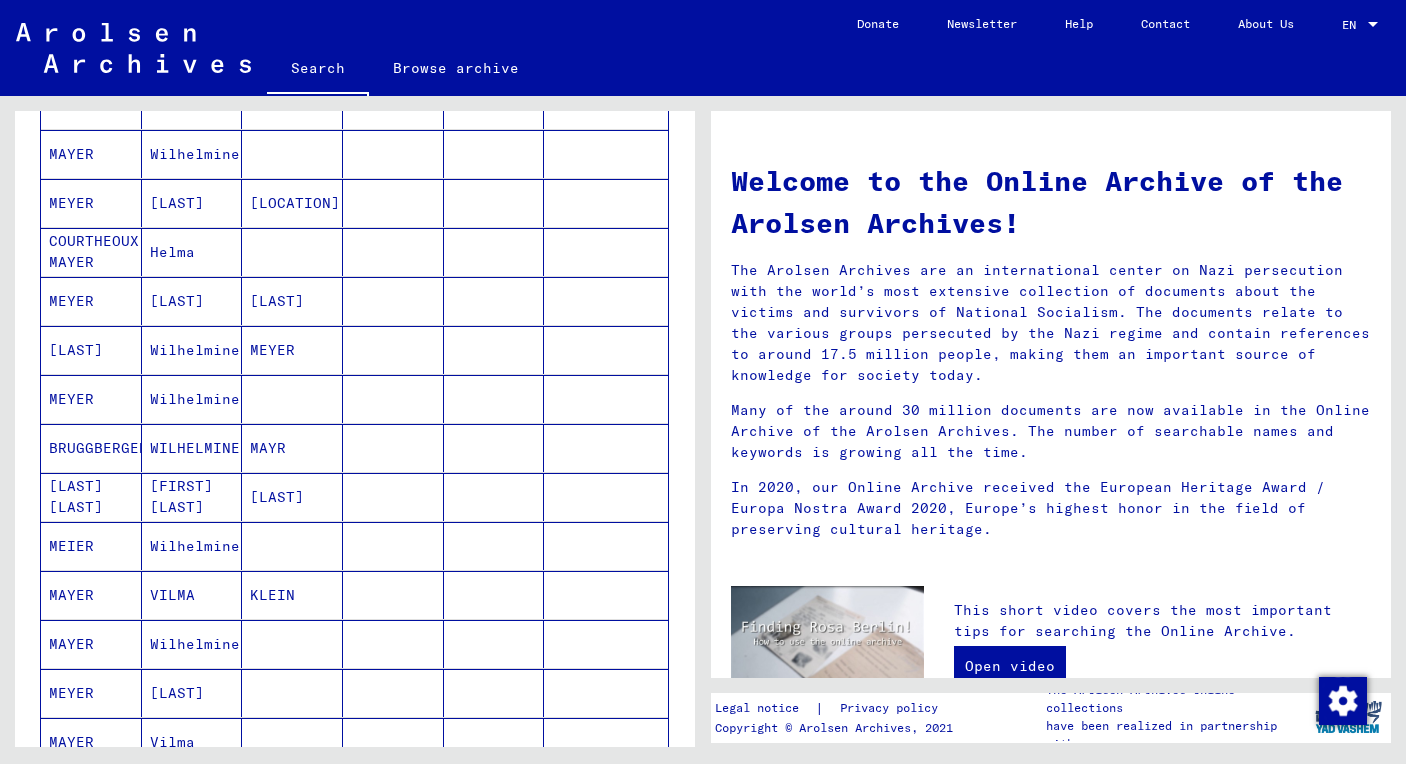 scroll, scrollTop: 1080, scrollLeft: 0, axis: vertical 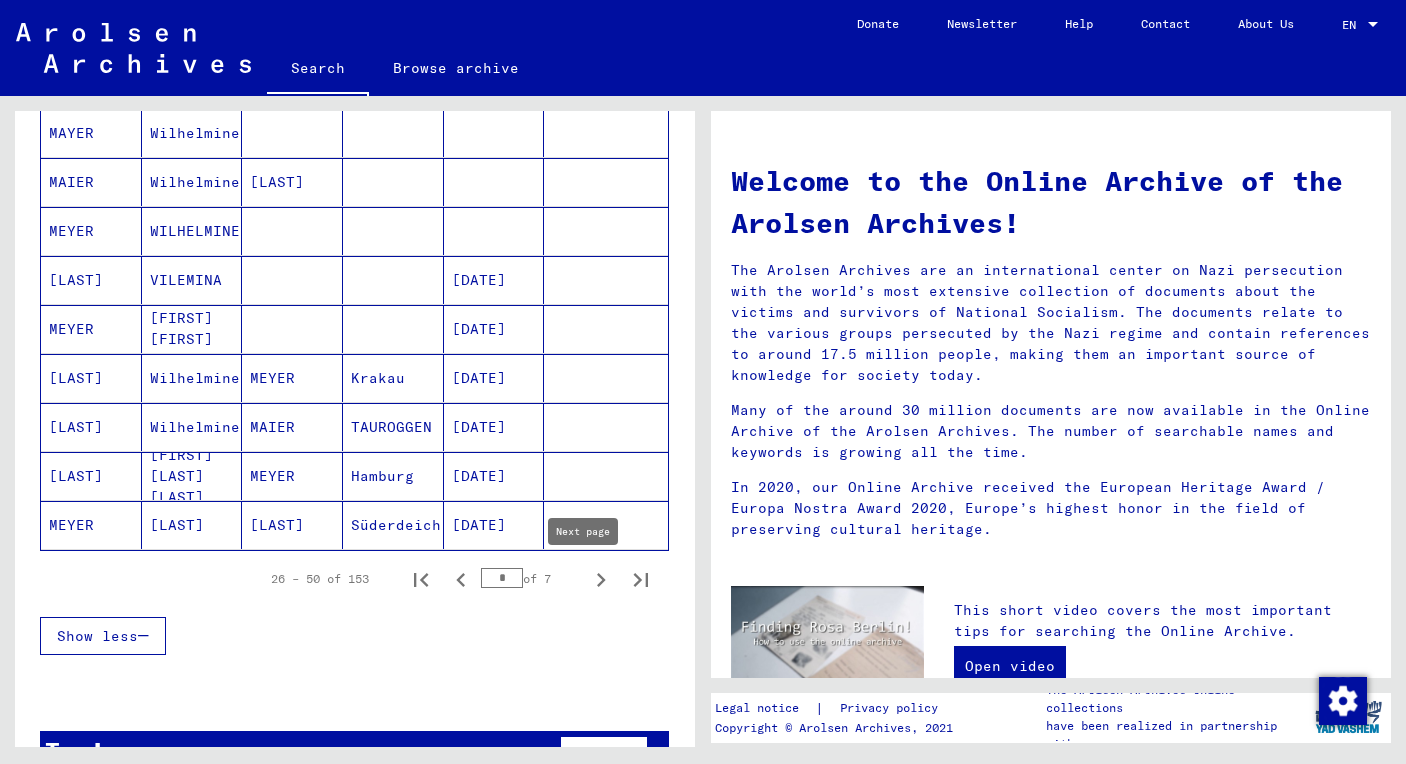 click 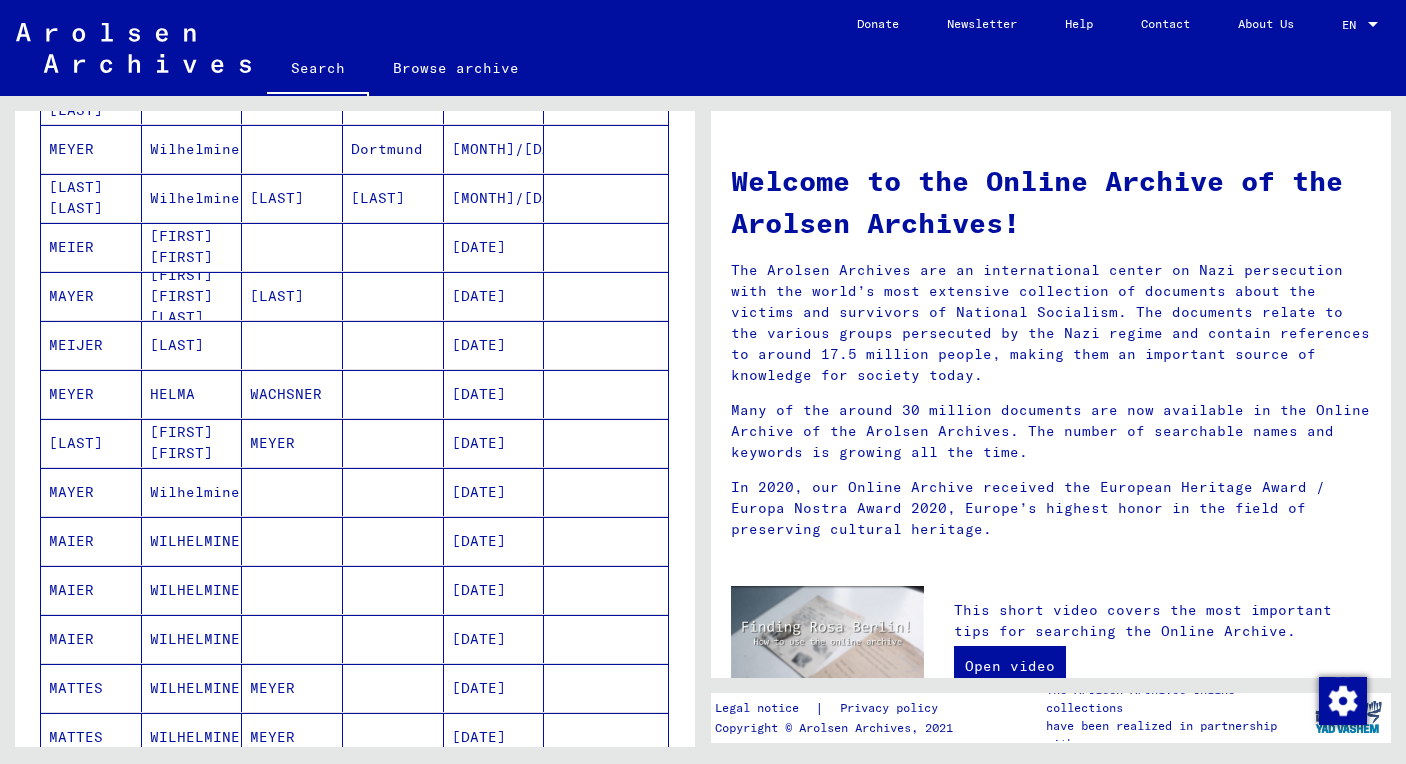 scroll, scrollTop: 648, scrollLeft: 0, axis: vertical 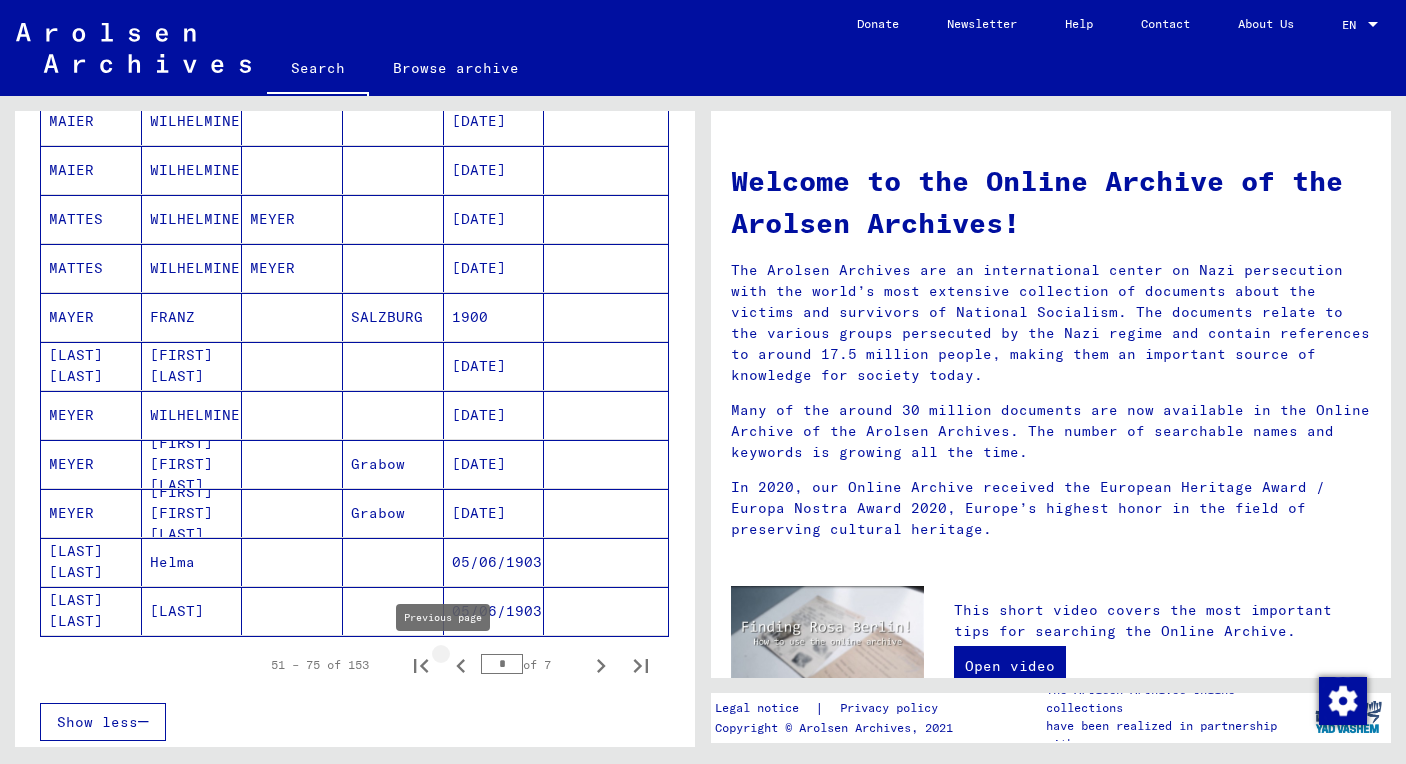click 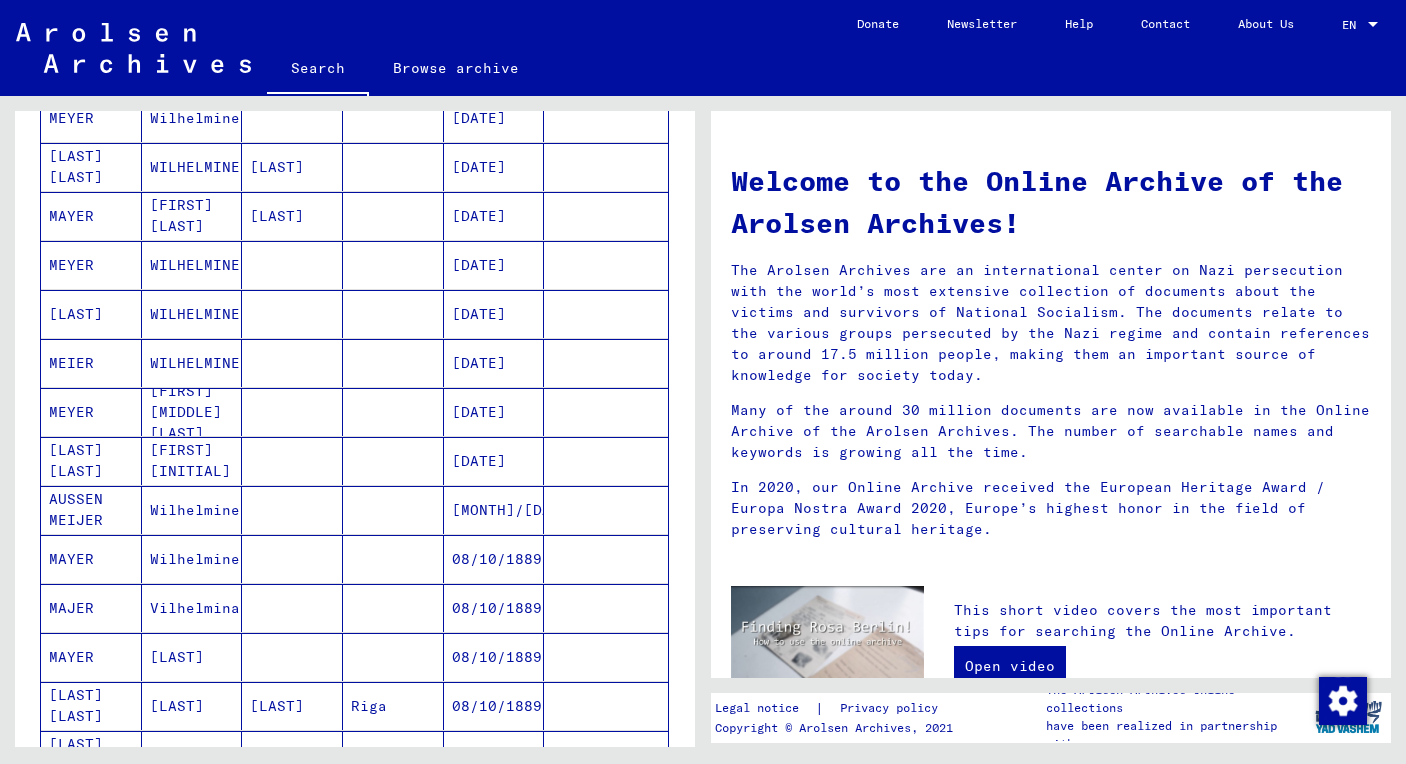 scroll, scrollTop: 508, scrollLeft: 0, axis: vertical 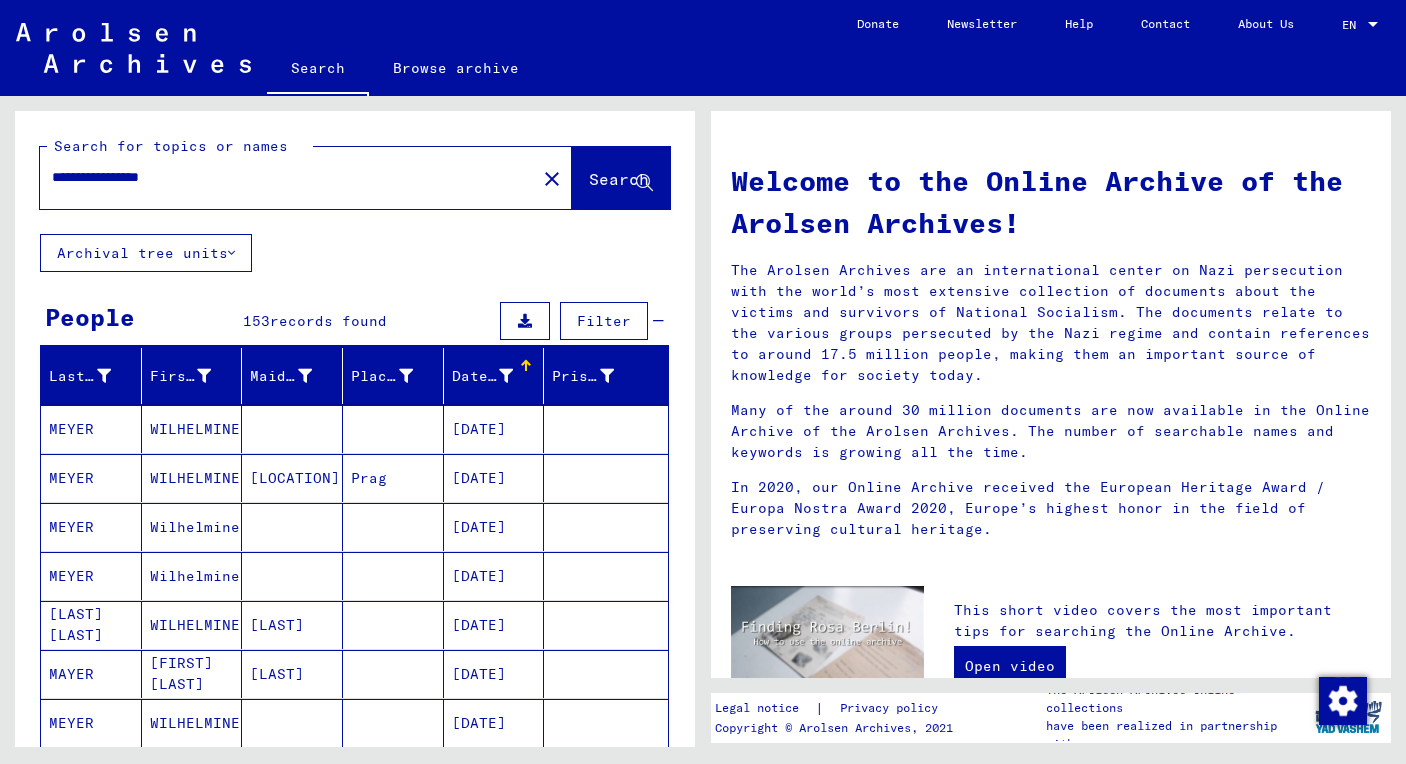 click on "**********" at bounding box center [282, 177] 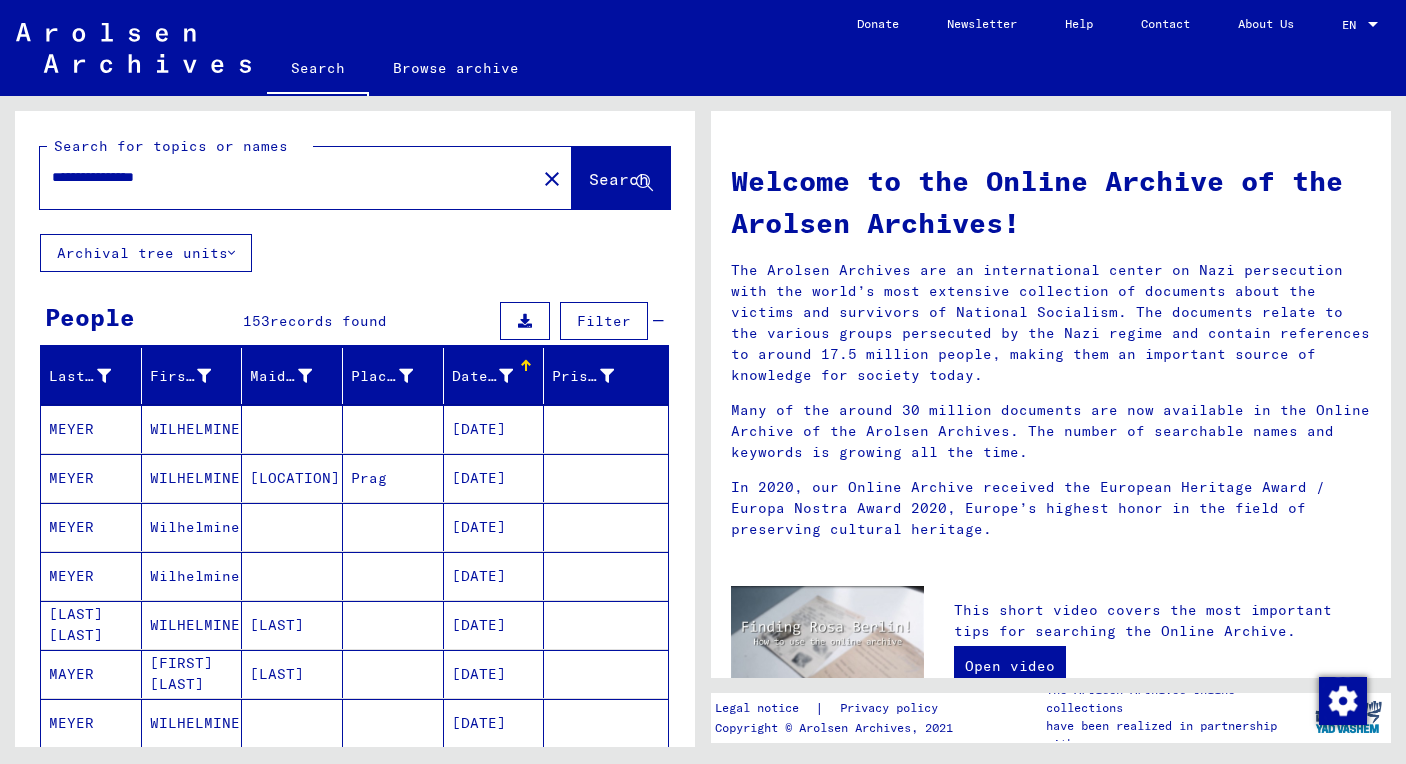 type on "**********" 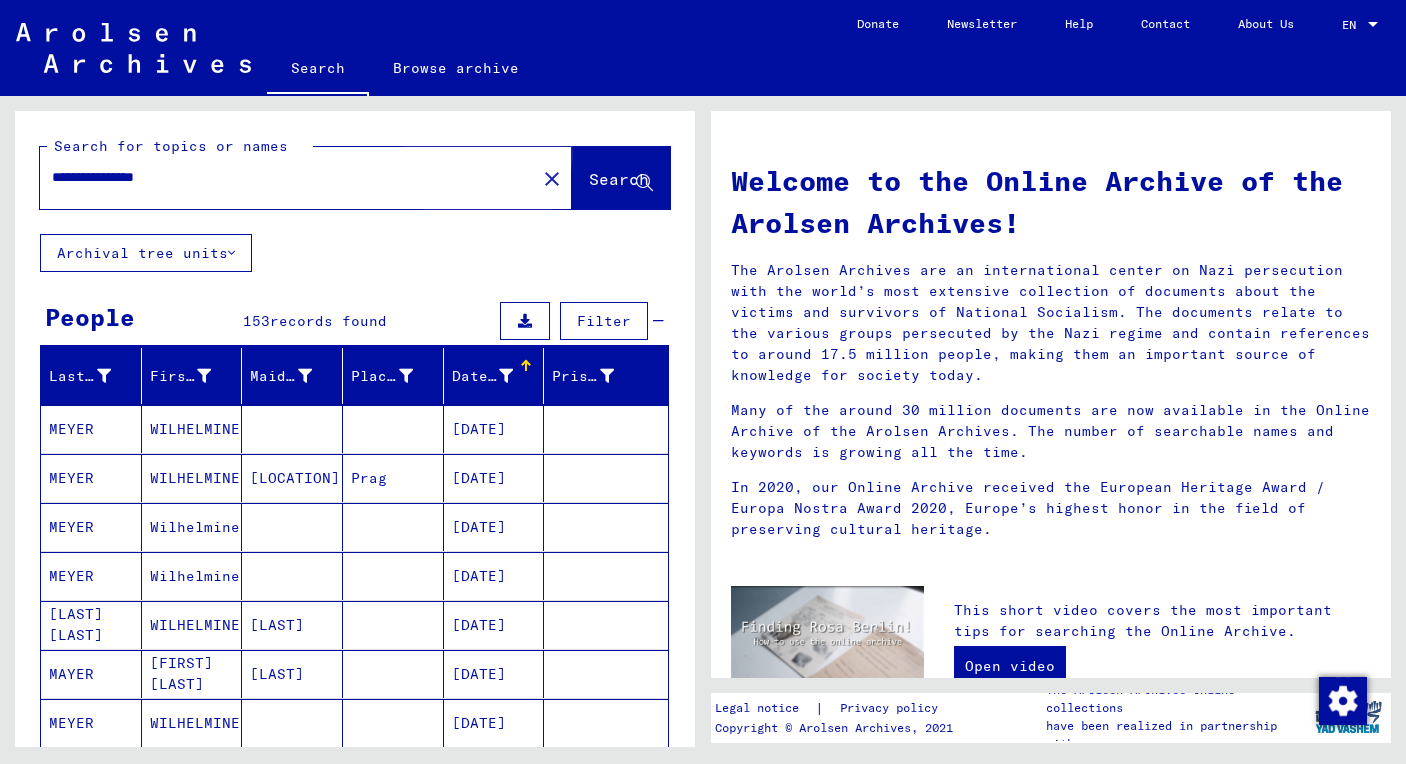 click on "Search" 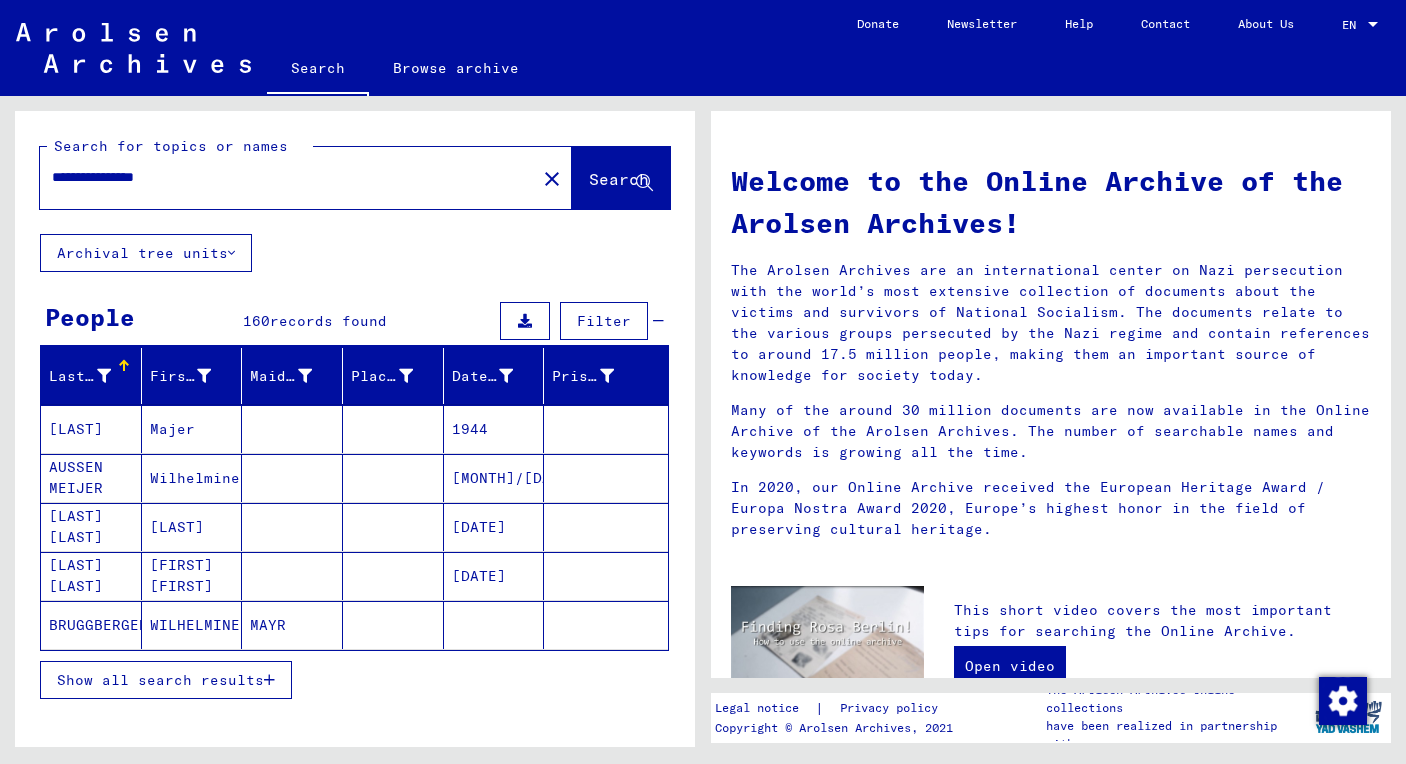 click on "Show all search results" at bounding box center (160, 680) 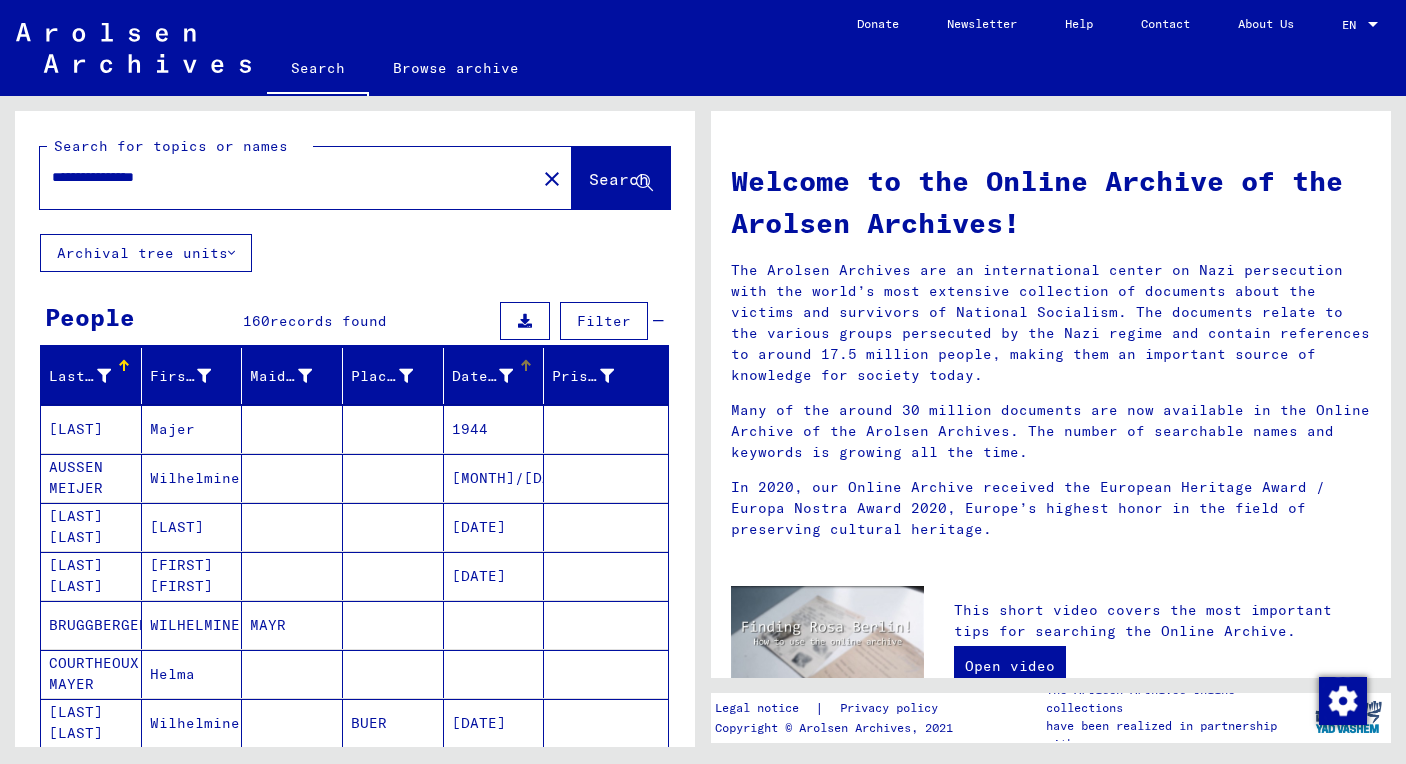 click on "Date of Birth" at bounding box center [483, 376] 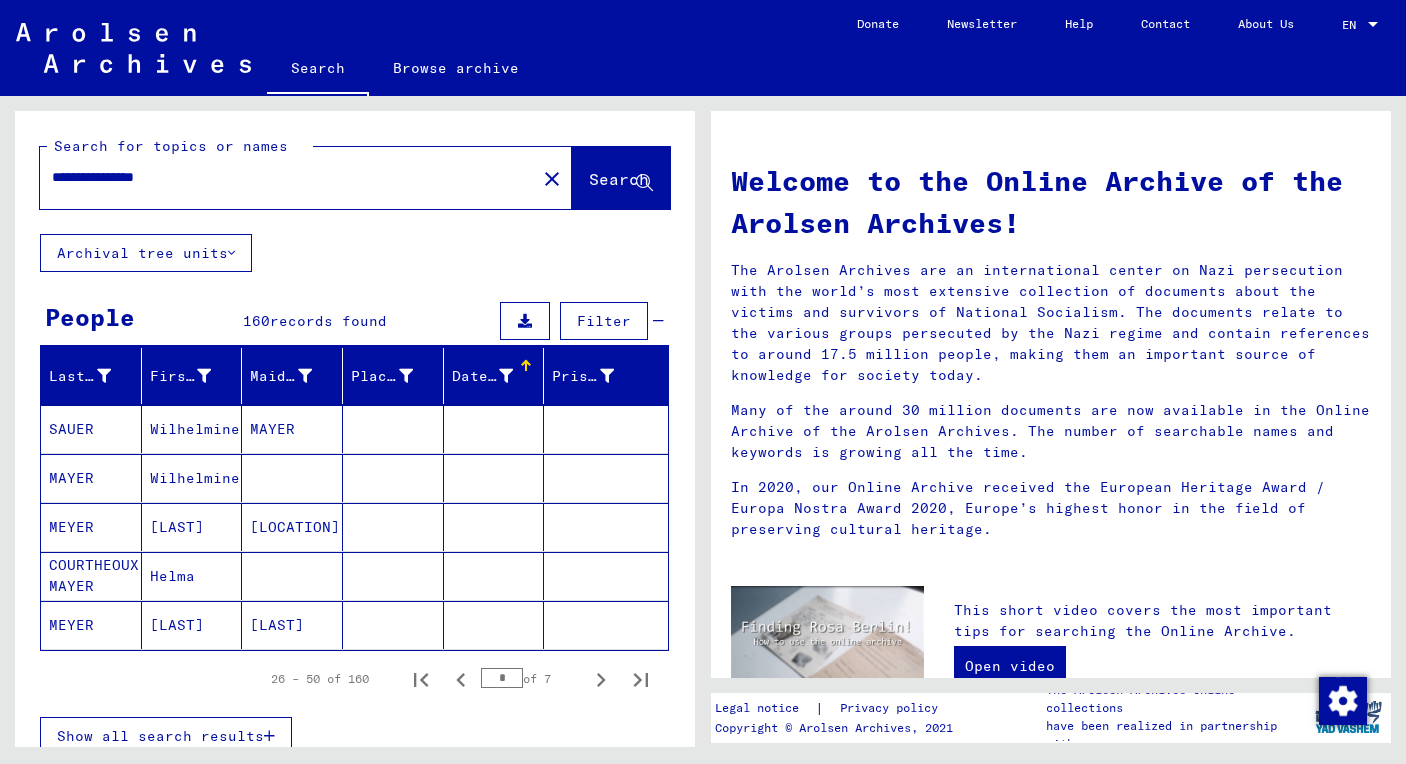 click on "Show all search results" at bounding box center [160, 736] 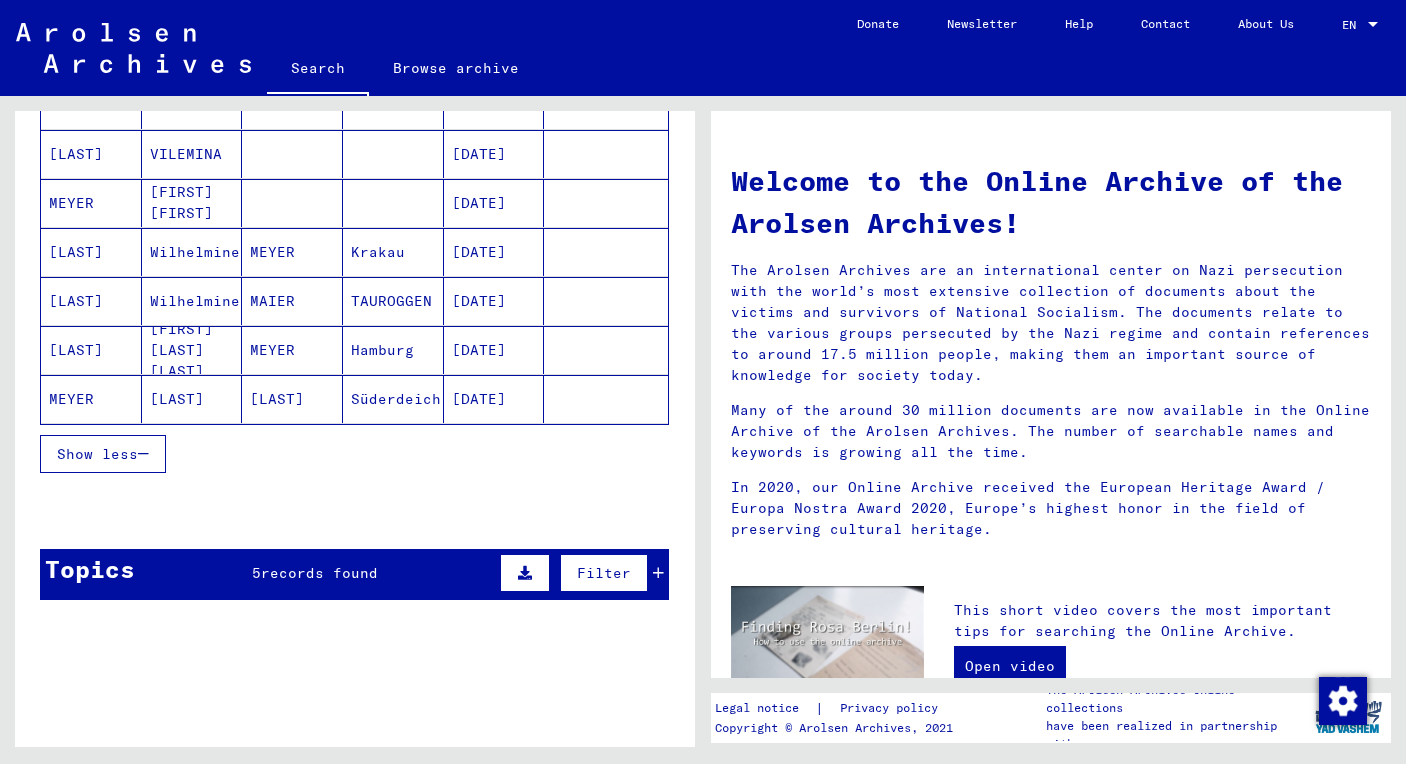 scroll, scrollTop: 1188, scrollLeft: 0, axis: vertical 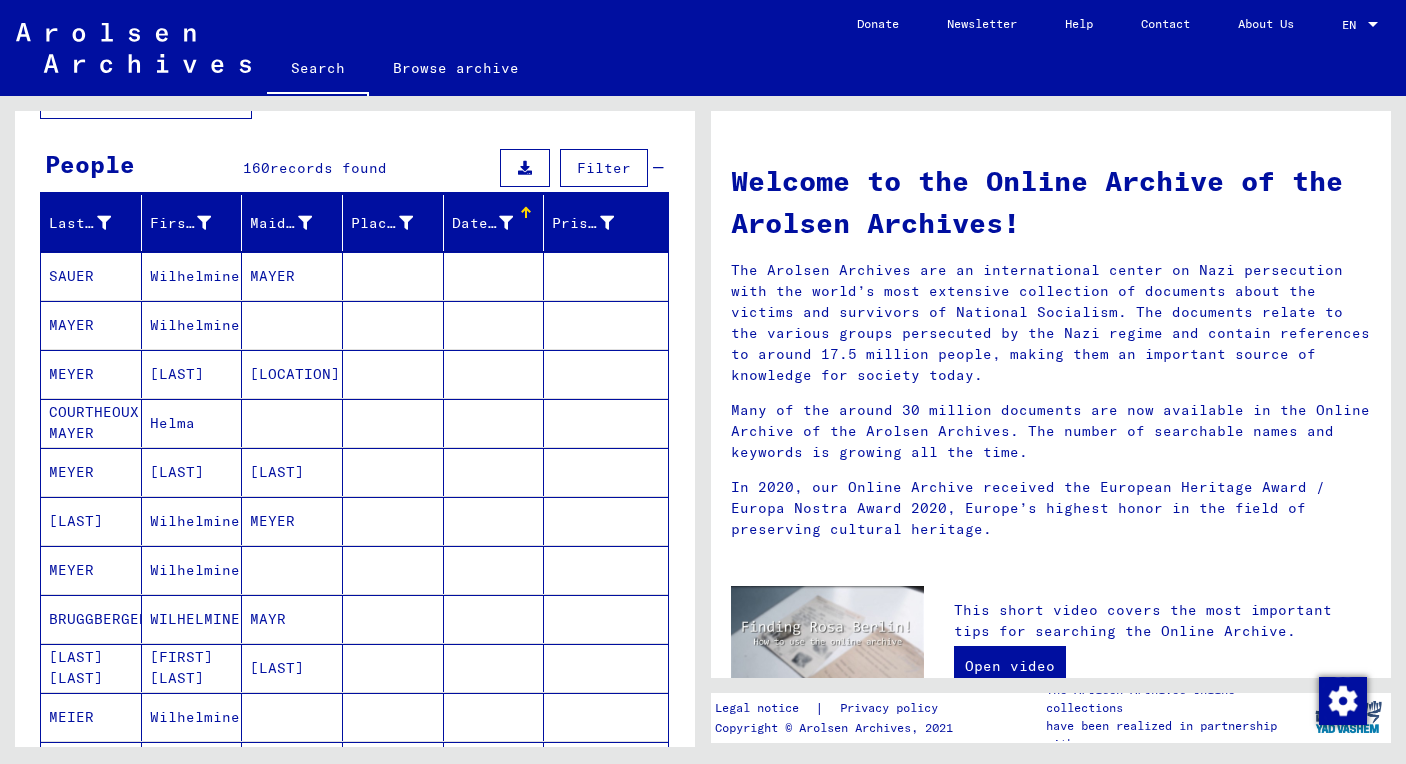 click at bounding box center (526, 213) 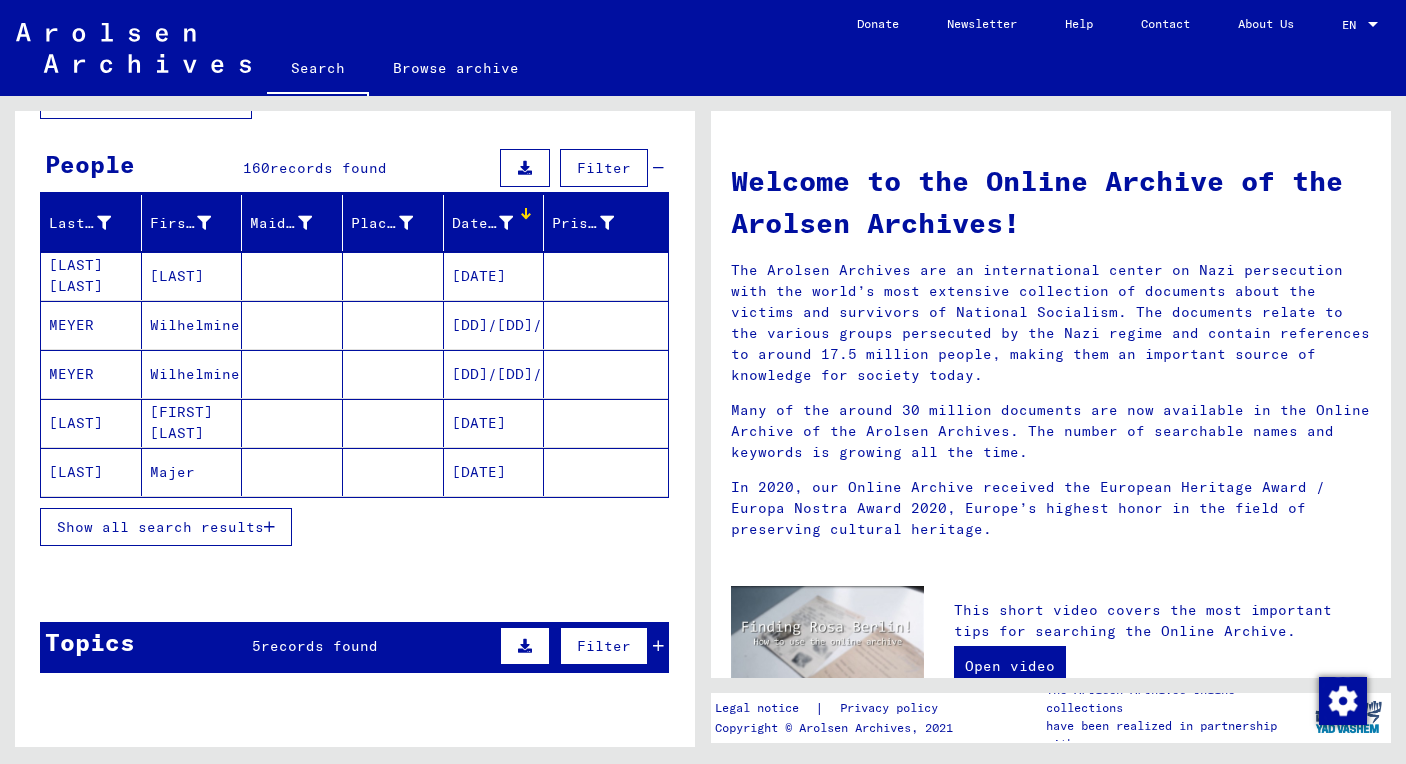 click on "Show all search results" at bounding box center [160, 527] 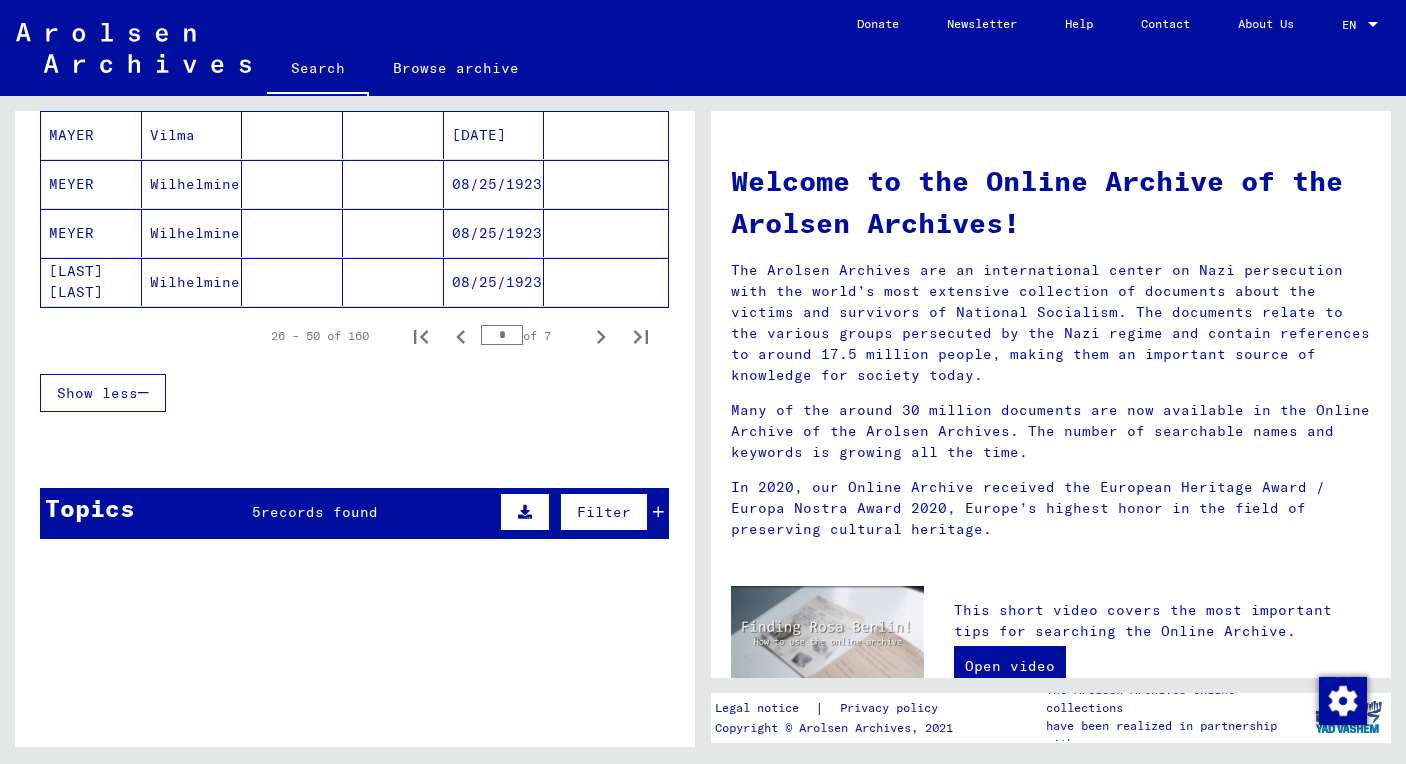 scroll, scrollTop: 1144, scrollLeft: 0, axis: vertical 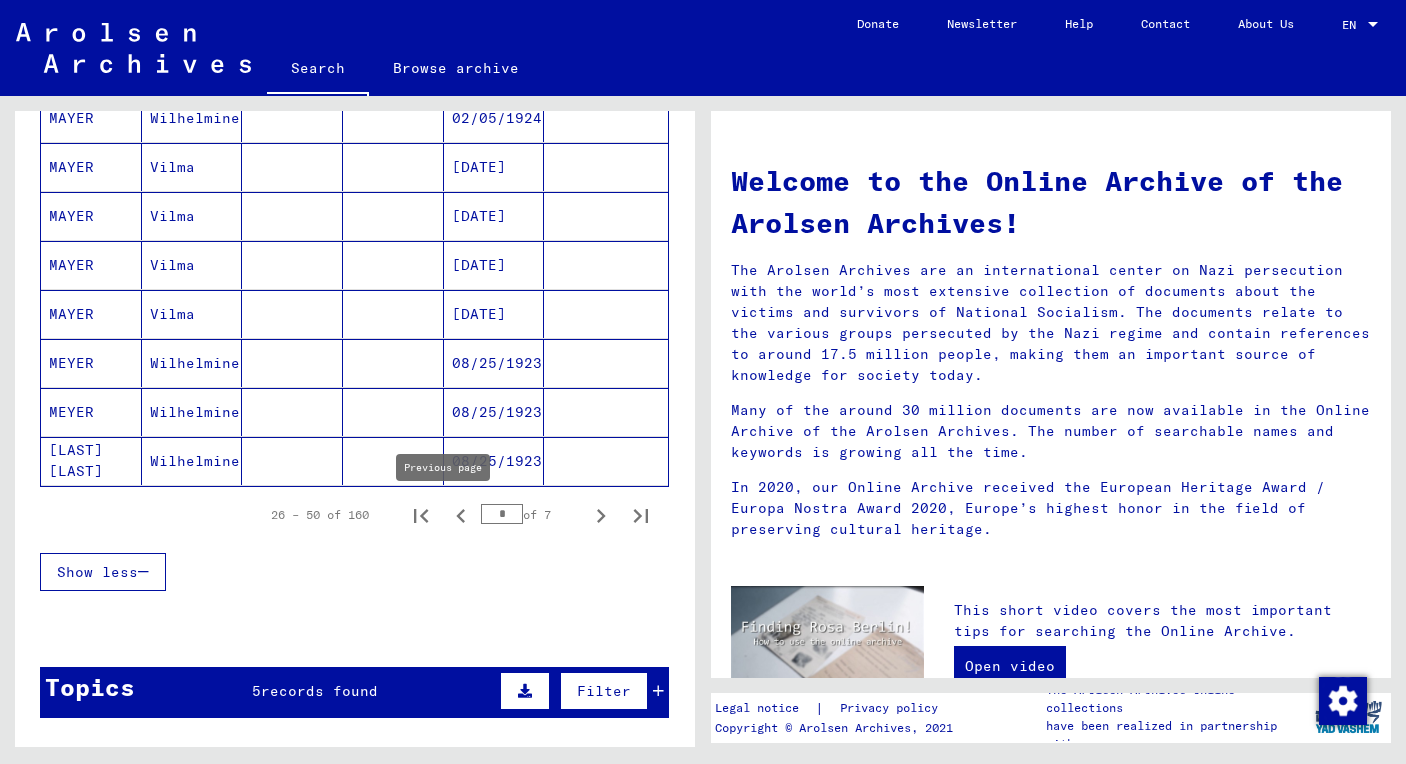 click 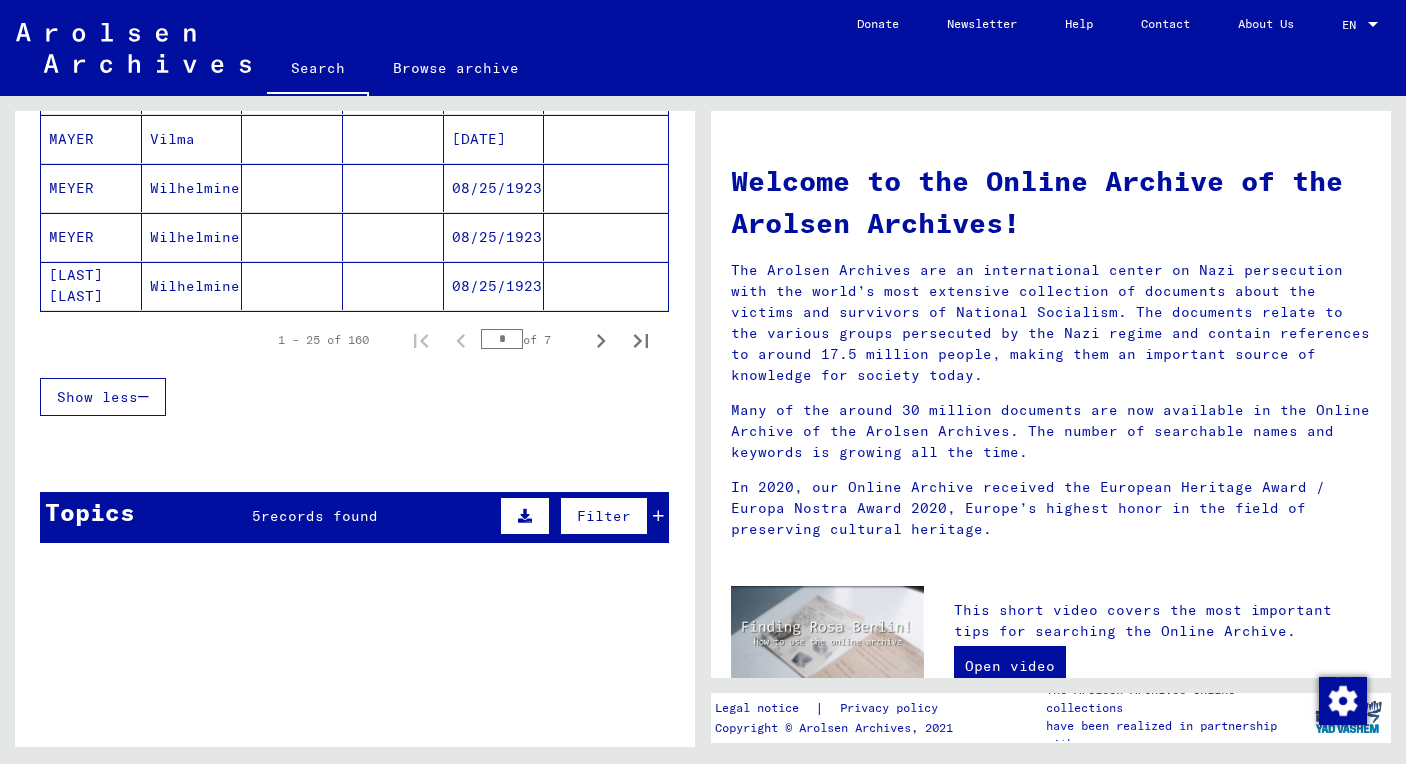scroll, scrollTop: 1341, scrollLeft: 0, axis: vertical 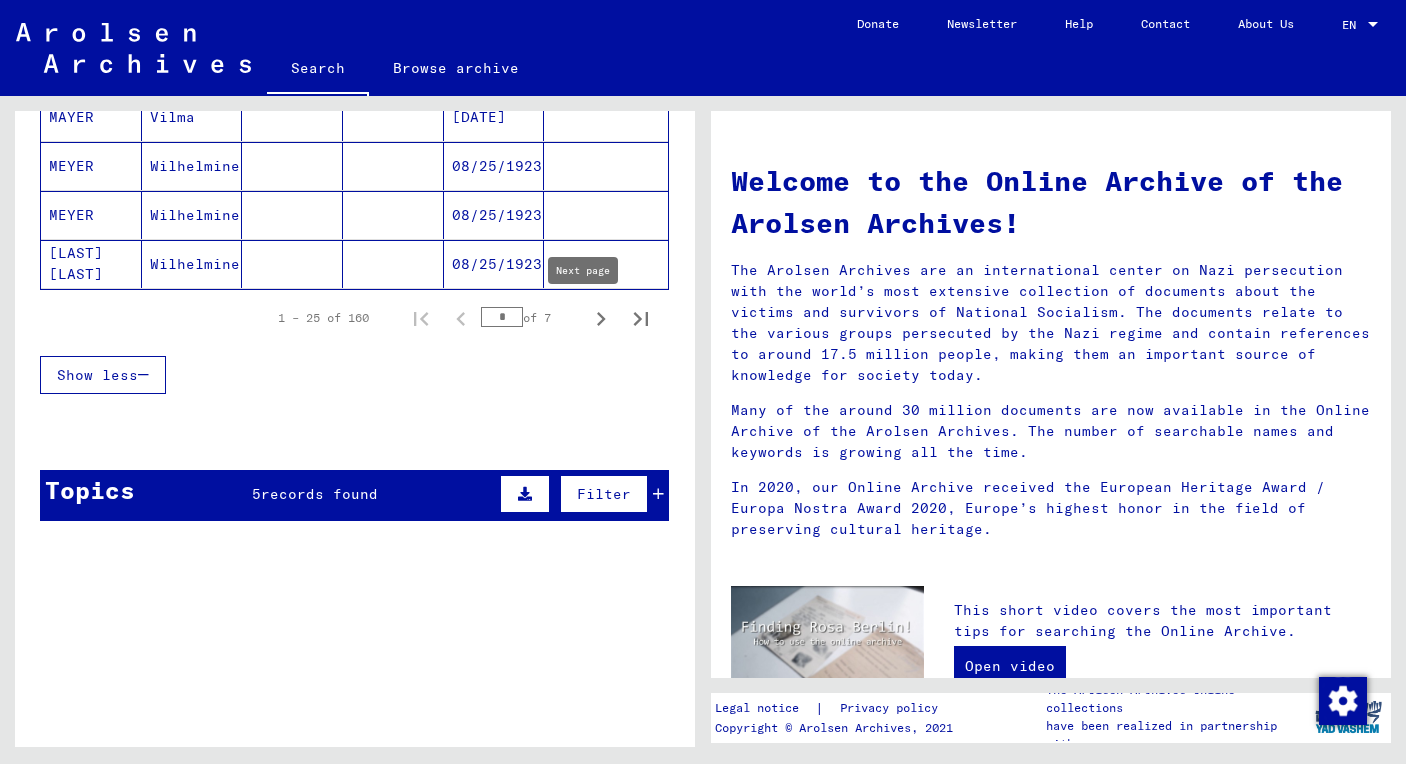 click 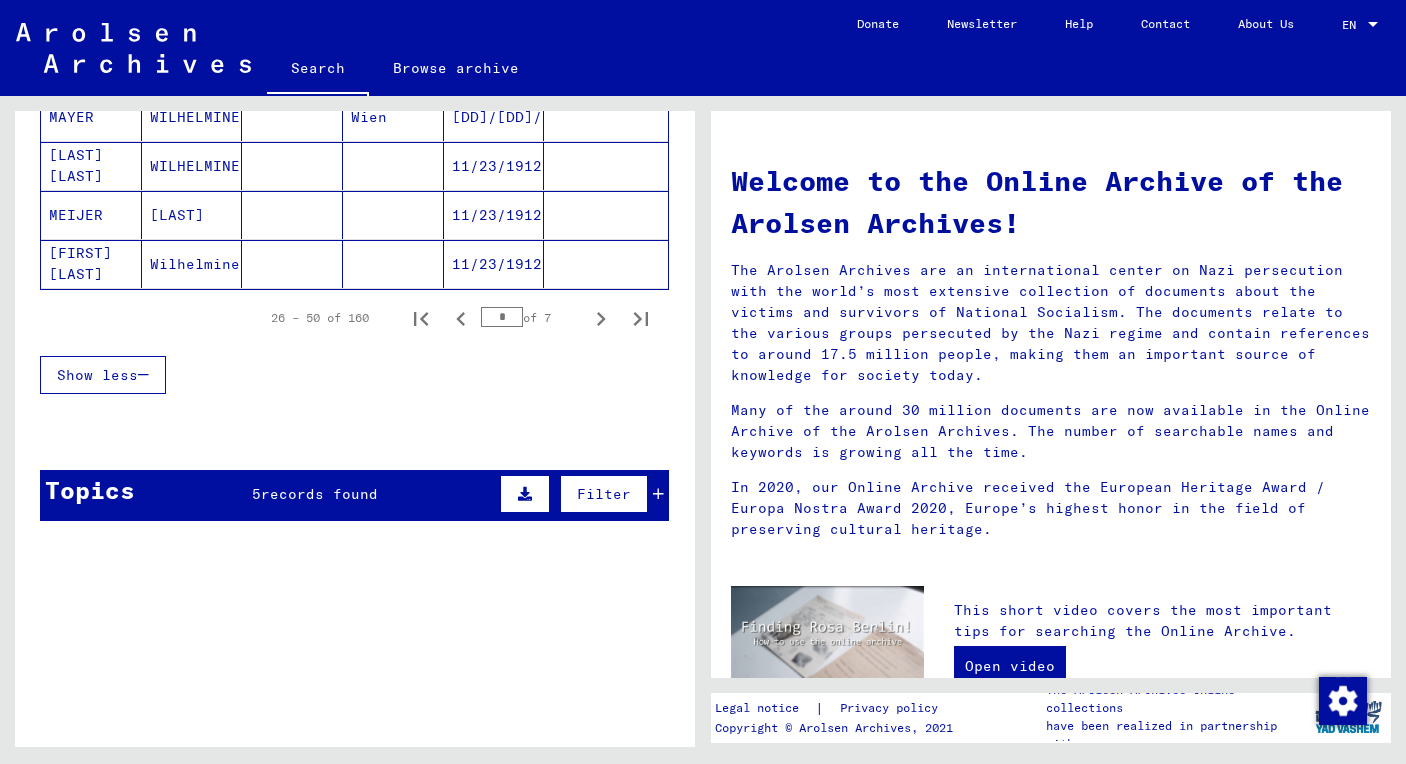 click 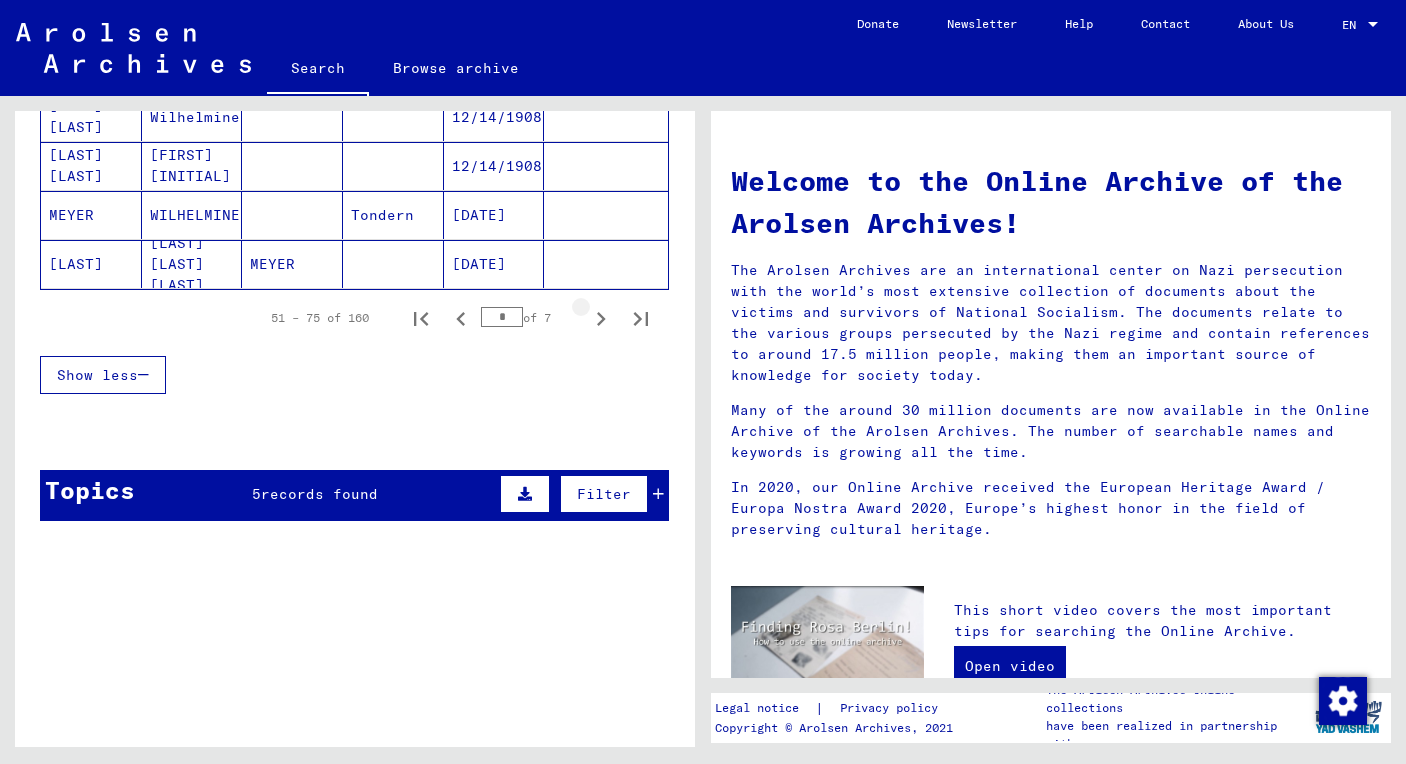 click 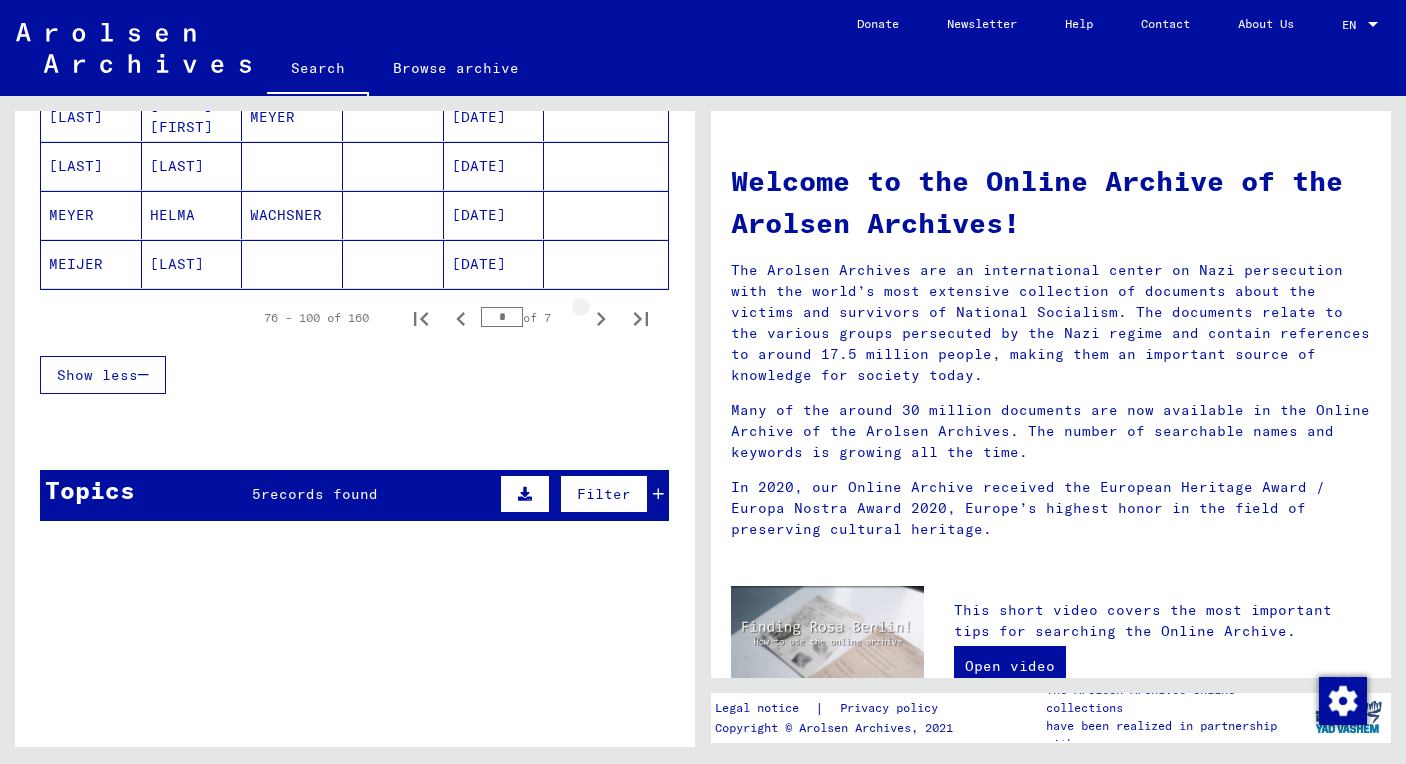 click 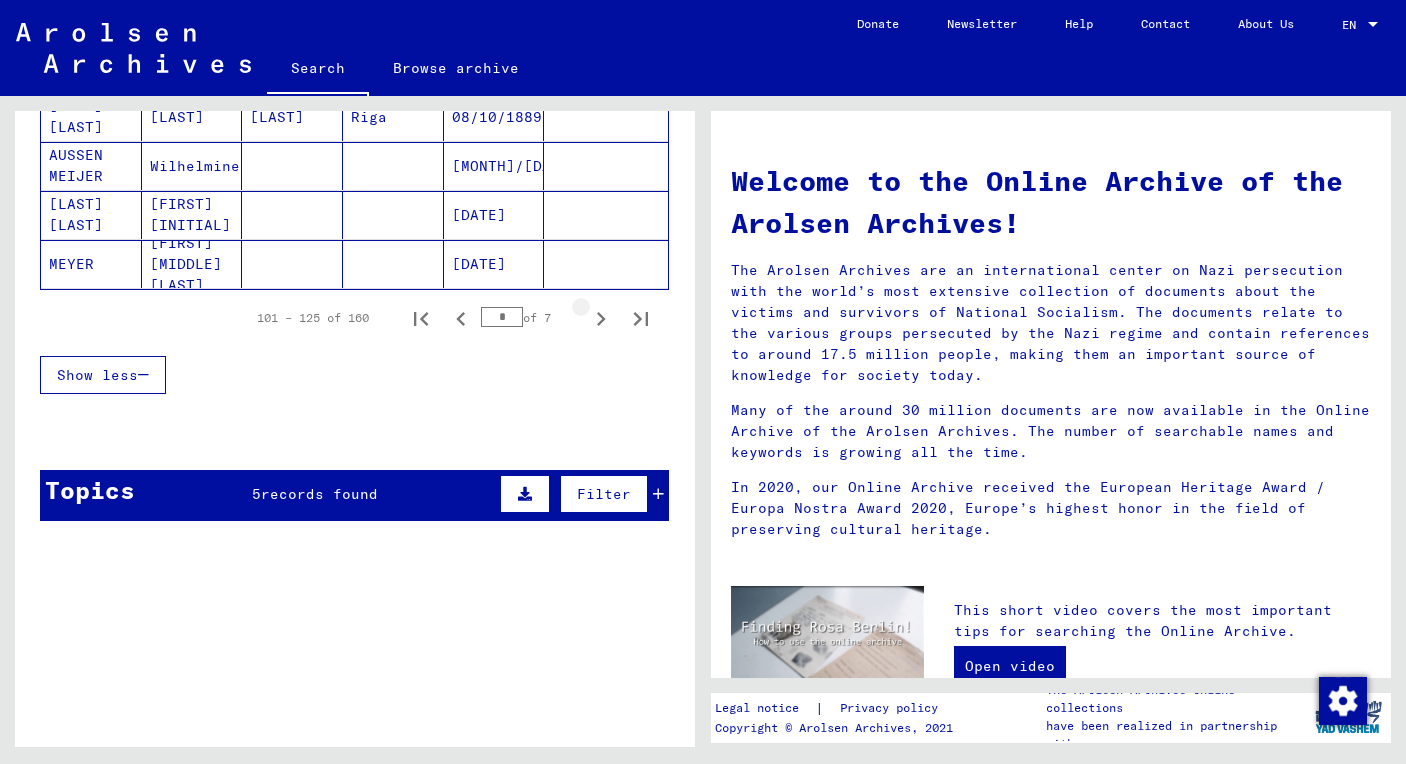 click 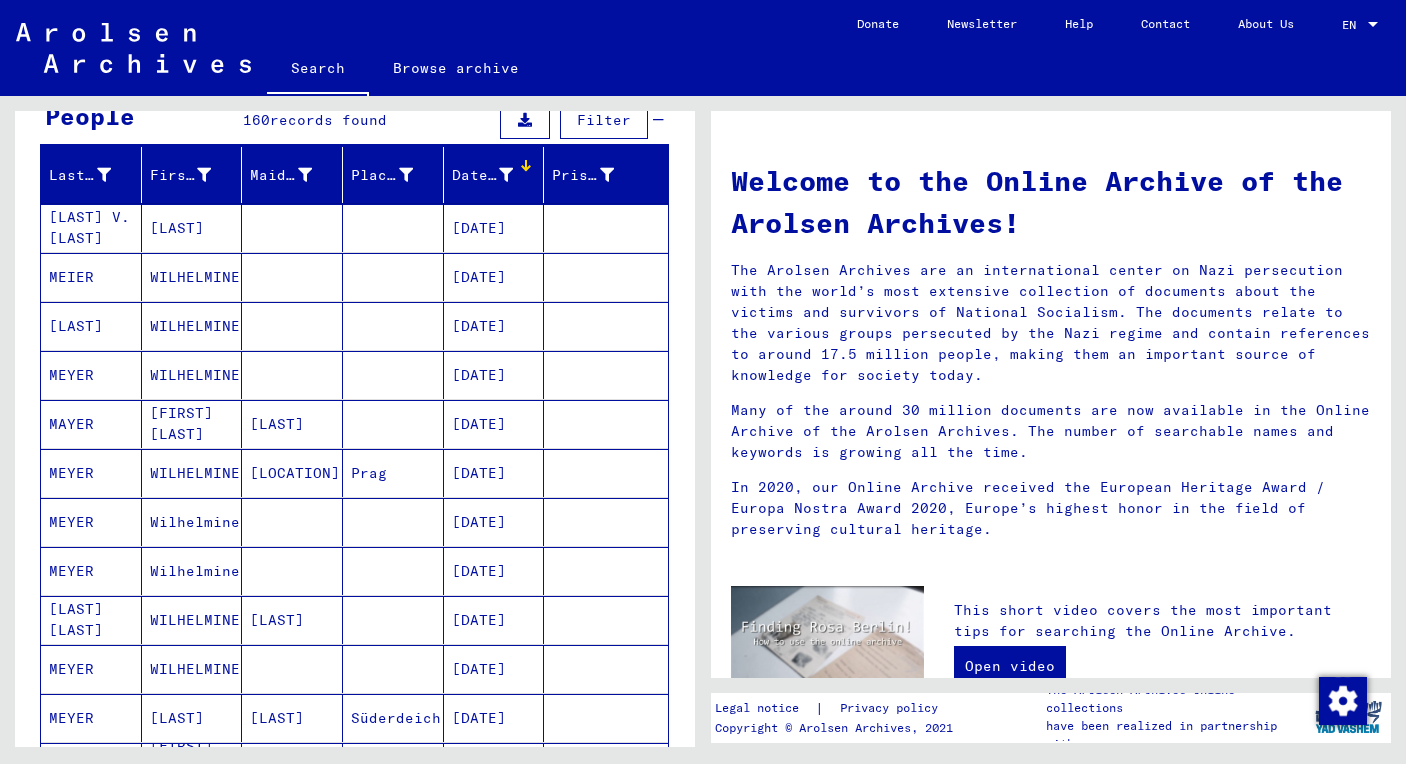 scroll, scrollTop: 0, scrollLeft: 0, axis: both 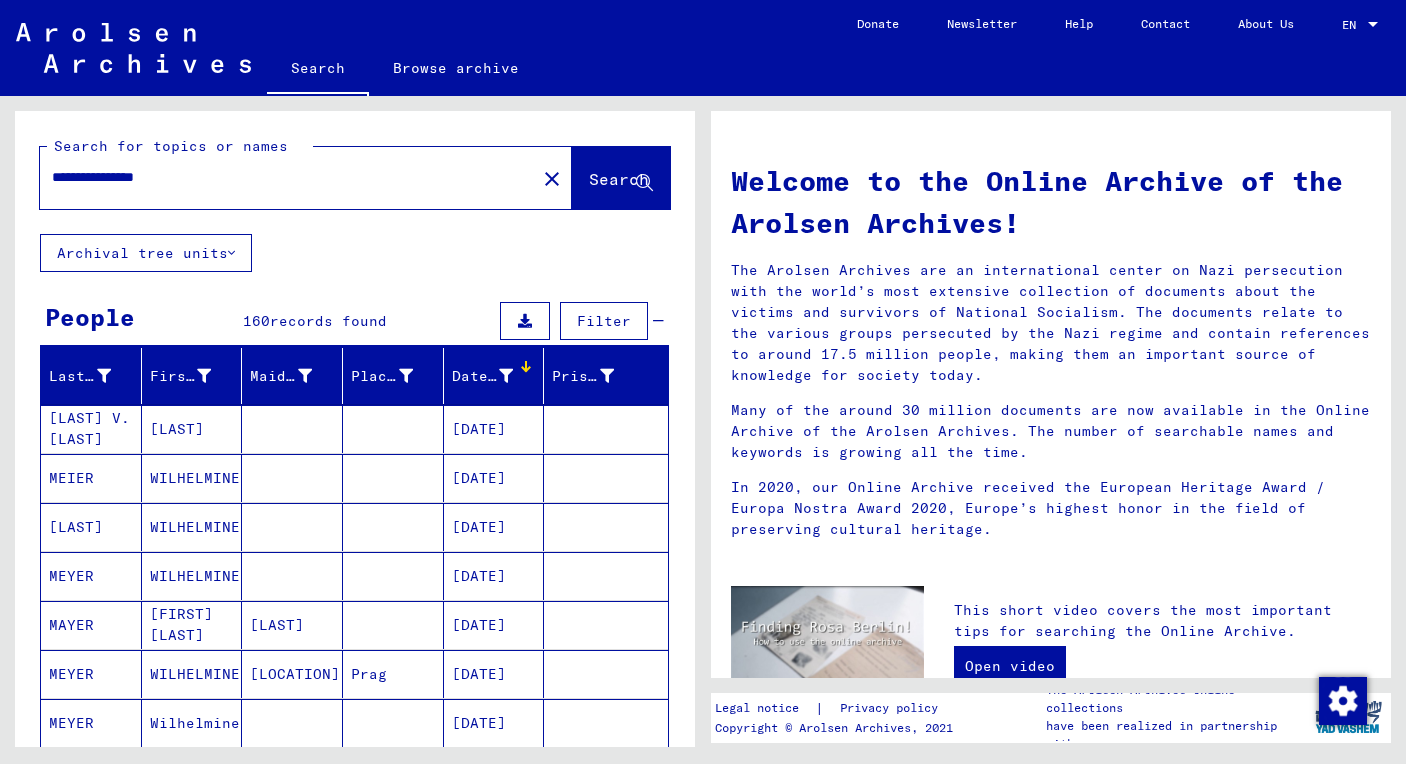 click on "**********" at bounding box center (282, 177) 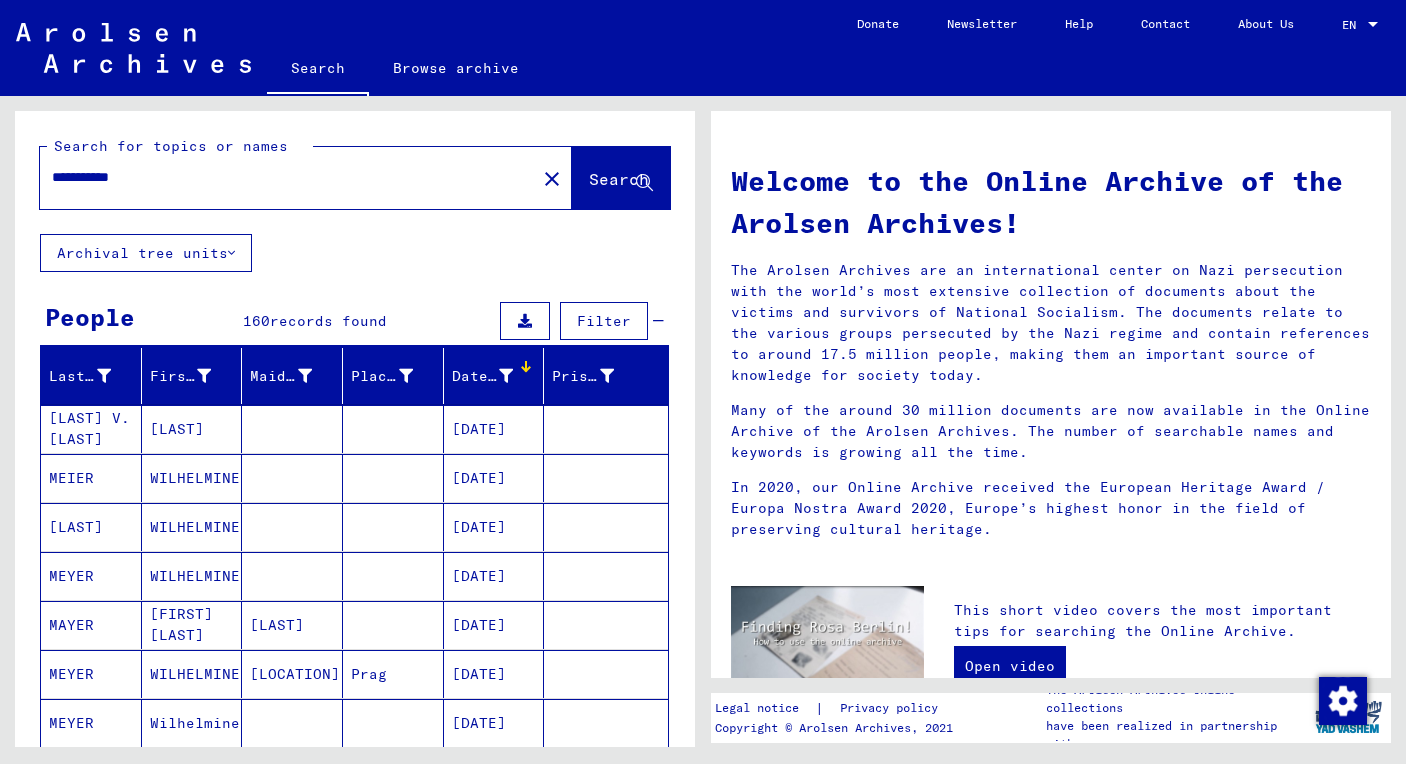 type on "**********" 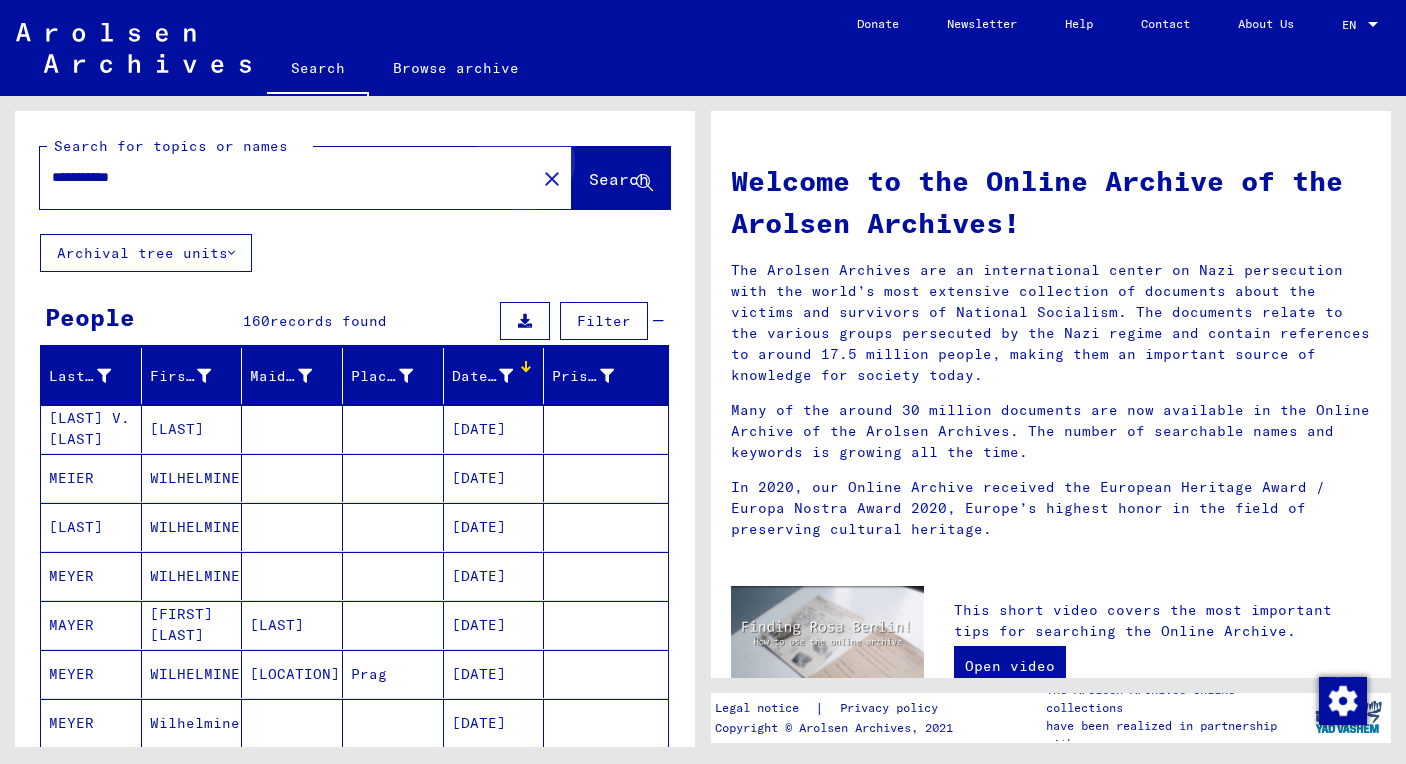 click on "Search" 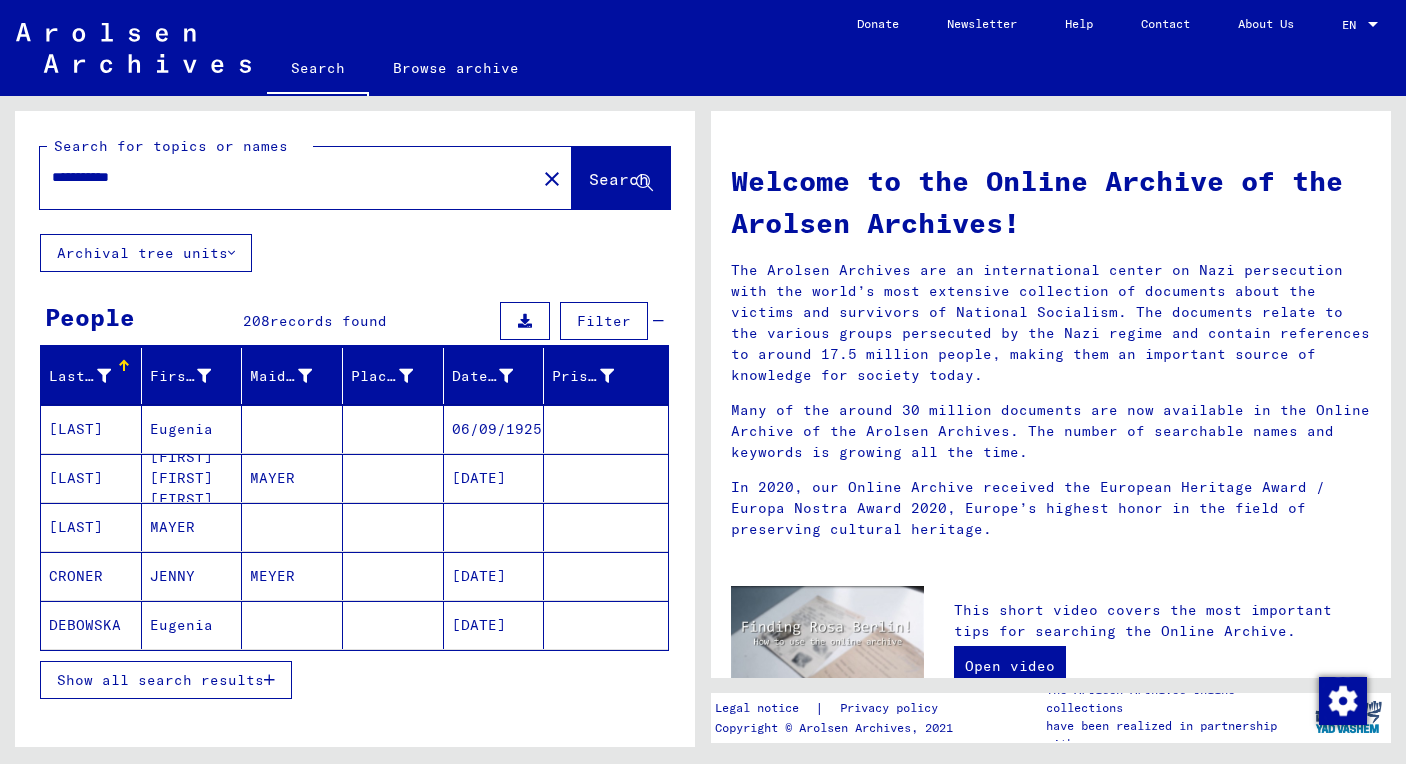 click on "Show all search results" at bounding box center [160, 680] 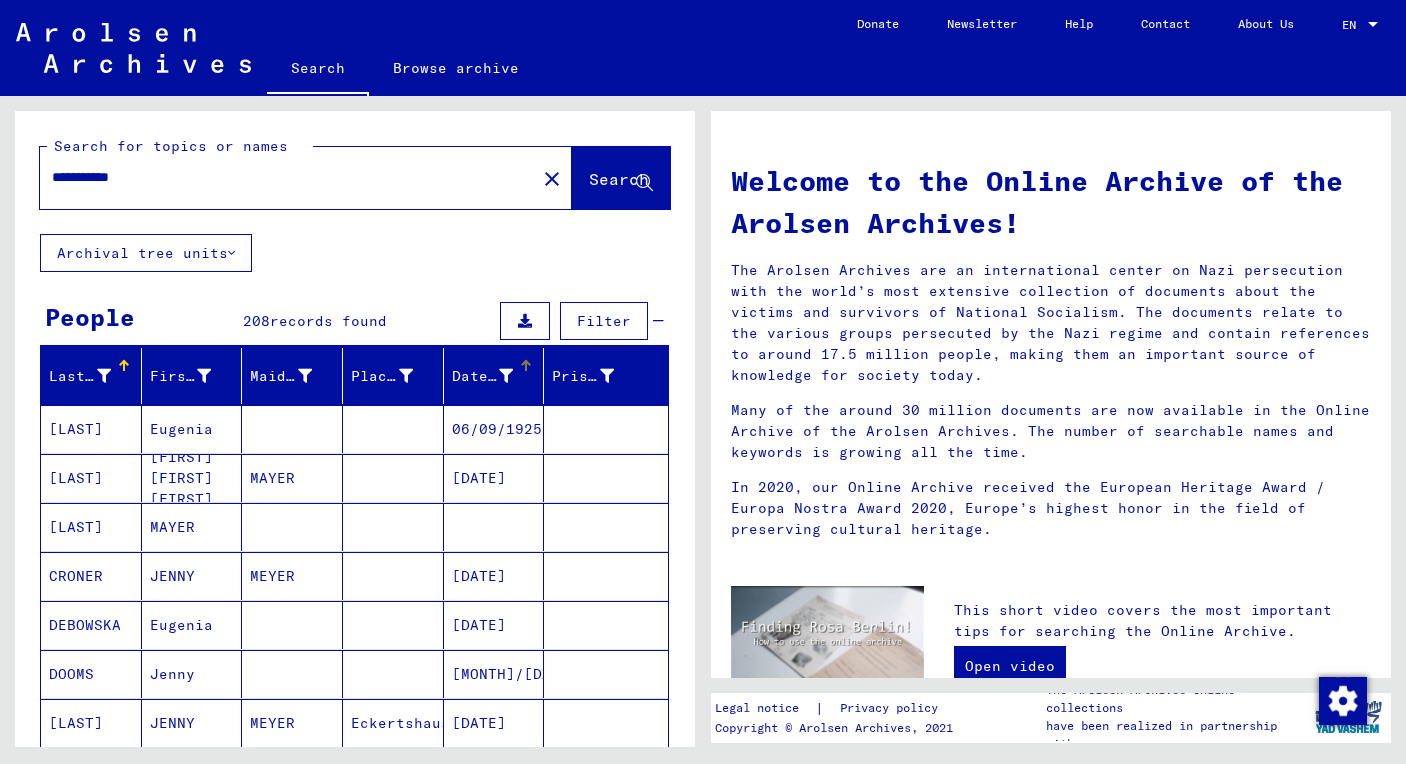 click on "Date of Birth" at bounding box center (483, 376) 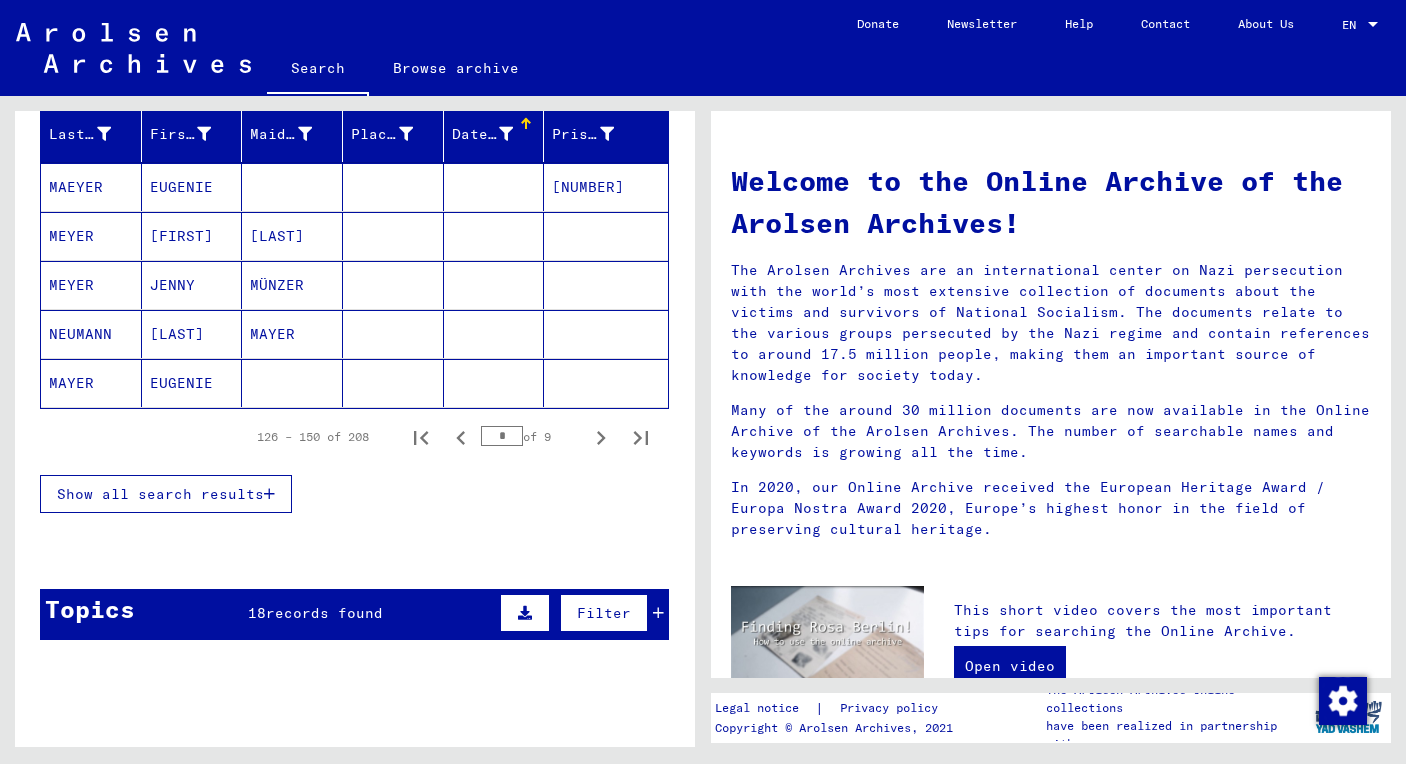 scroll, scrollTop: 234, scrollLeft: 0, axis: vertical 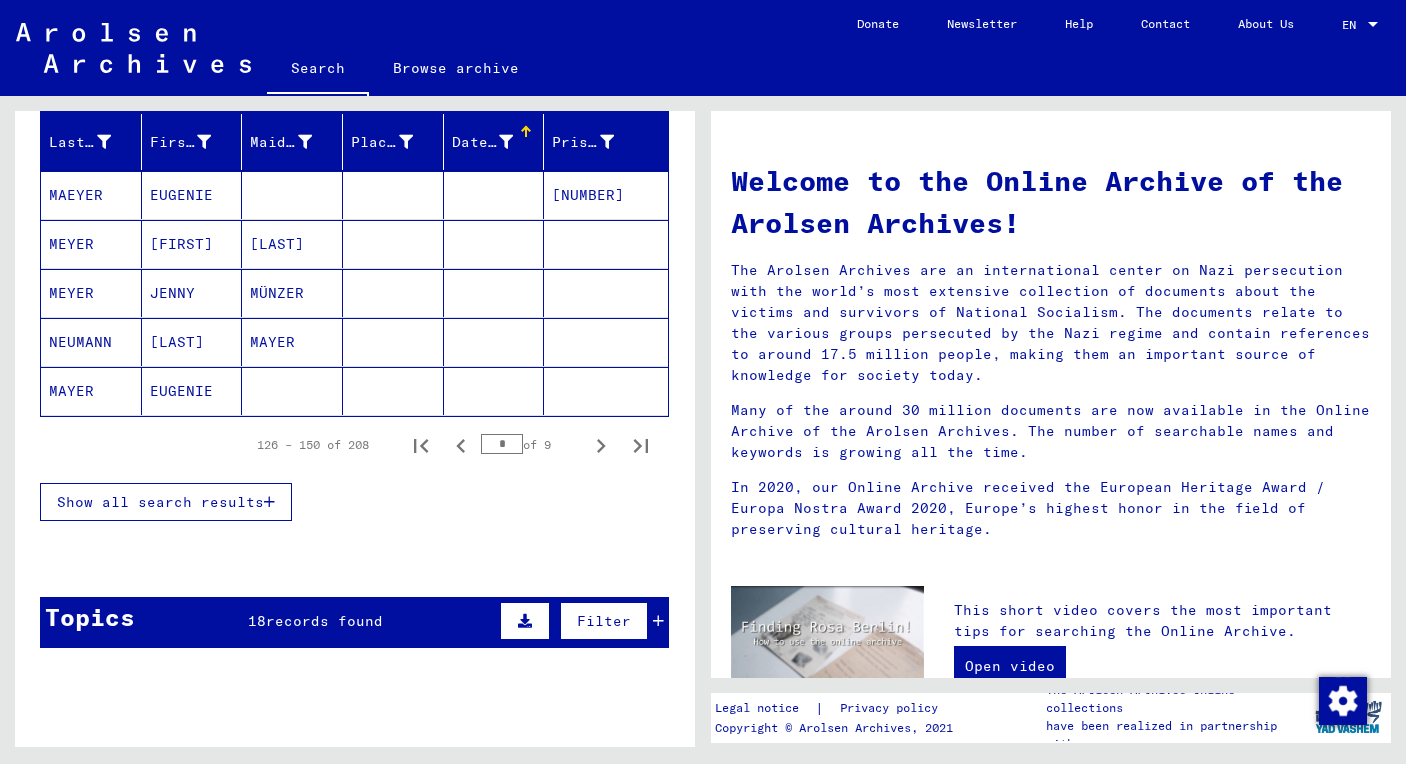 click on "Show all search results" at bounding box center [160, 502] 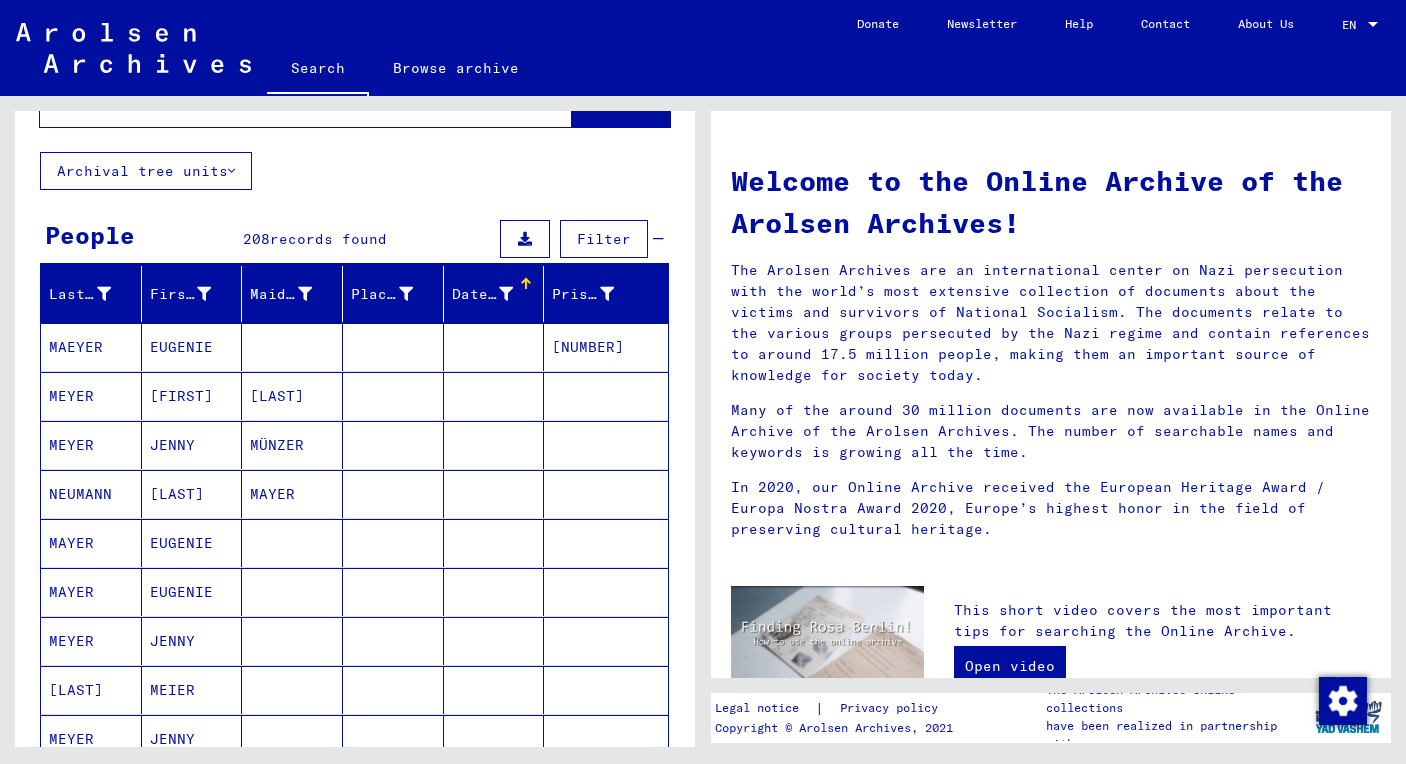 scroll, scrollTop: 93, scrollLeft: 0, axis: vertical 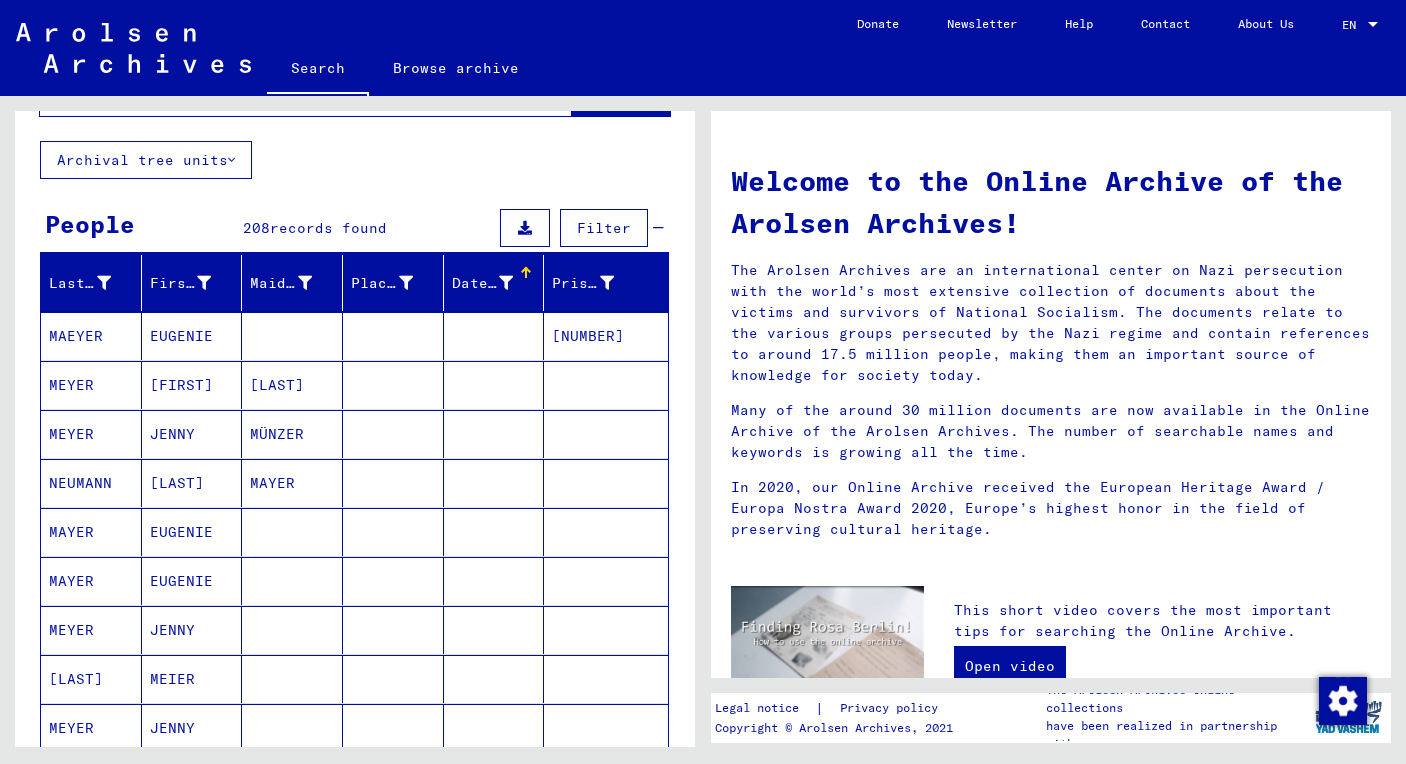 click on "Date of Birth" at bounding box center (483, 283) 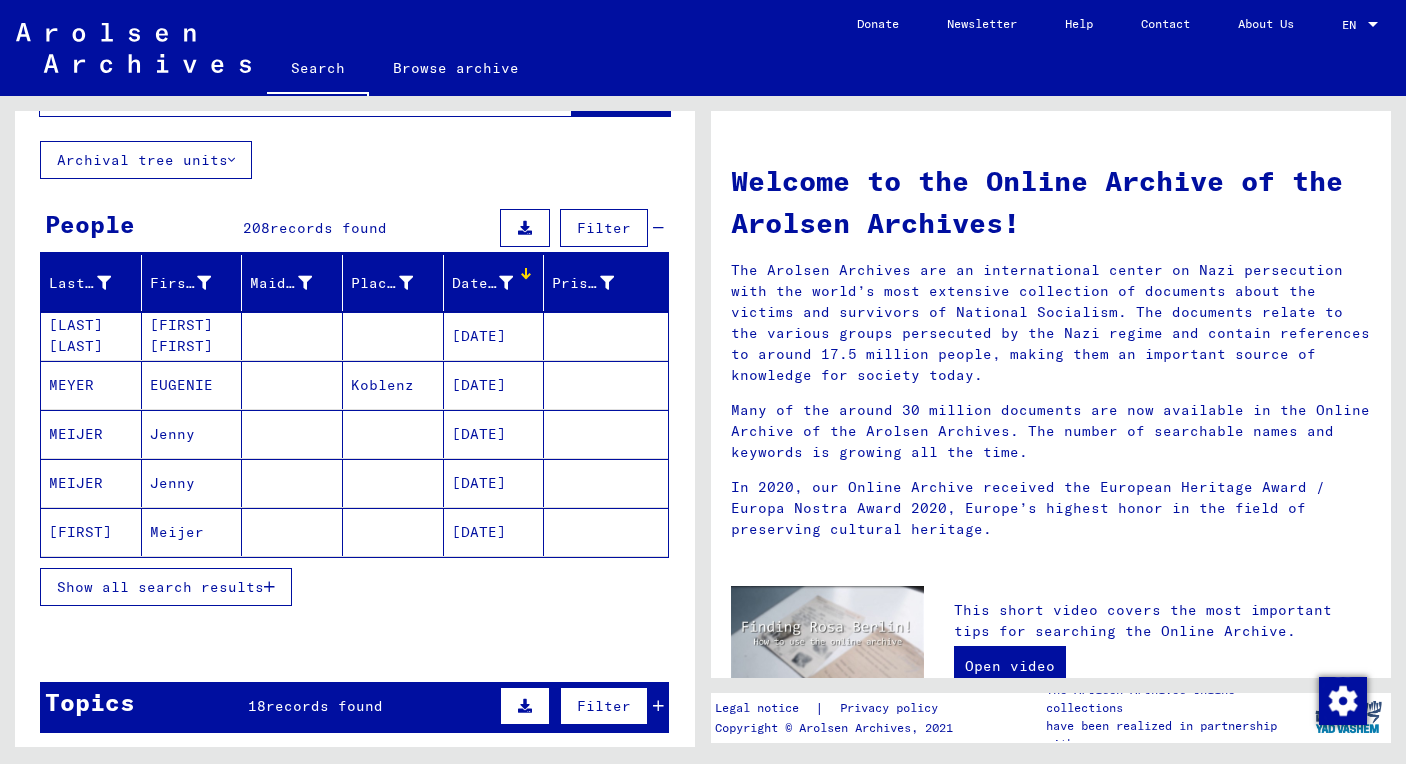 click on "Show all search results" at bounding box center [160, 587] 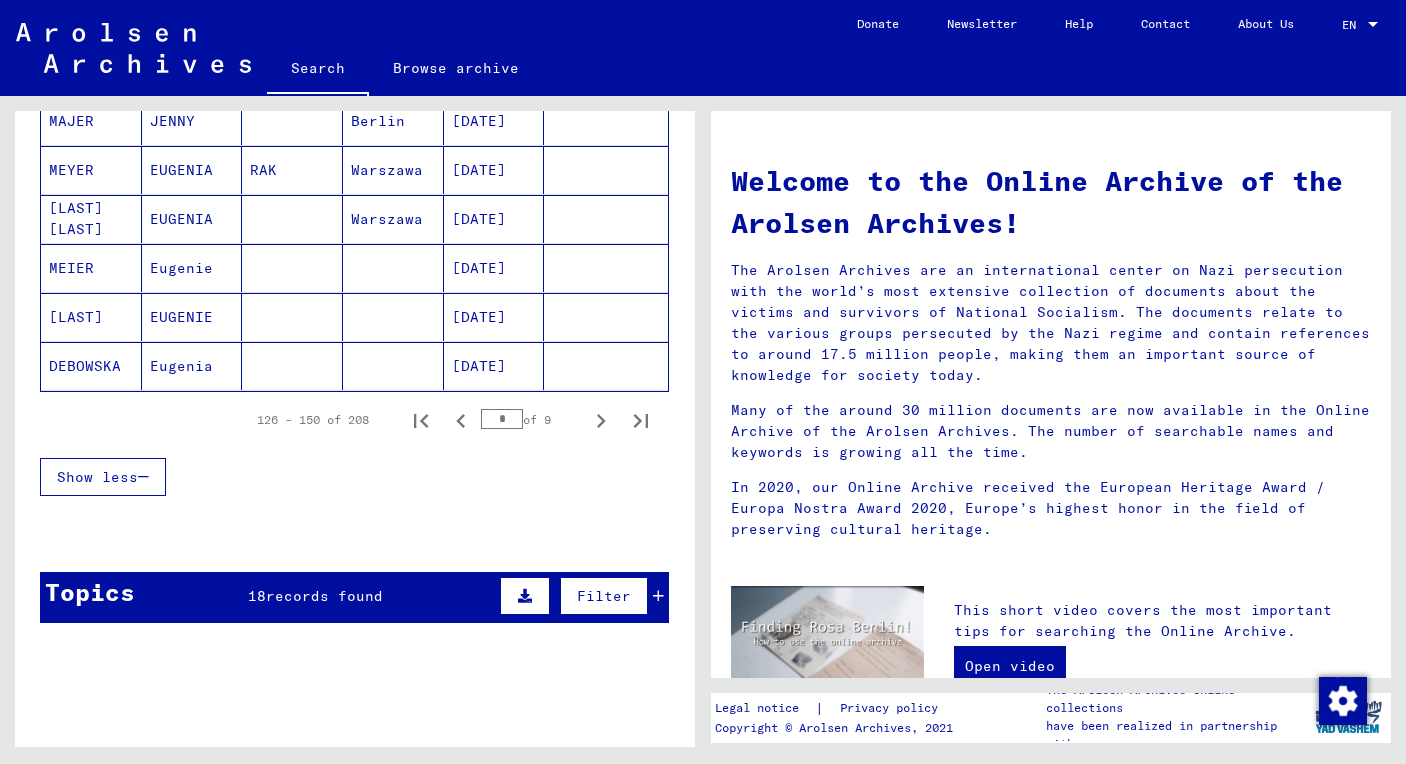 scroll, scrollTop: 1209, scrollLeft: 0, axis: vertical 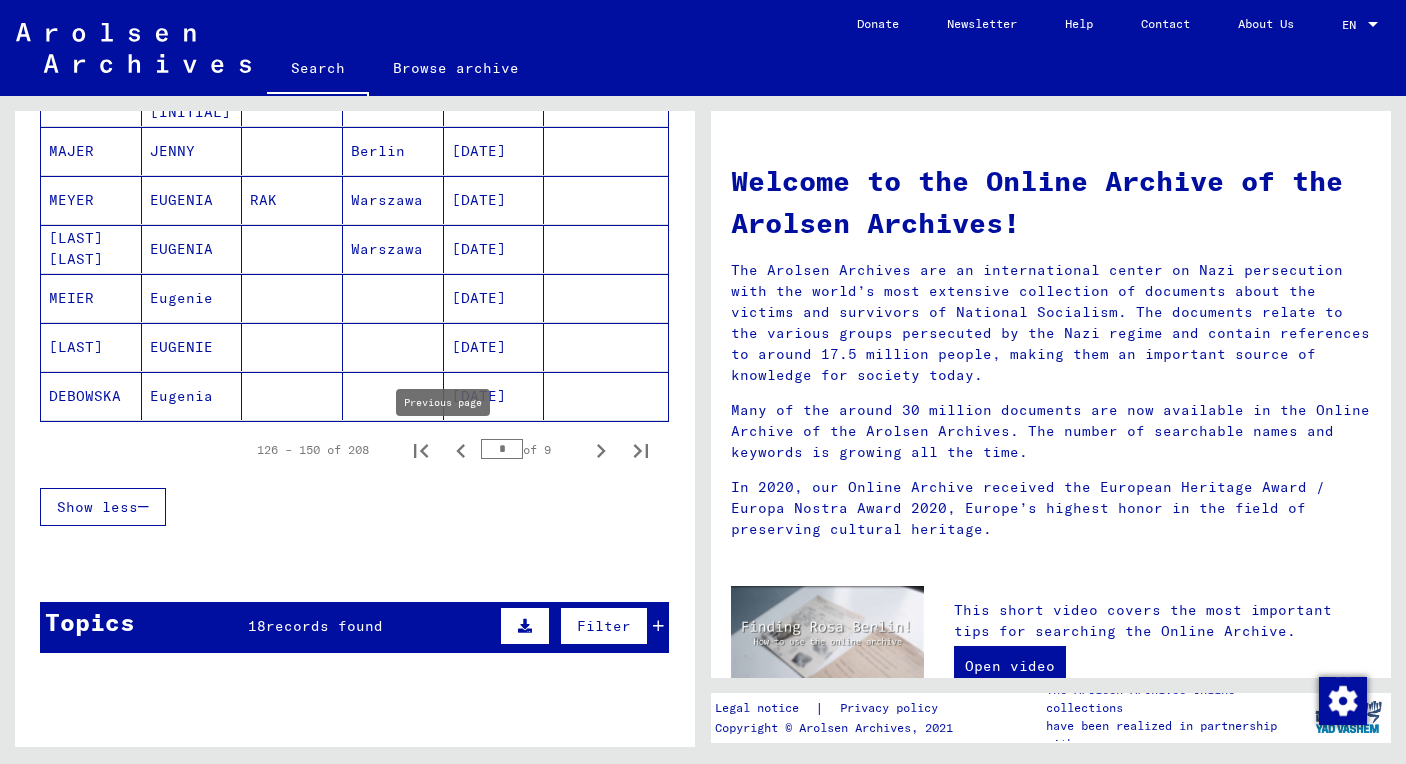 click 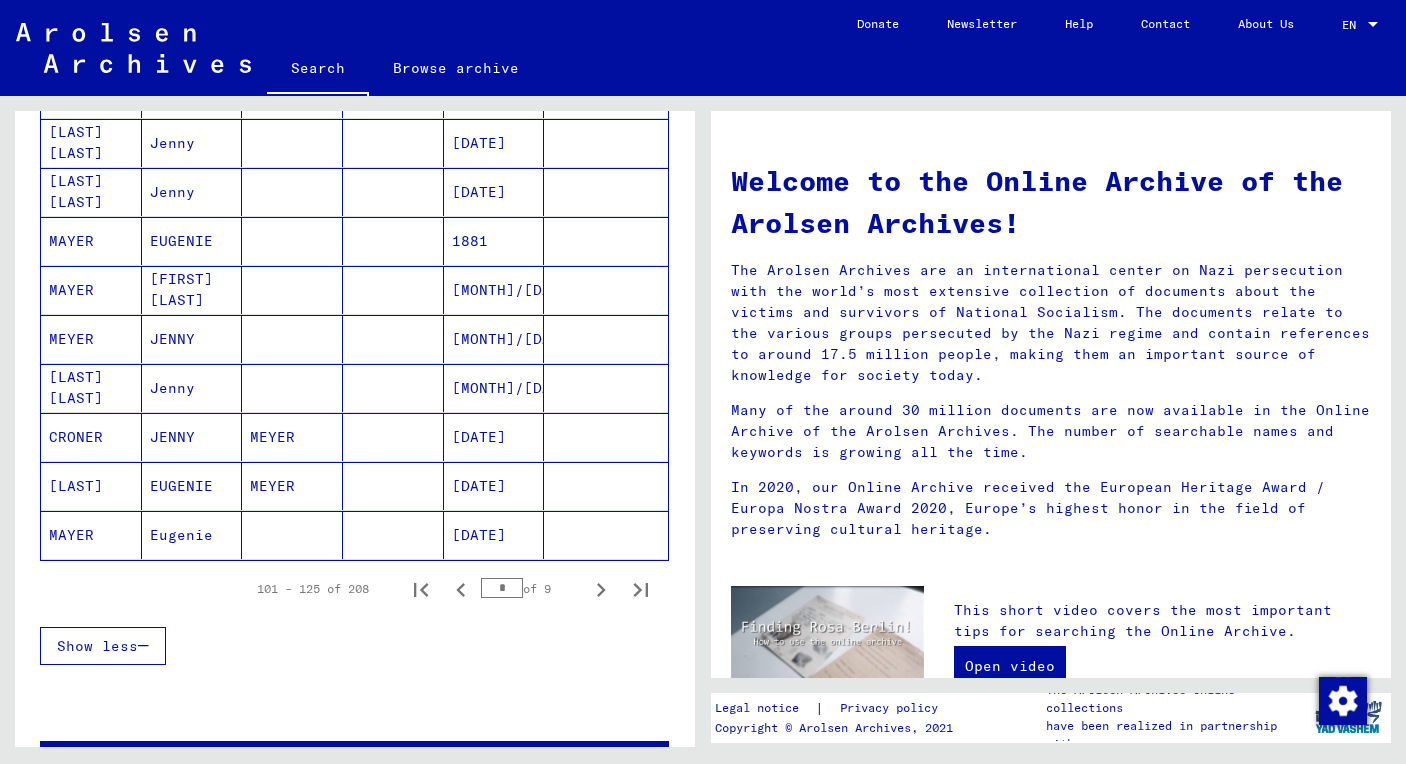 scroll, scrollTop: 1034, scrollLeft: 0, axis: vertical 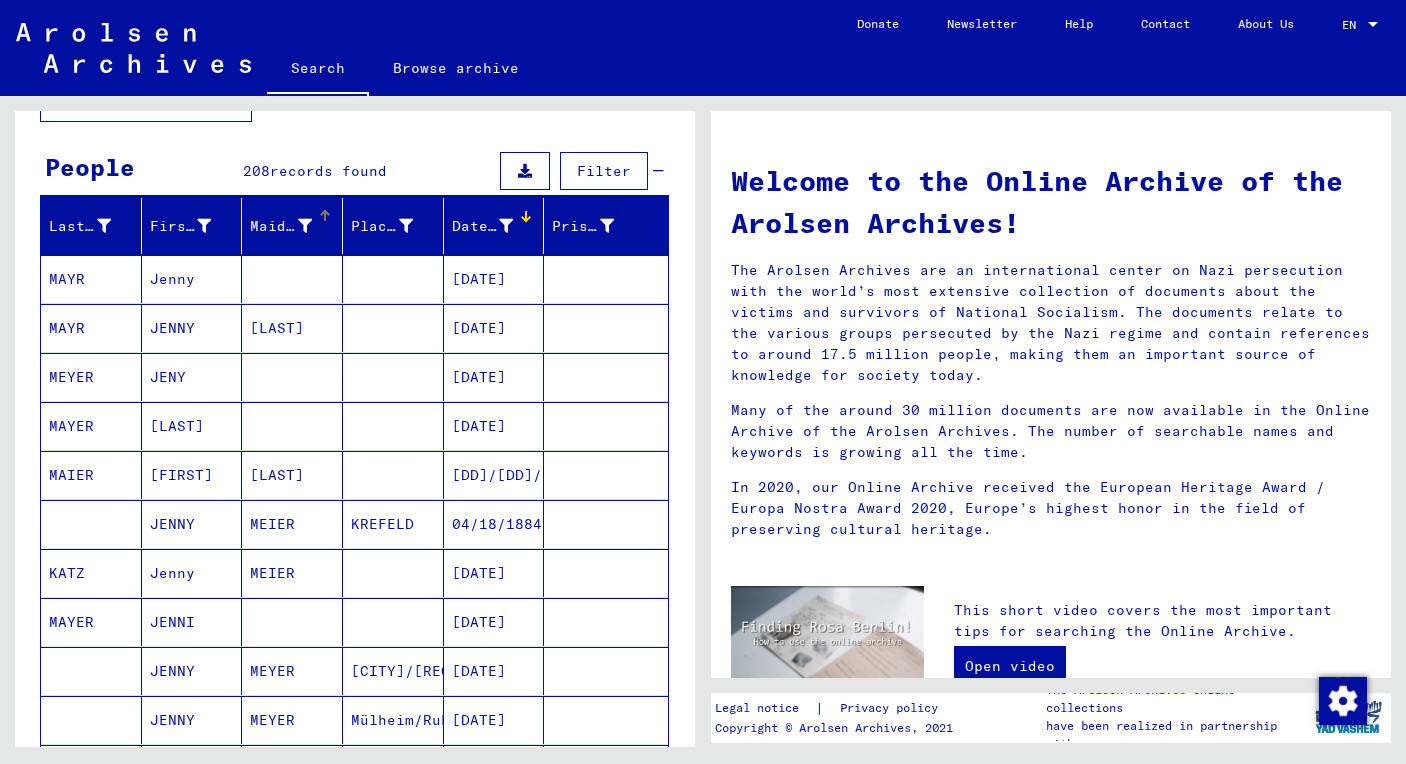 click on "Maiden Name" at bounding box center (281, 226) 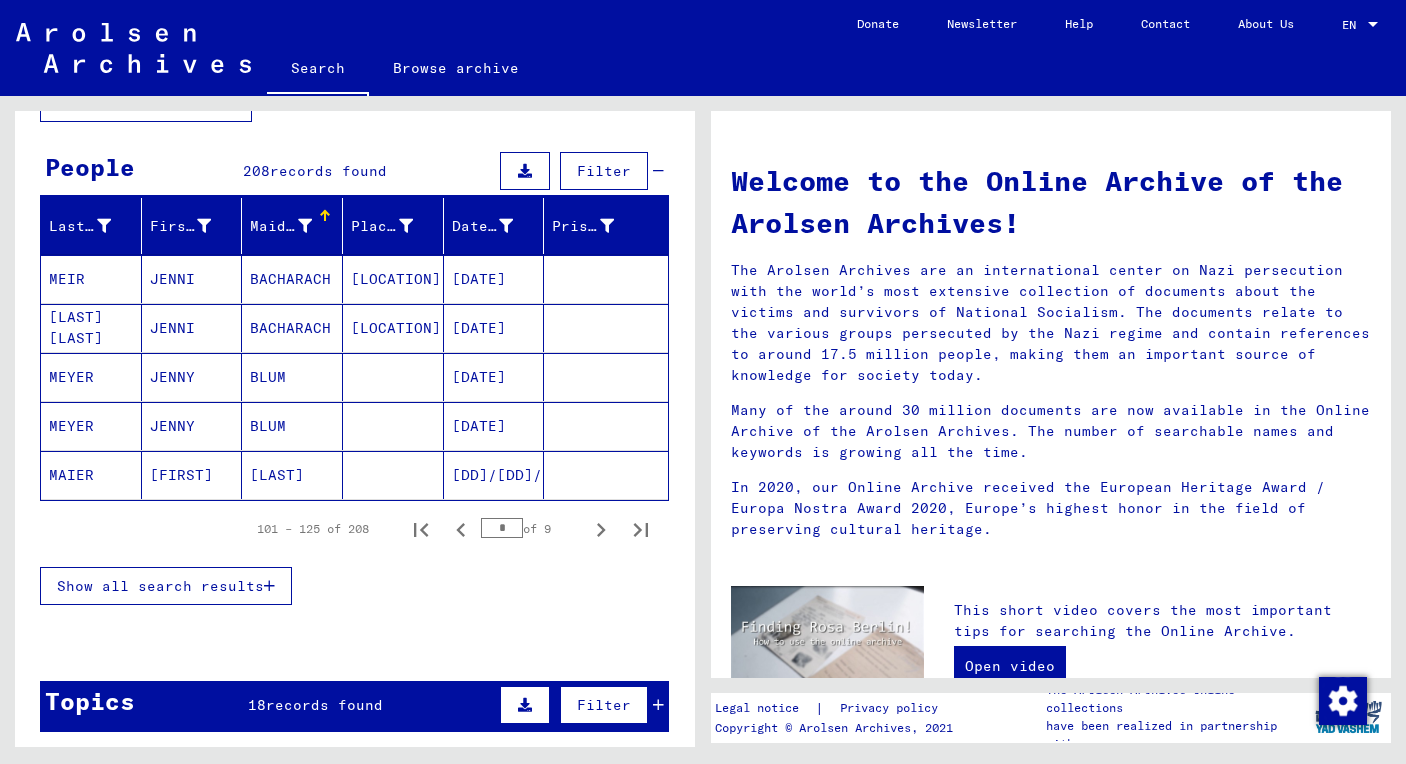click on "Show all search results" at bounding box center [160, 586] 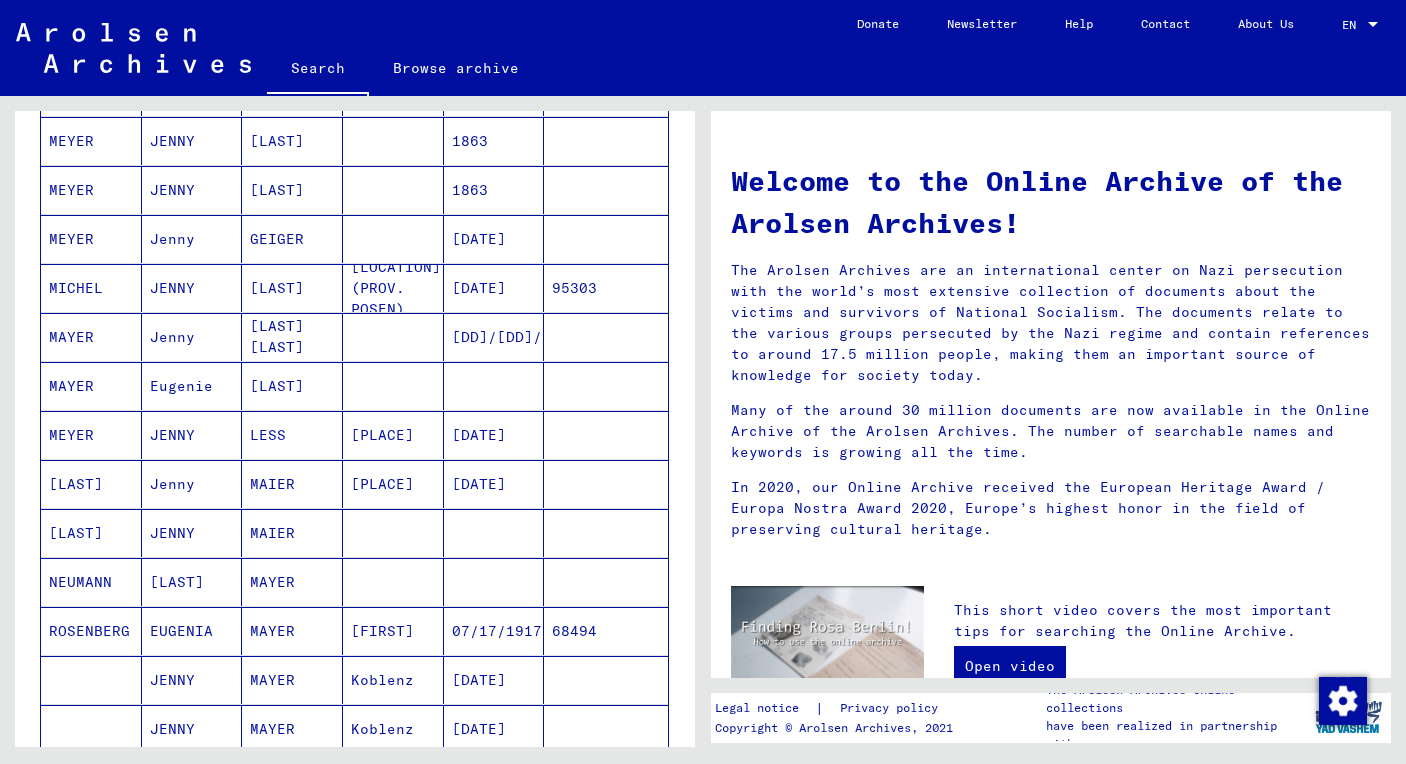 scroll, scrollTop: 1014, scrollLeft: 0, axis: vertical 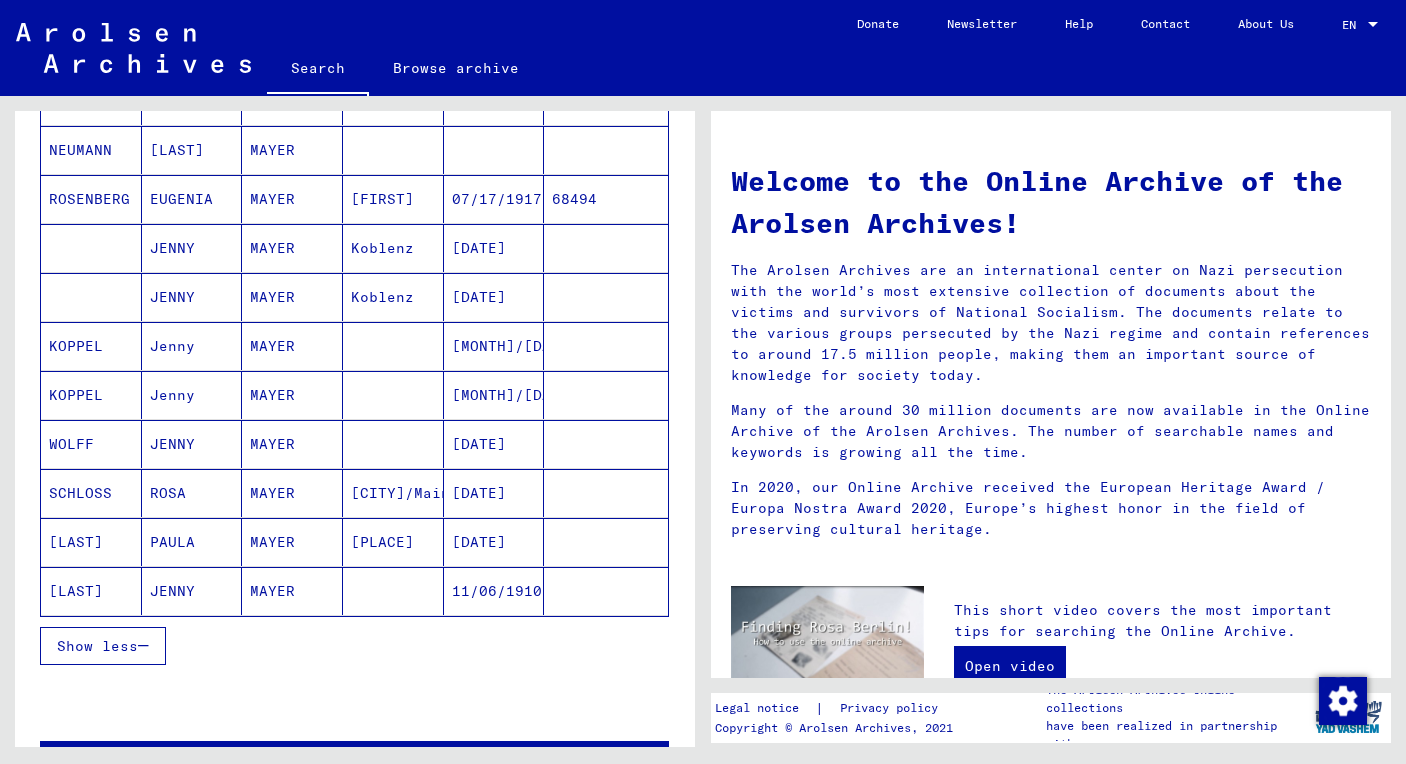click on "Show less" at bounding box center [97, 646] 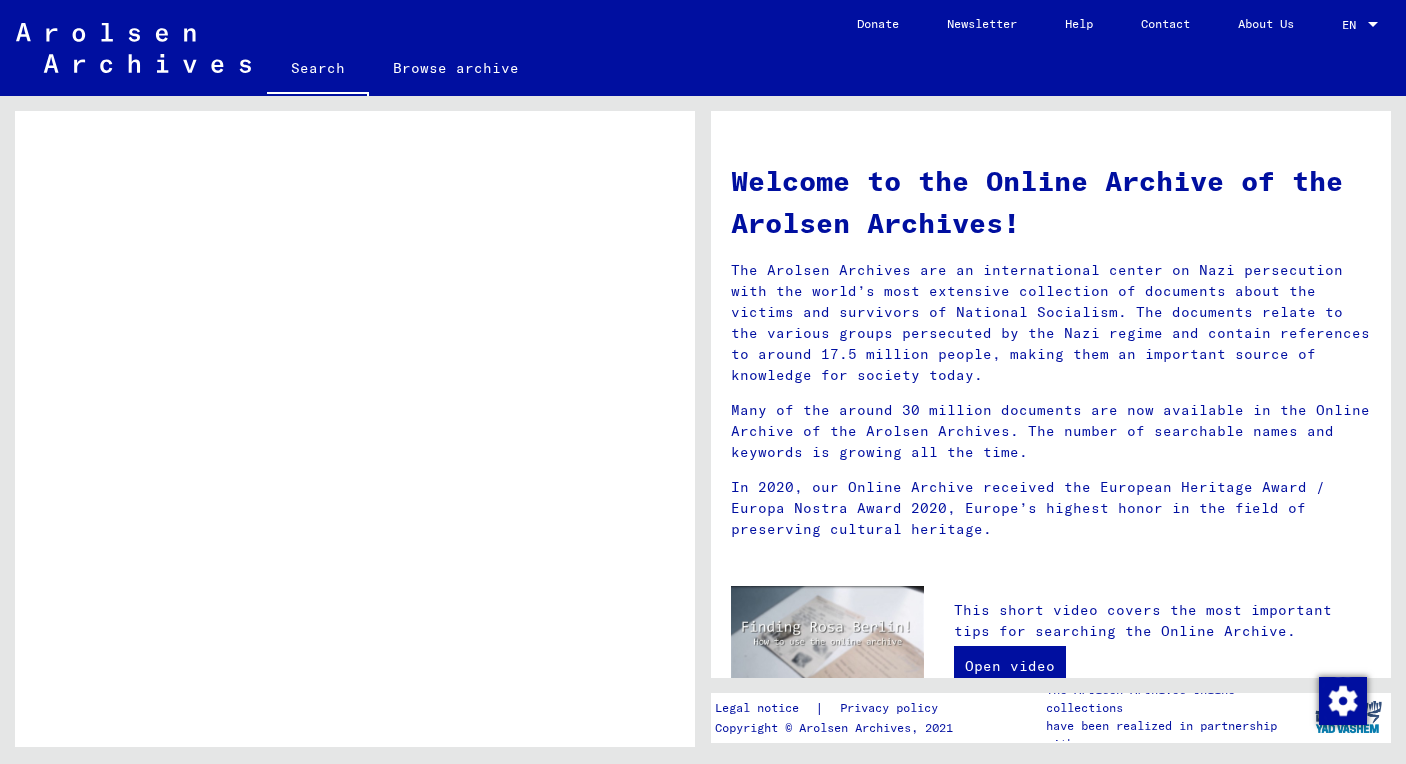 scroll, scrollTop: 927, scrollLeft: 0, axis: vertical 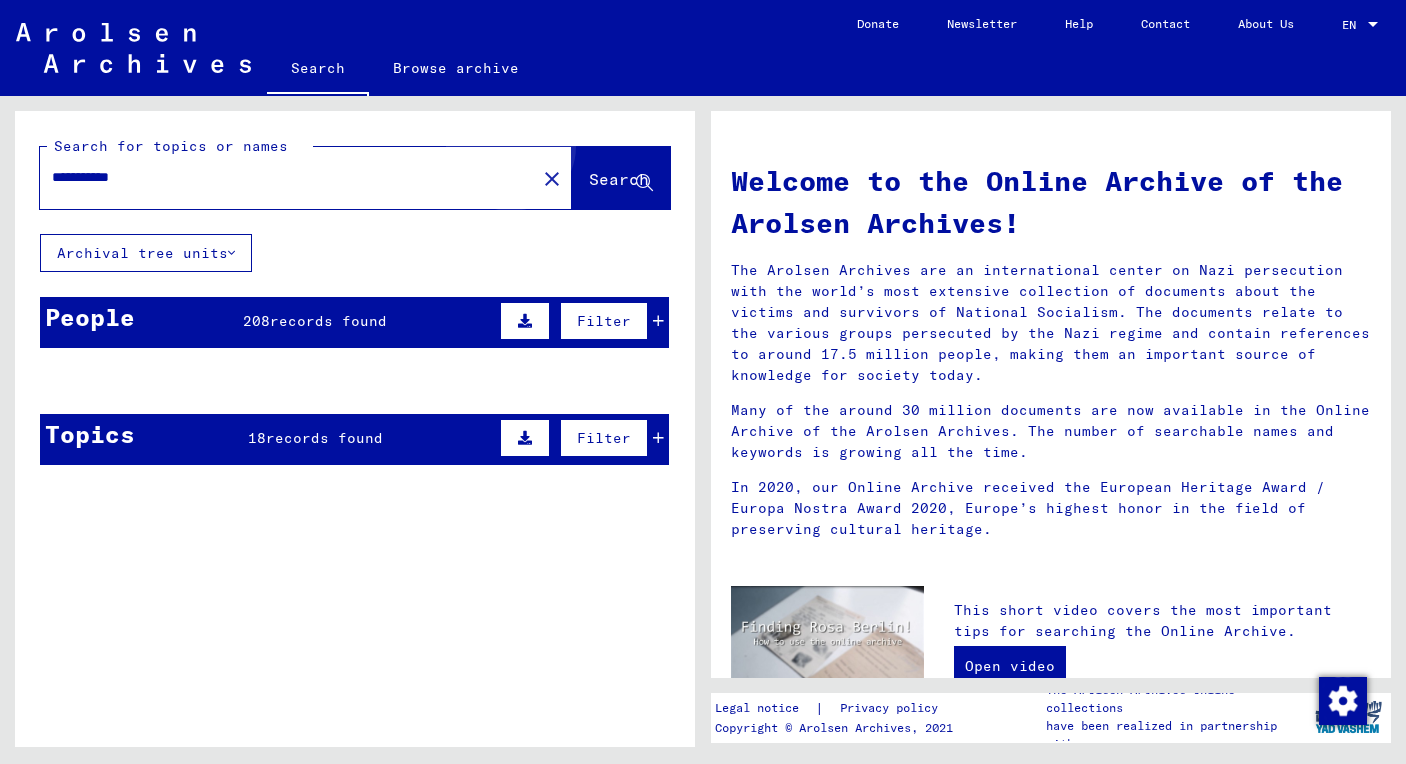 click on "Search" 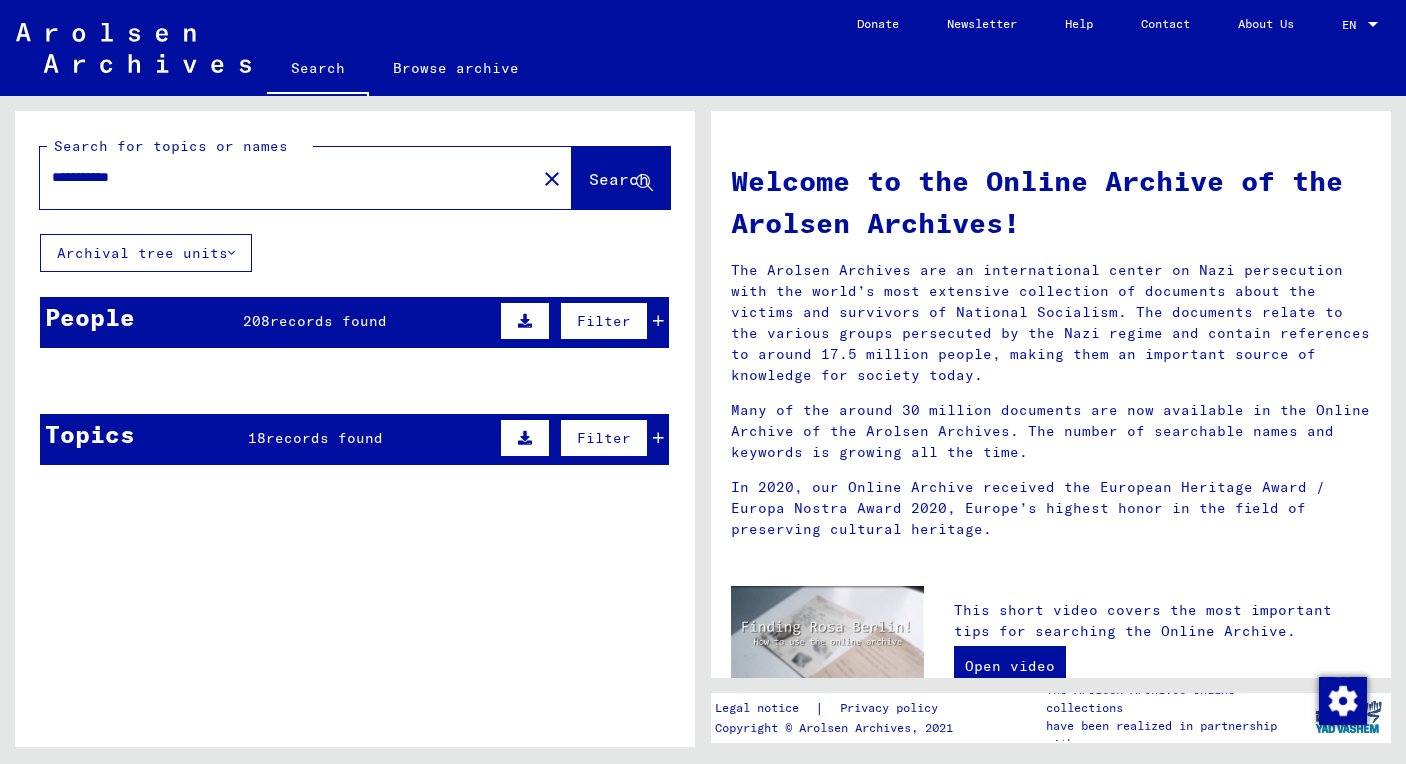 click on "**********" at bounding box center (282, 177) 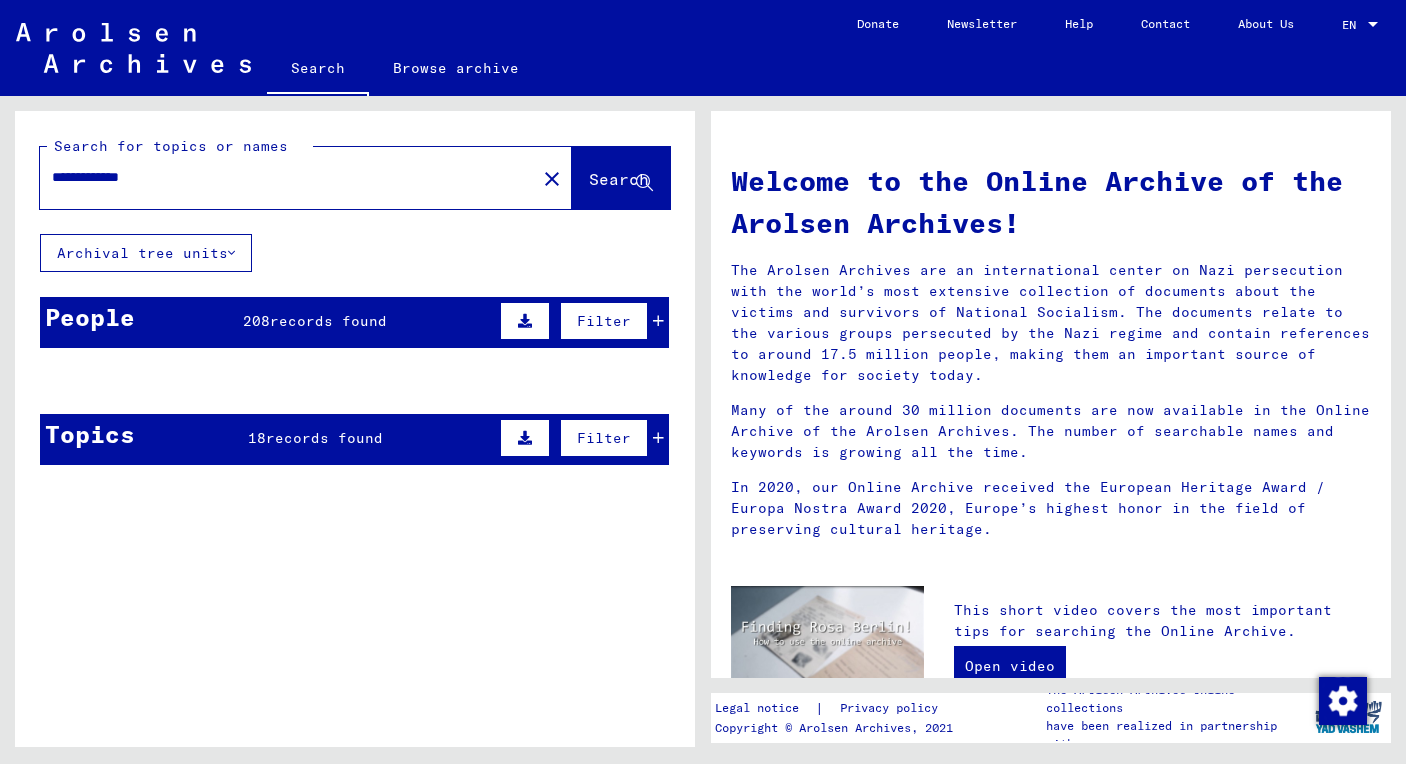 type on "**********" 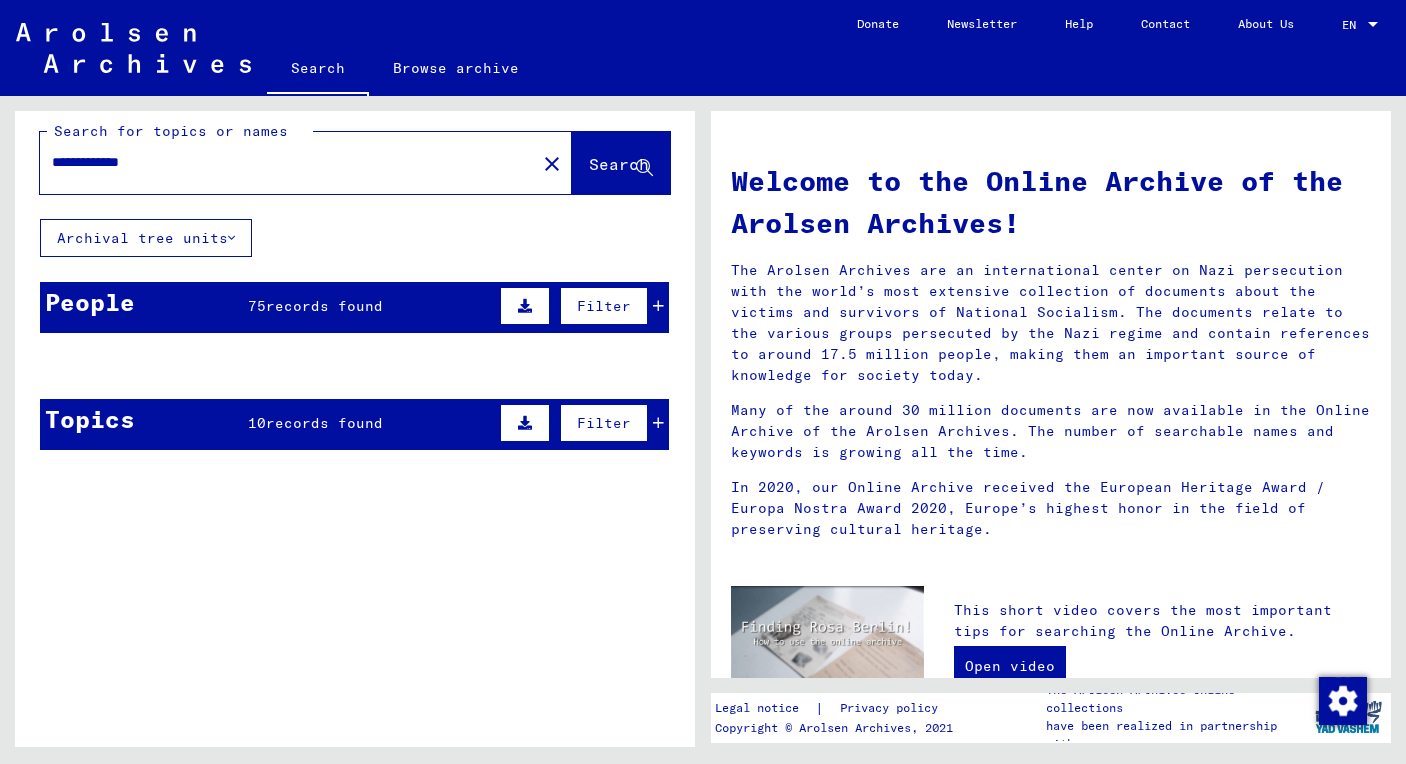 scroll, scrollTop: 0, scrollLeft: 0, axis: both 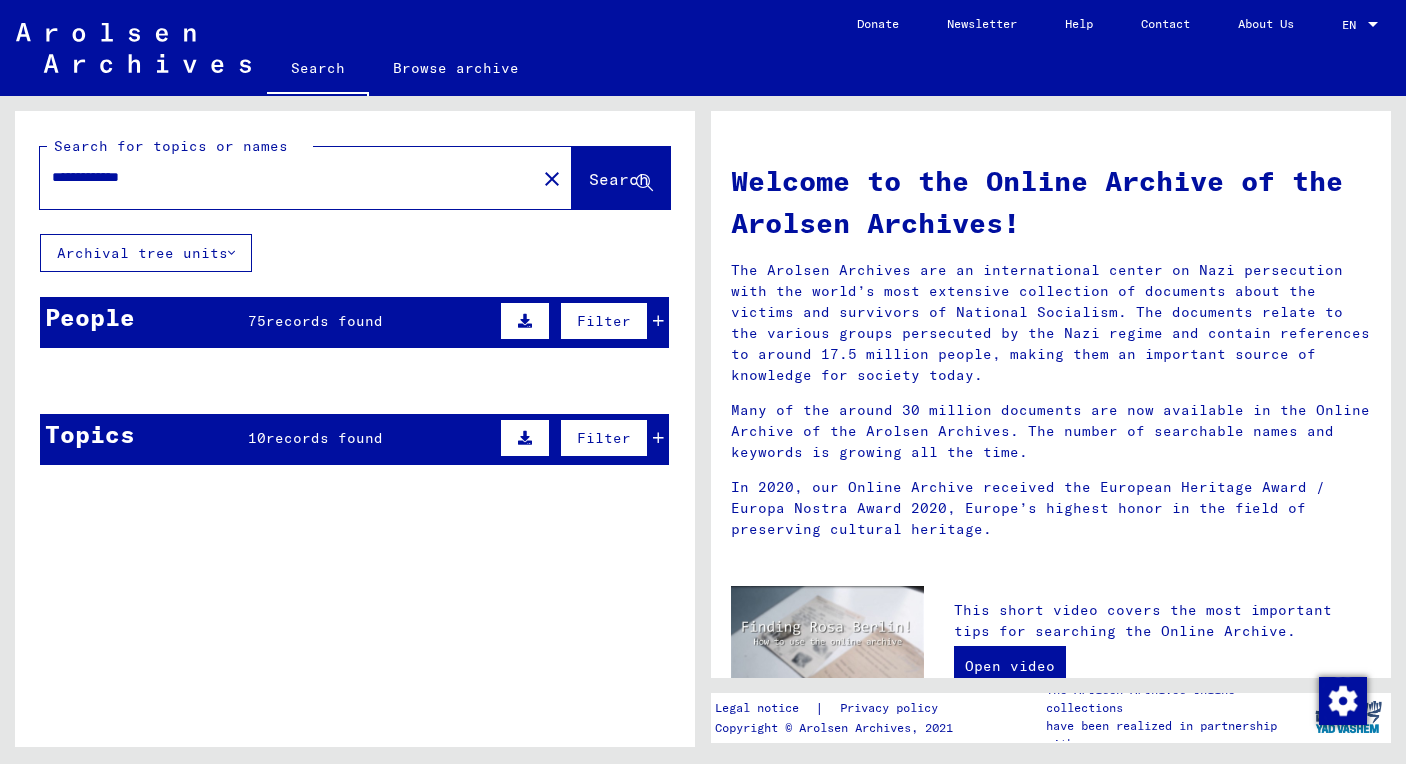 click on "Archival tree units" 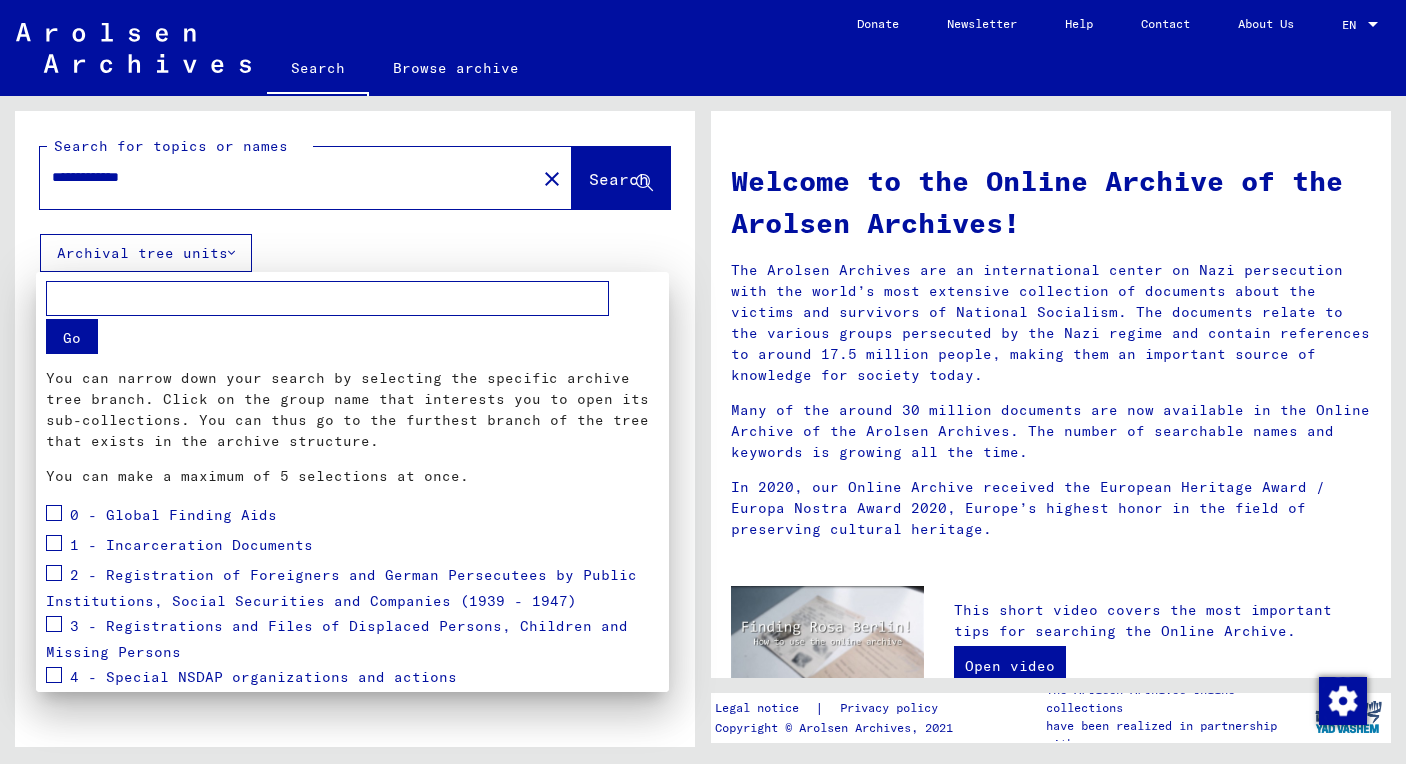 click at bounding box center (703, 382) 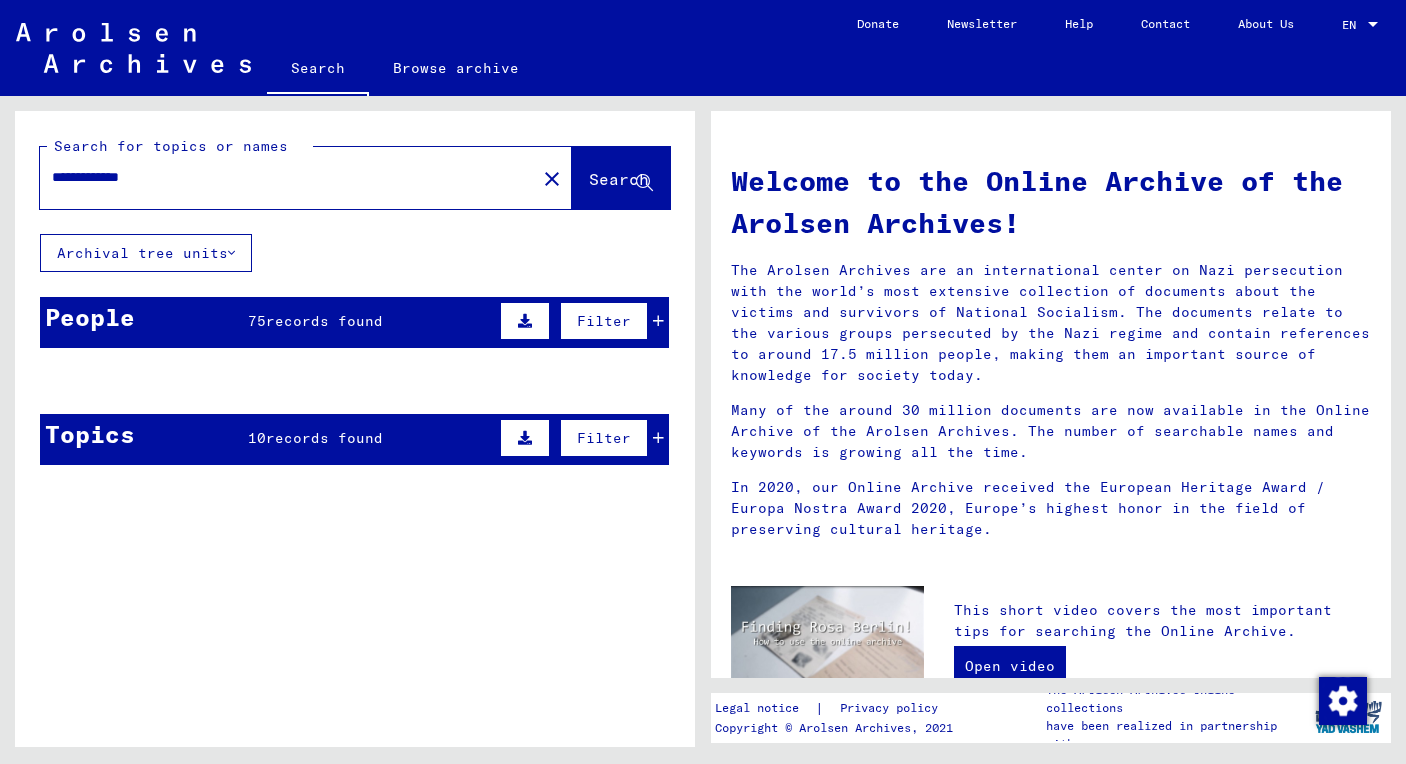 click on "Filter" at bounding box center [604, 321] 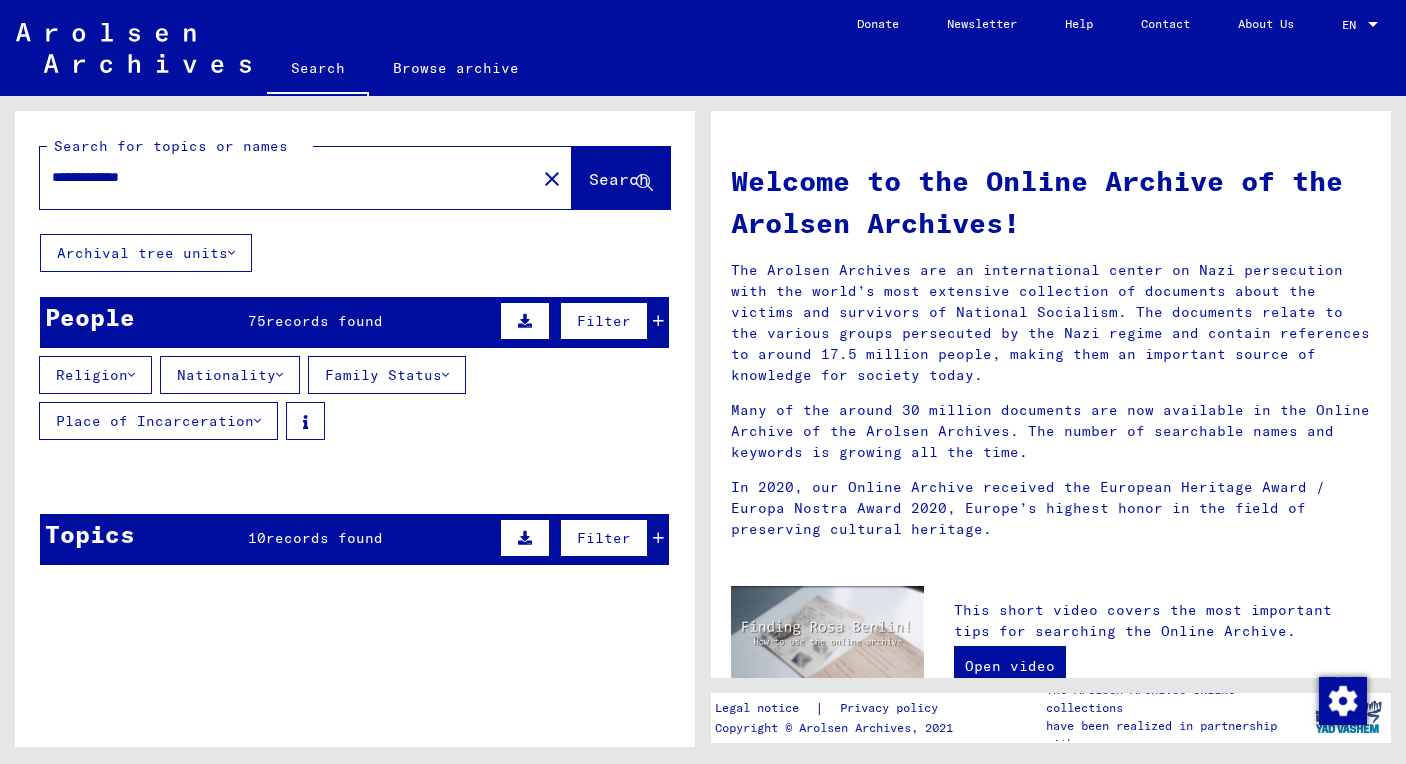 click on "Filter" at bounding box center [604, 321] 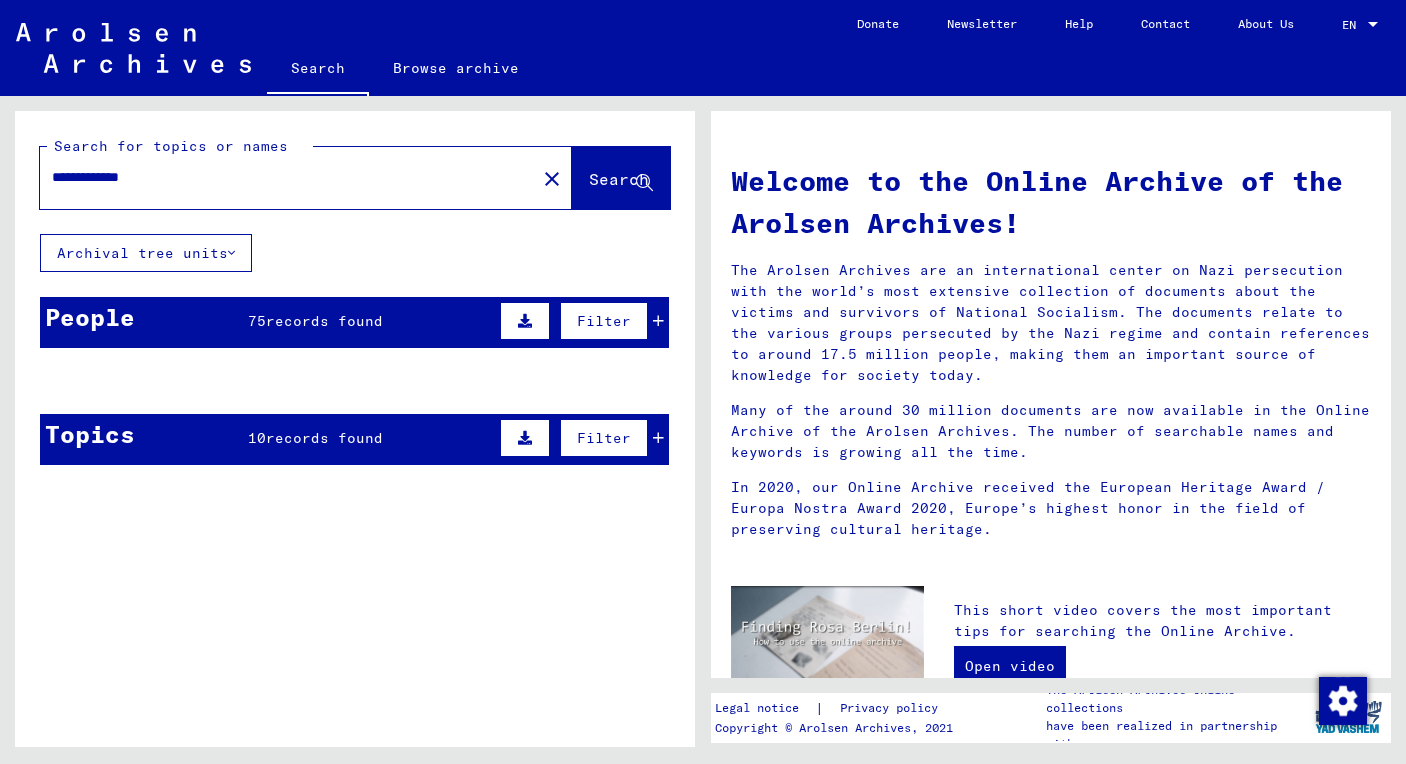 click at bounding box center (658, 321) 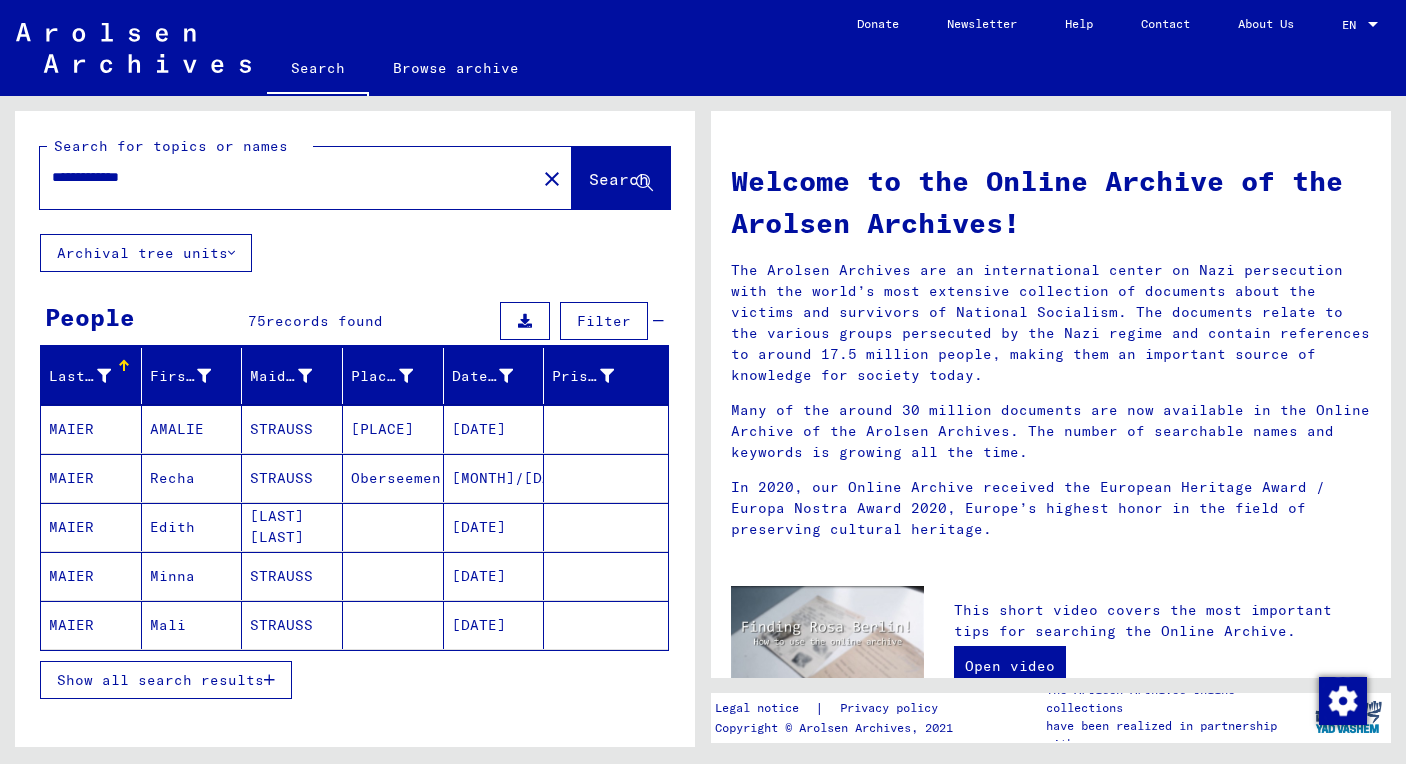 click on "Show all search results" at bounding box center (160, 680) 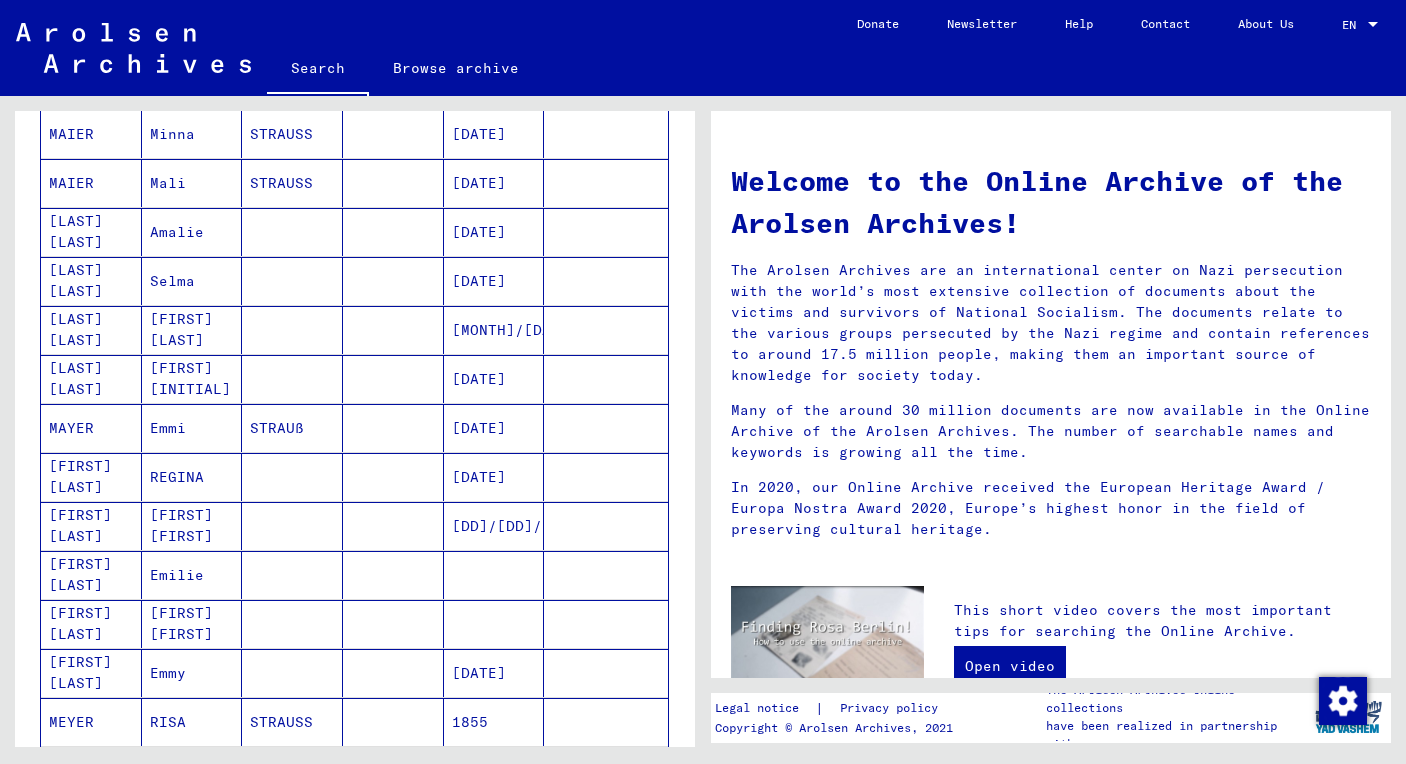 scroll, scrollTop: 460, scrollLeft: 0, axis: vertical 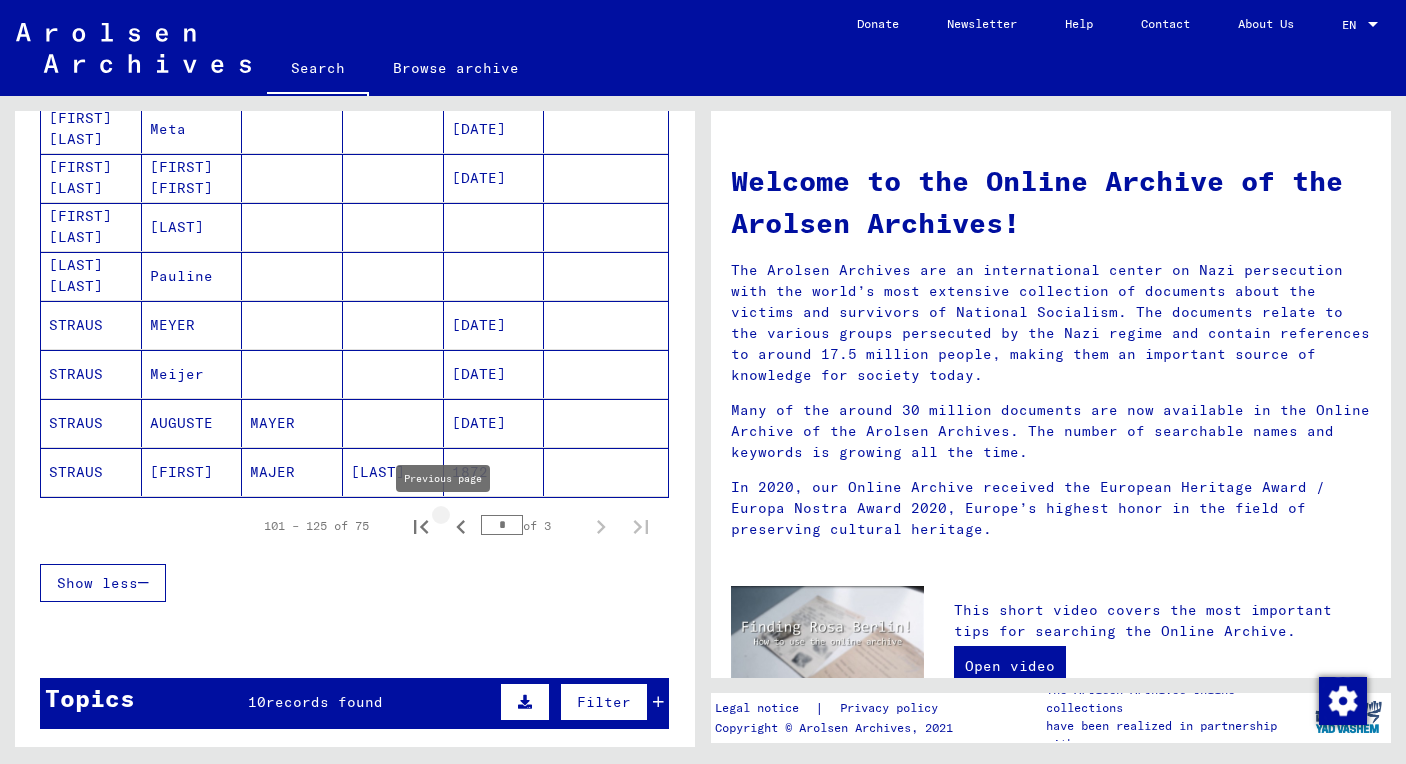 click 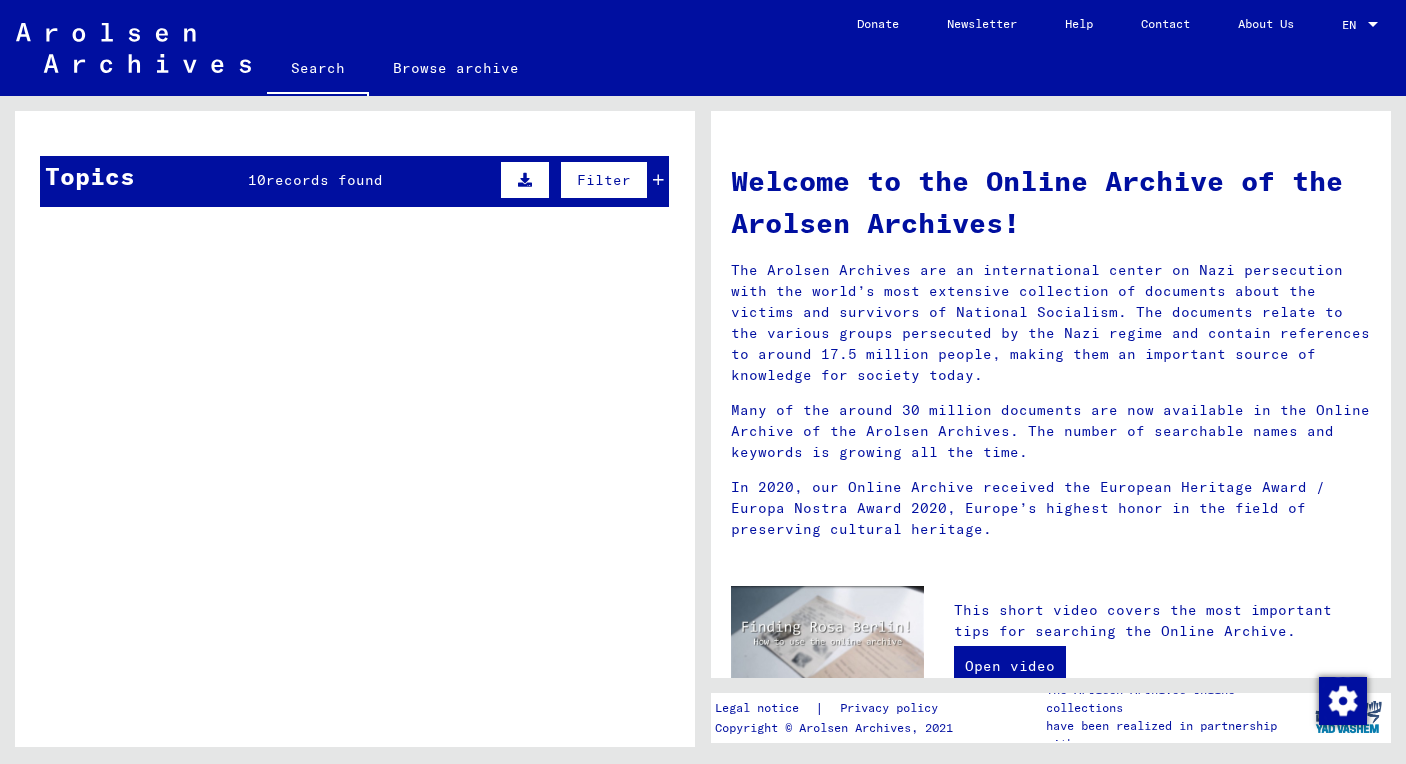 scroll, scrollTop: 0, scrollLeft: 0, axis: both 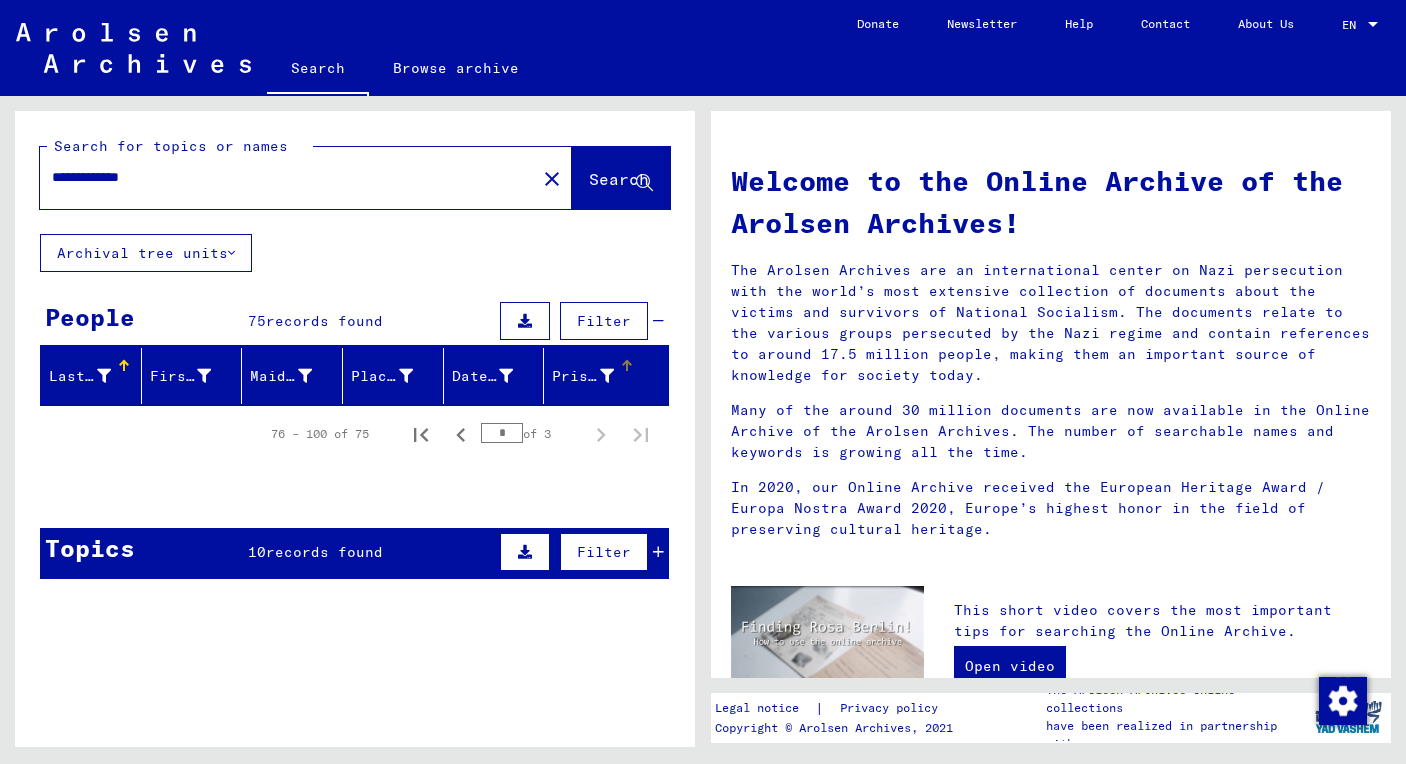 click on "Prisoner #" at bounding box center [606, 376] 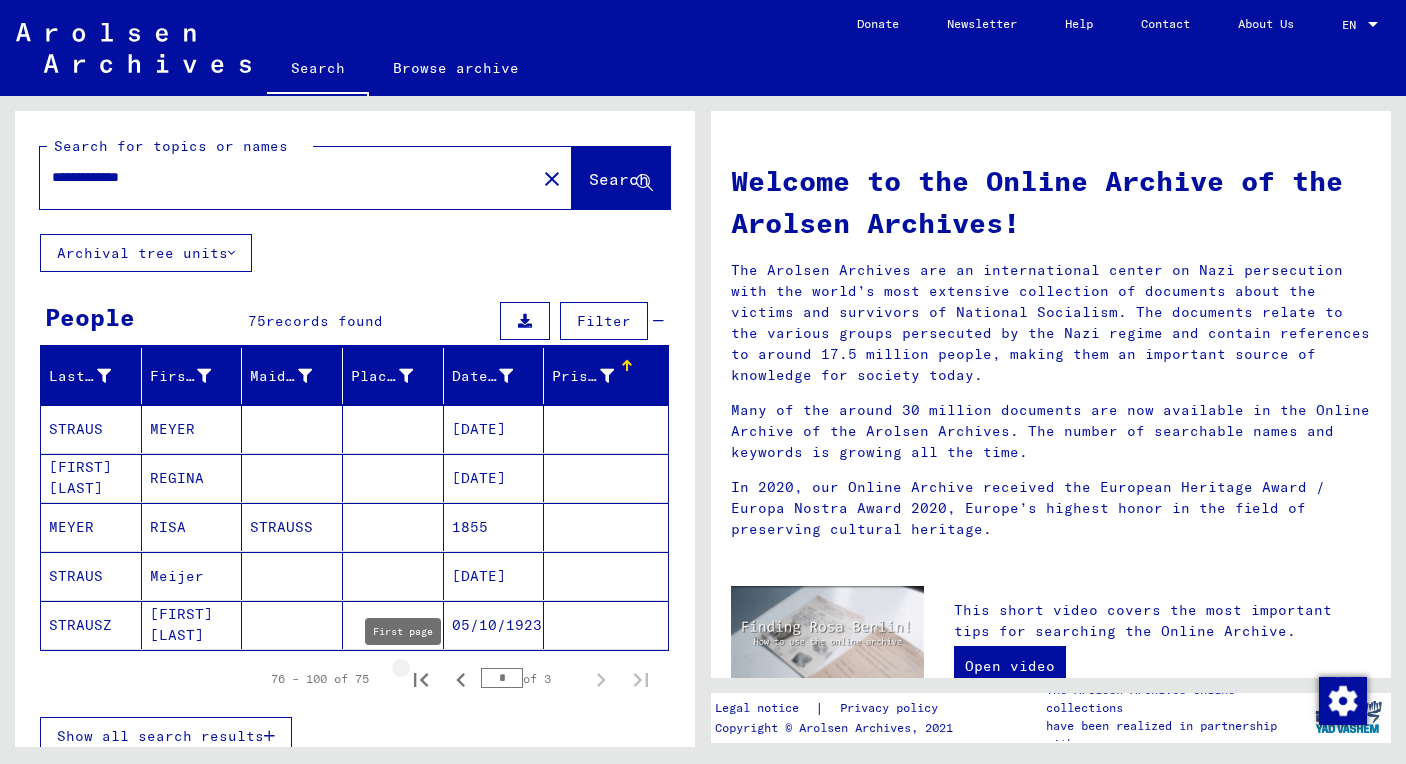 click 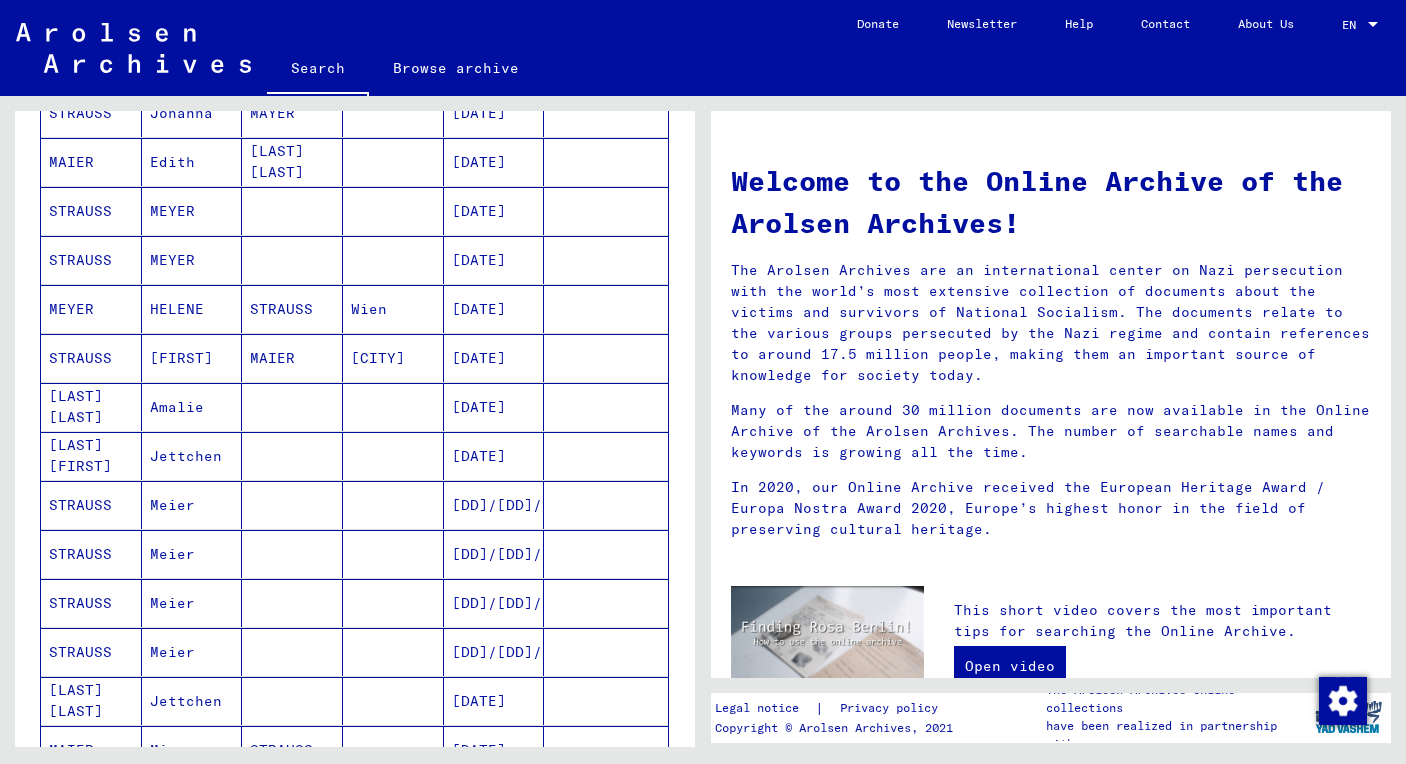 scroll, scrollTop: 864, scrollLeft: 0, axis: vertical 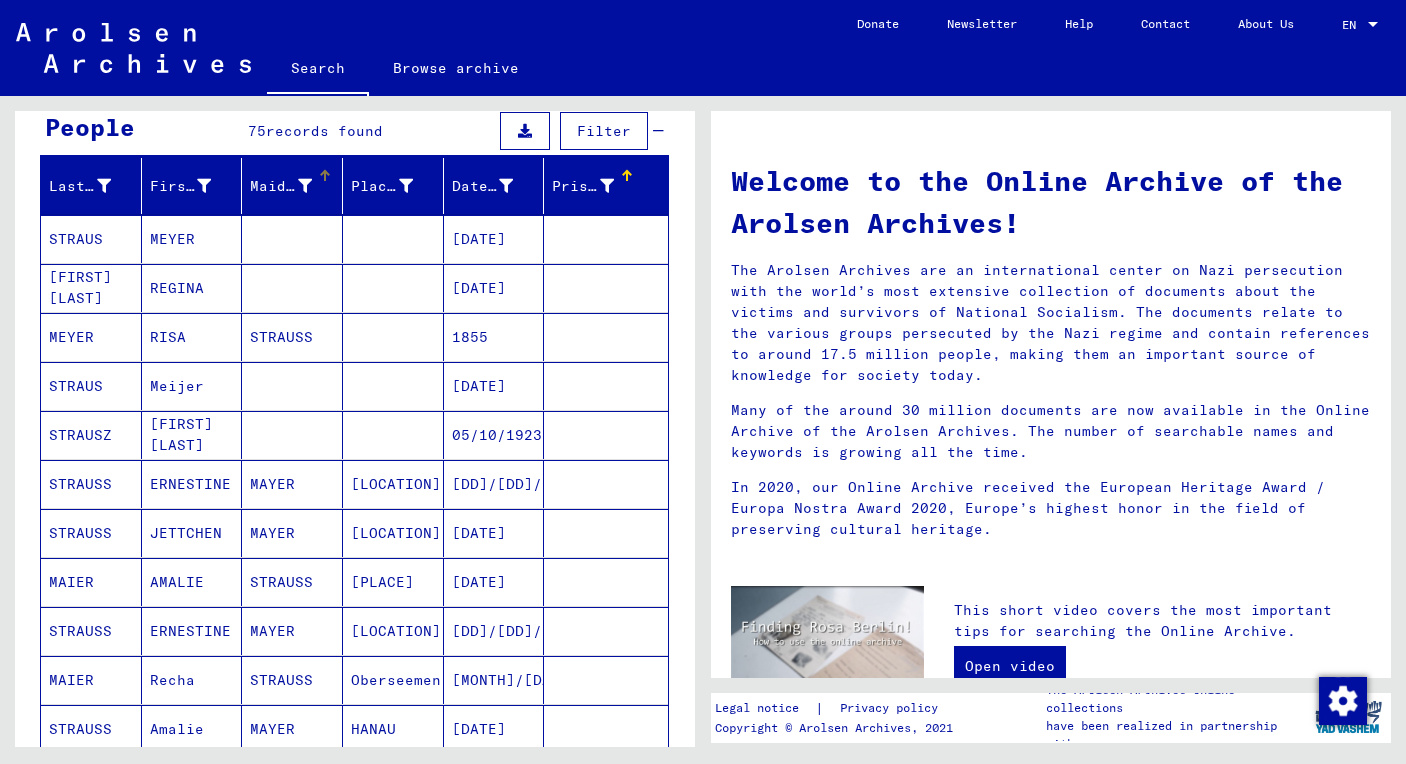 click on "Maiden Name" at bounding box center [281, 186] 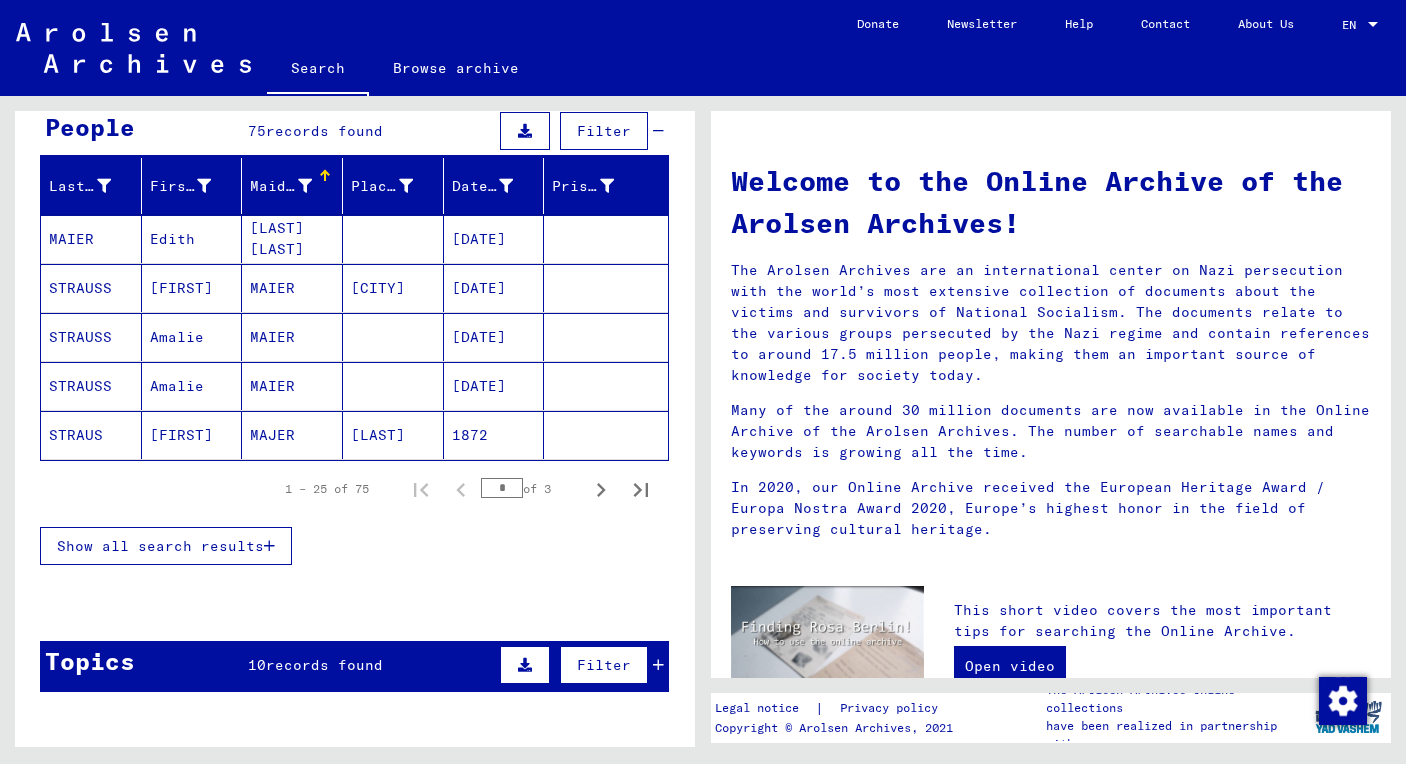 click on "Show all search results" at bounding box center [160, 546] 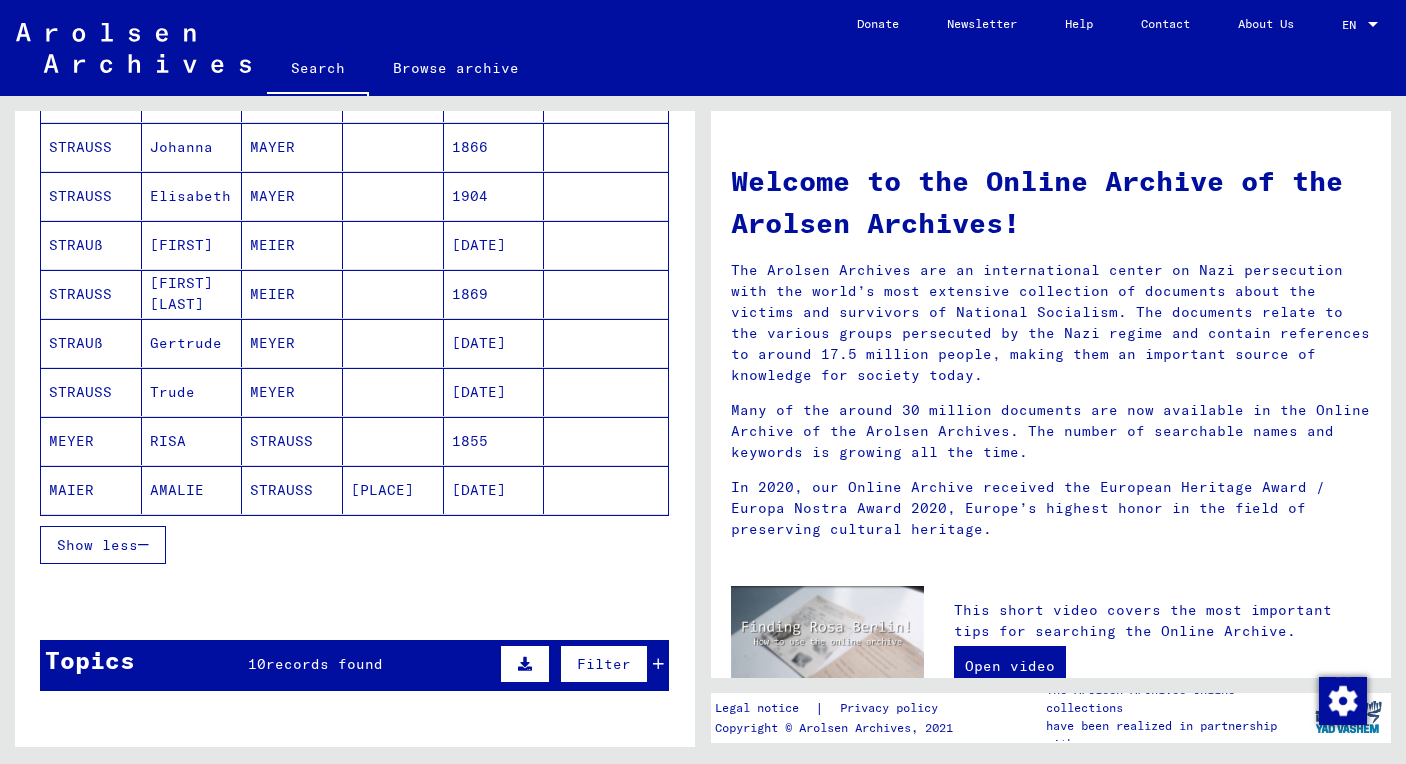 scroll, scrollTop: 1157, scrollLeft: 0, axis: vertical 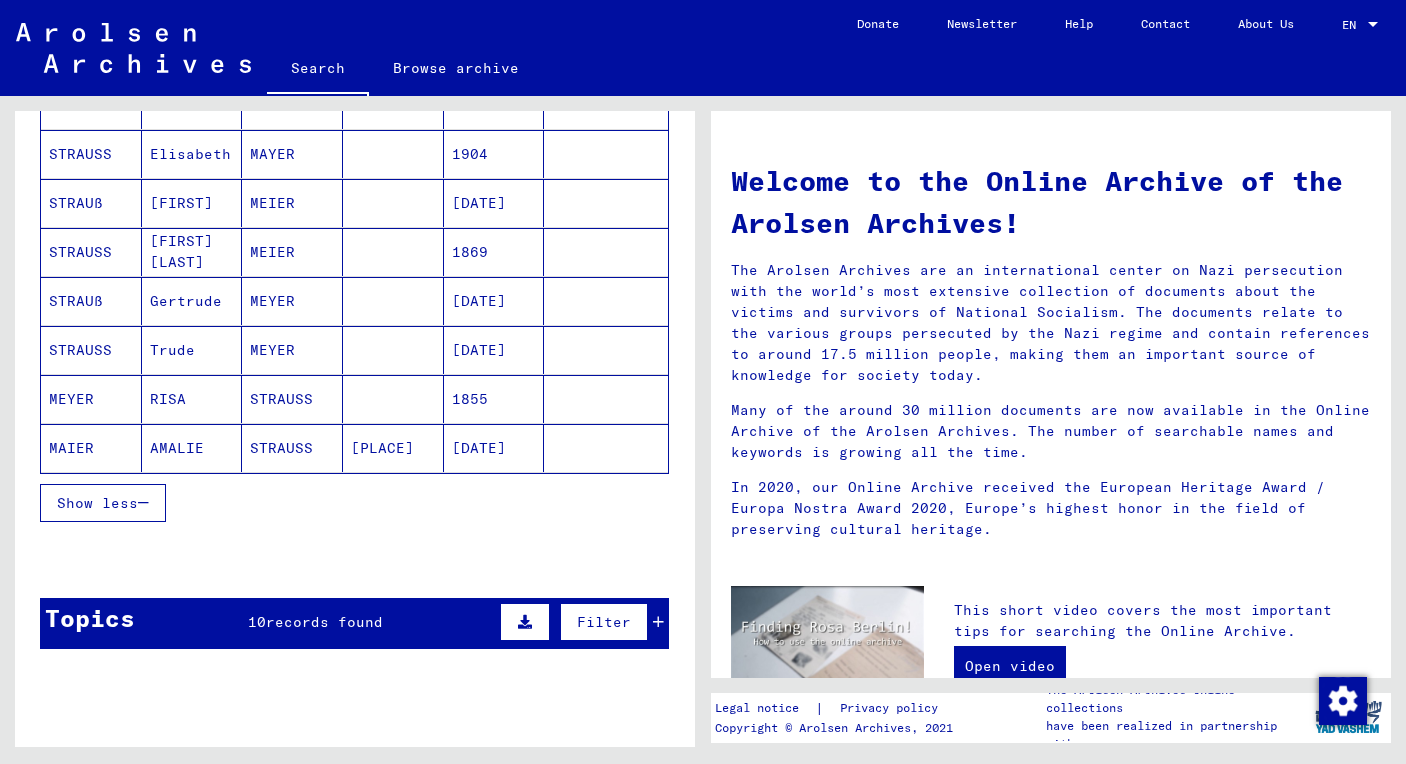 click at bounding box center (143, 503) 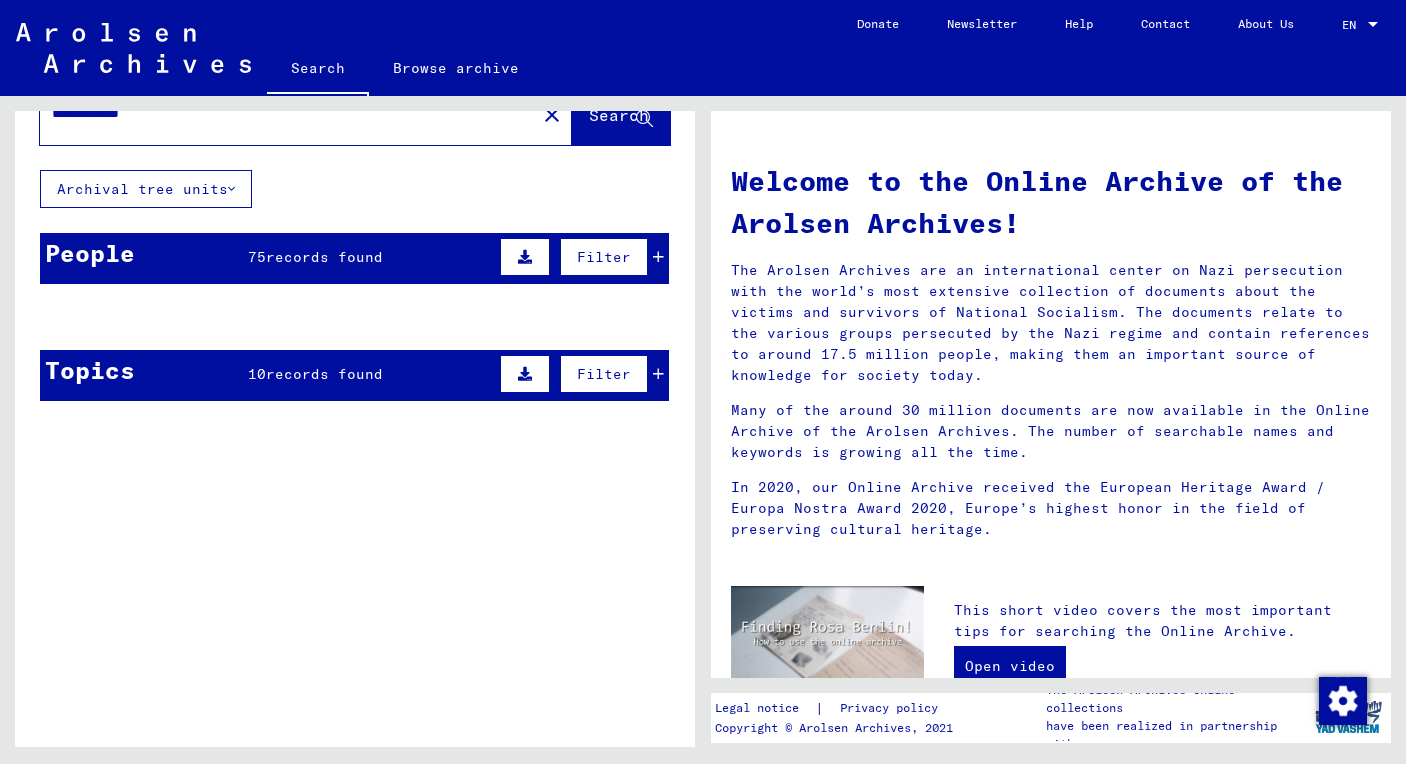 scroll, scrollTop: 0, scrollLeft: 0, axis: both 